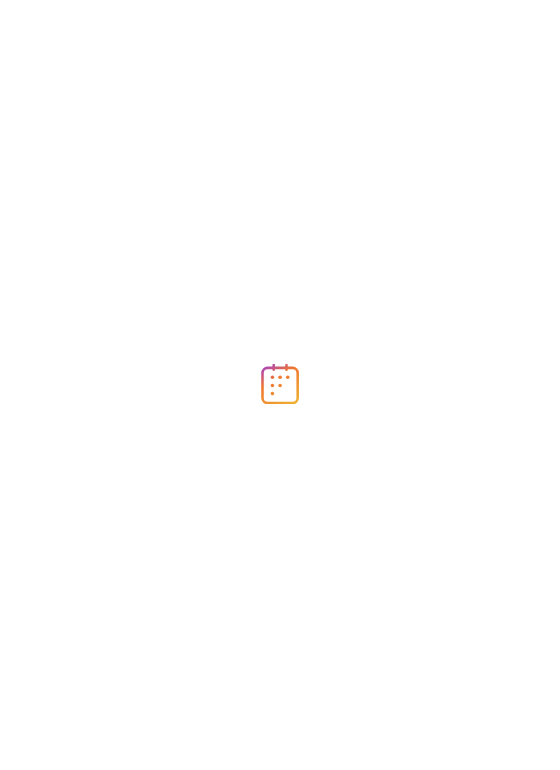 scroll, scrollTop: 0, scrollLeft: 0, axis: both 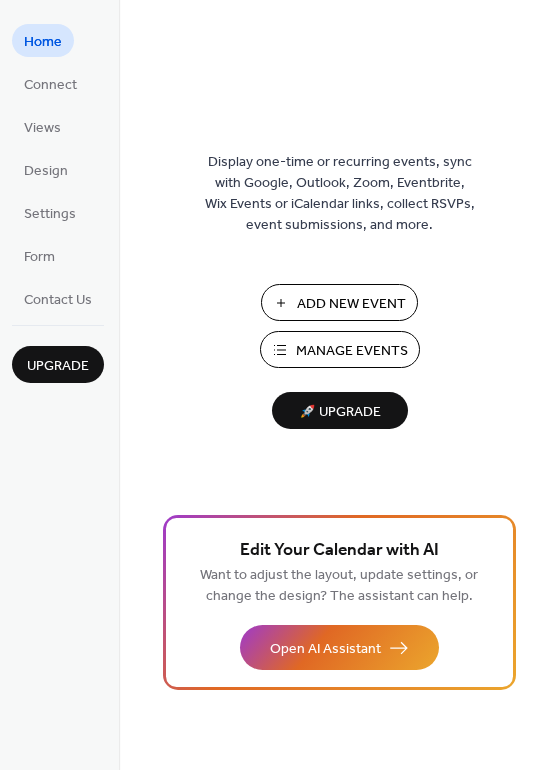 click on "Add New Event" at bounding box center (351, 304) 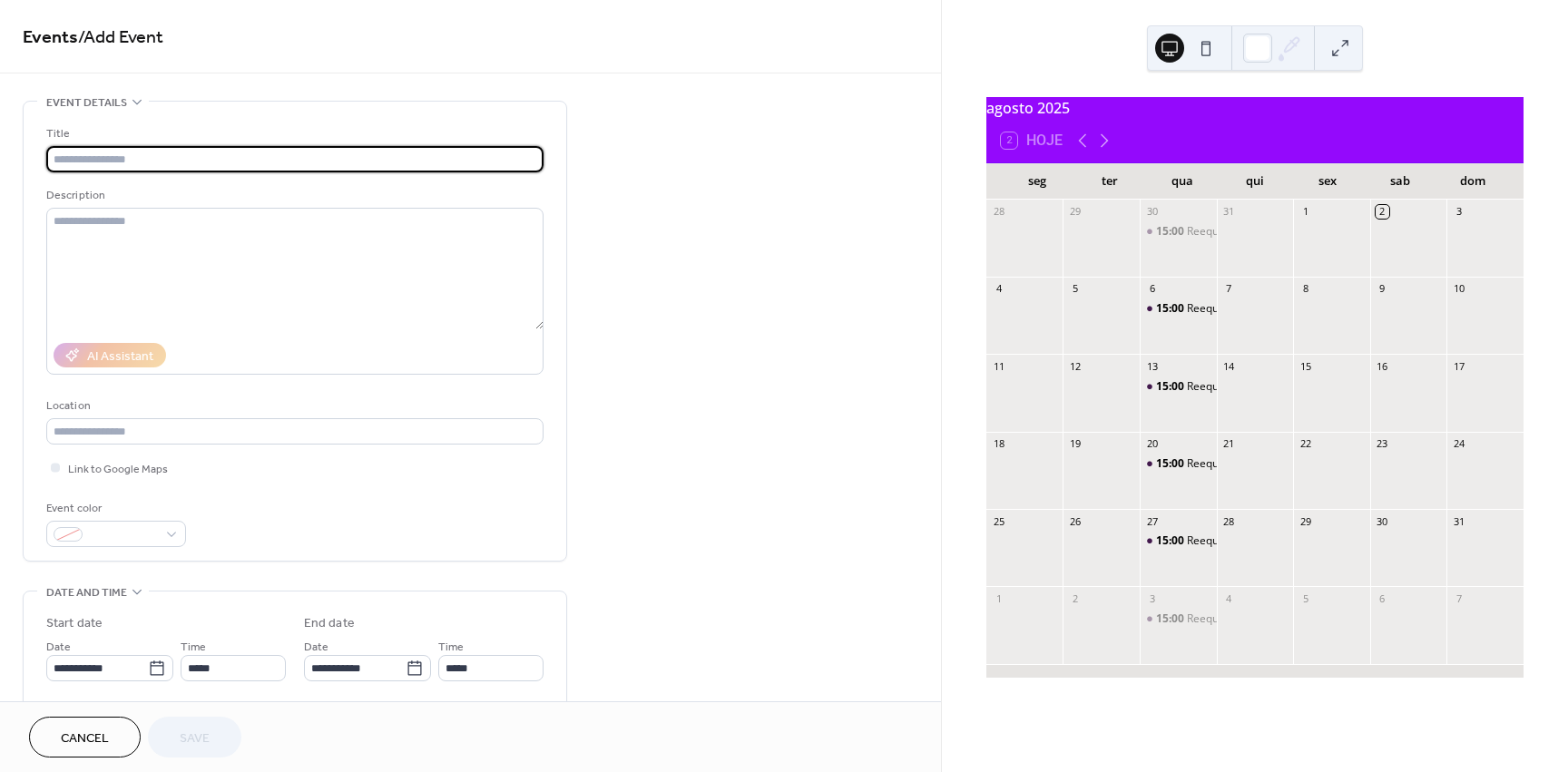 scroll, scrollTop: 0, scrollLeft: 0, axis: both 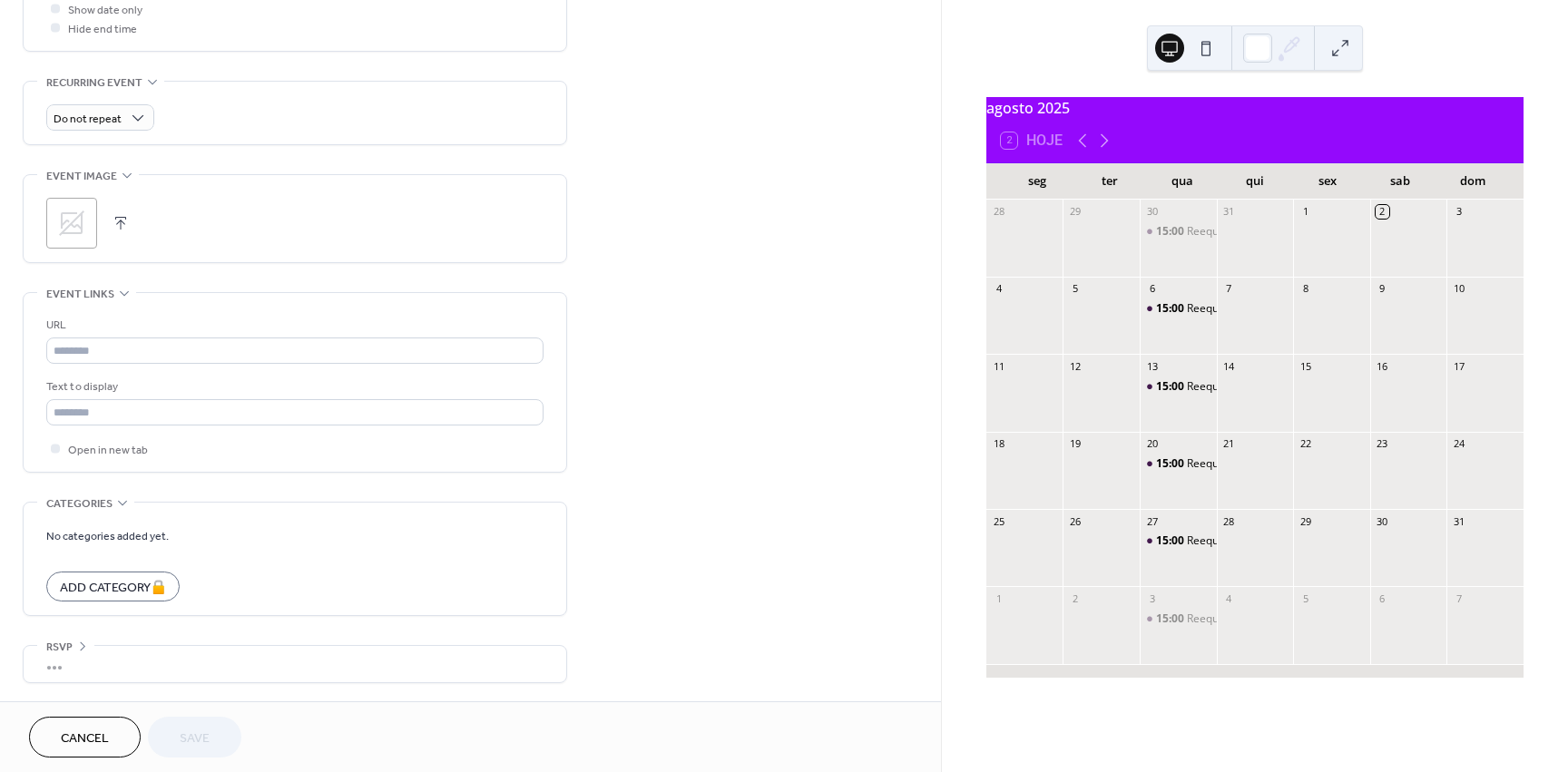 click on "Cancel" at bounding box center (84, 738) 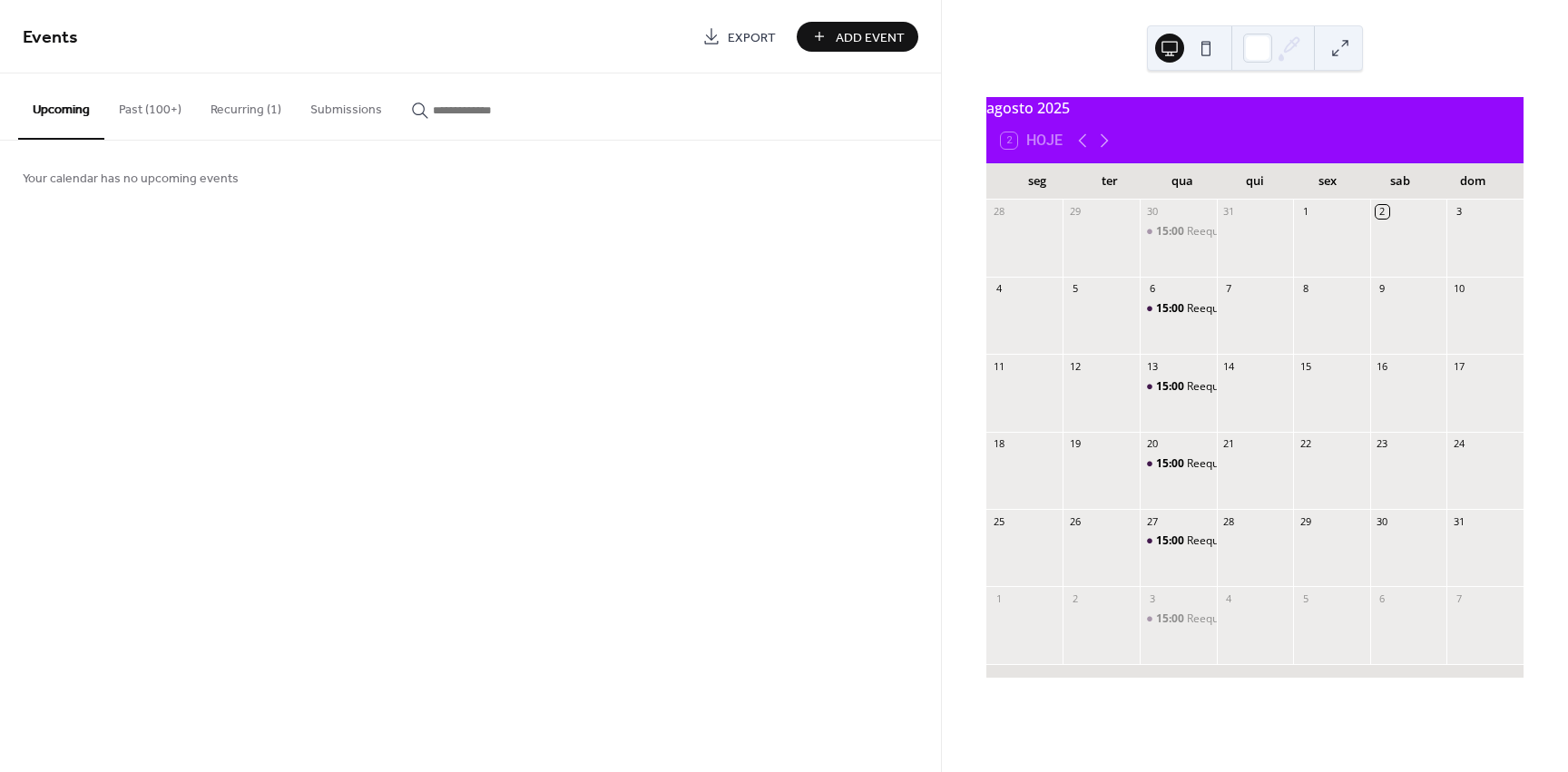 click on "Recurring (1)" at bounding box center [246, 105] 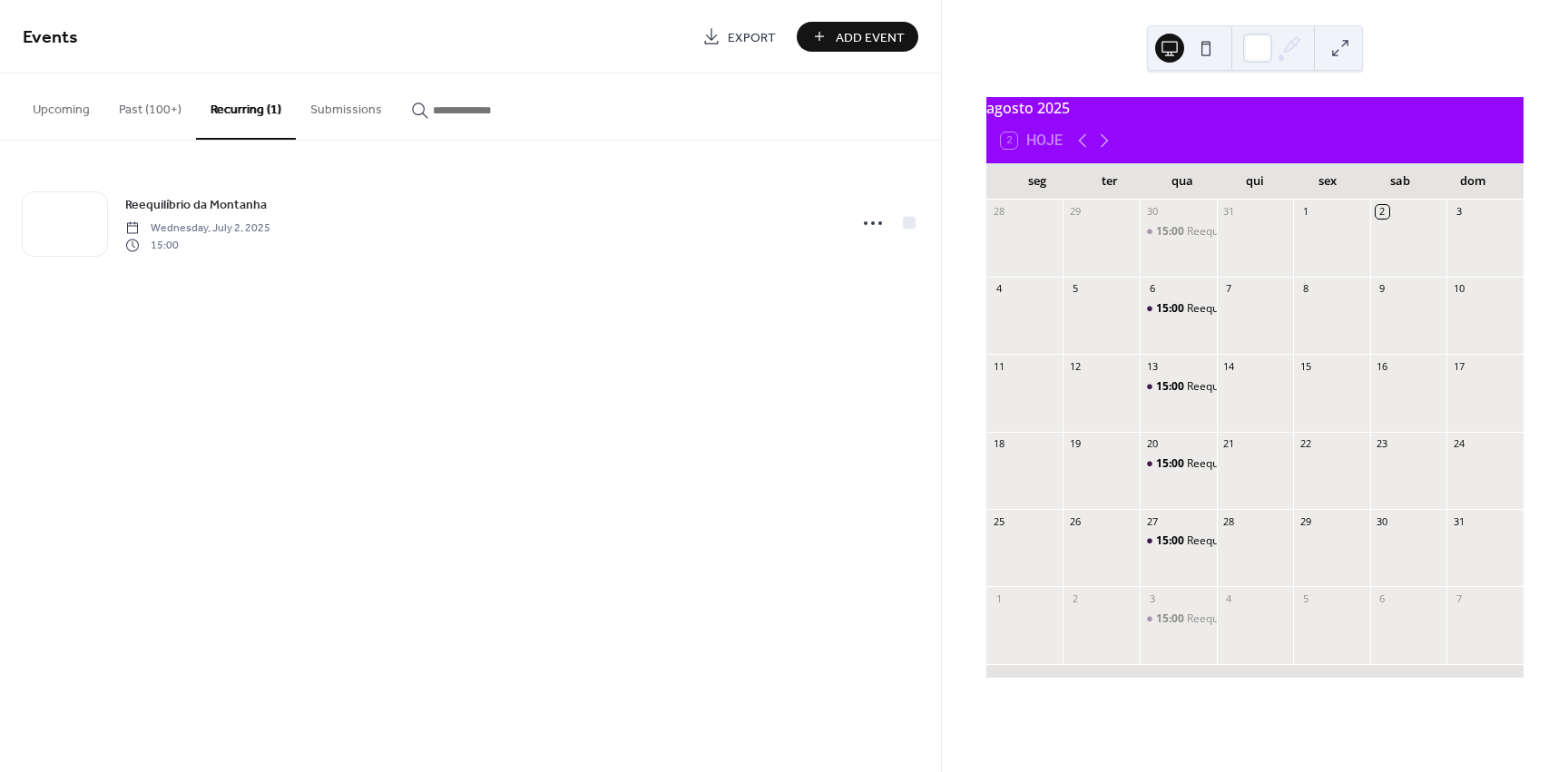 click on "Past (100+)" at bounding box center (150, 105) 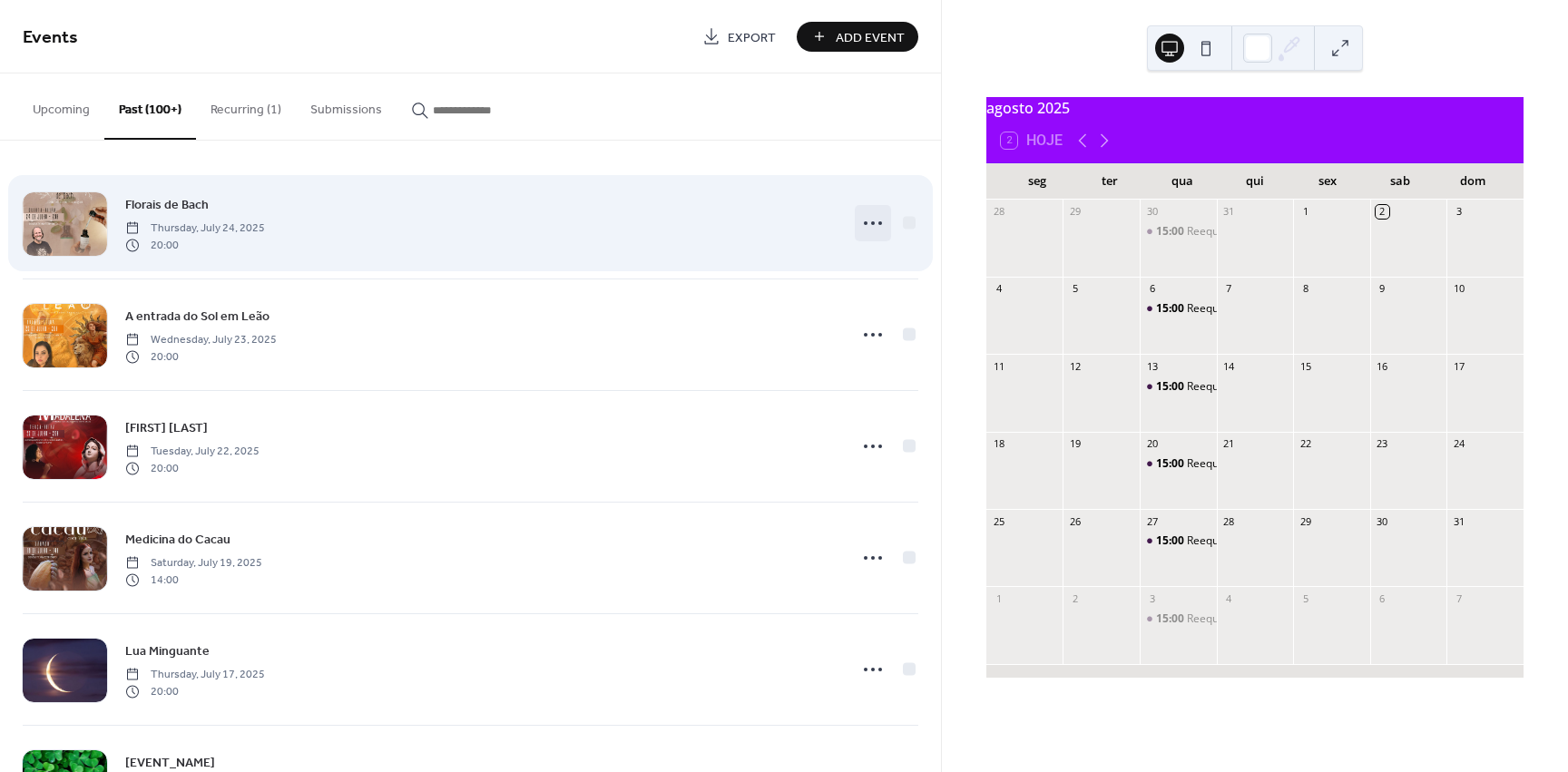 click 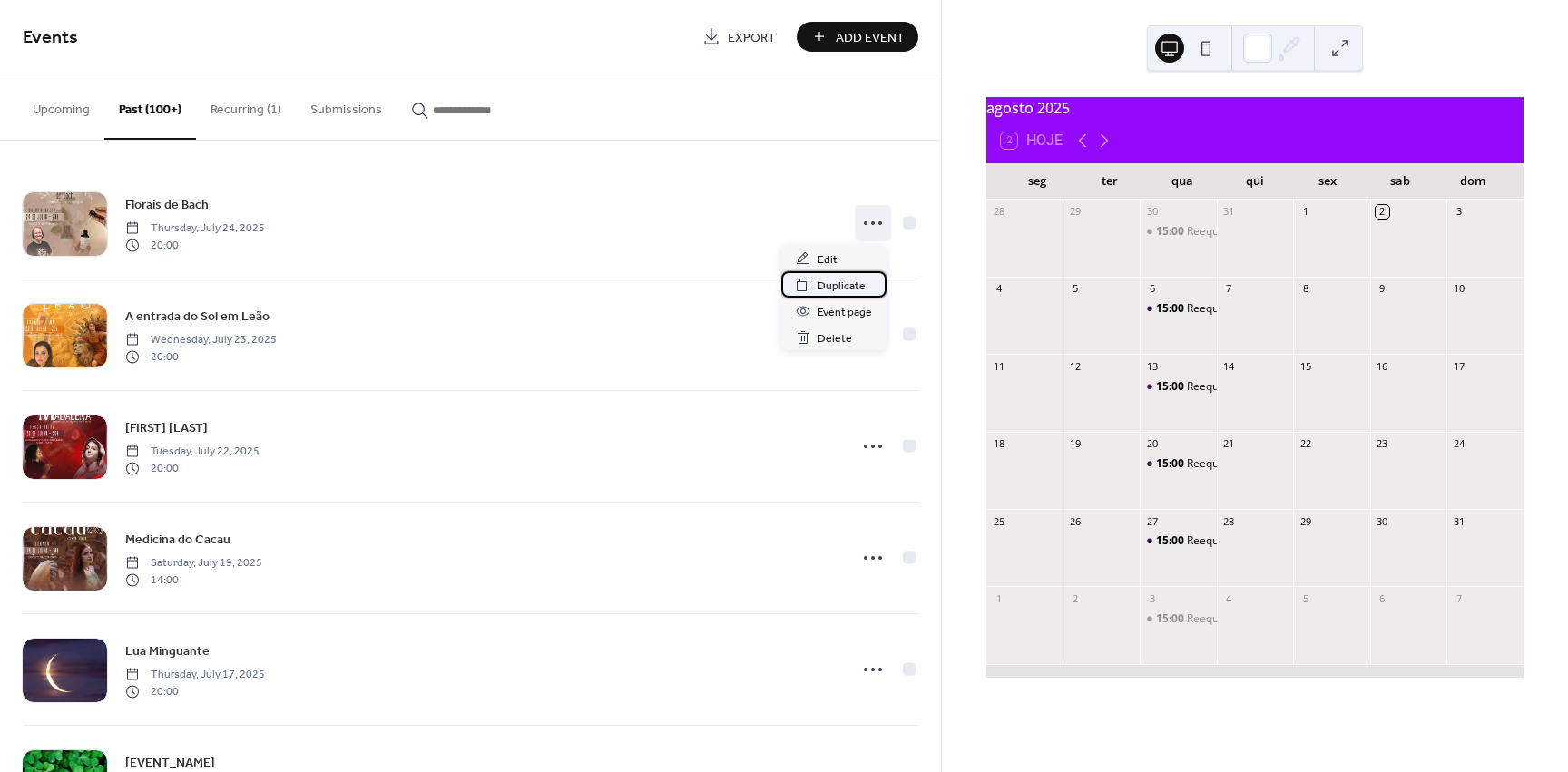 click on "Duplicate" at bounding box center [834, 284] 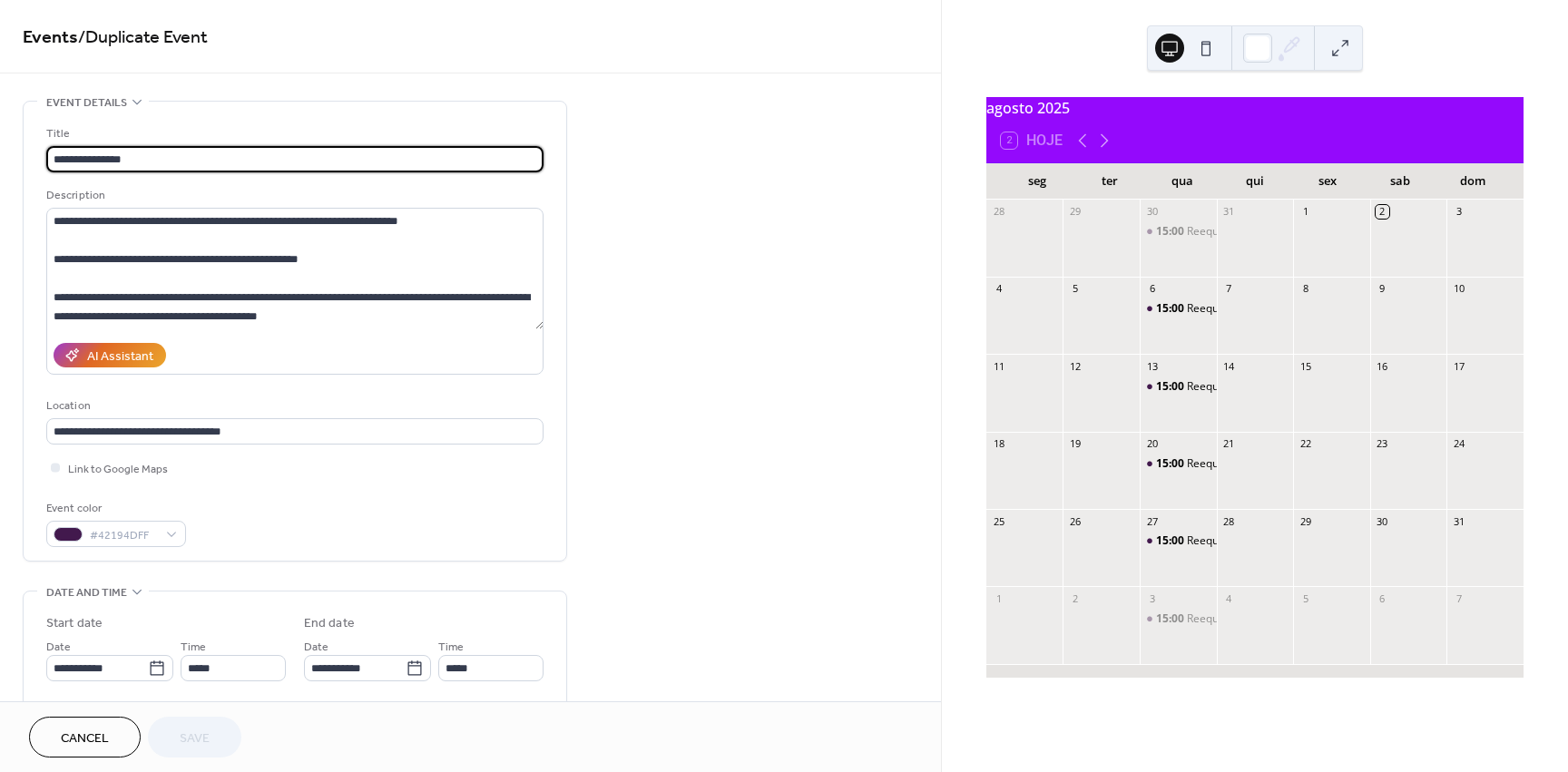 click on "**********" at bounding box center (295, 159) 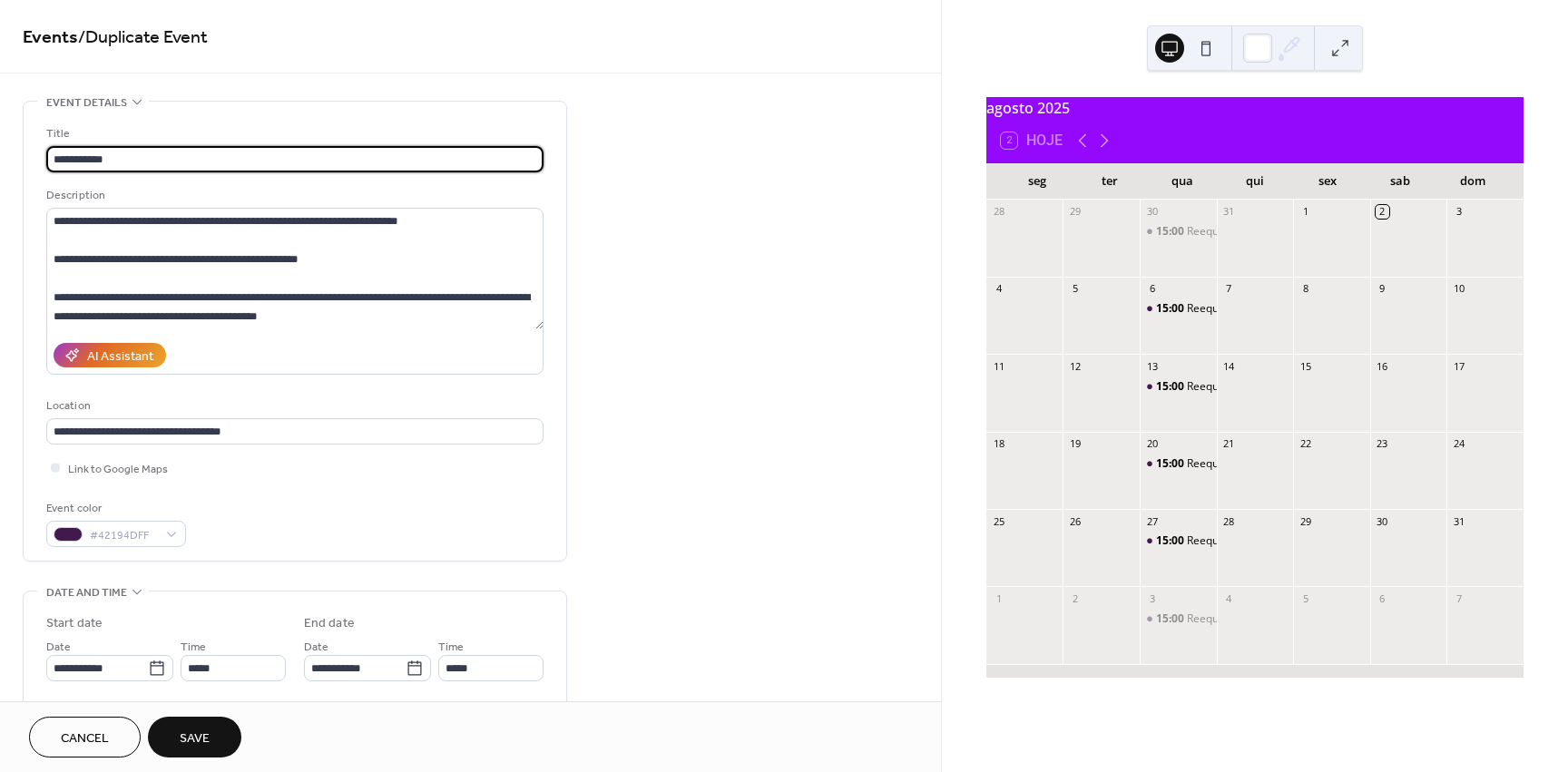 type on "**********" 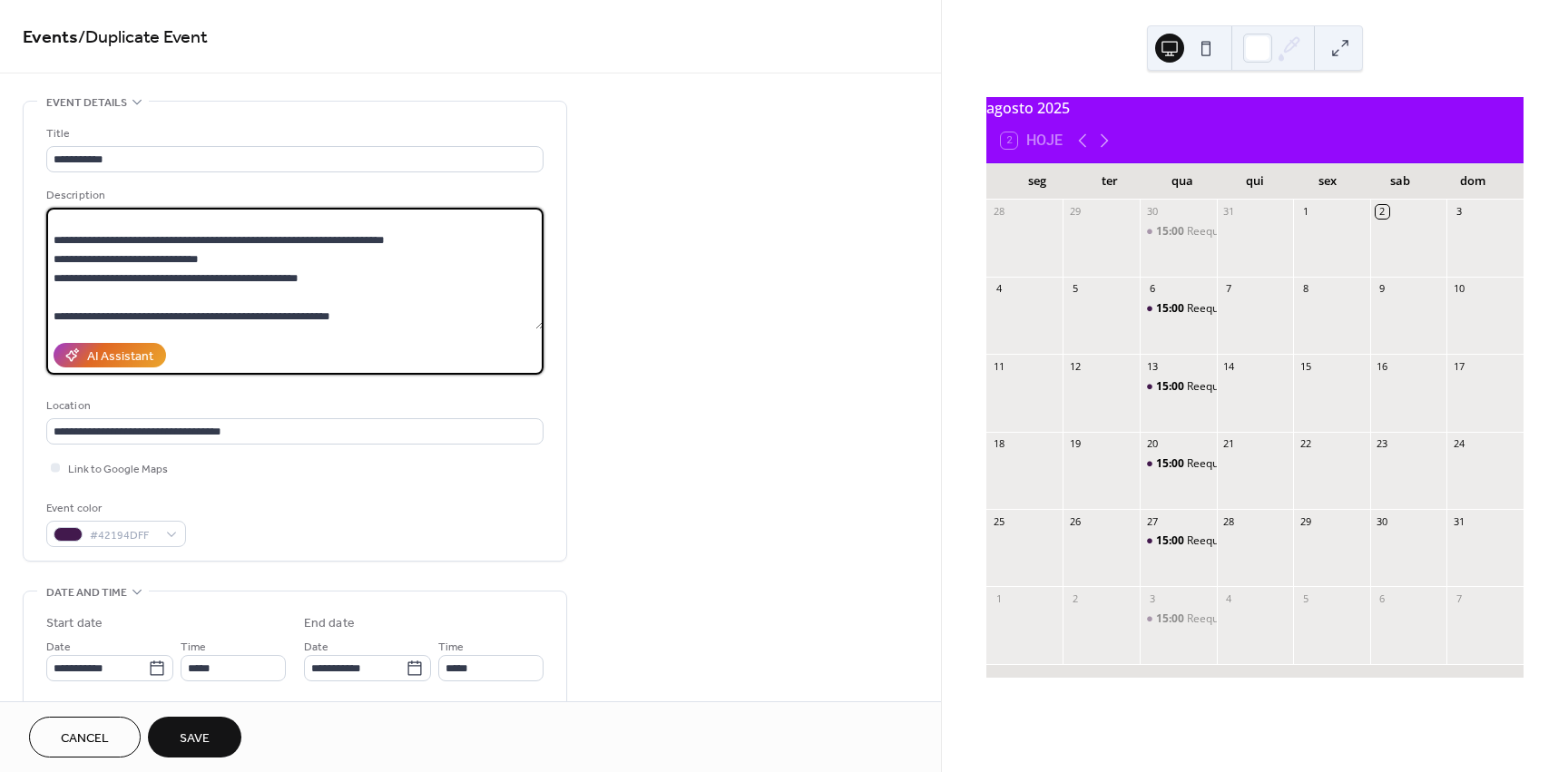 drag, startPoint x: 47, startPoint y: 216, endPoint x: 688, endPoint y: 585, distance: 739.6229 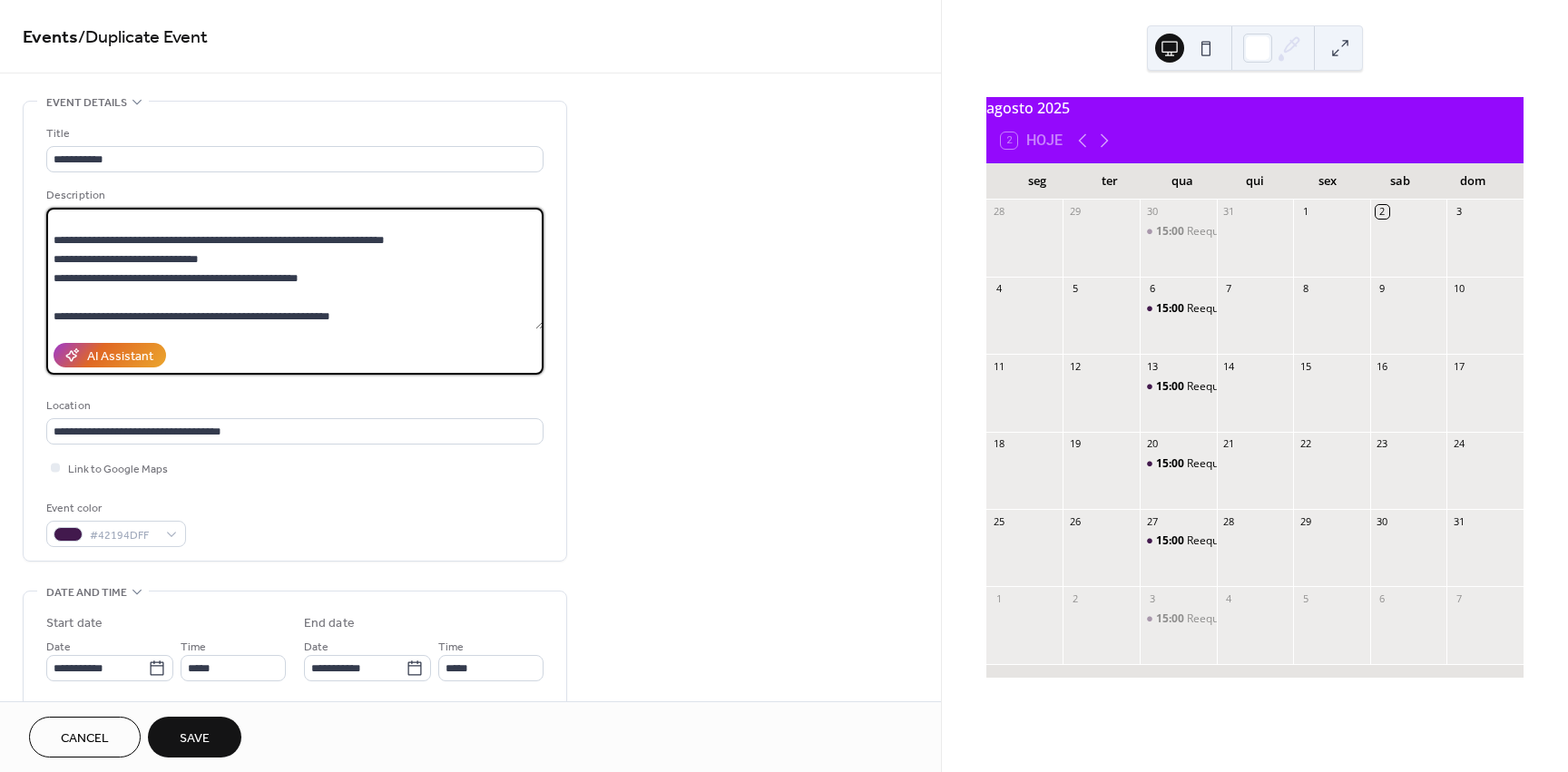 click on "**********" at bounding box center (470, 762) 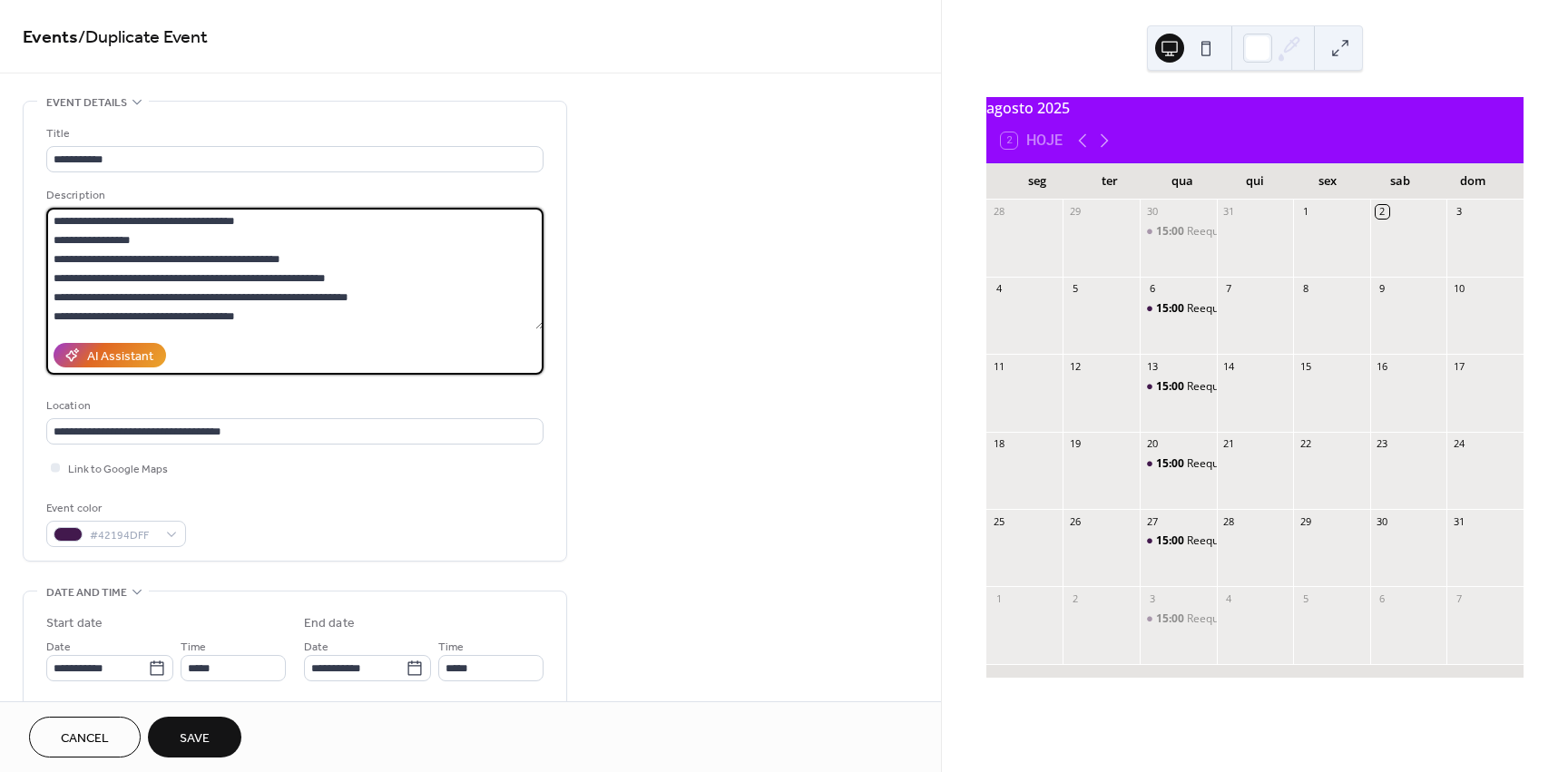 scroll, scrollTop: 359, scrollLeft: 0, axis: vertical 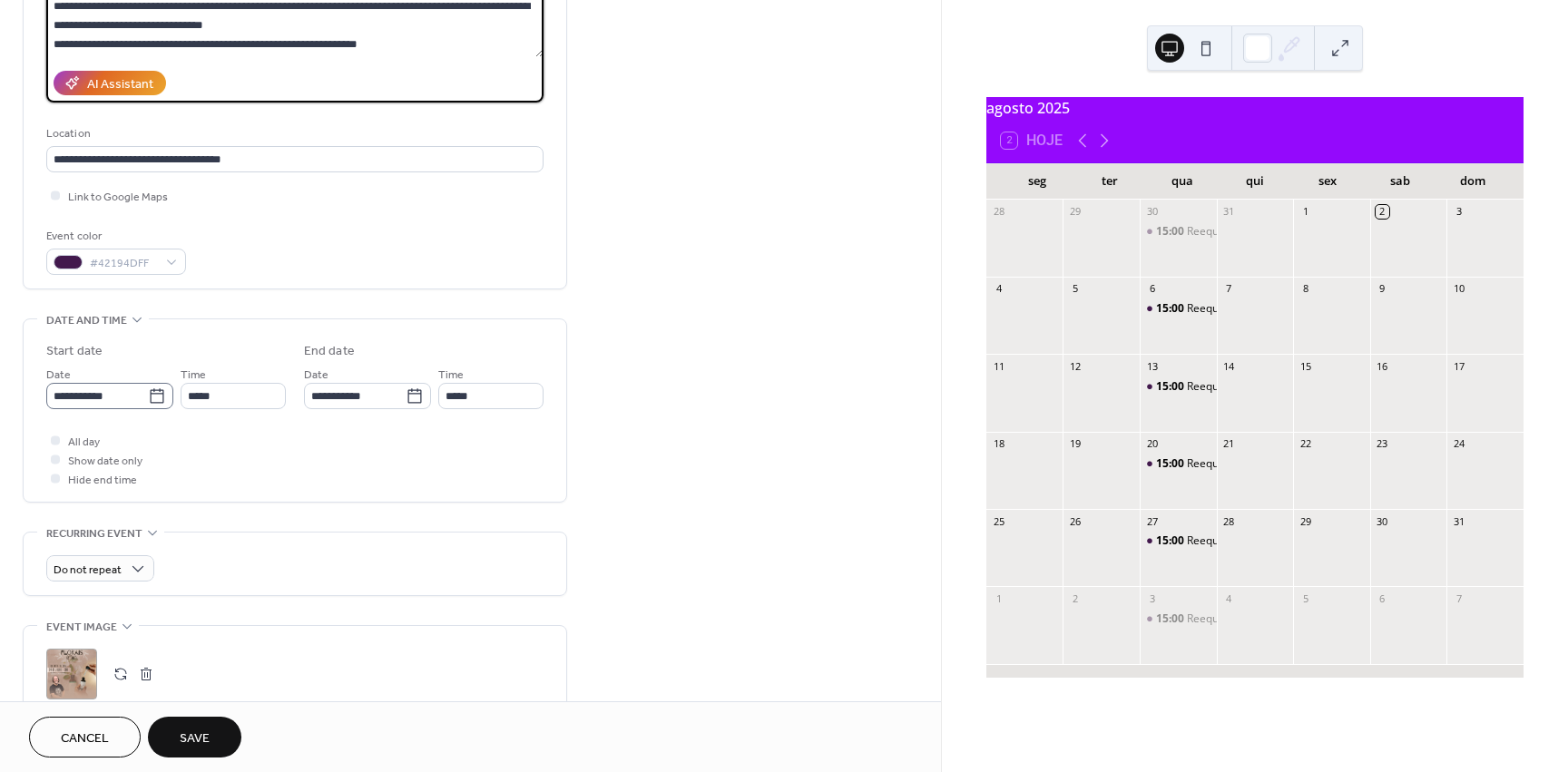 type on "**********" 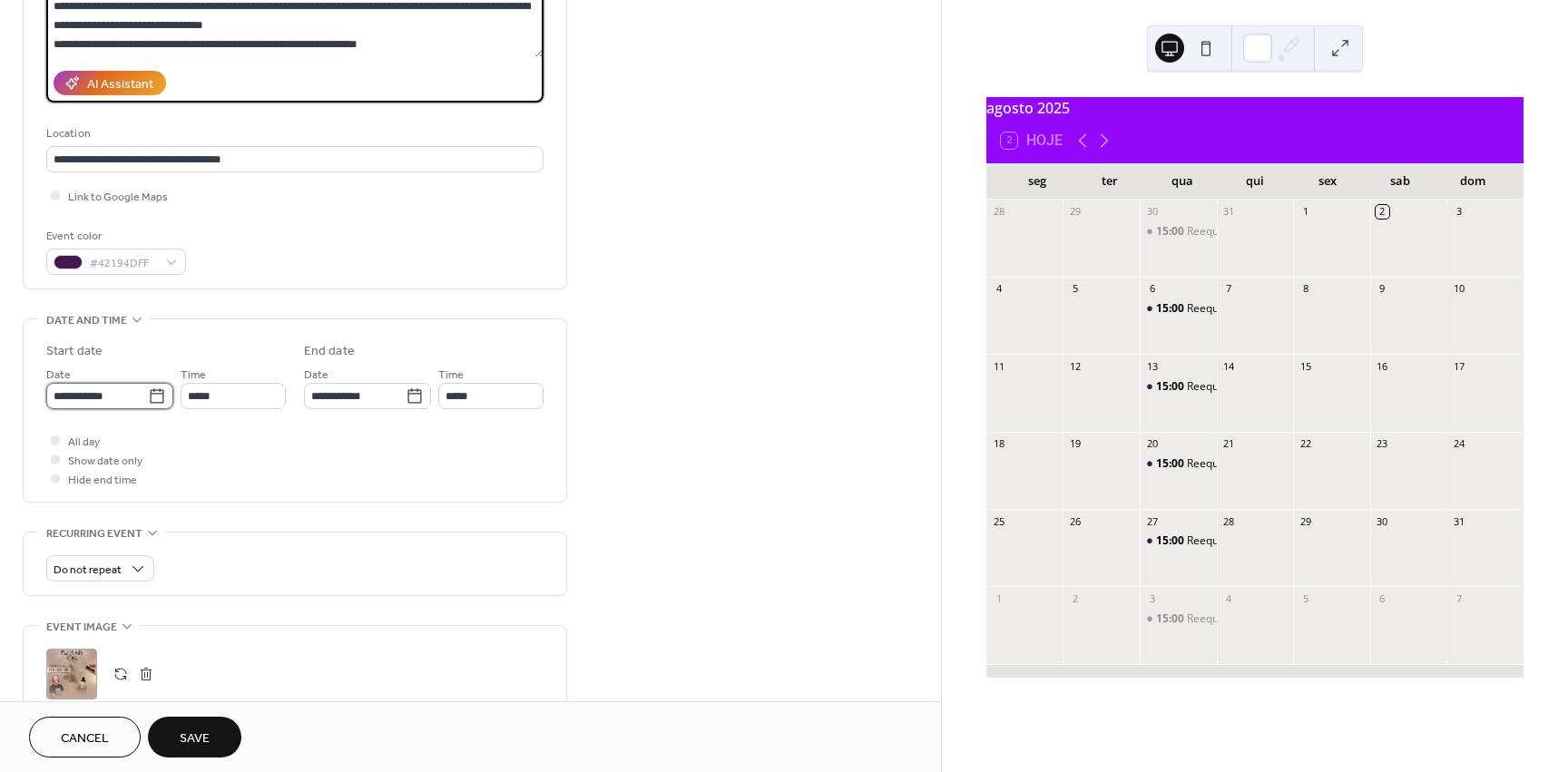 click on "**********" at bounding box center (97, 396) 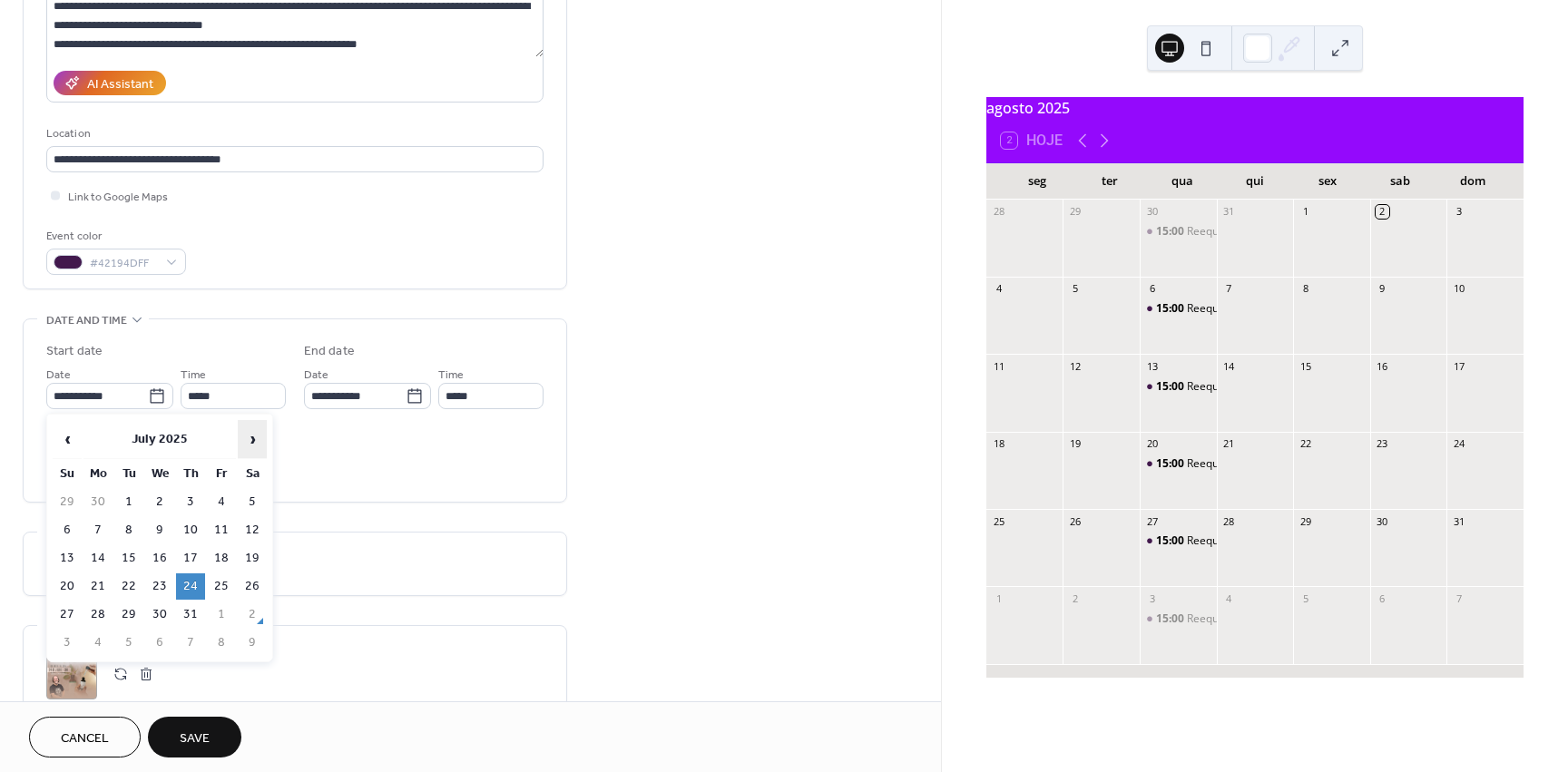 click on "›" at bounding box center [252, 439] 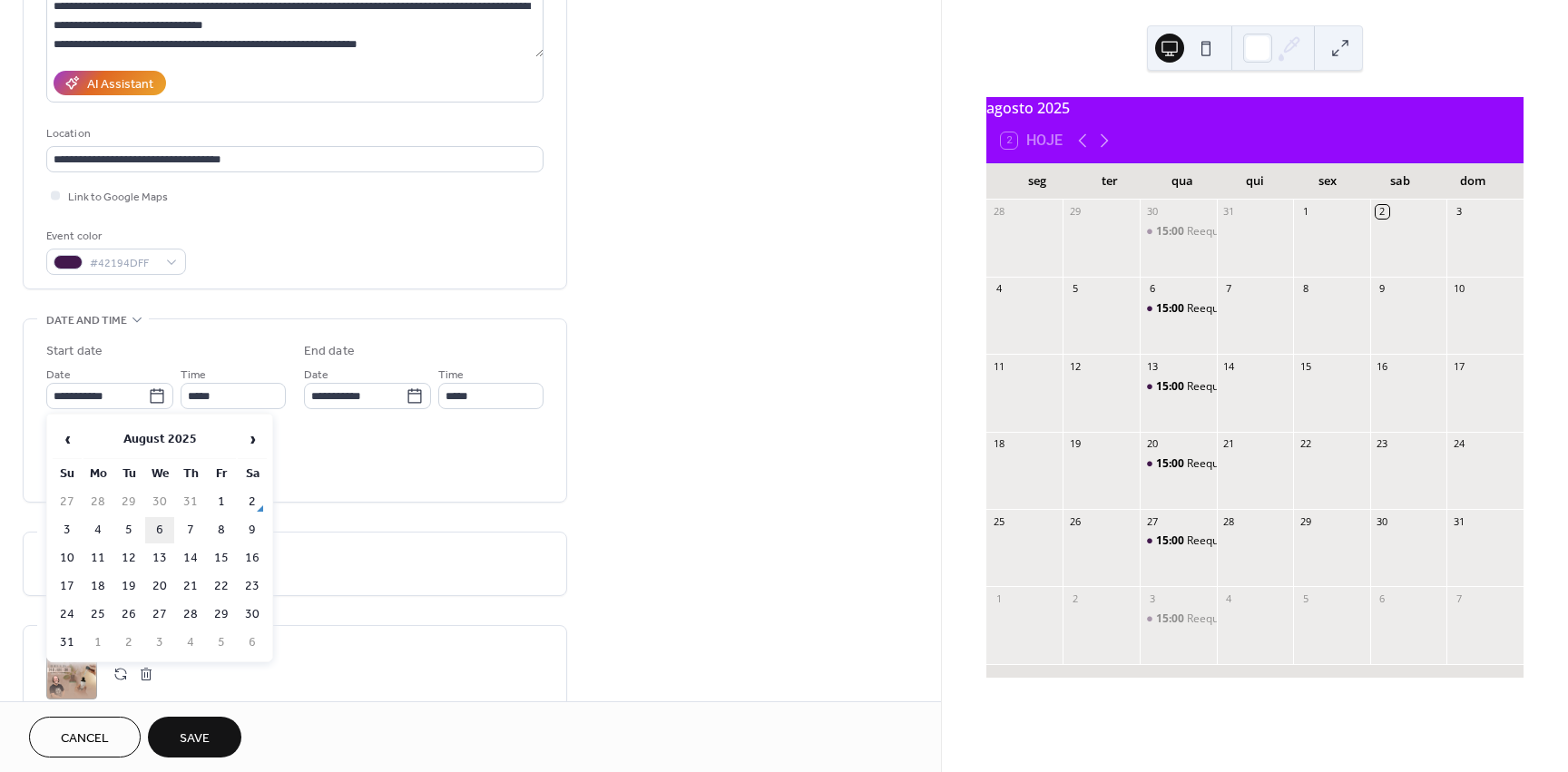 click on "6" at bounding box center [160, 530] 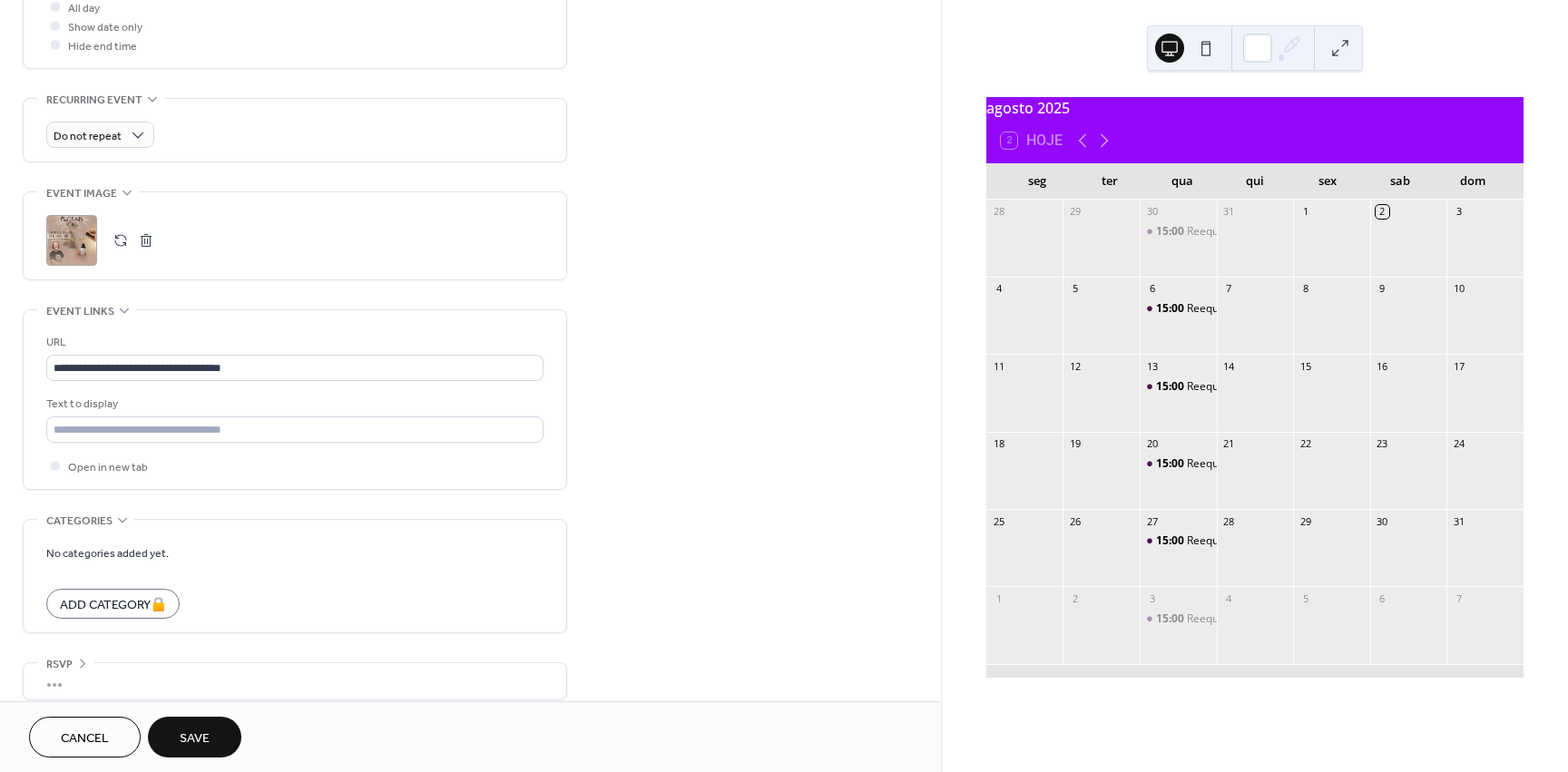 scroll, scrollTop: 723, scrollLeft: 0, axis: vertical 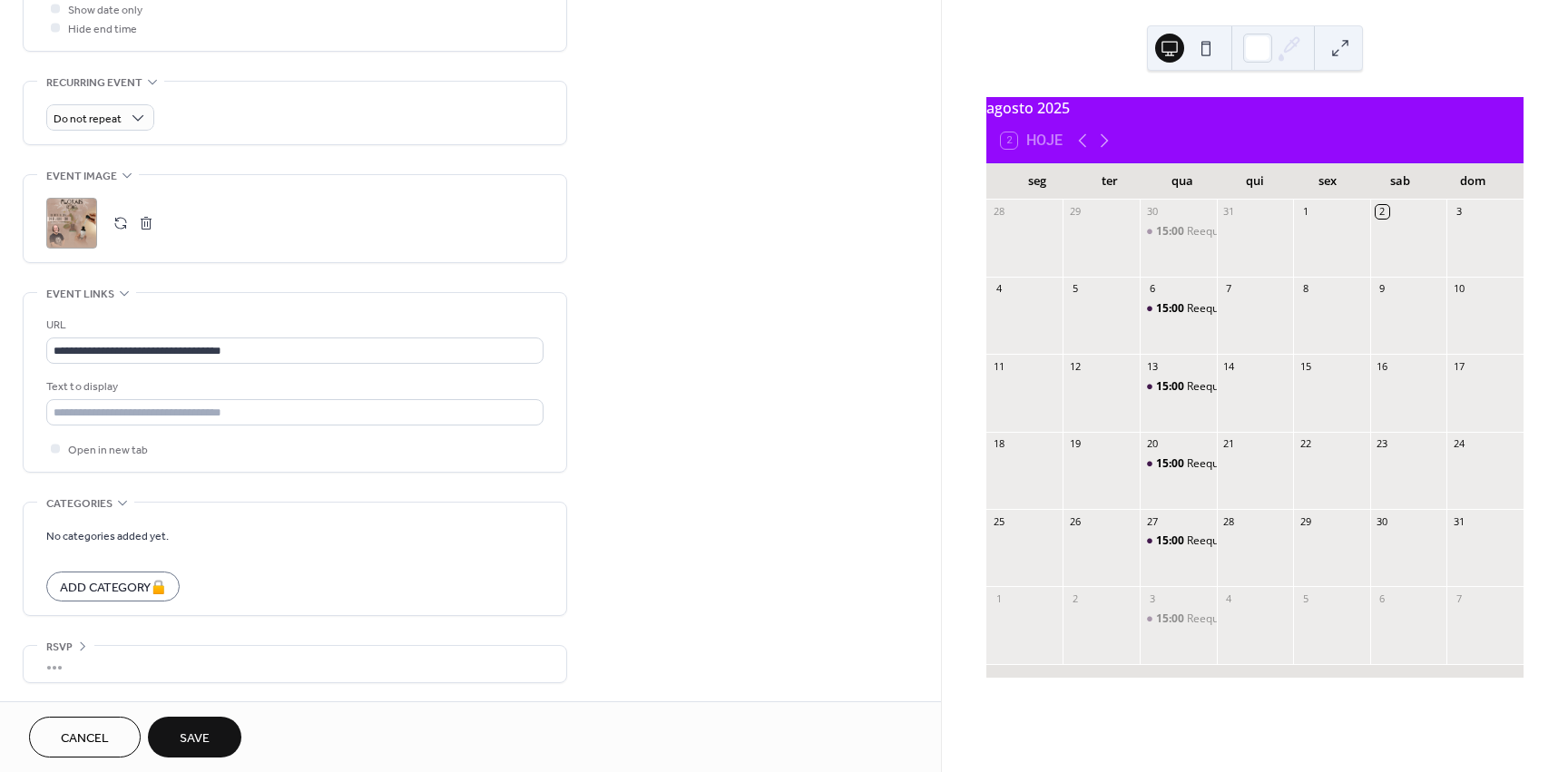 click on ";" at bounding box center [72, 223] 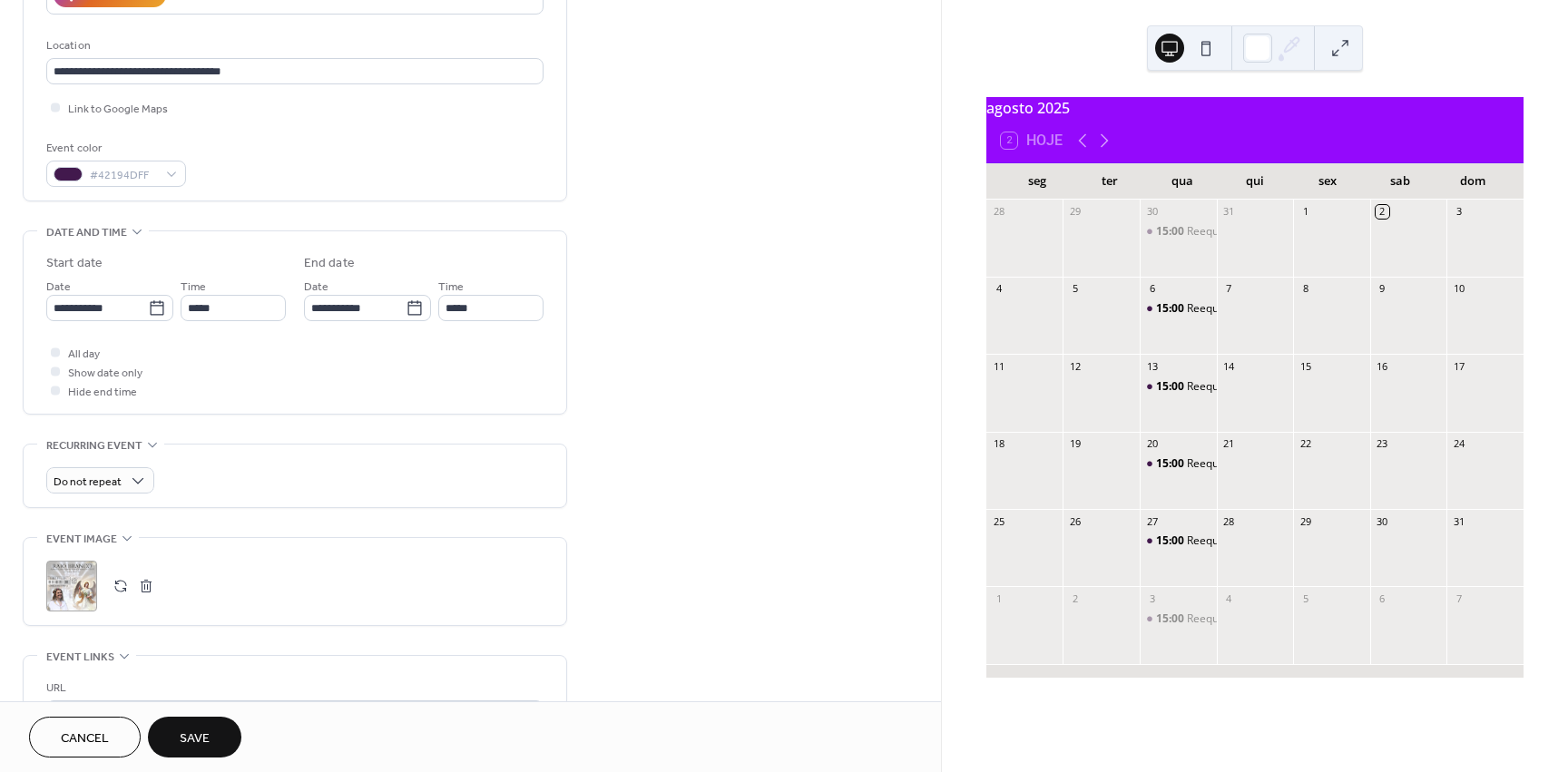 scroll, scrollTop: 723, scrollLeft: 0, axis: vertical 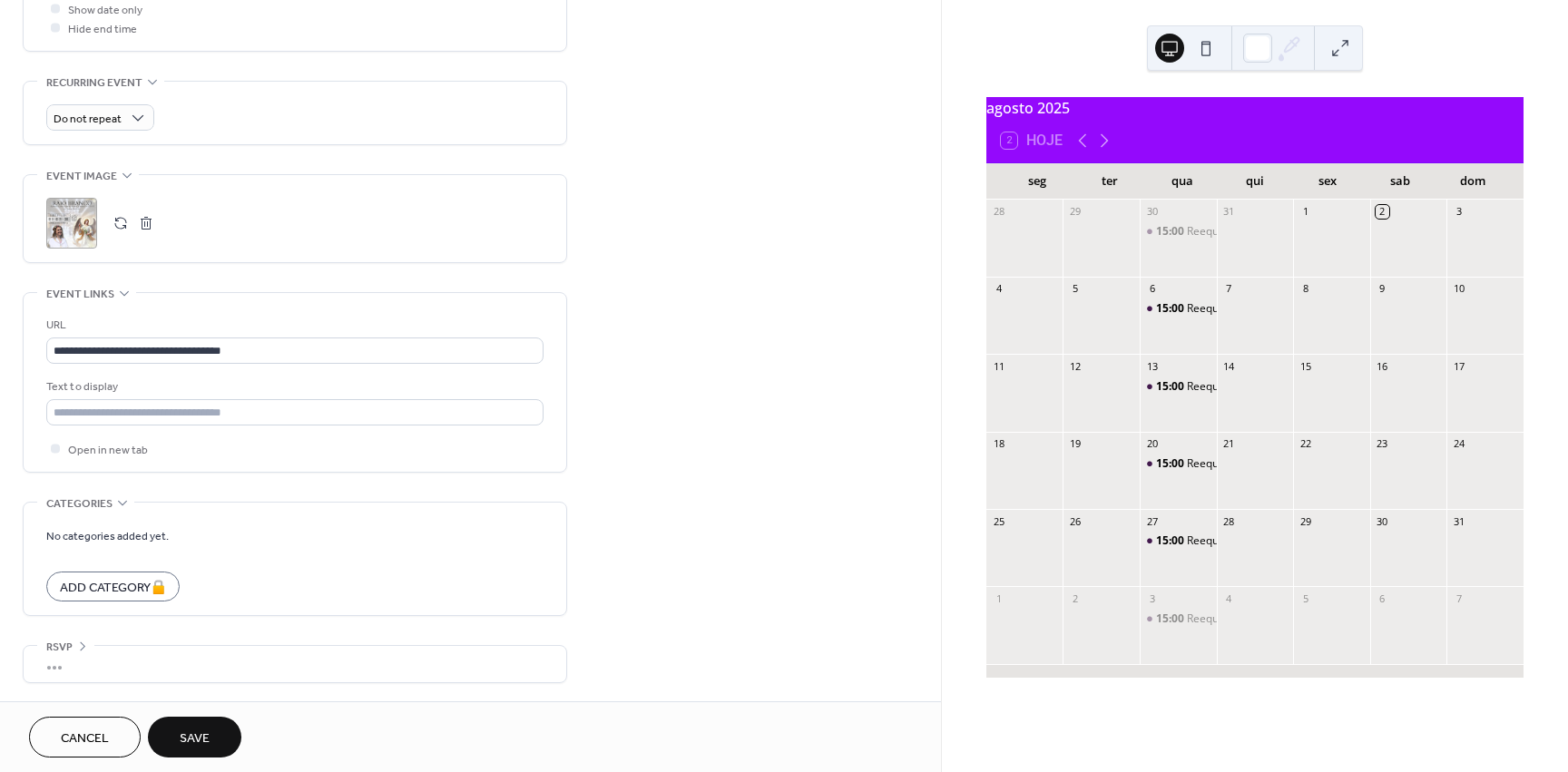 click on "Save" at bounding box center (194, 738) 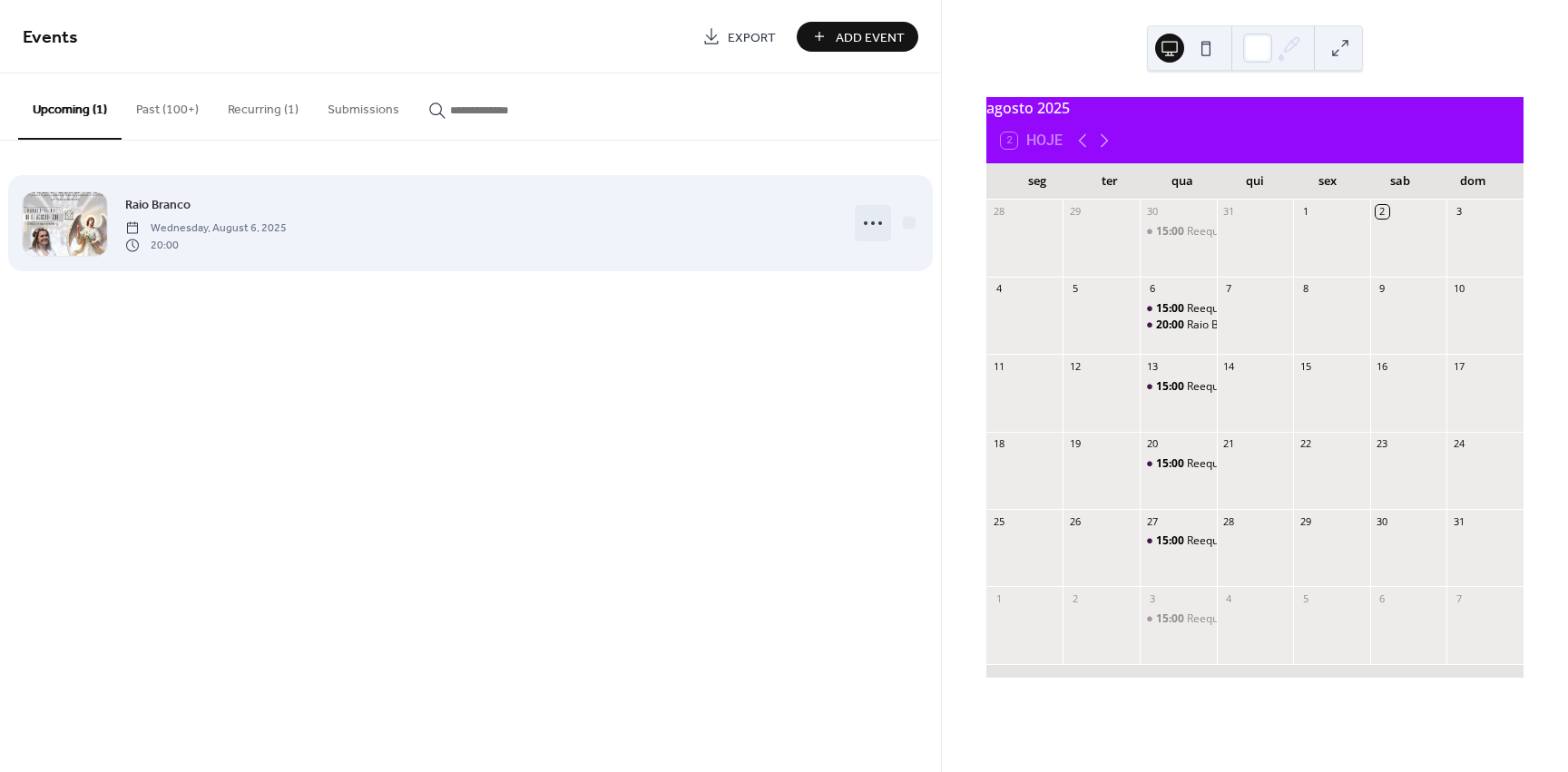 click 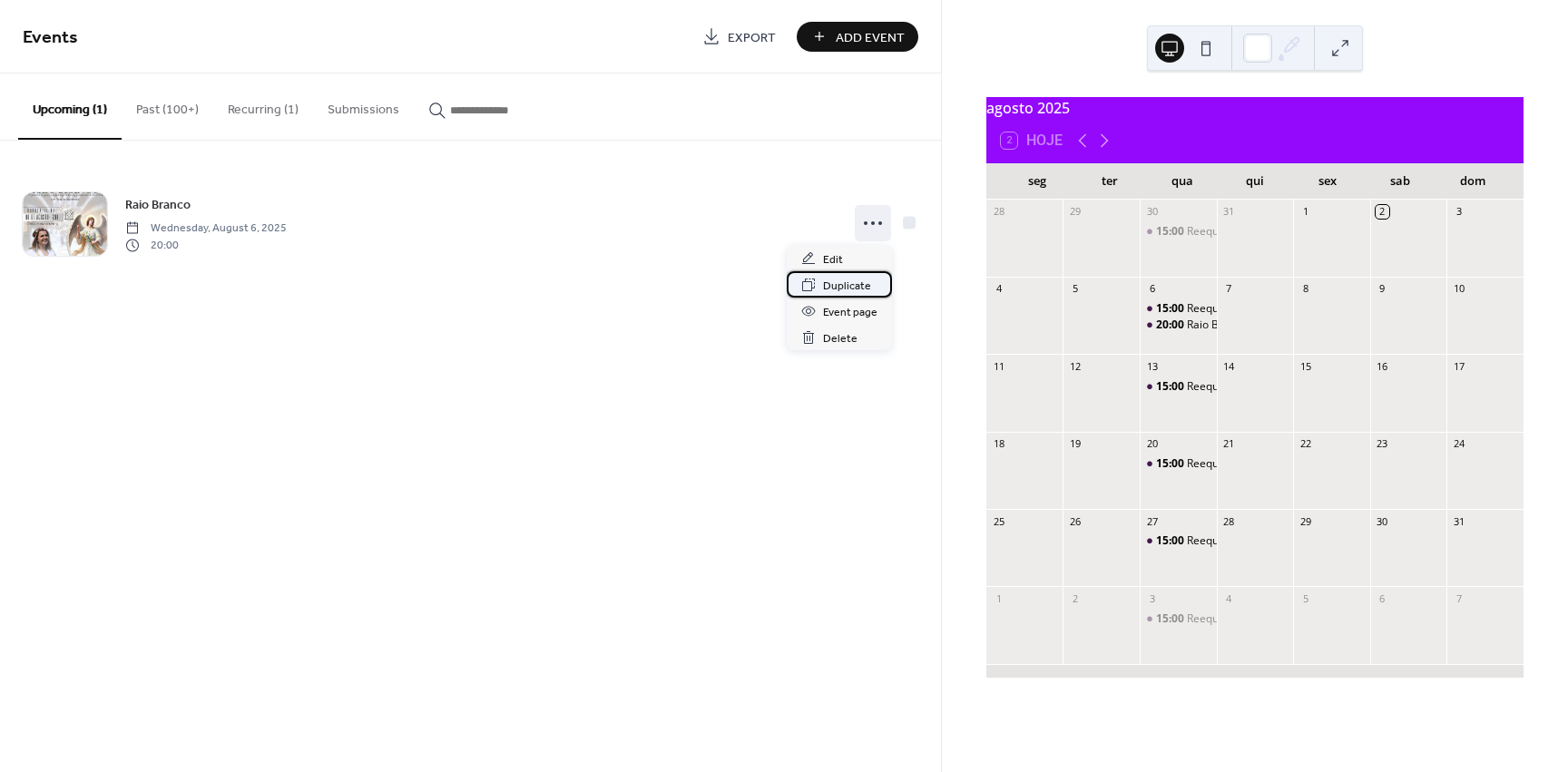 click on "Duplicate" at bounding box center [847, 286] 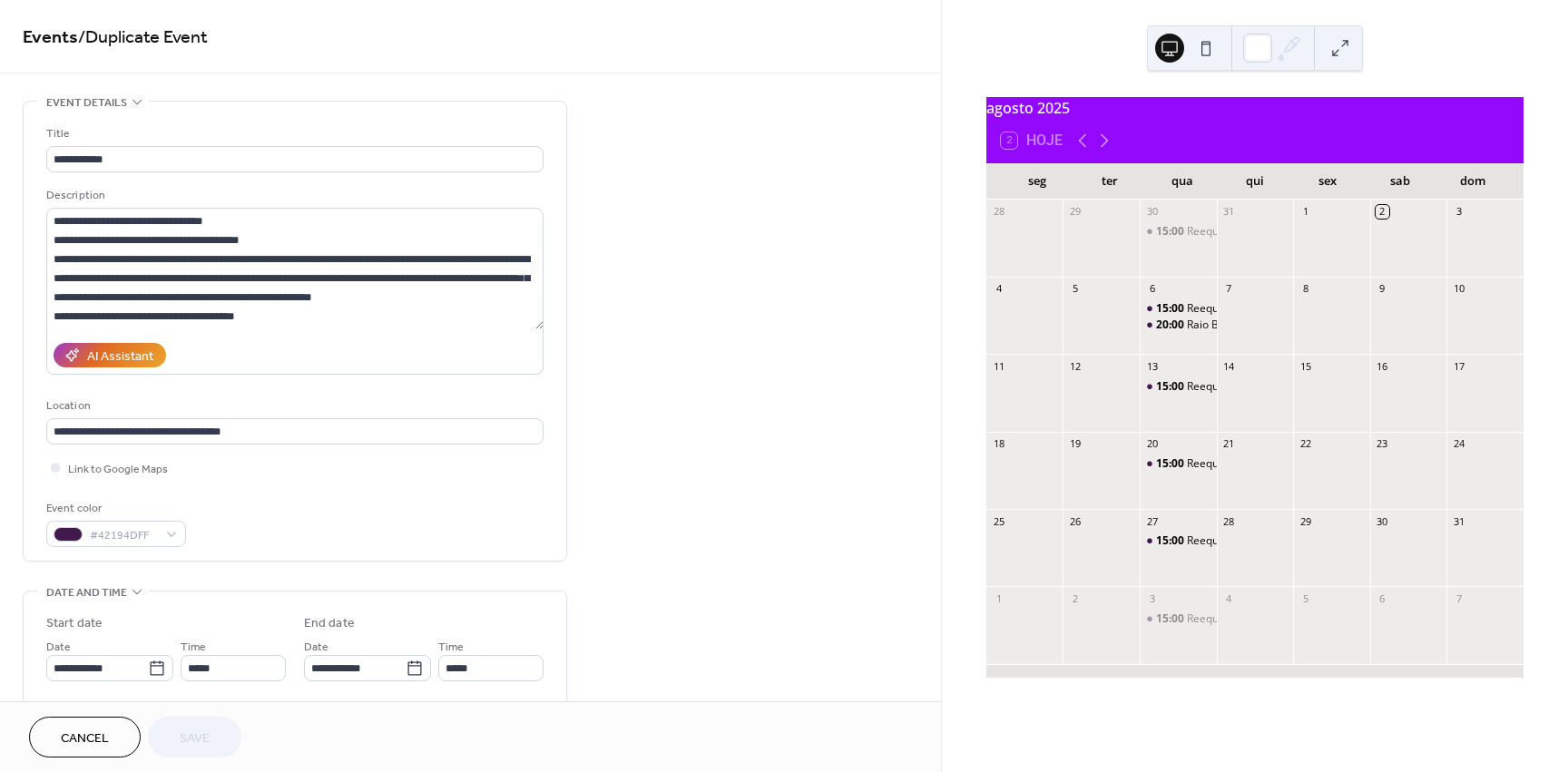 drag, startPoint x: 293, startPoint y: 133, endPoint x: 280, endPoint y: 159, distance: 29.068884 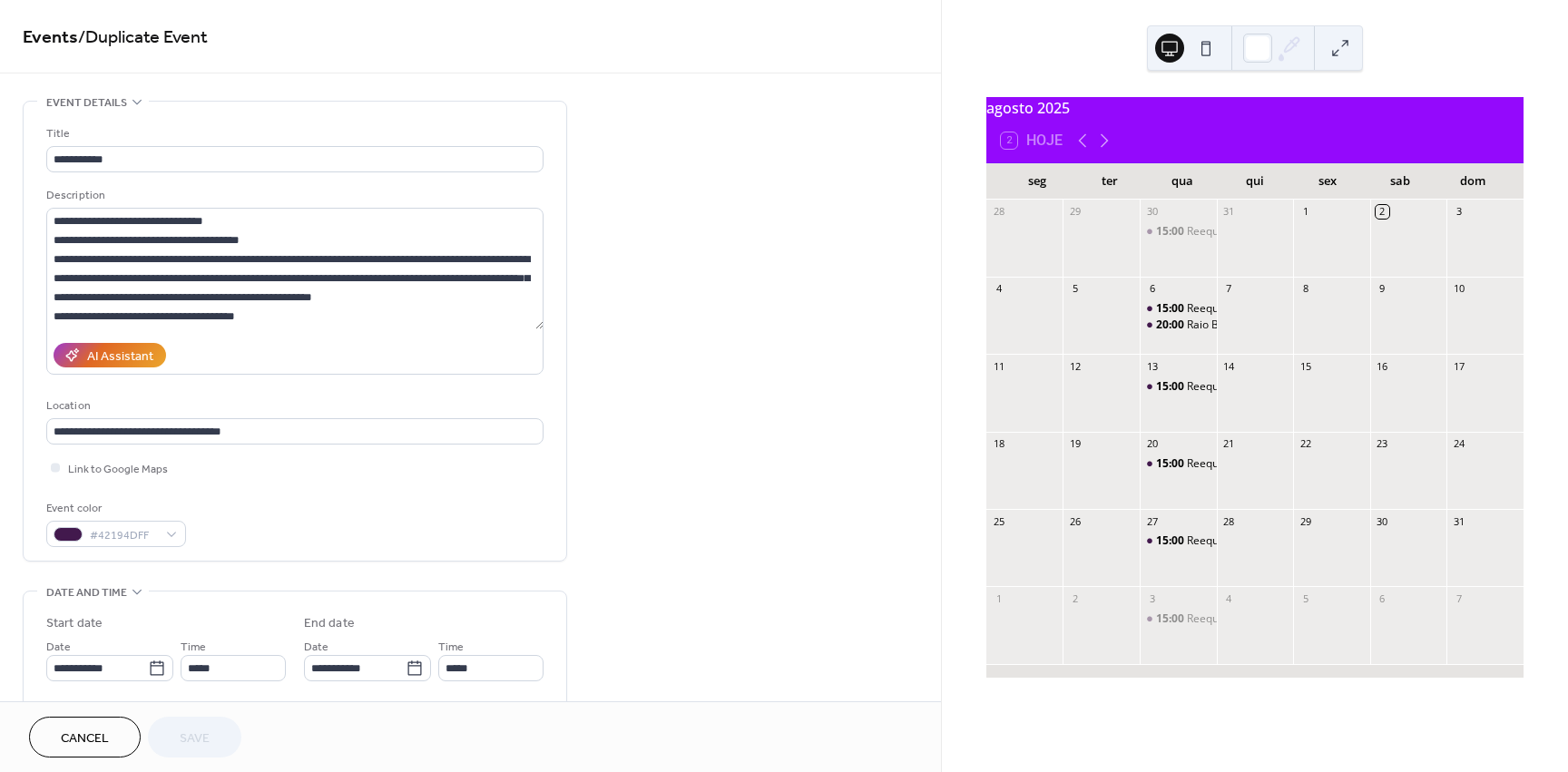 click on "Title" at bounding box center (293, 133) 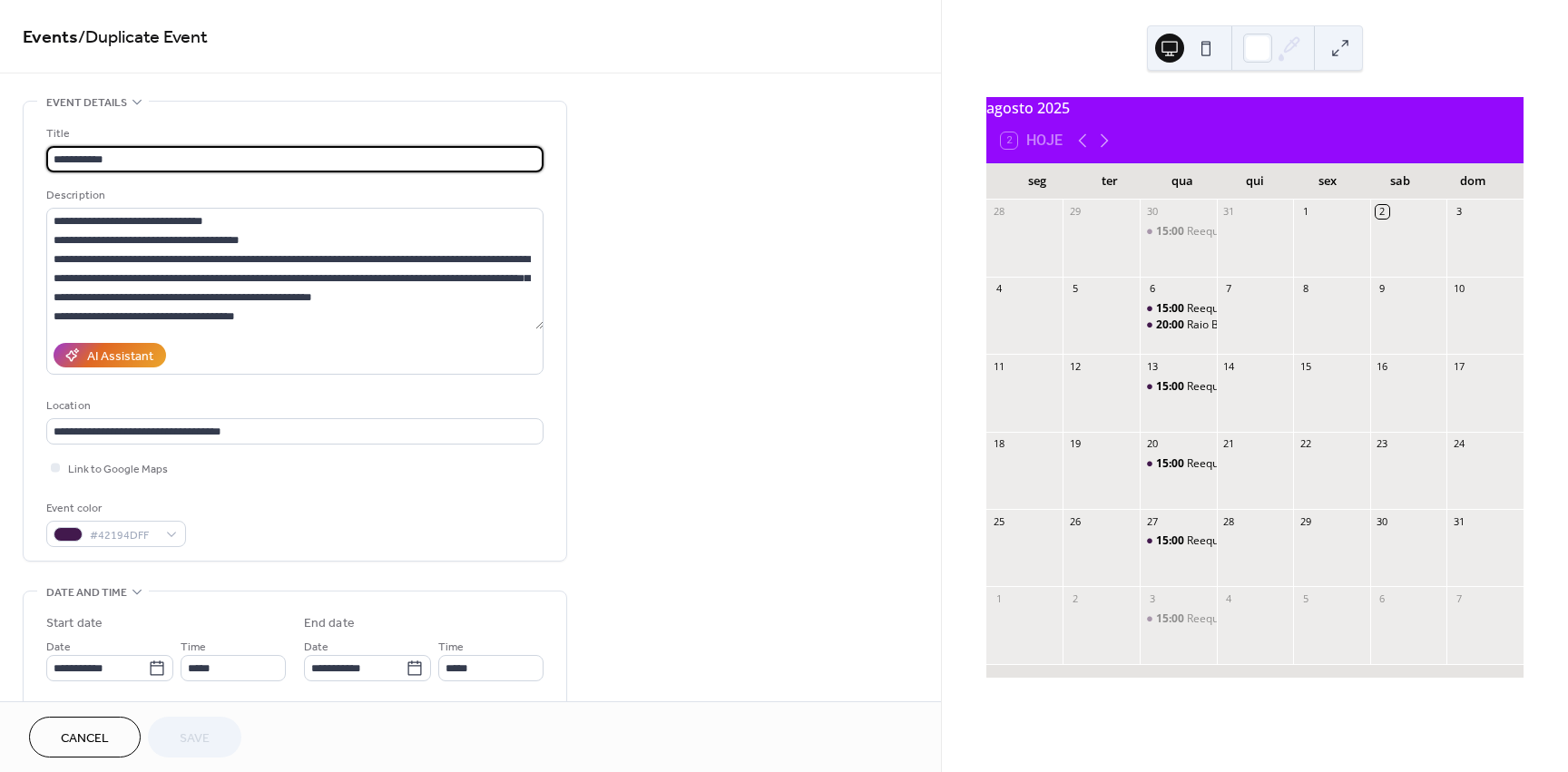 click on "**********" at bounding box center (295, 159) 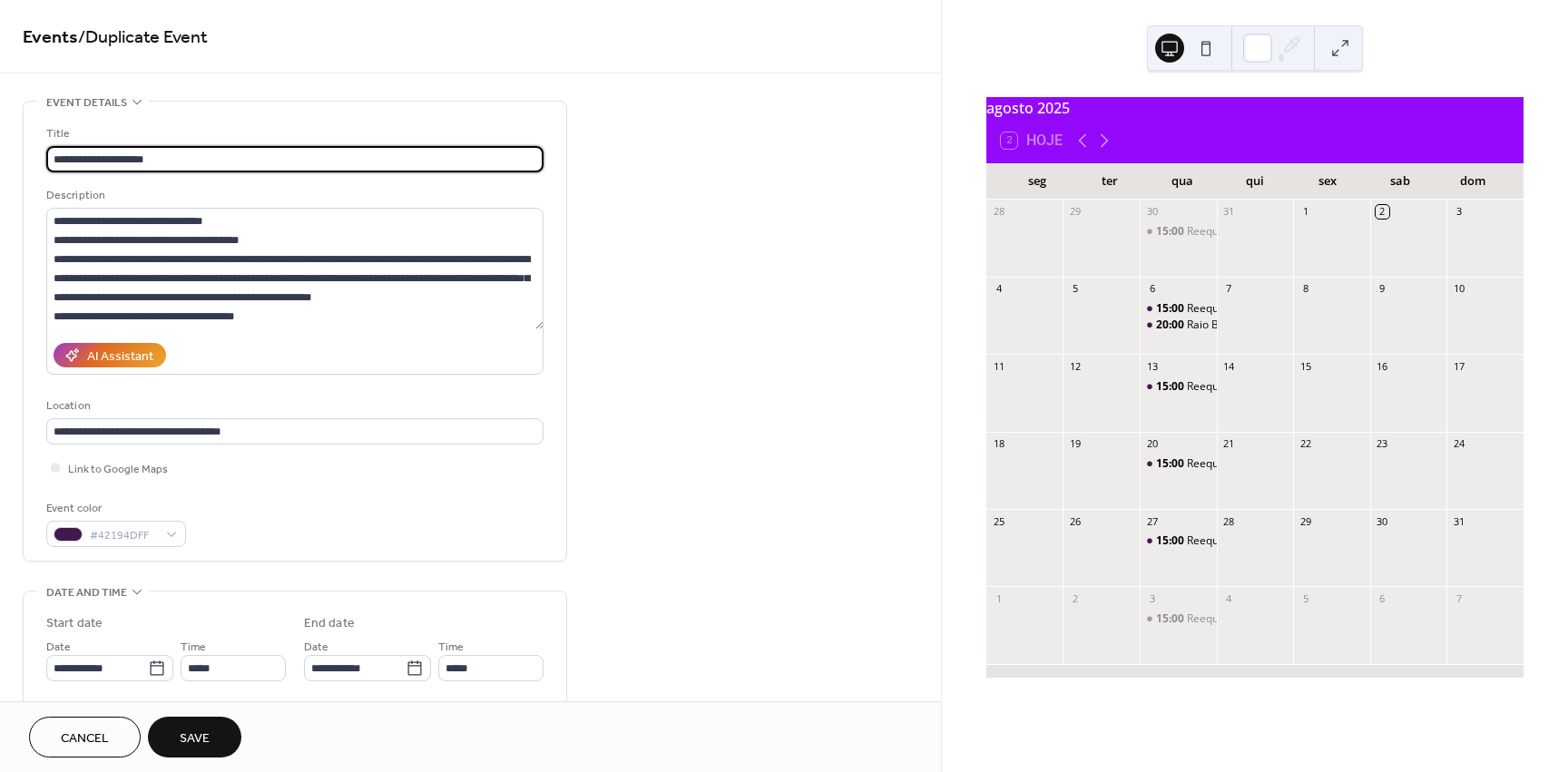 type on "**********" 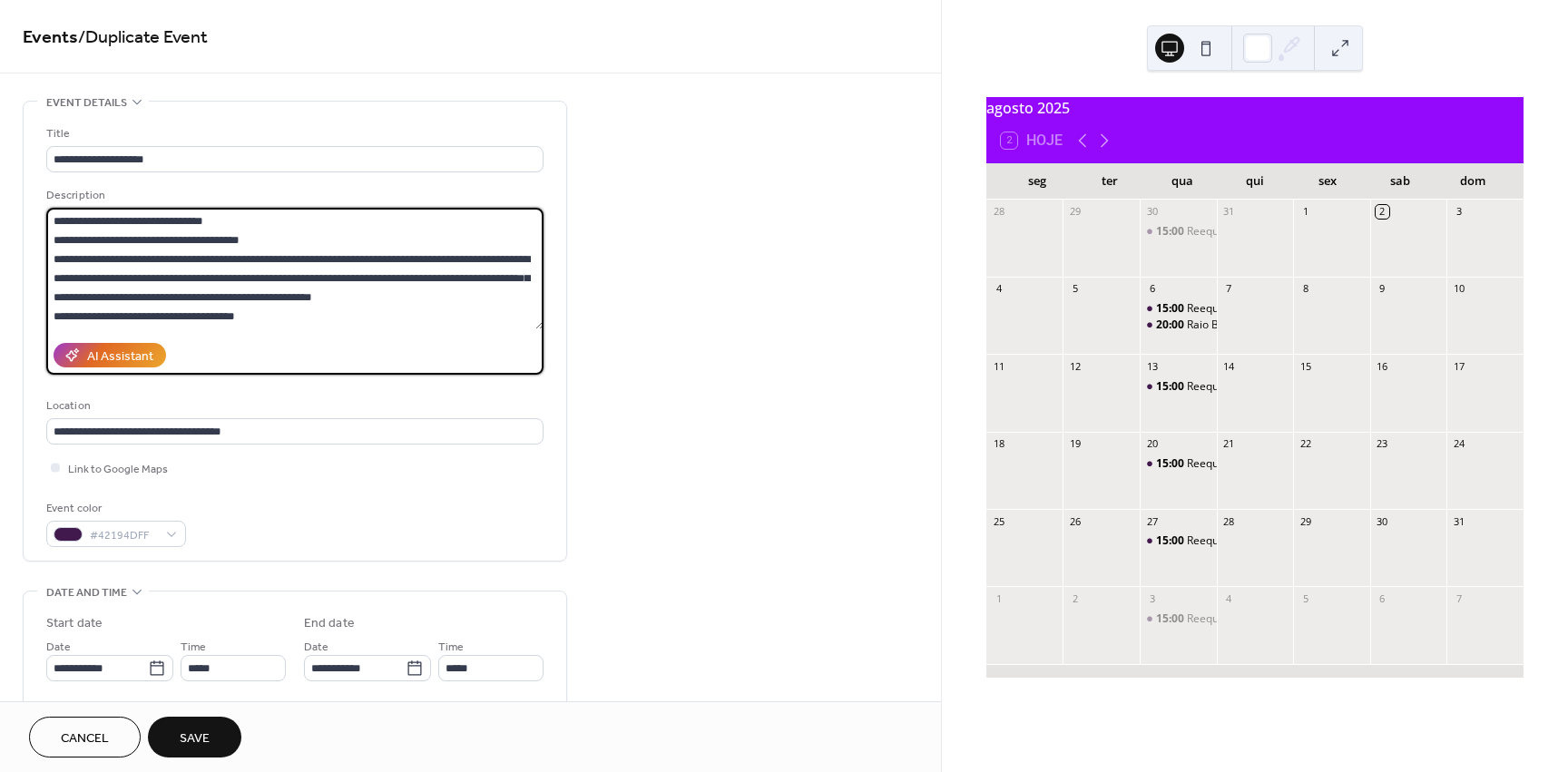 scroll, scrollTop: 362, scrollLeft: 0, axis: vertical 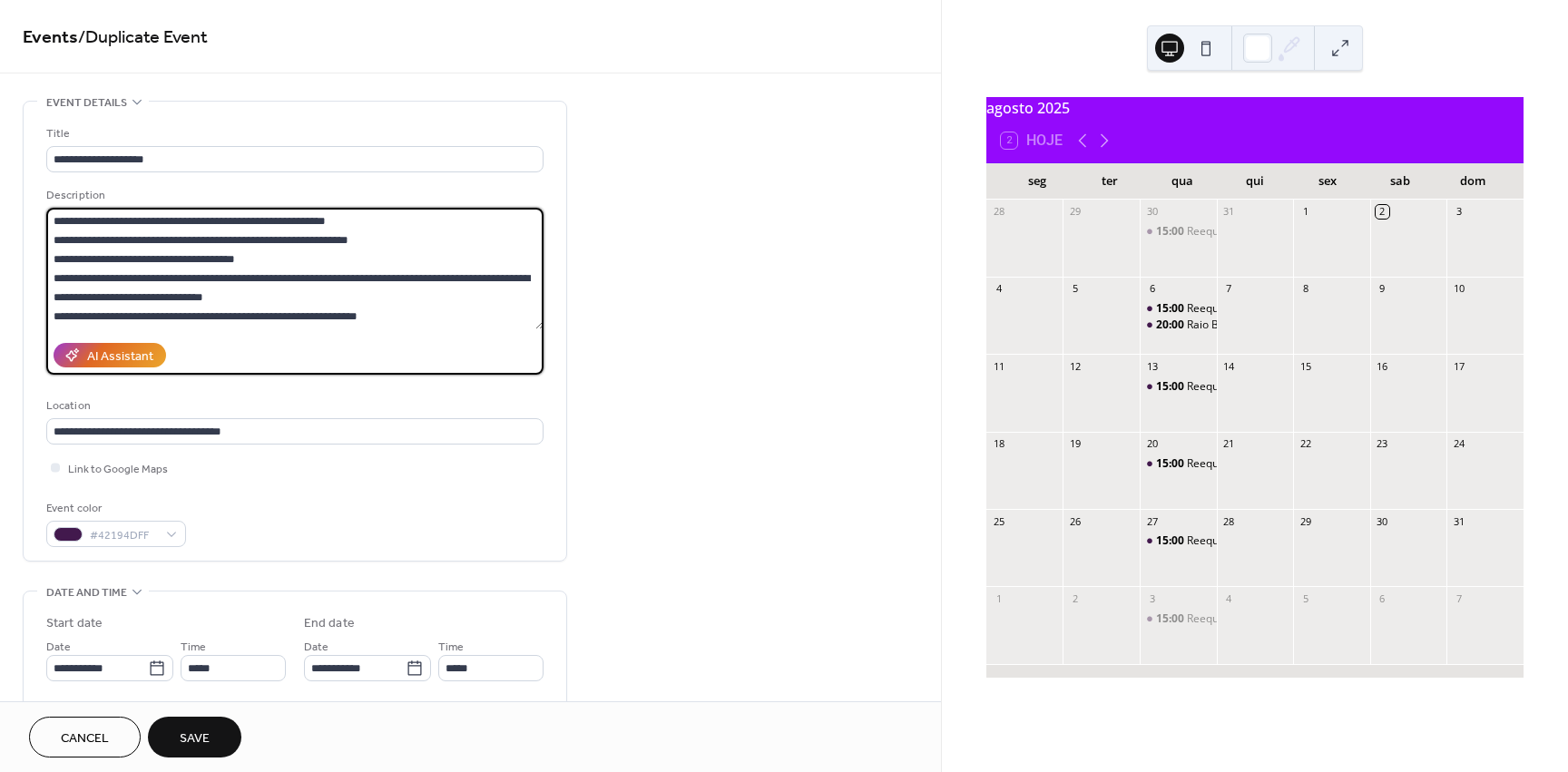 drag, startPoint x: 57, startPoint y: 224, endPoint x: 710, endPoint y: 455, distance: 692.65431 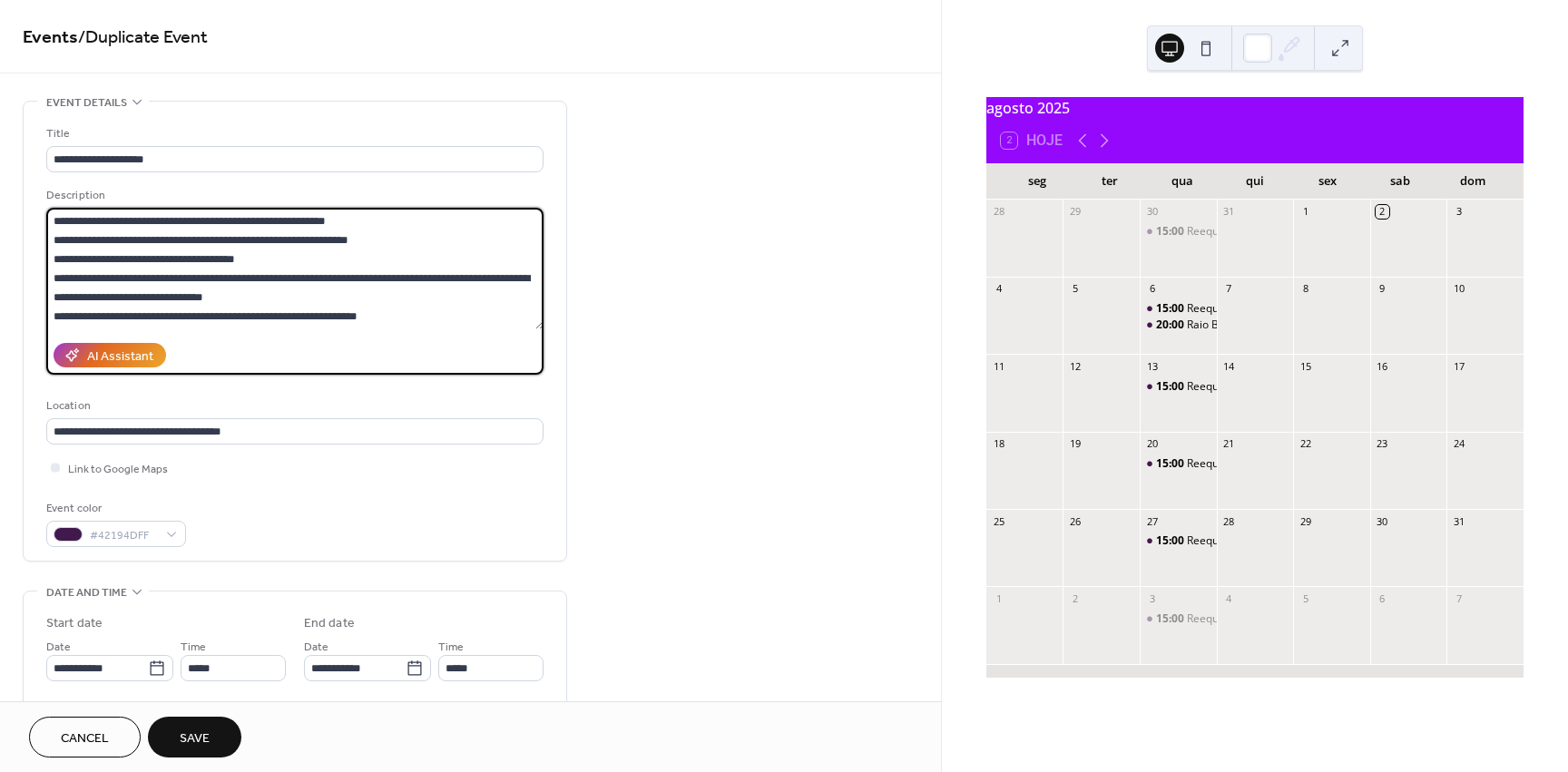 click on "**********" at bounding box center [470, 762] 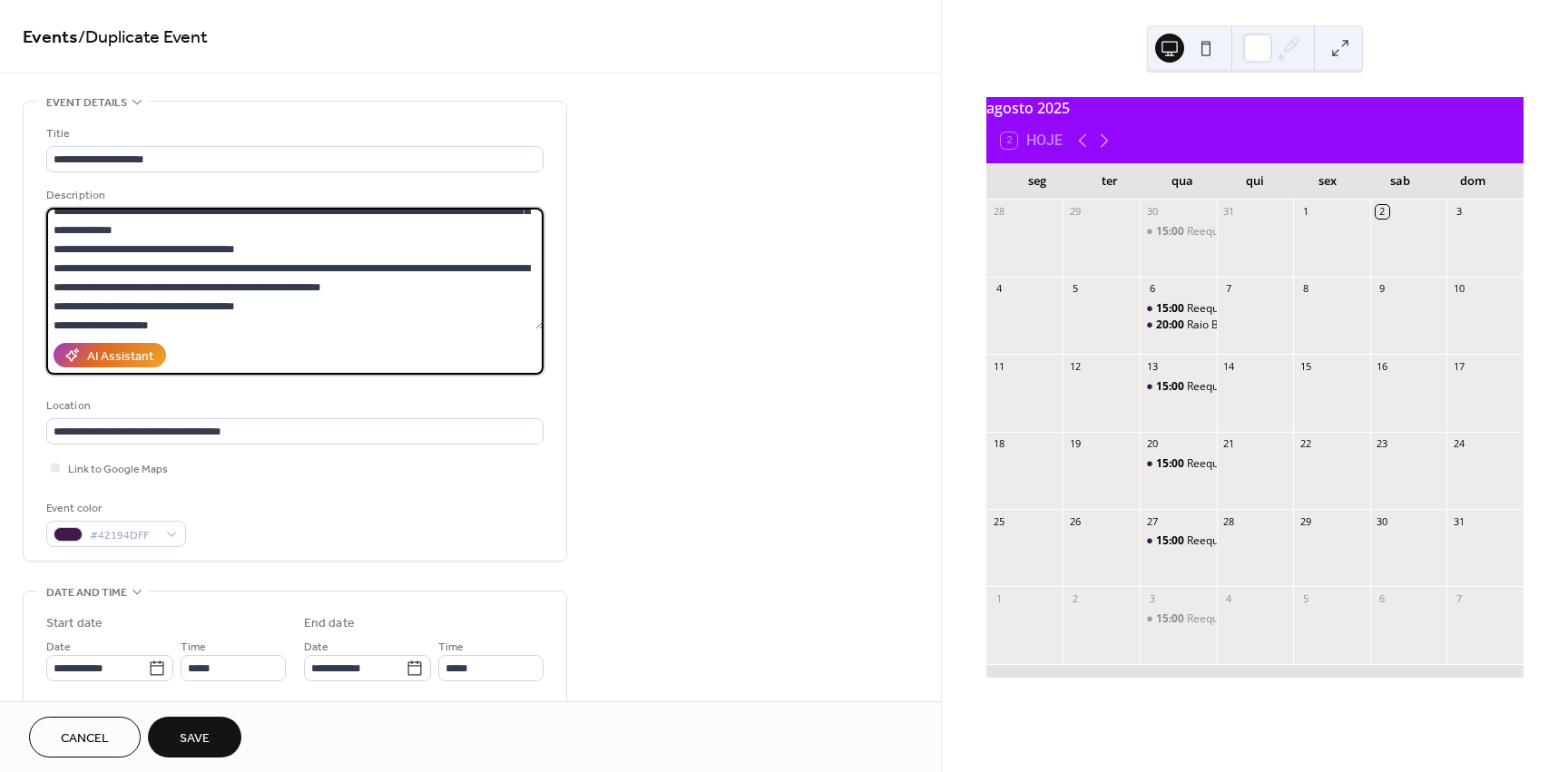 scroll, scrollTop: 91, scrollLeft: 0, axis: vertical 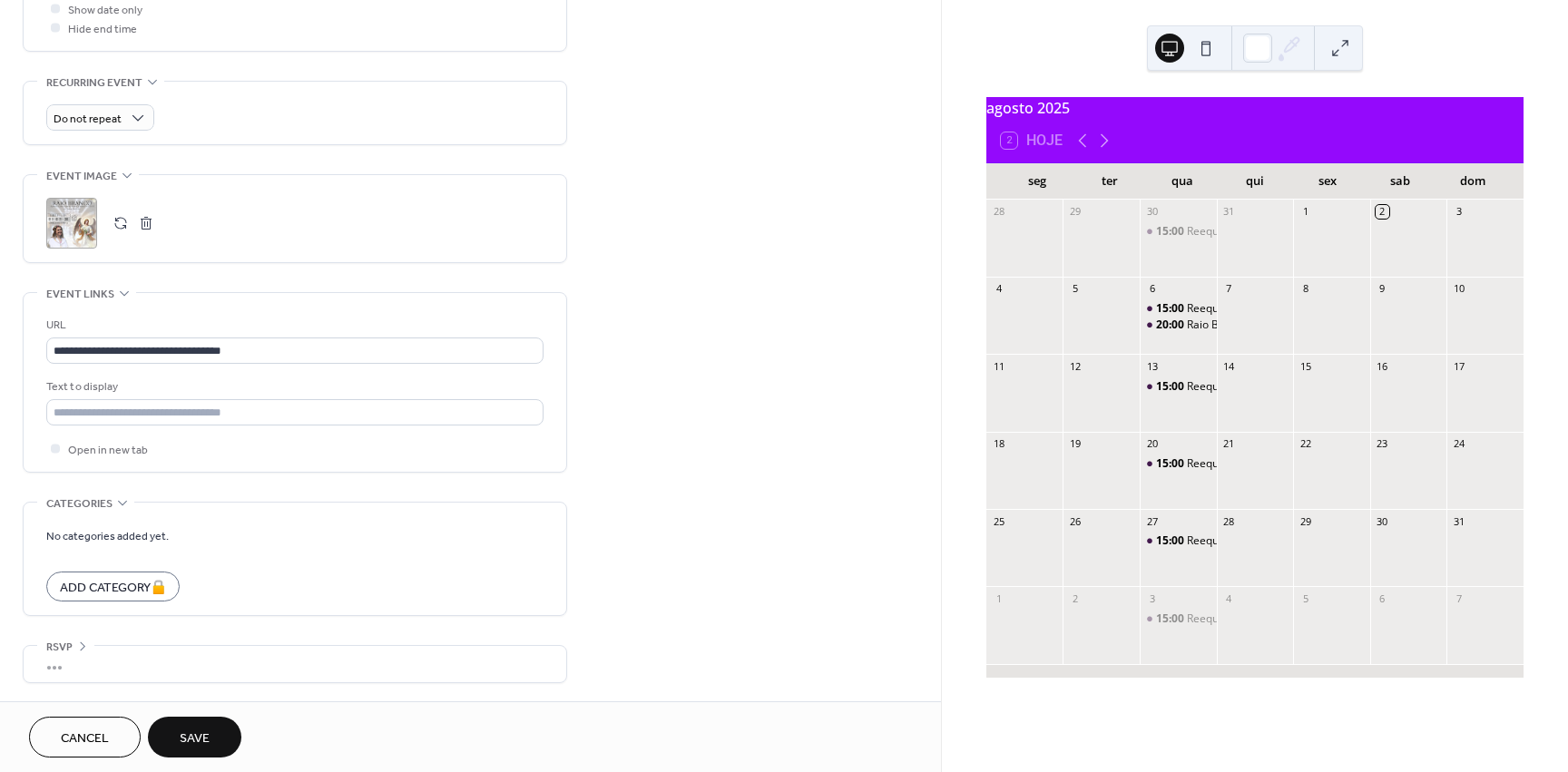 type on "**********" 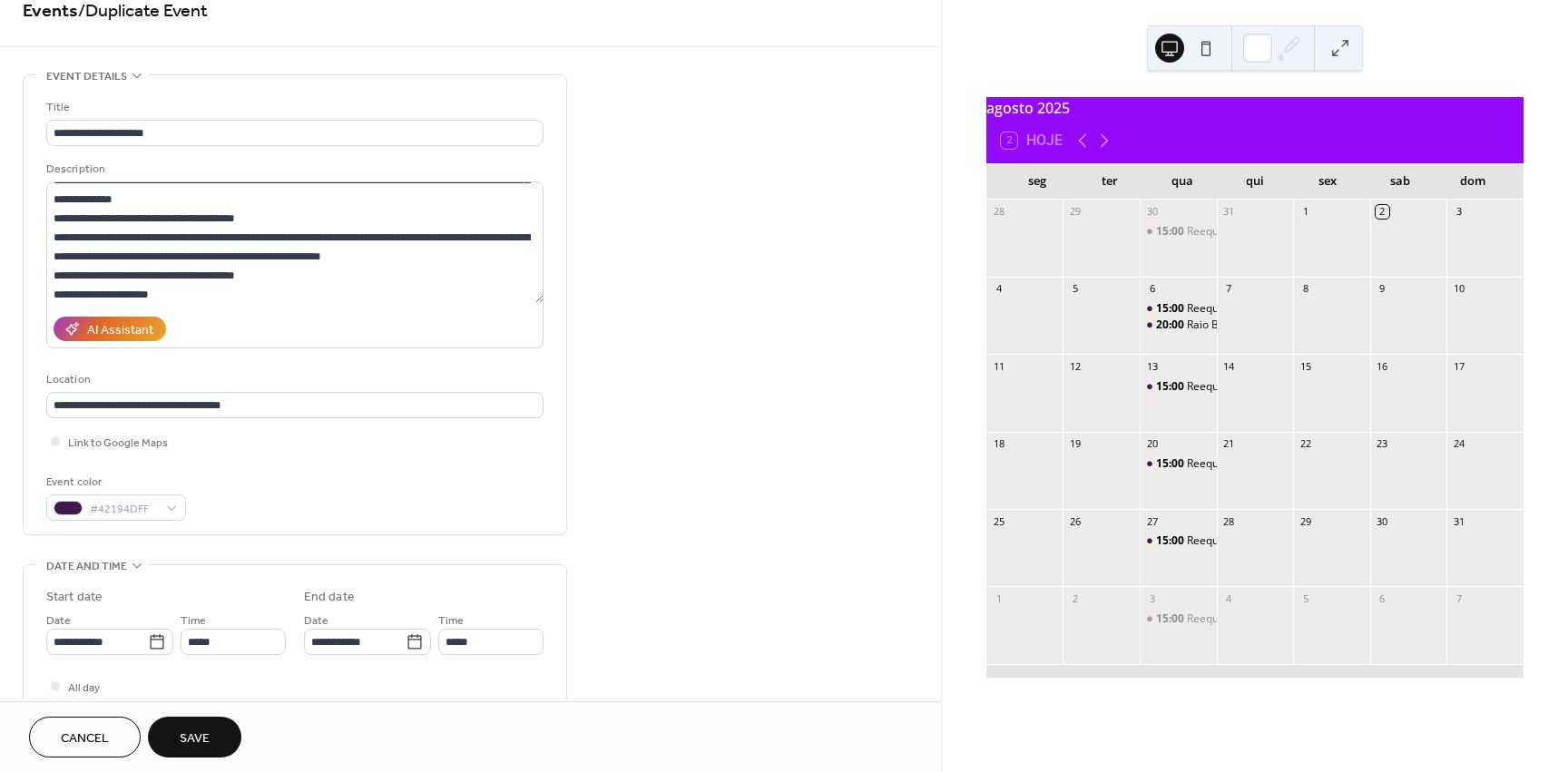 scroll, scrollTop: 0, scrollLeft: 0, axis: both 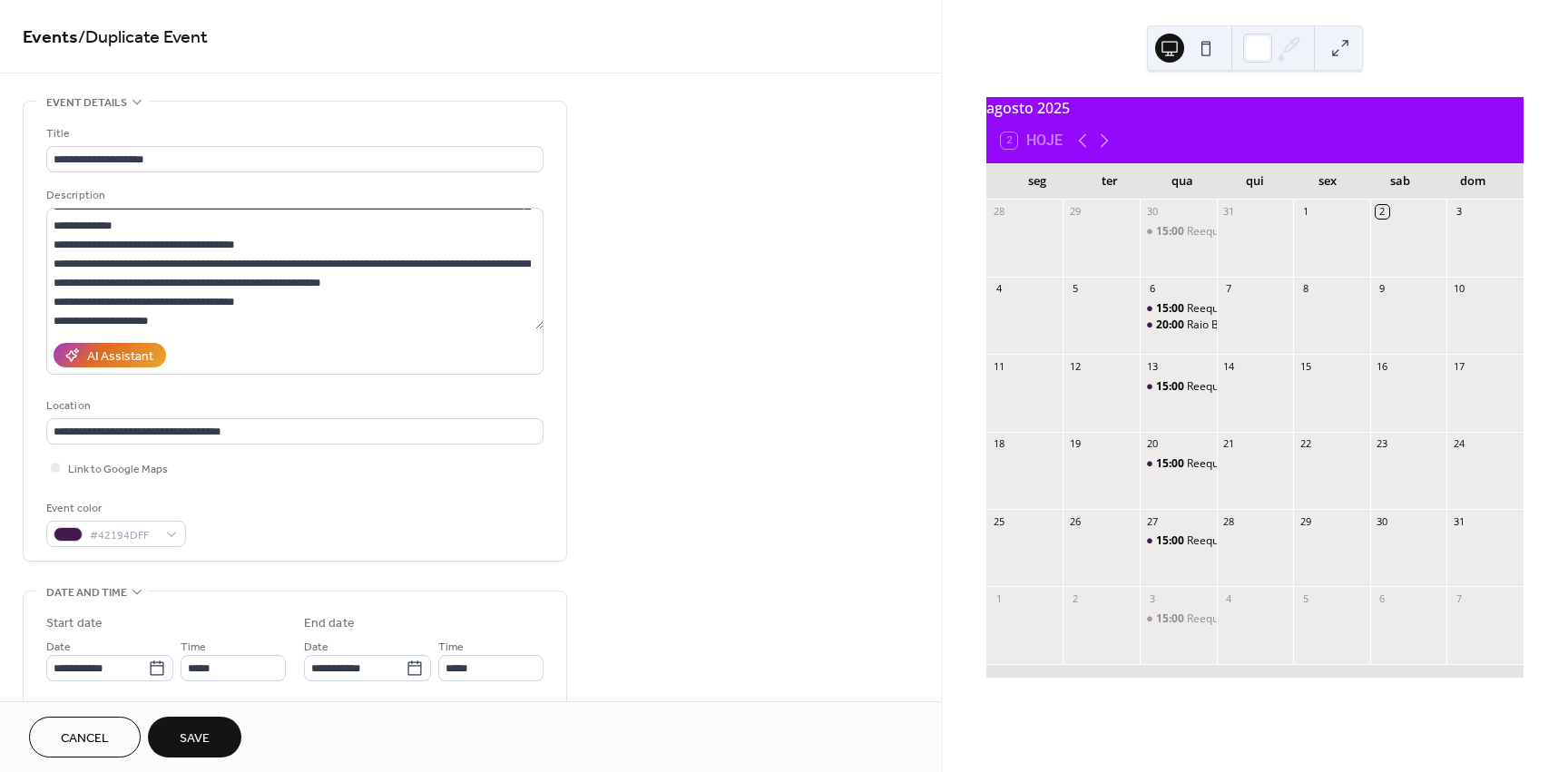 click 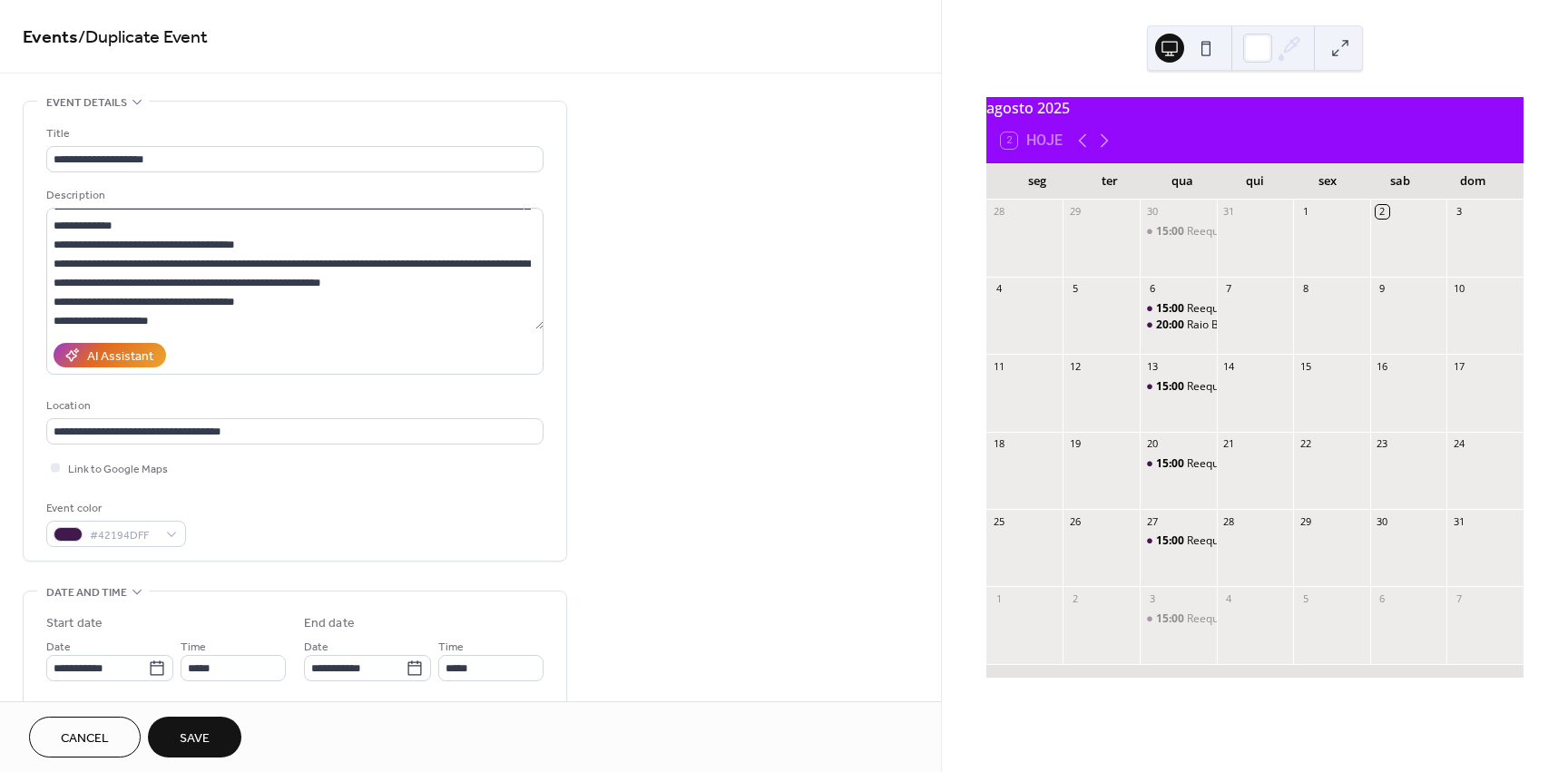 click on "**********" at bounding box center (470, 762) 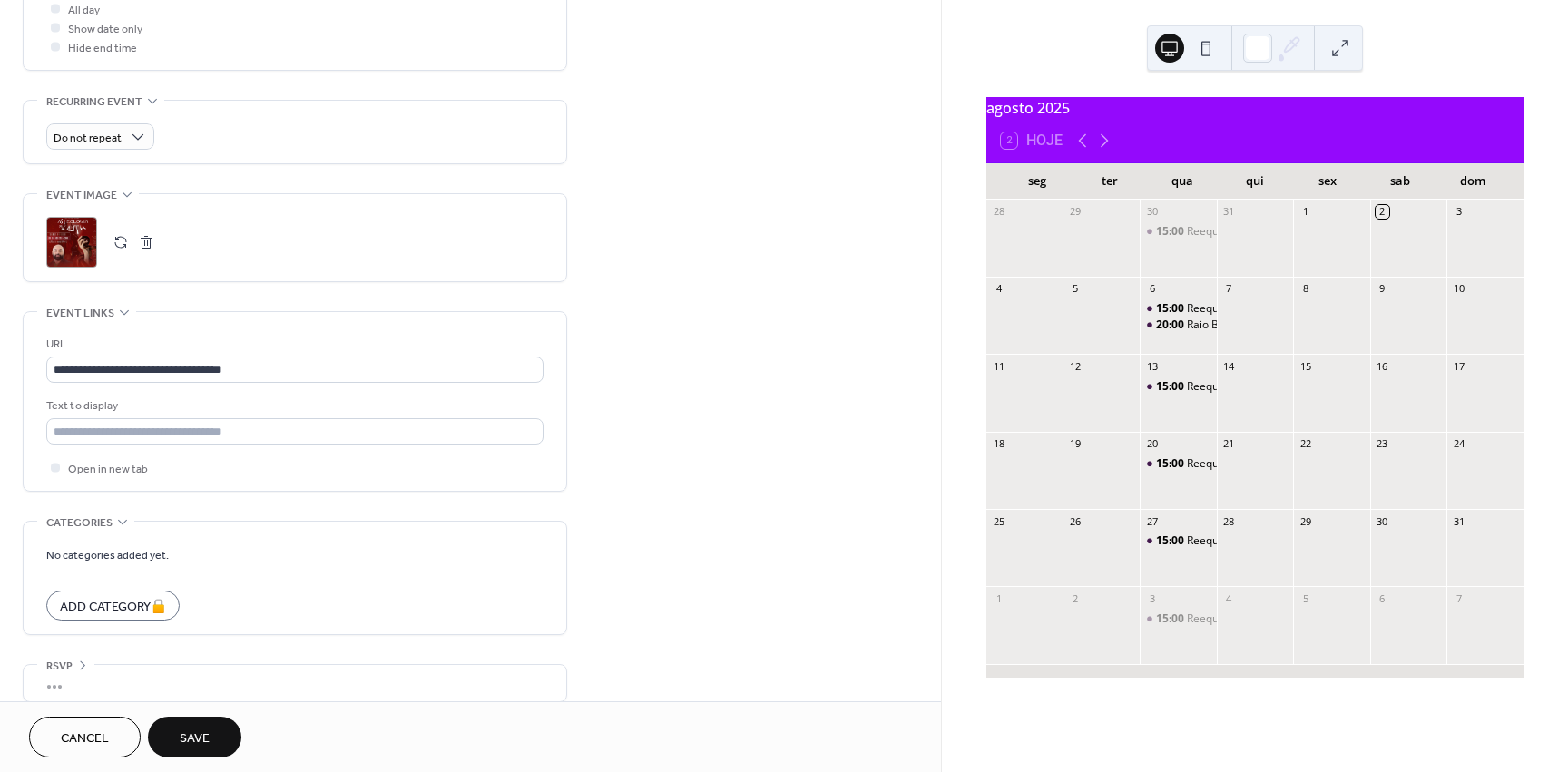 scroll, scrollTop: 723, scrollLeft: 0, axis: vertical 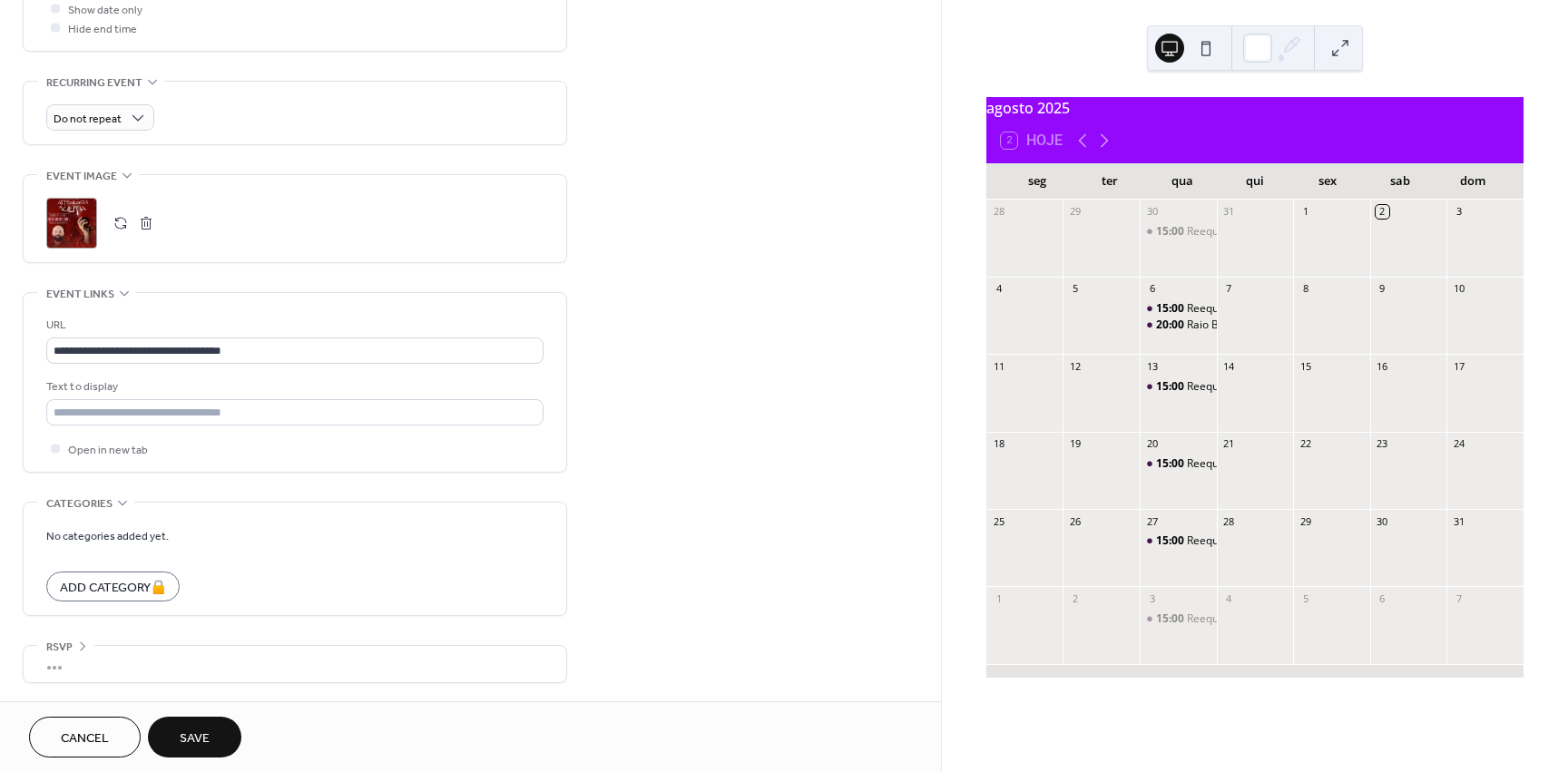 click on "Save" at bounding box center (194, 737) 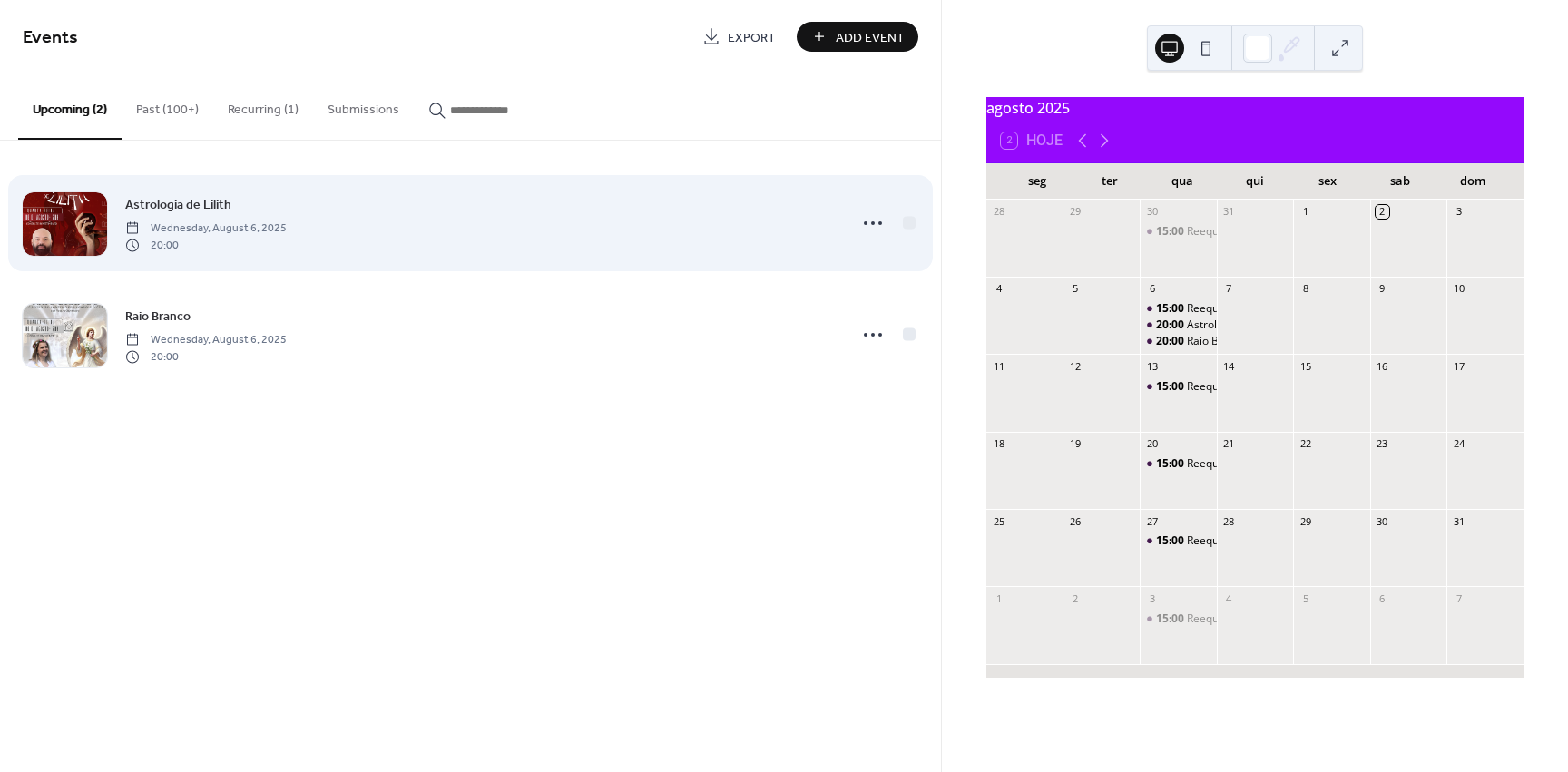 click at bounding box center (887, 223) 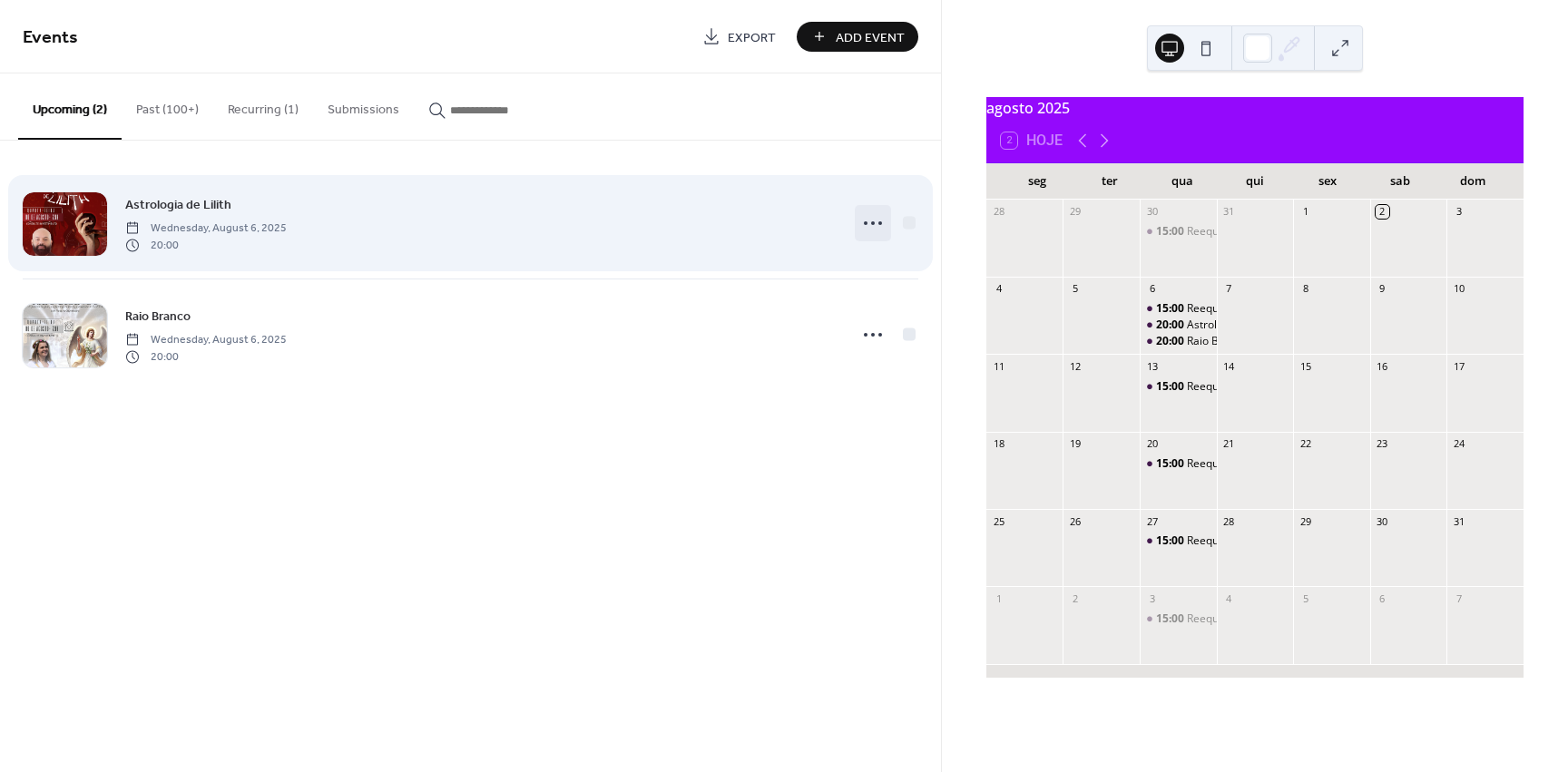 click 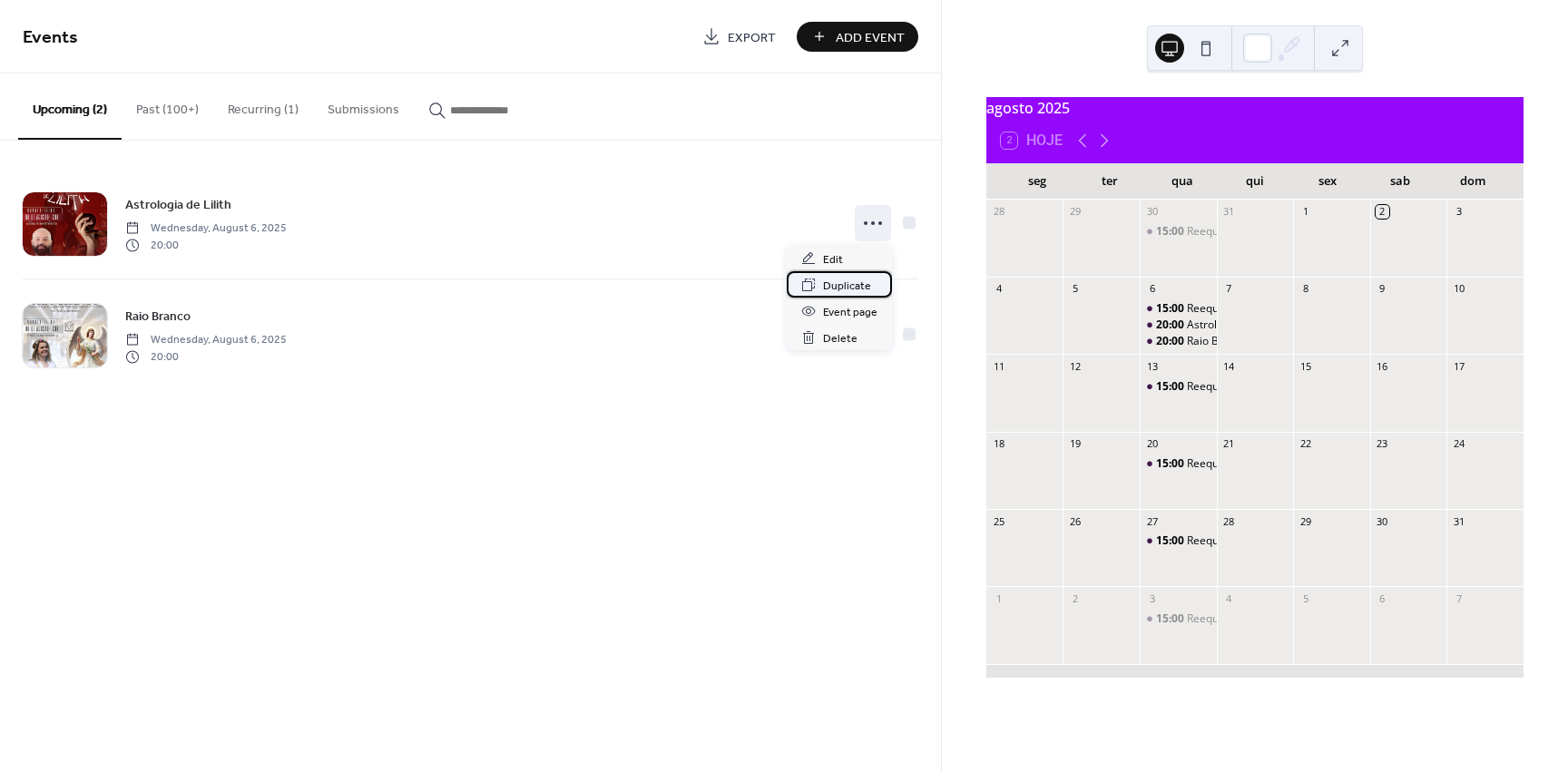 click on "Duplicate" at bounding box center (839, 284) 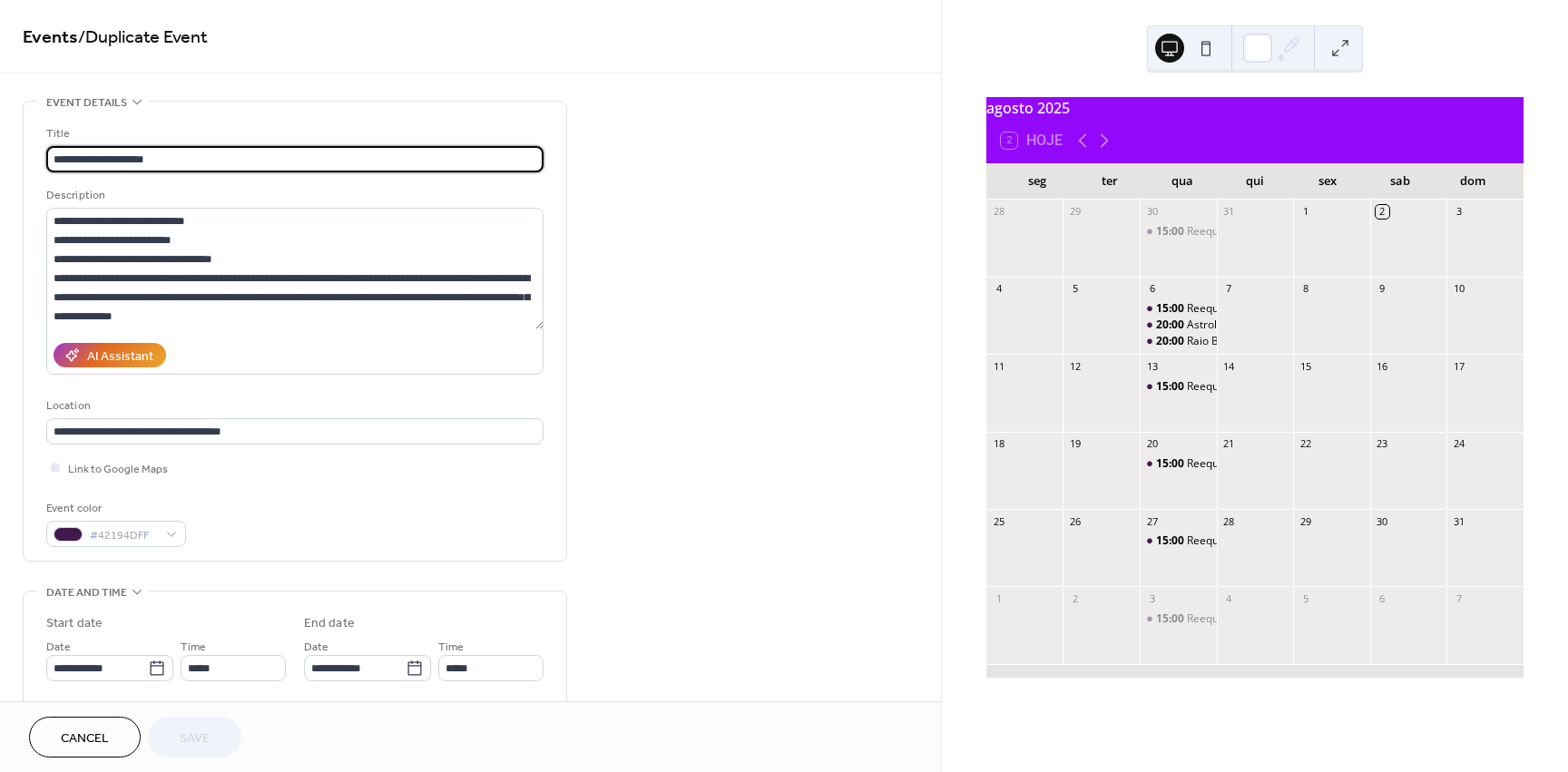 click on "**********" at bounding box center (295, 159) 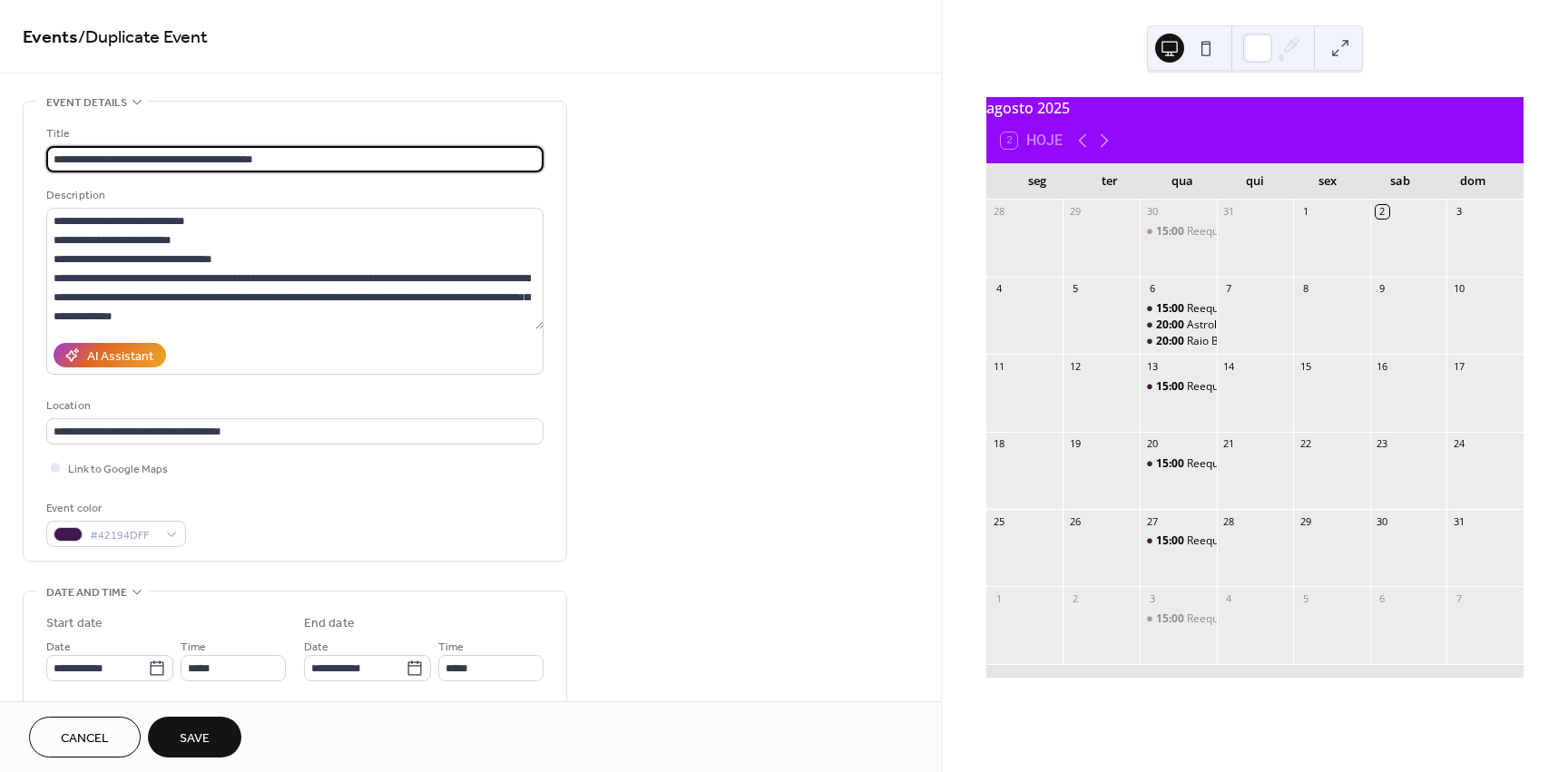 type on "**********" 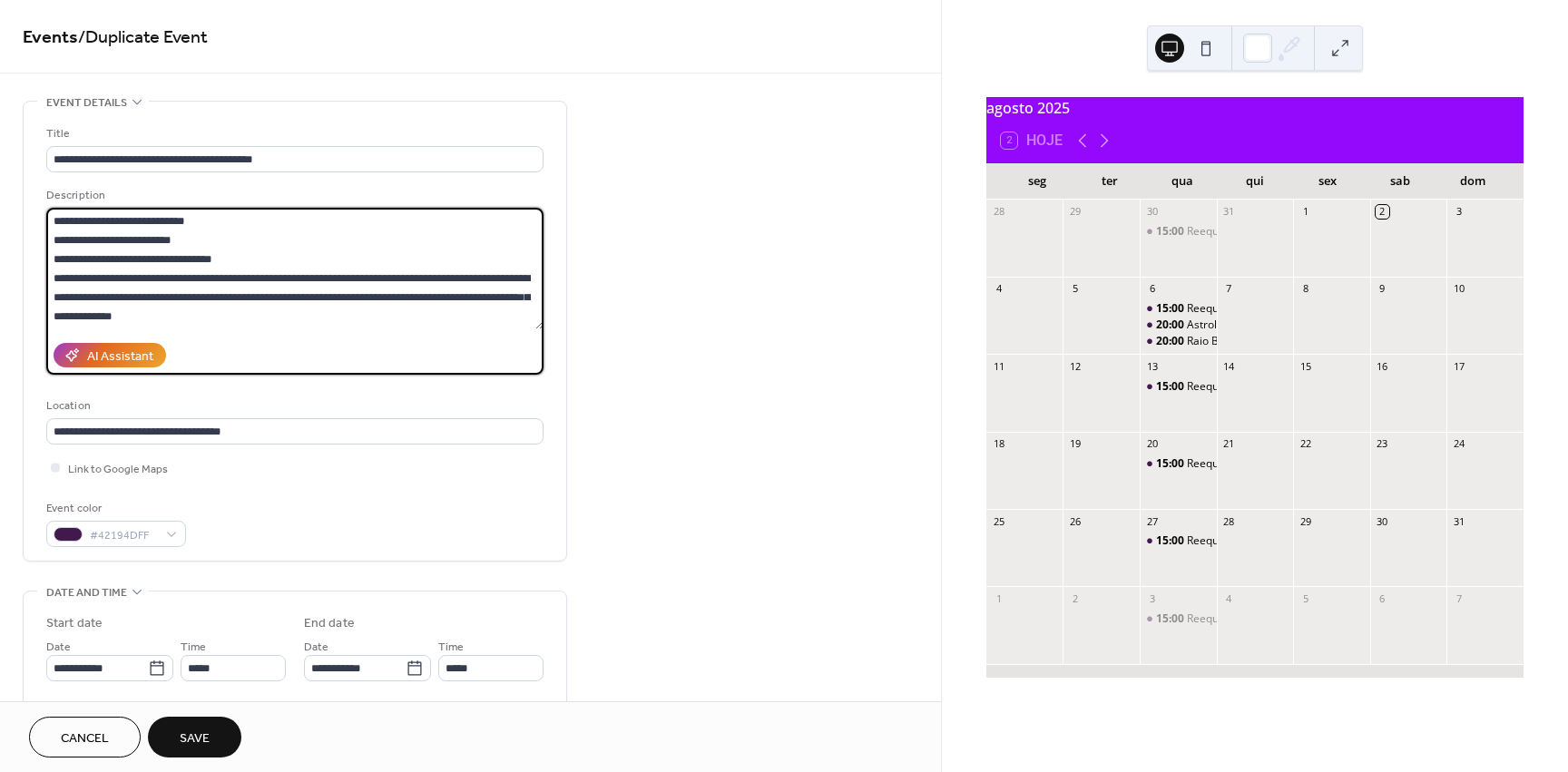scroll, scrollTop: 324, scrollLeft: 0, axis: vertical 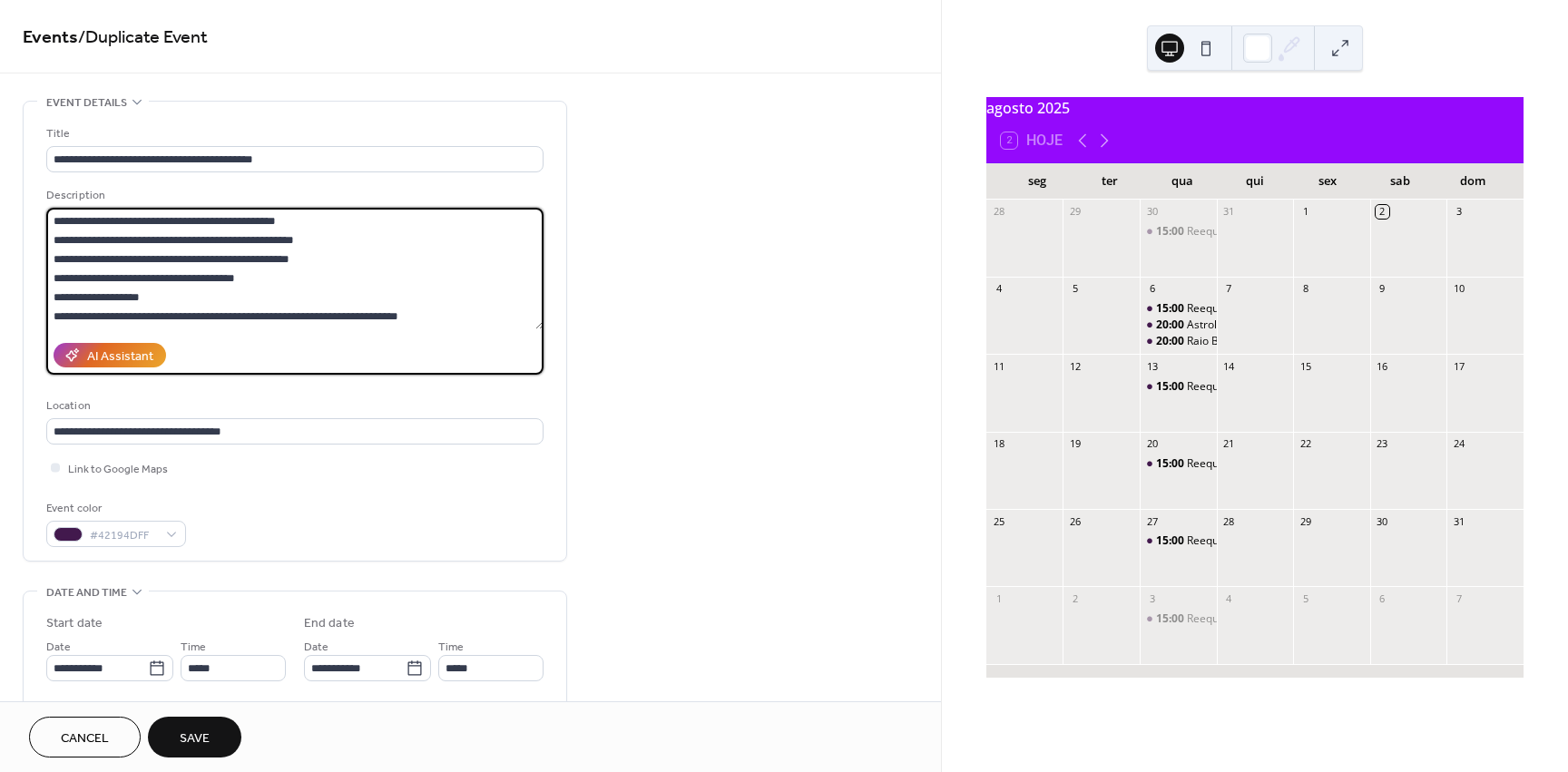 drag, startPoint x: 52, startPoint y: 220, endPoint x: 713, endPoint y: 517, distance: 724.6585 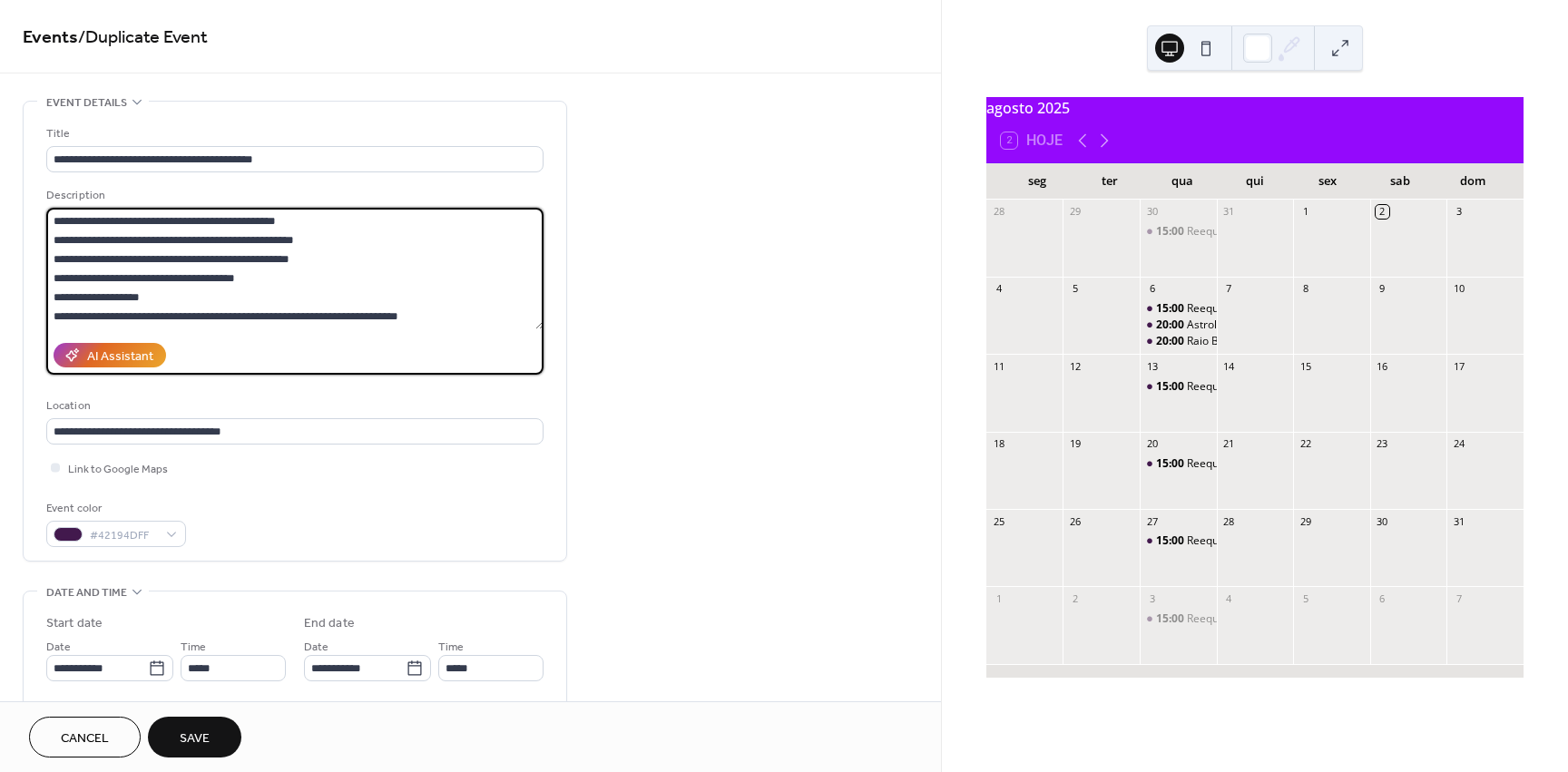 click on "**********" at bounding box center [470, 762] 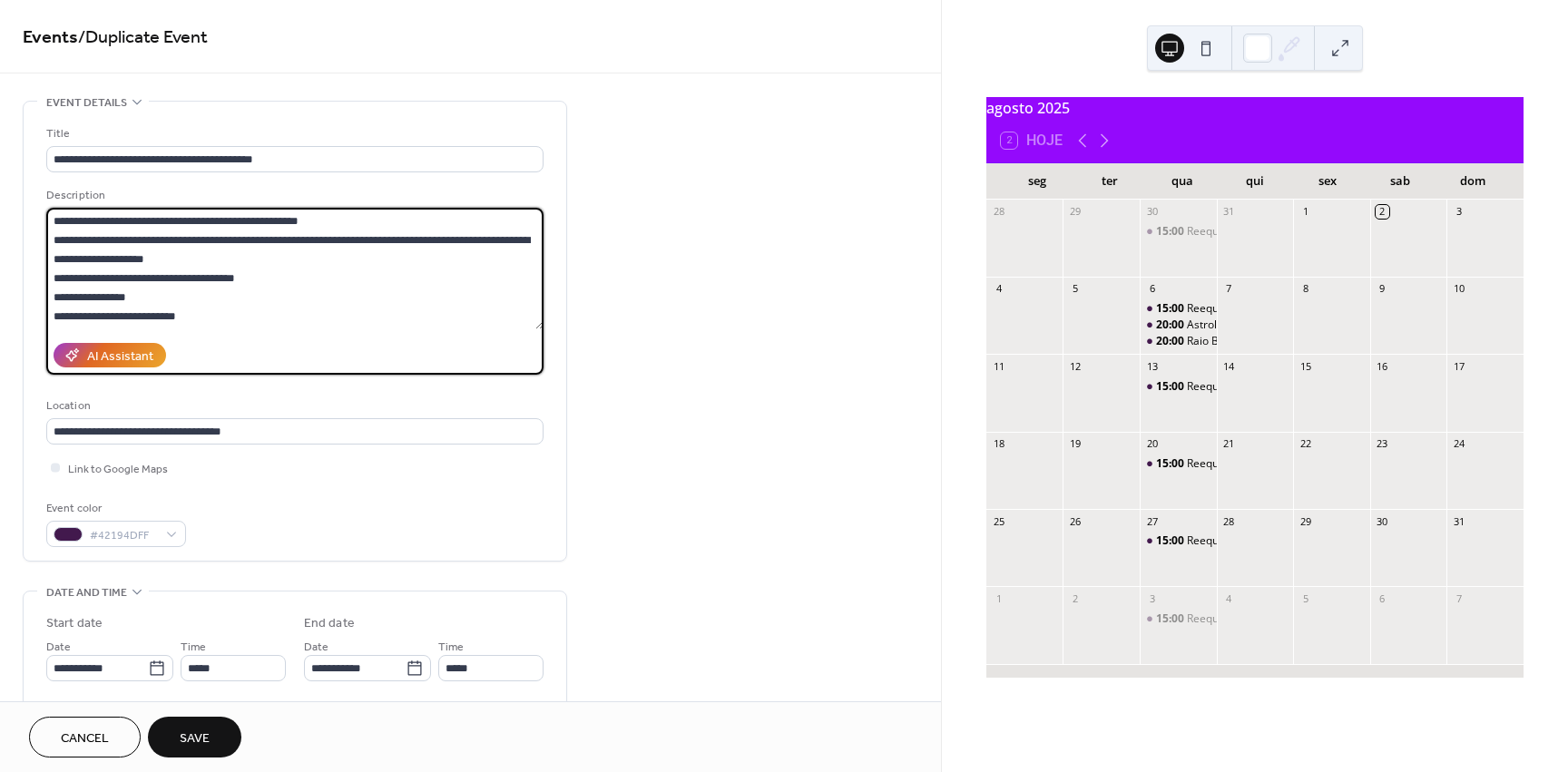 scroll, scrollTop: 0, scrollLeft: 0, axis: both 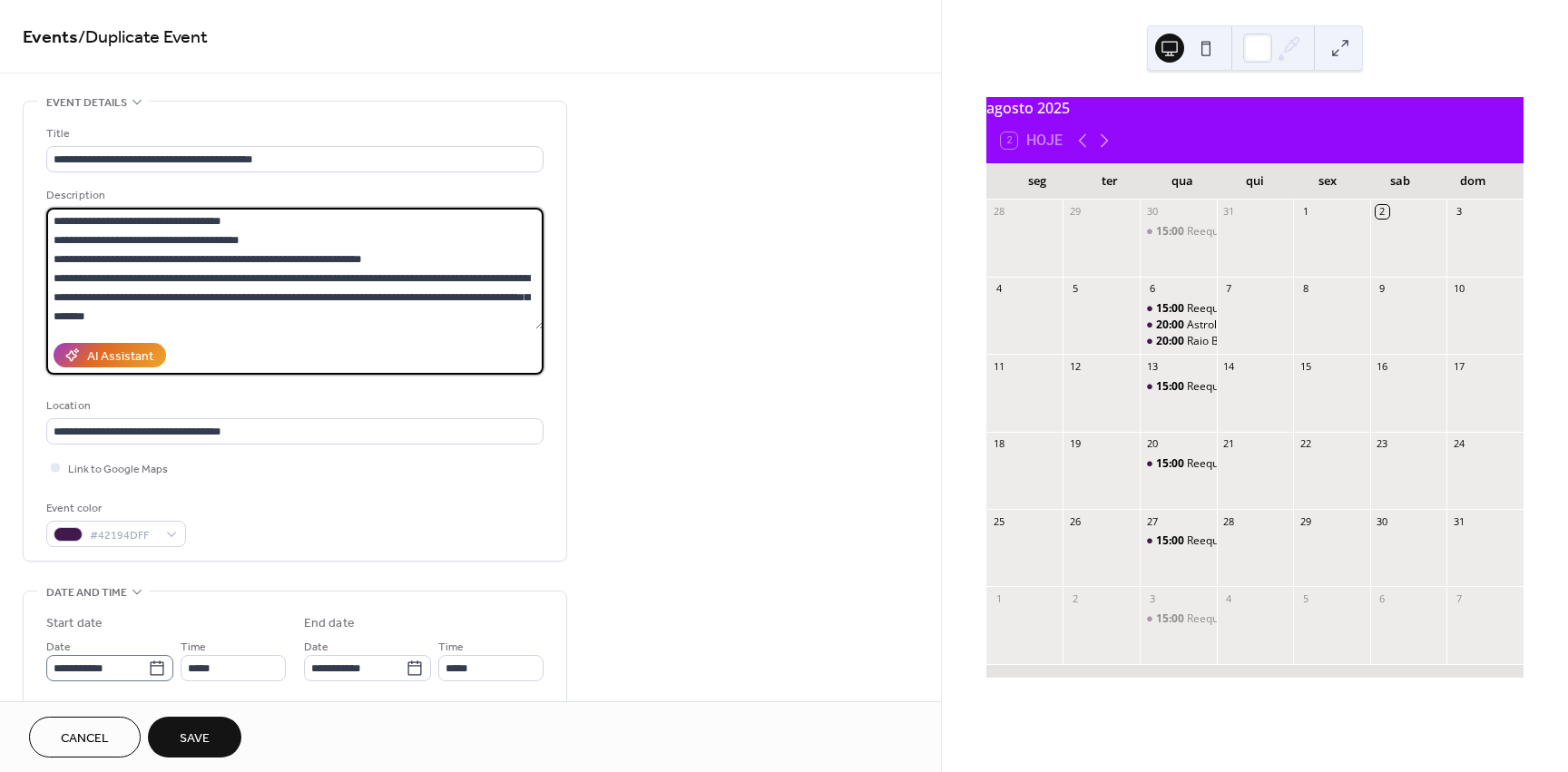 type on "**********" 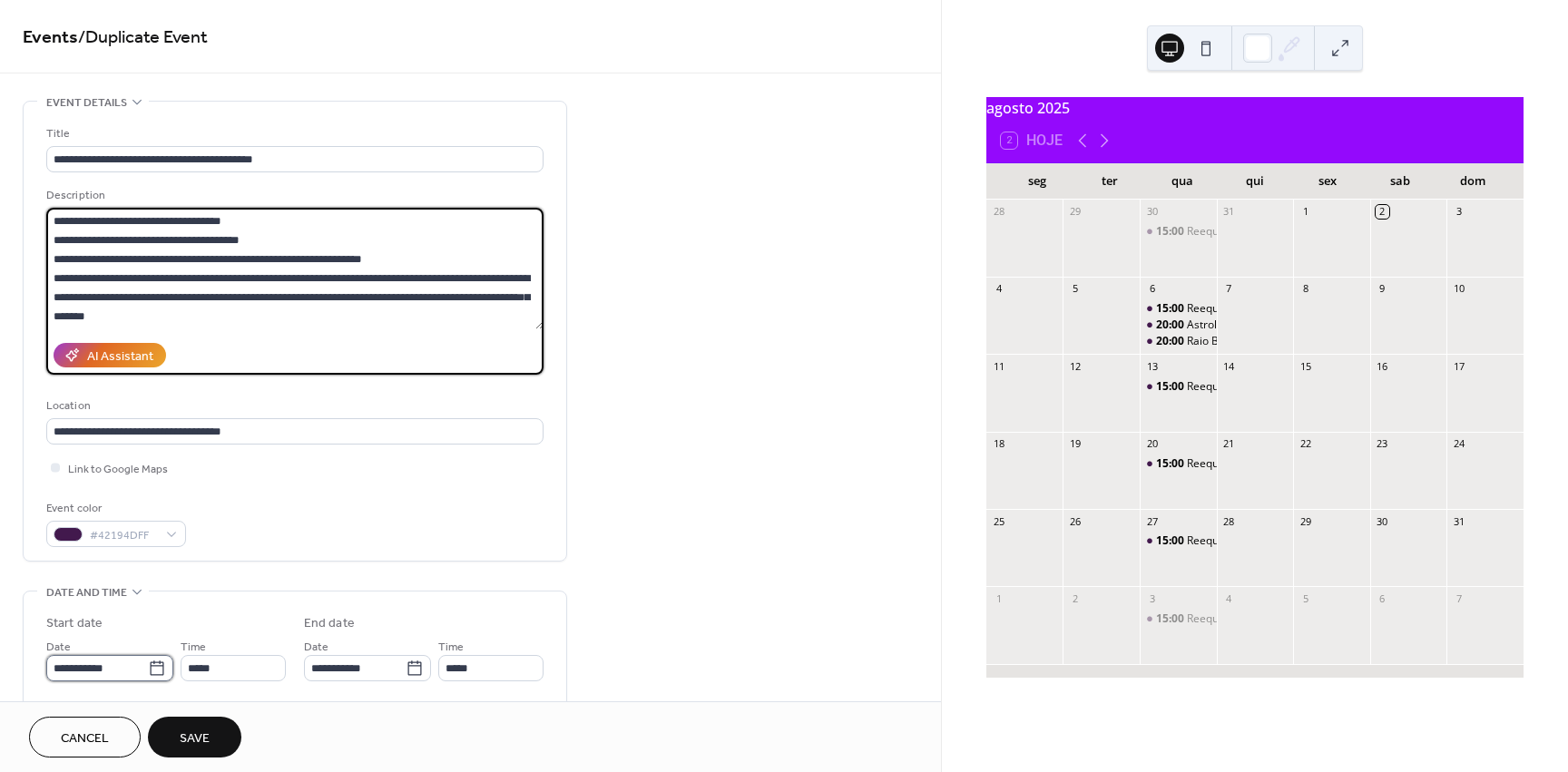 click on "**********" at bounding box center (97, 668) 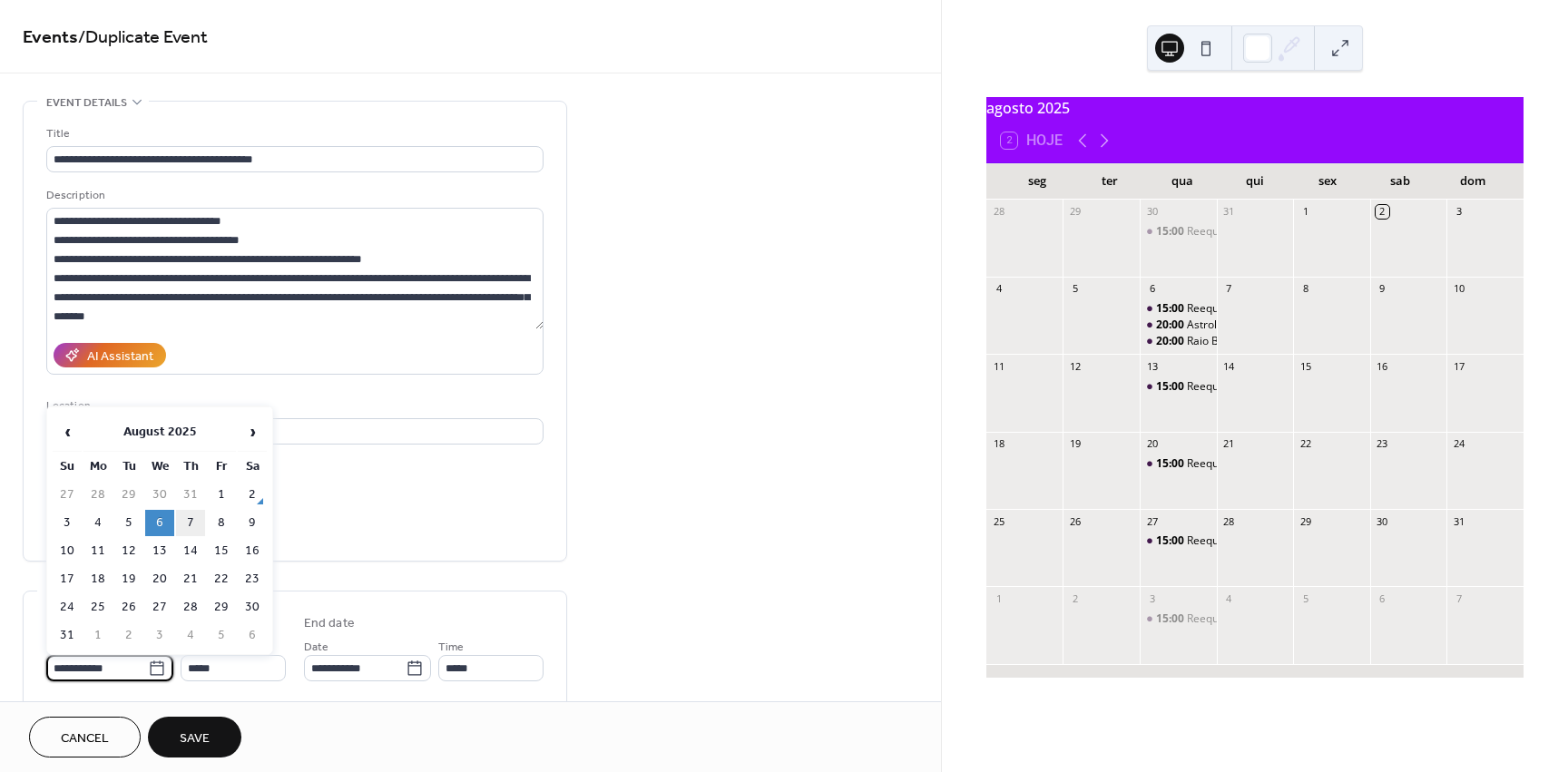 click on "7" at bounding box center [191, 523] 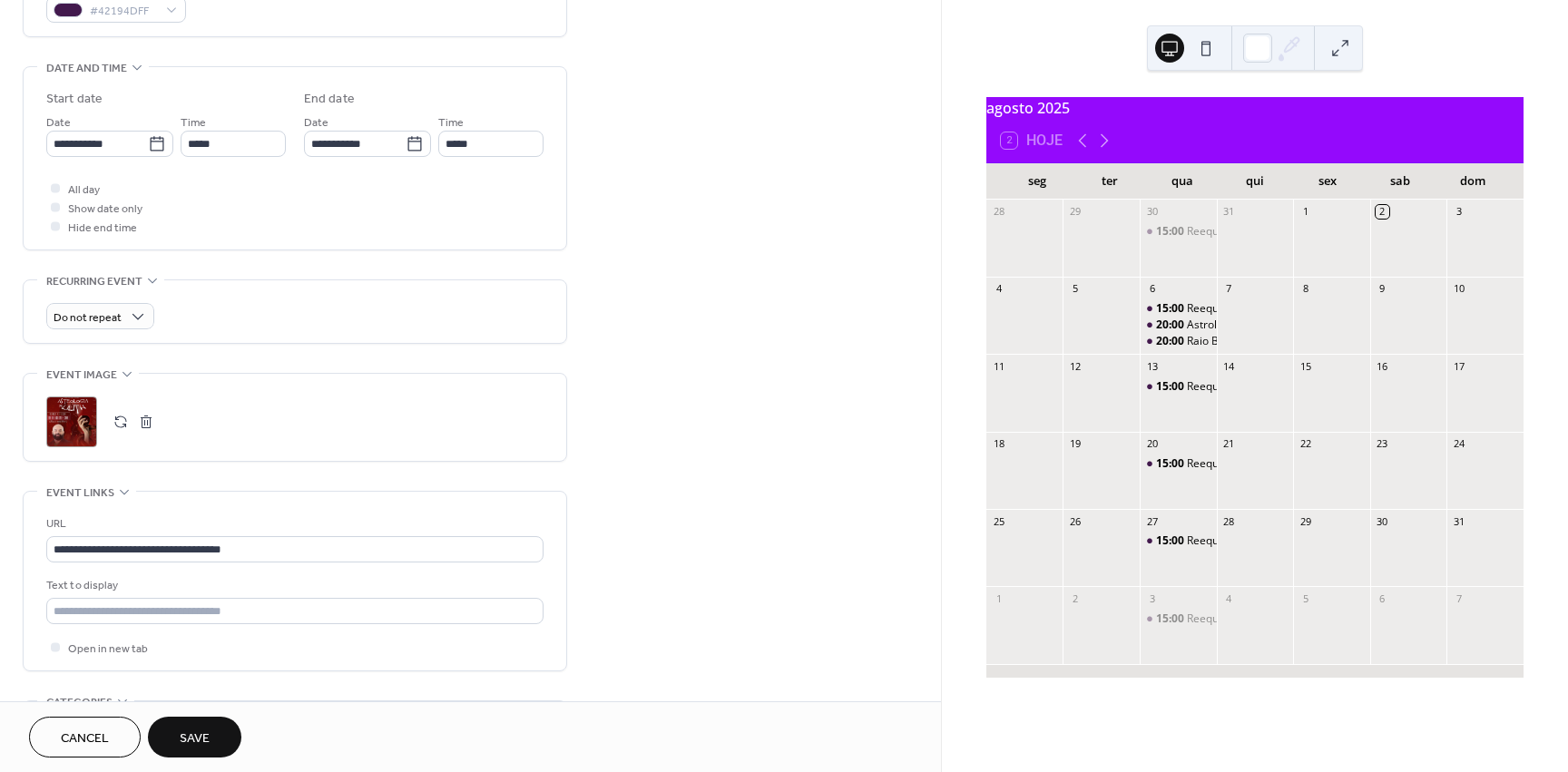 scroll, scrollTop: 544, scrollLeft: 0, axis: vertical 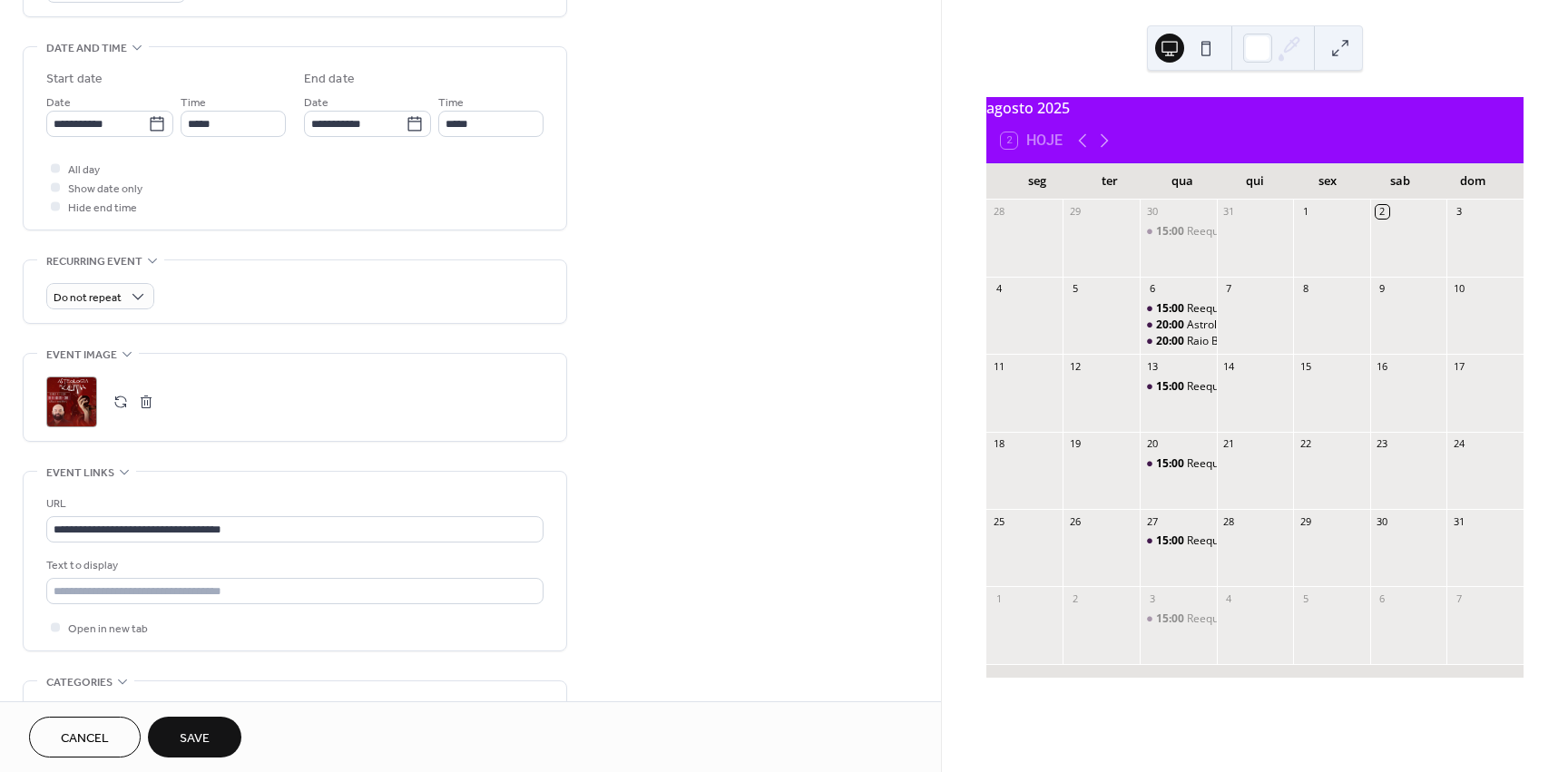 click at bounding box center (121, 402) 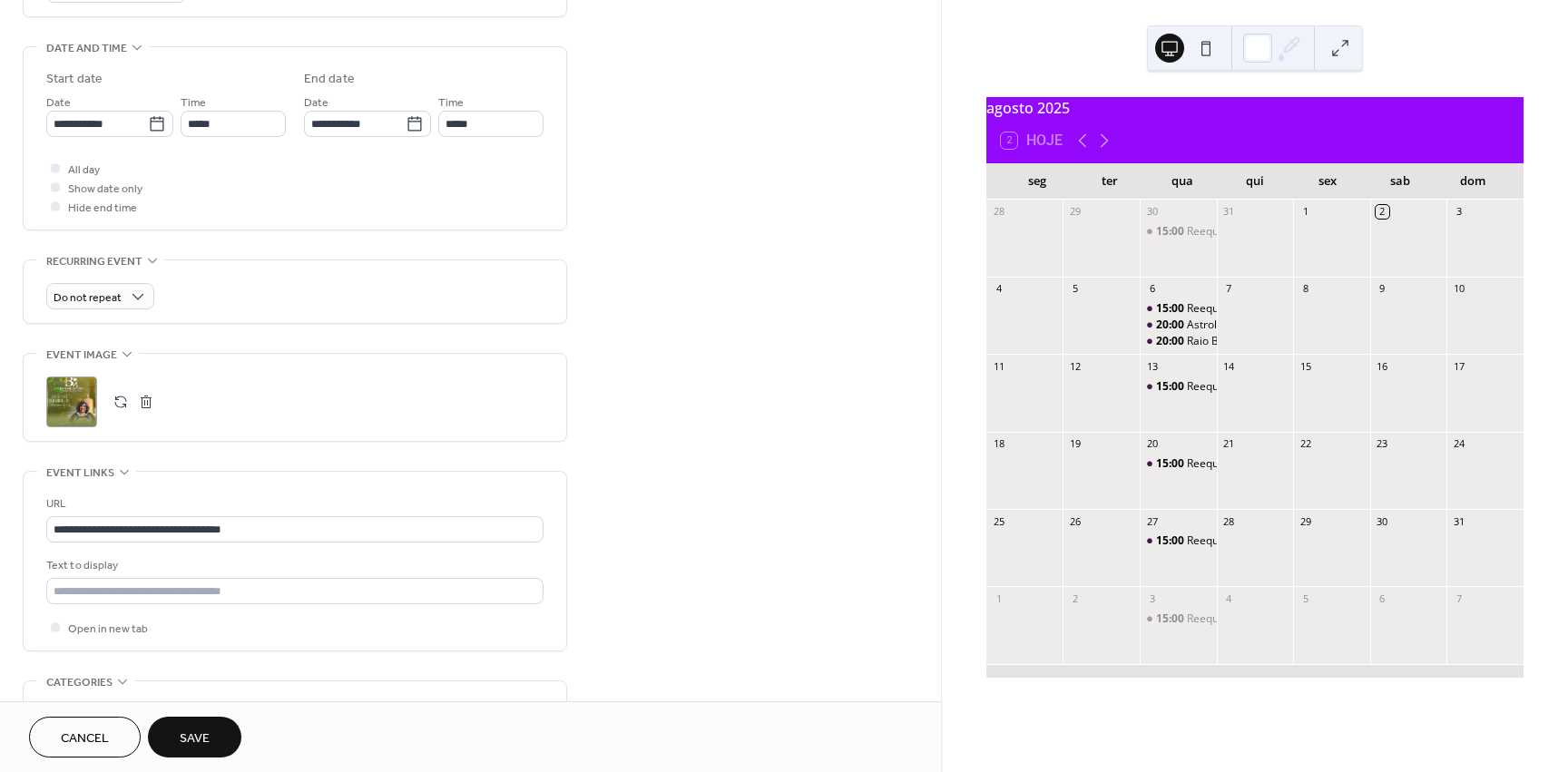 click on "Save" at bounding box center (194, 737) 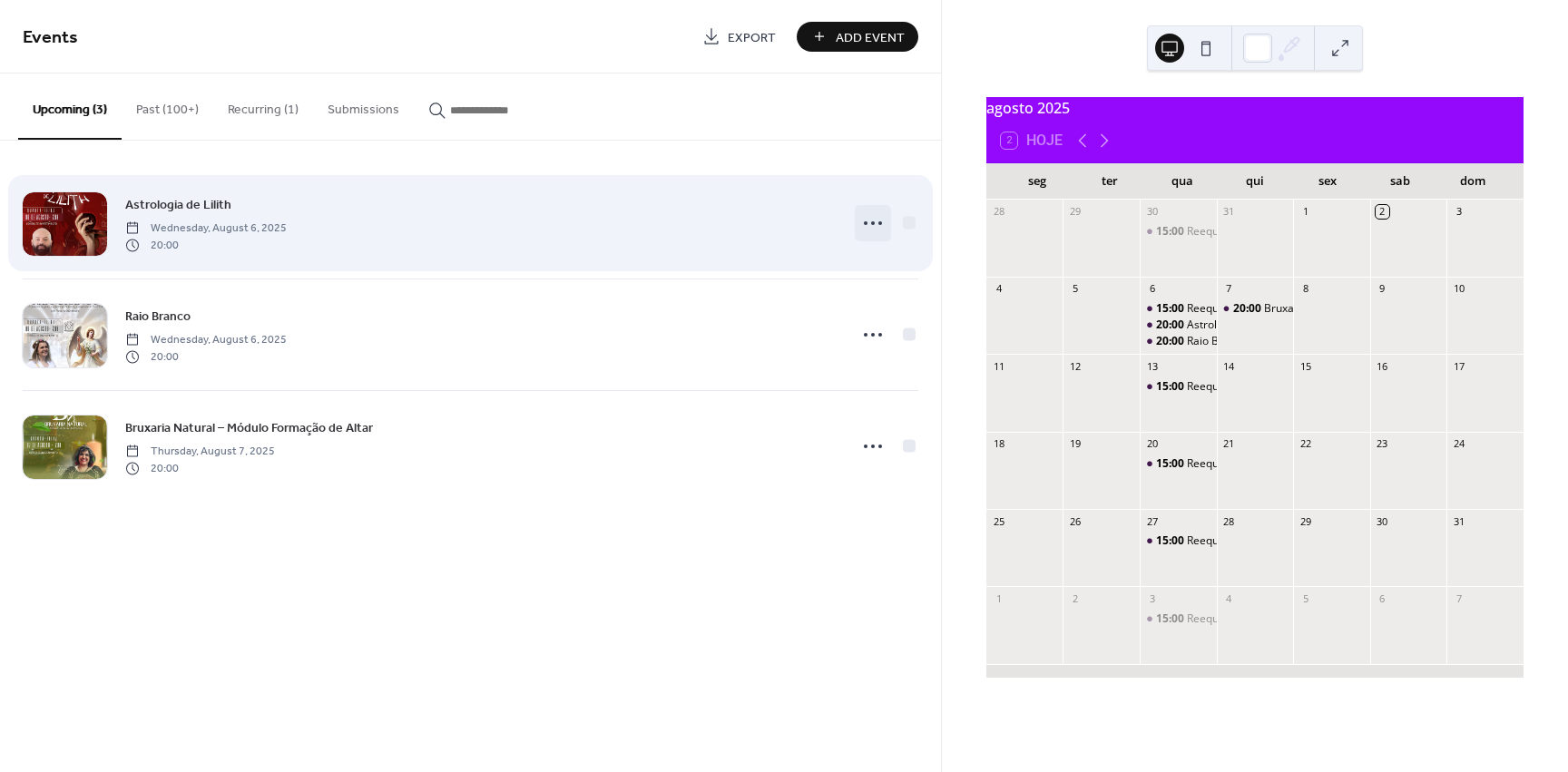 click 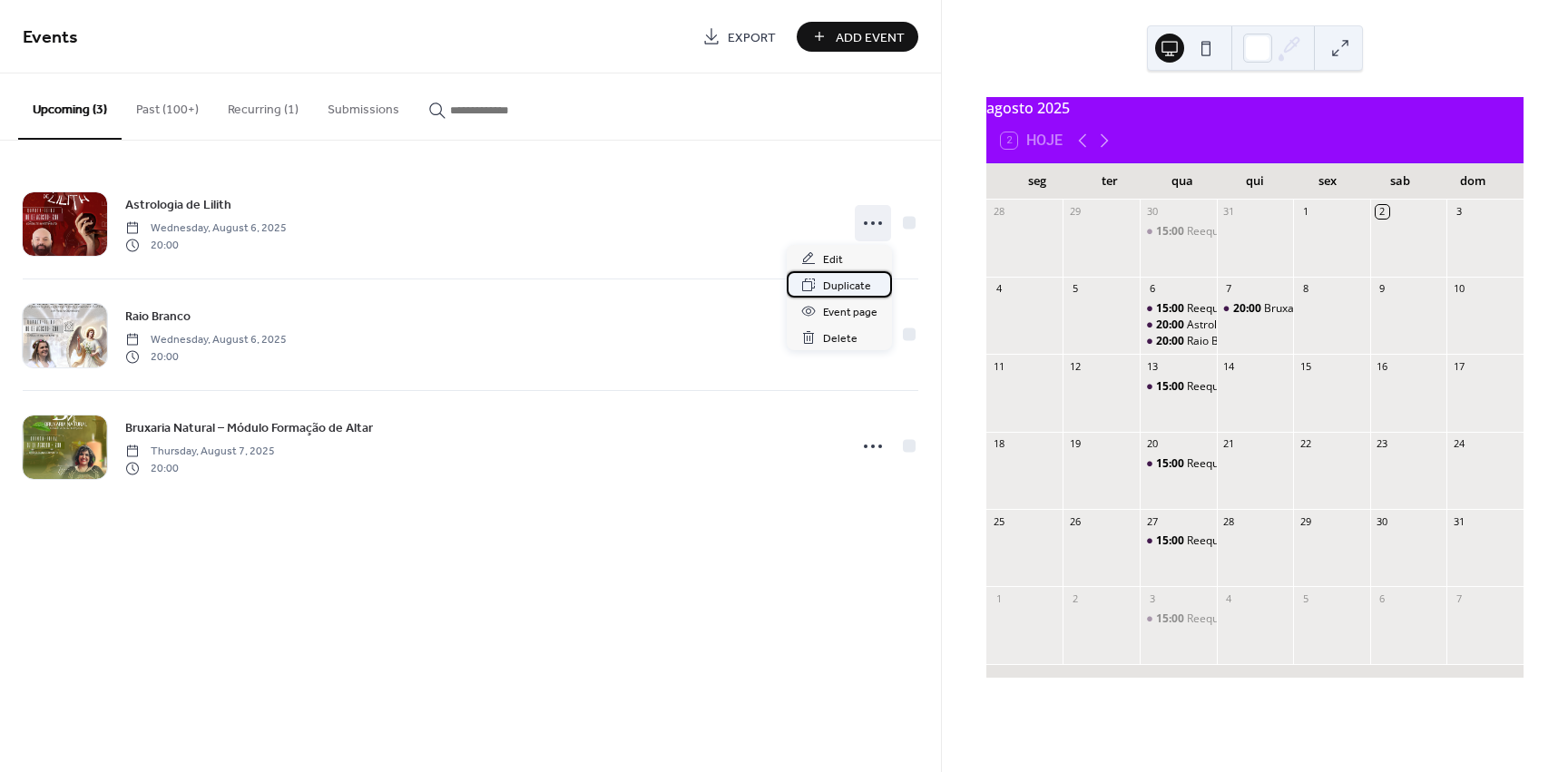 click on "Duplicate" at bounding box center [847, 286] 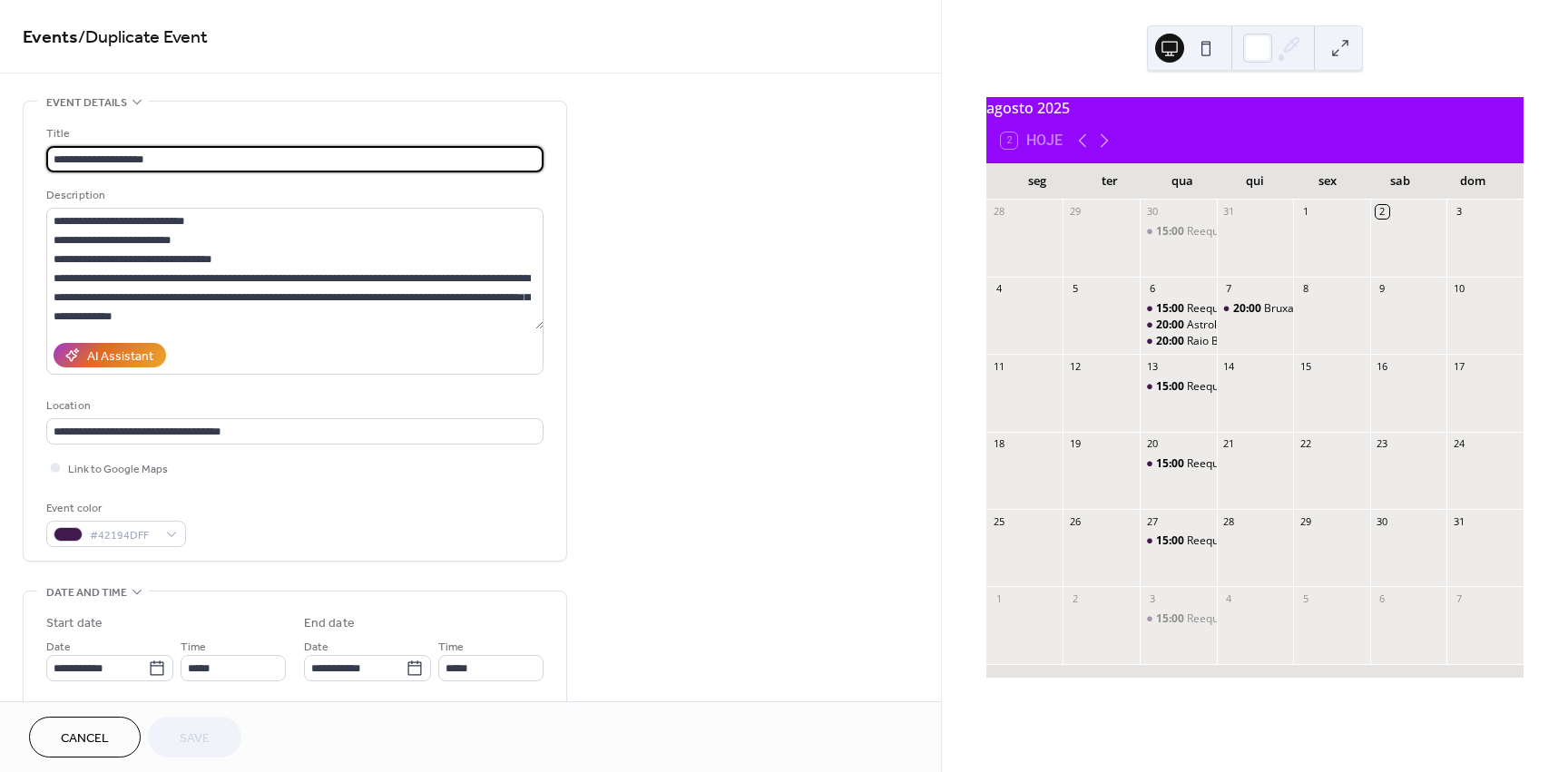 drag, startPoint x: 270, startPoint y: 161, endPoint x: -87, endPoint y: 161, distance: 357 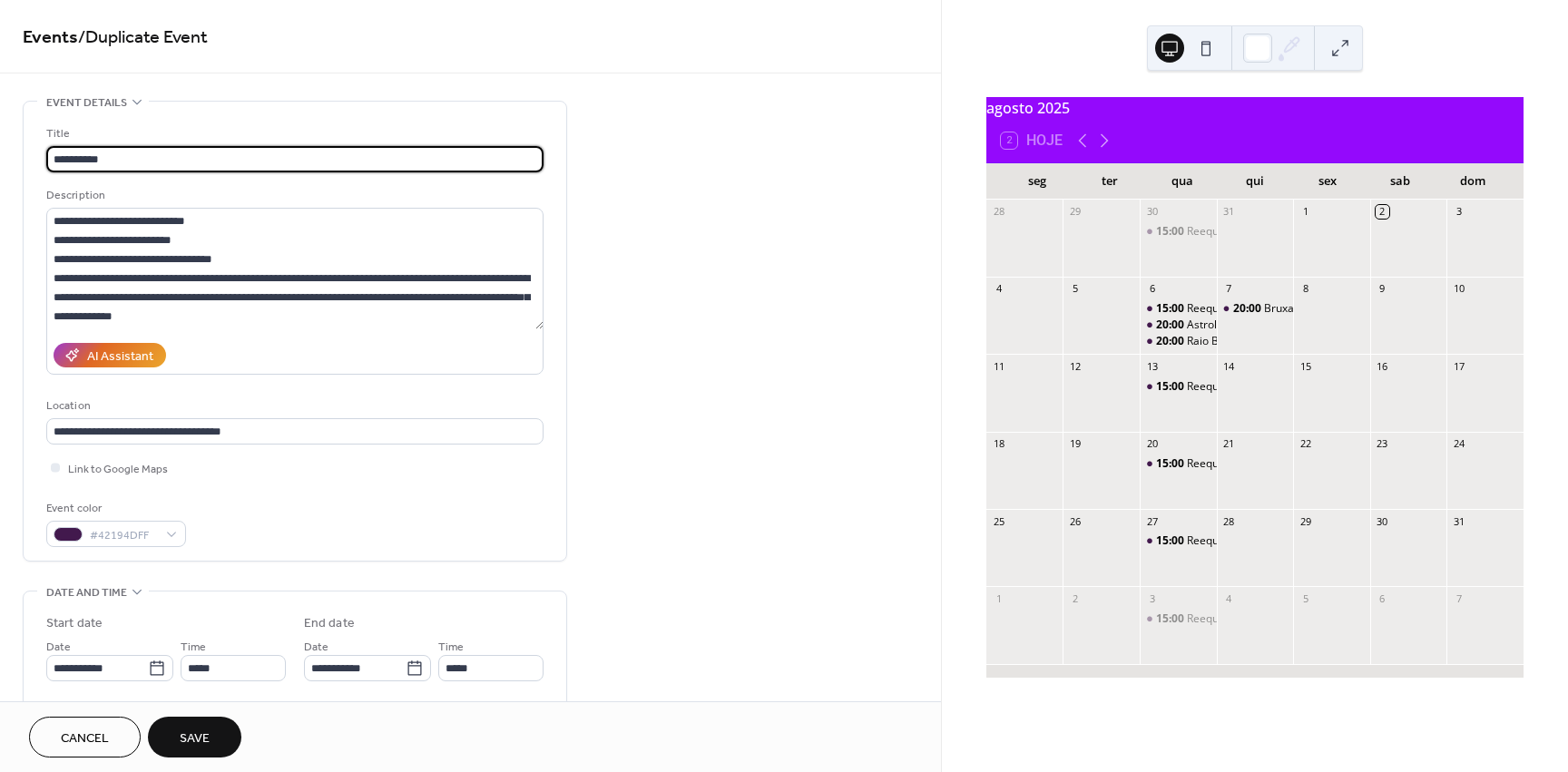 type on "*********" 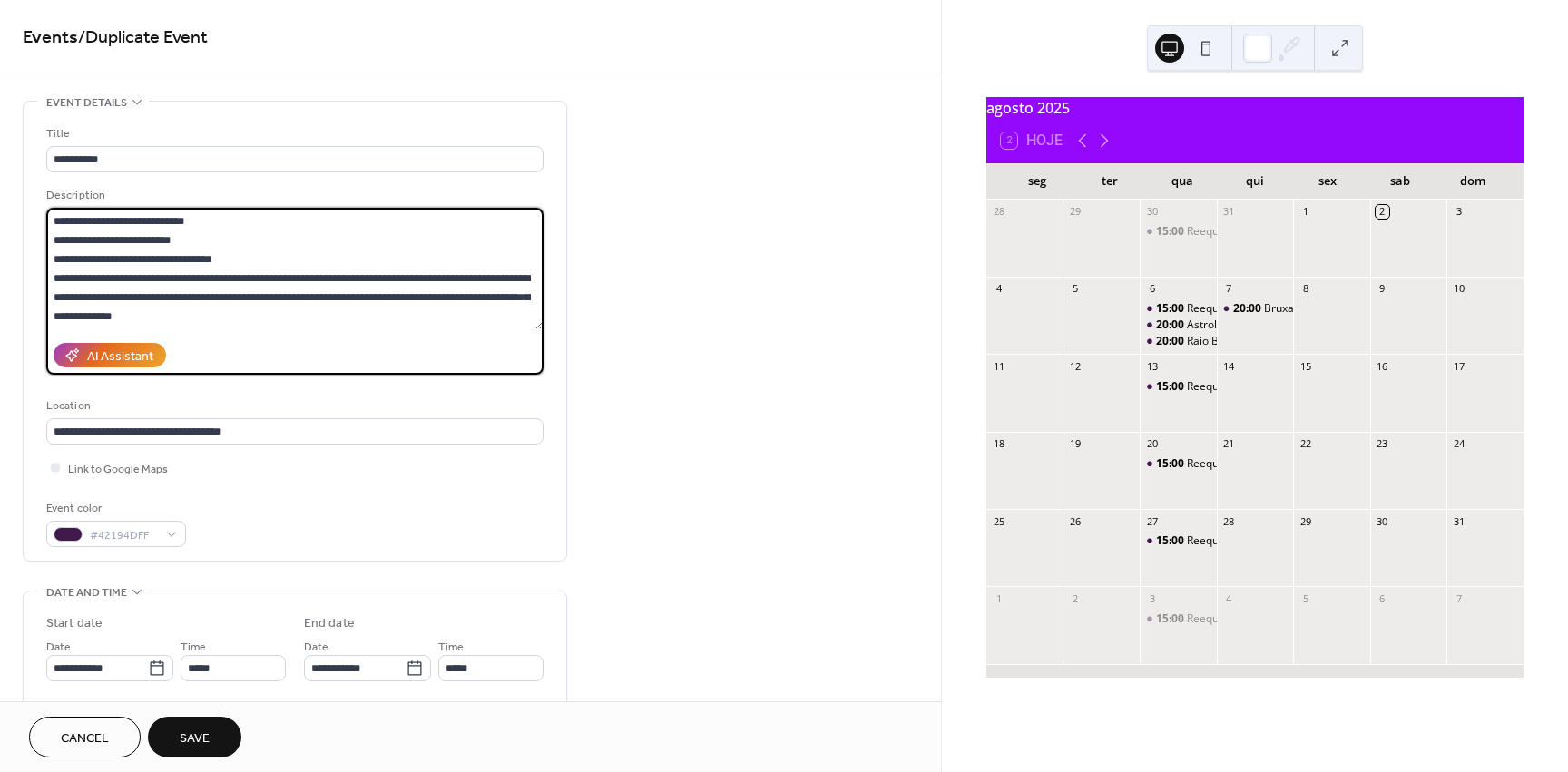scroll, scrollTop: 324, scrollLeft: 0, axis: vertical 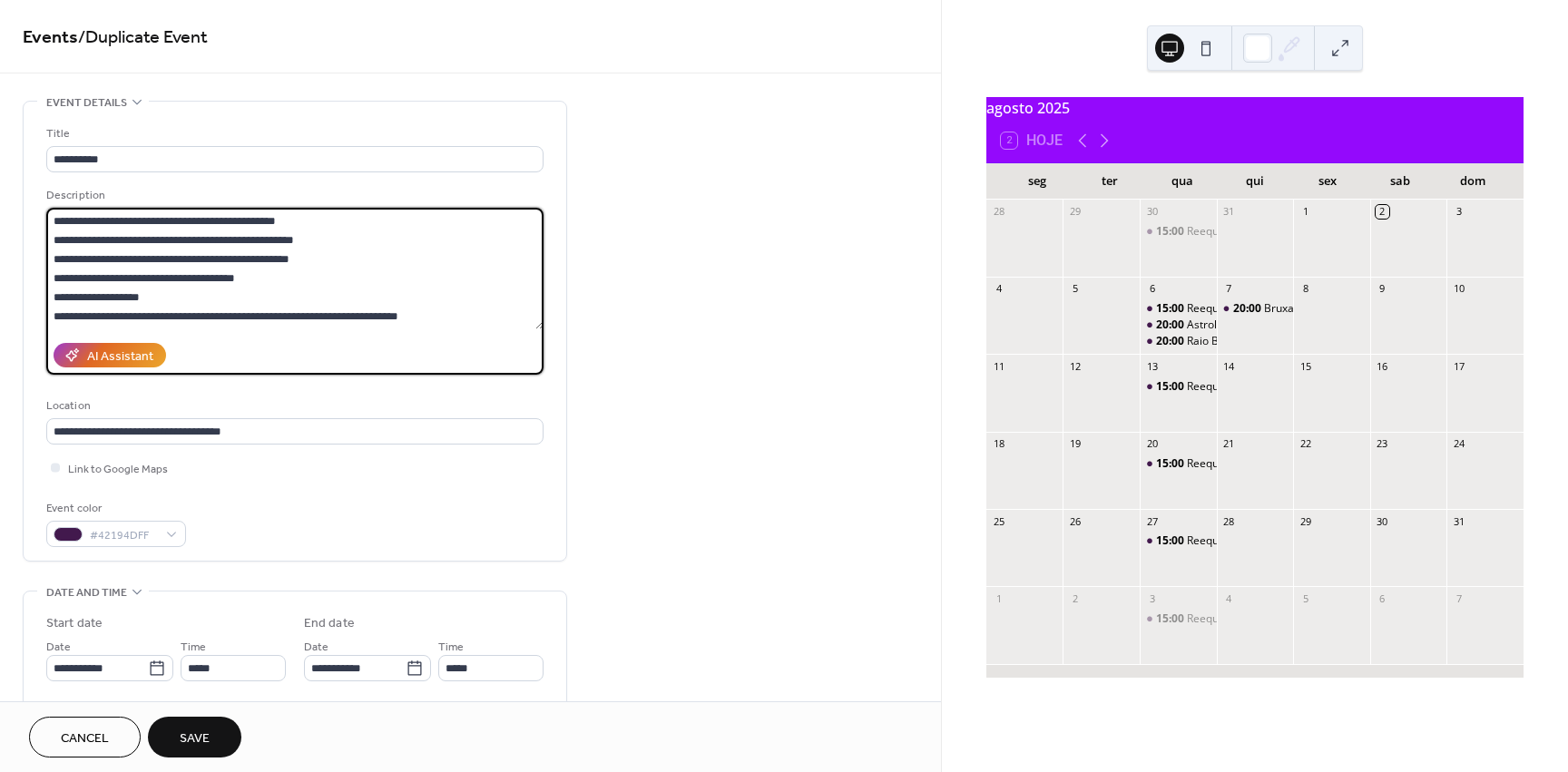 drag, startPoint x: 59, startPoint y: 215, endPoint x: 494, endPoint y: 456, distance: 497.2987 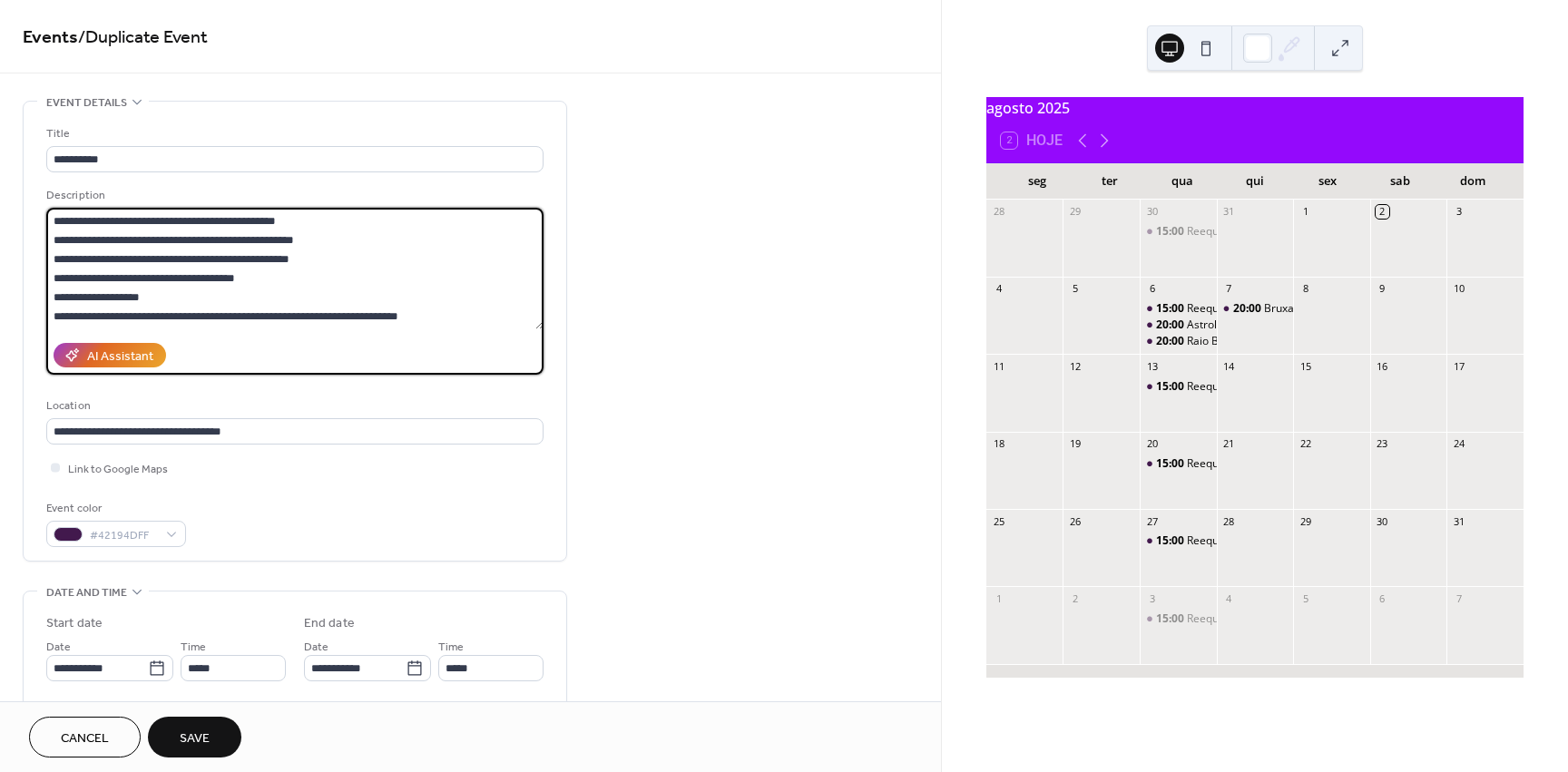 click on "**********" at bounding box center (295, 336) 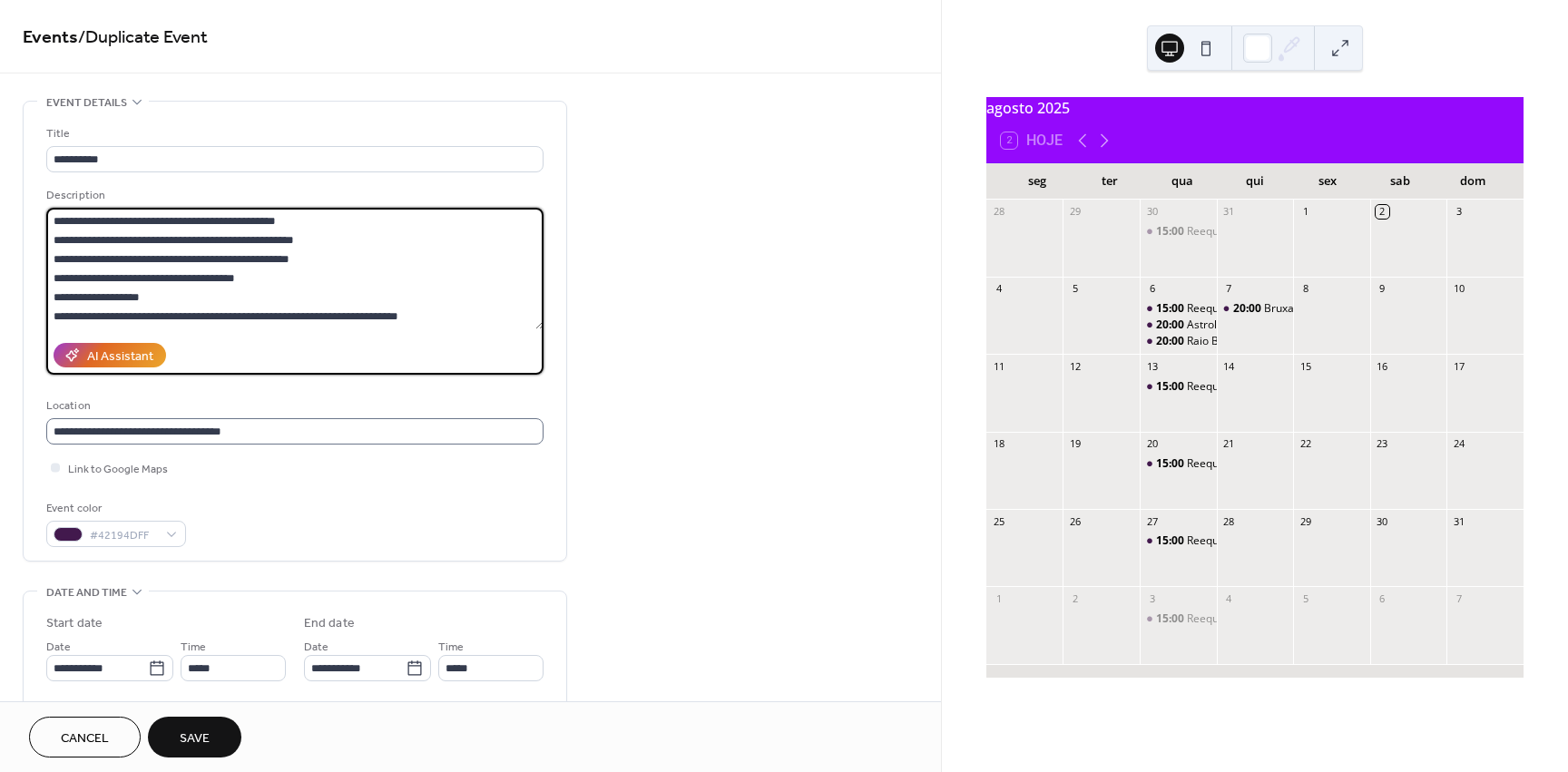 paste on "**********" 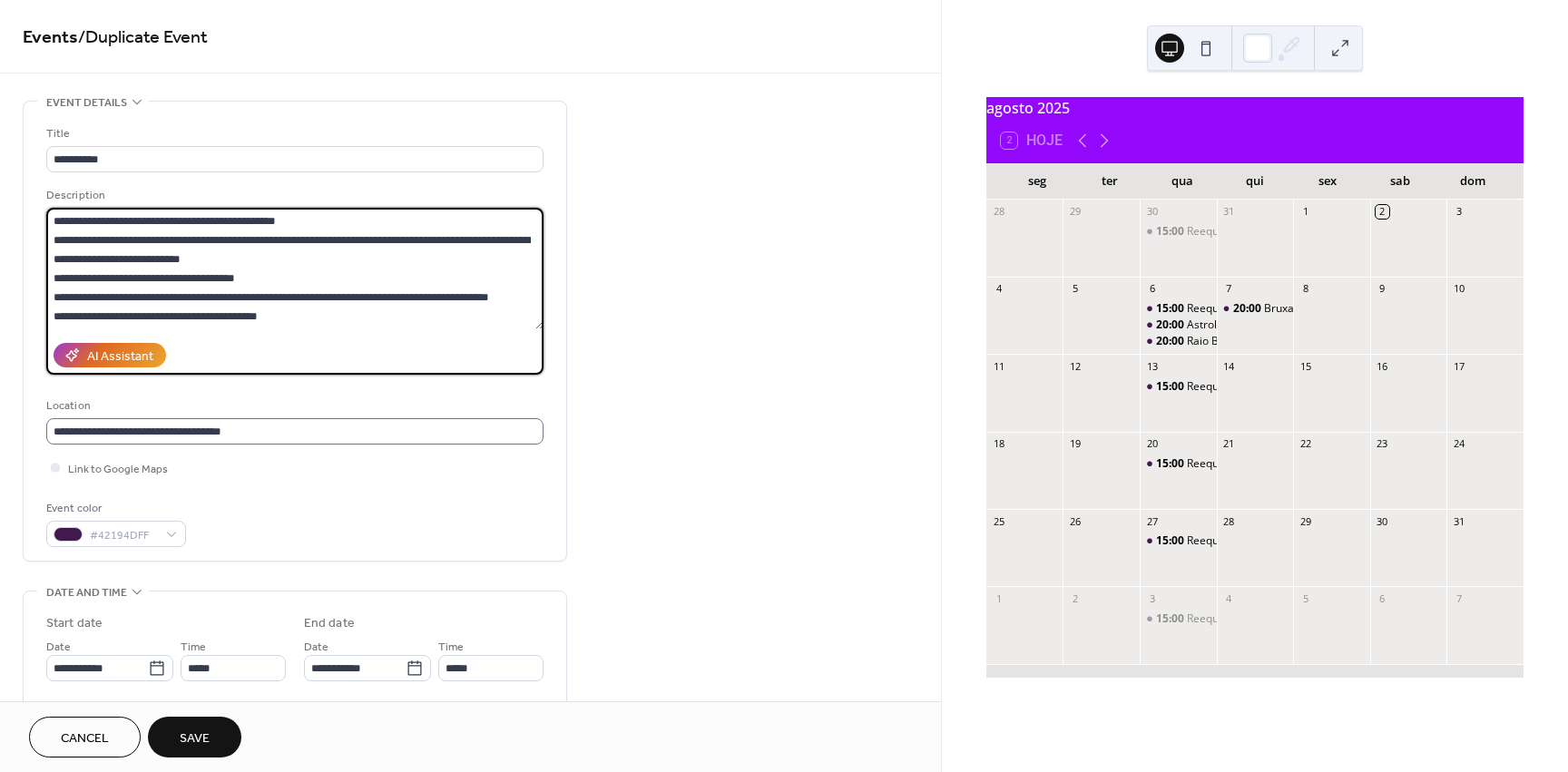 scroll, scrollTop: 0, scrollLeft: 0, axis: both 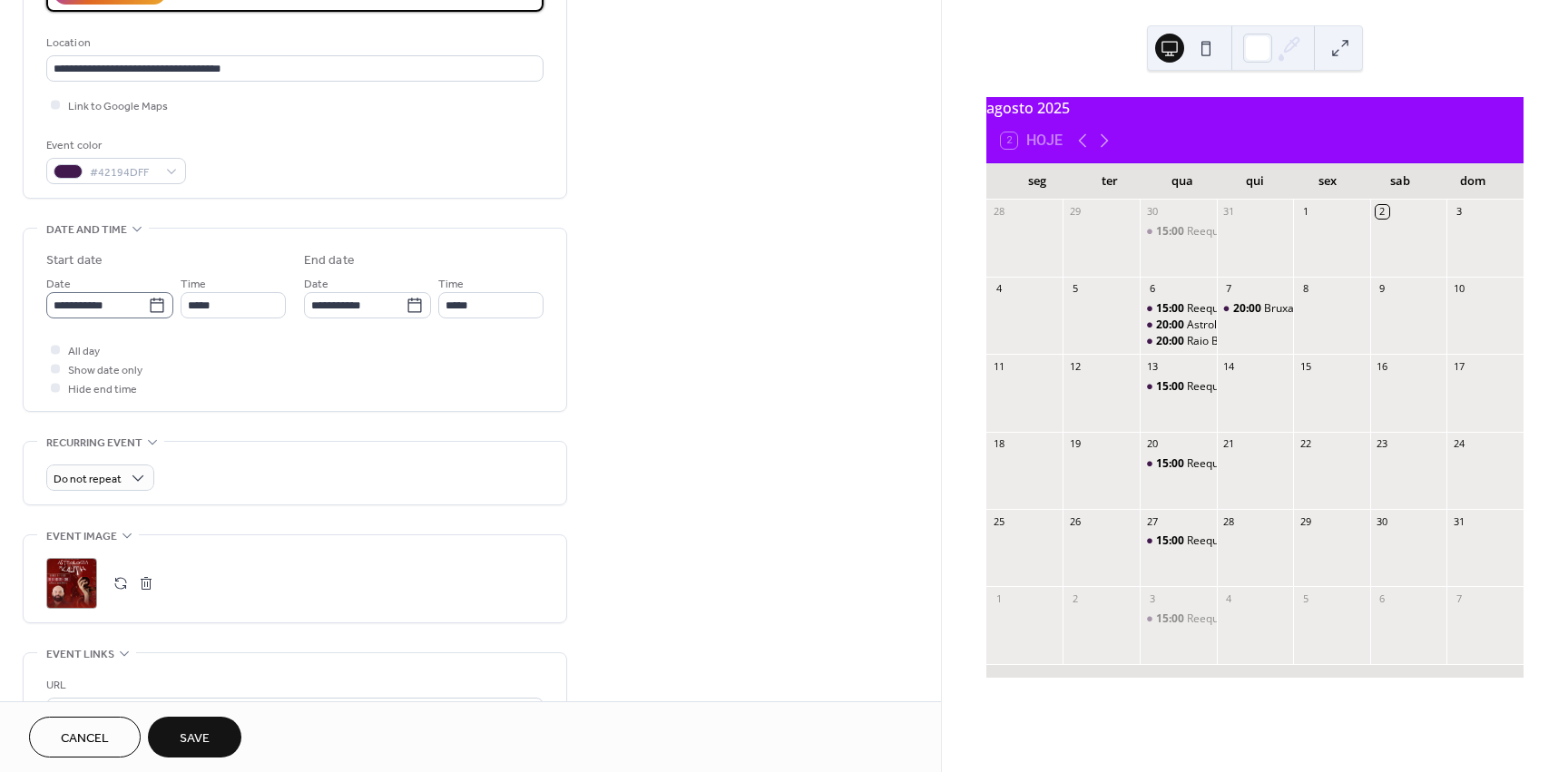 type on "**********" 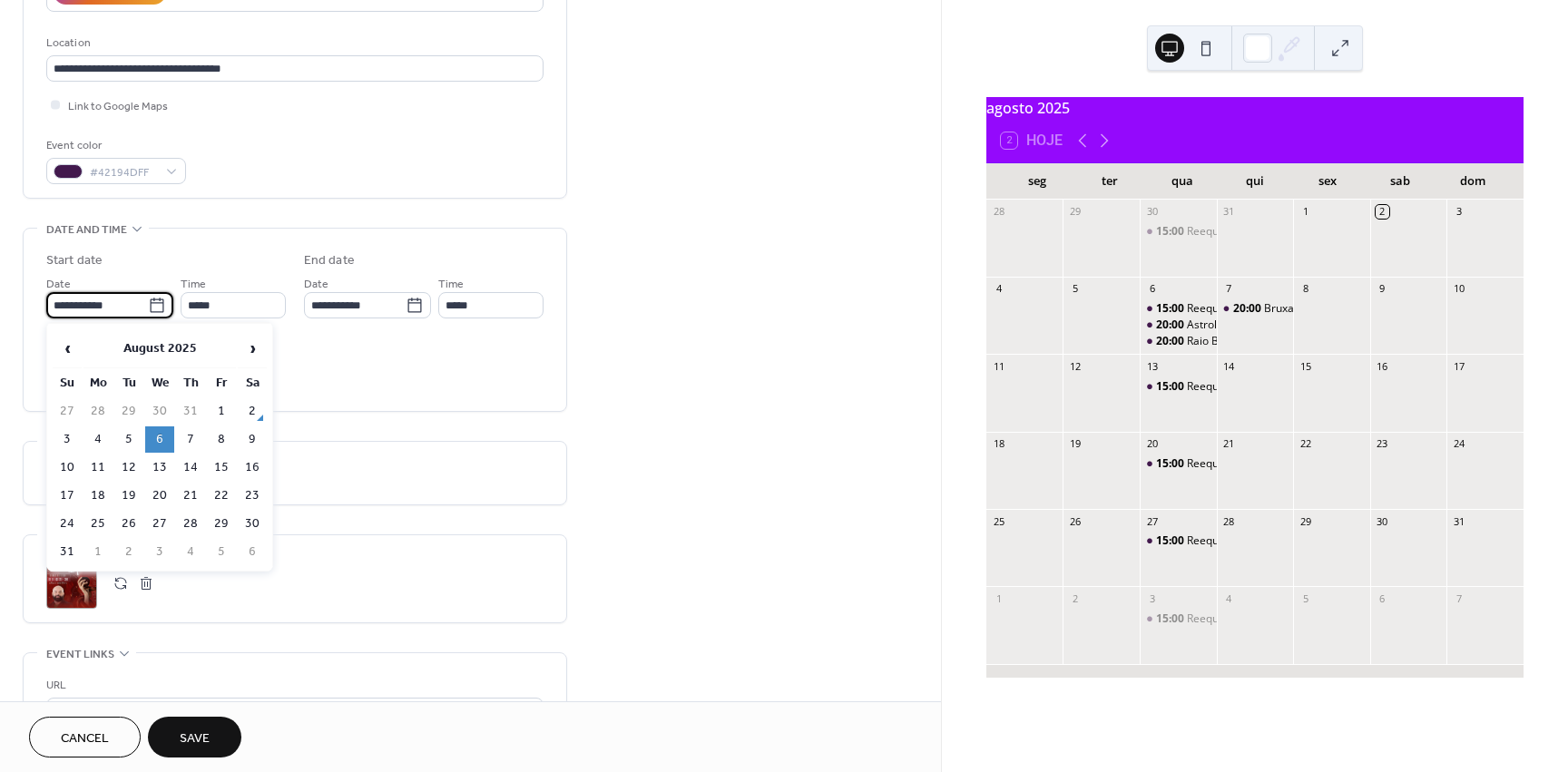 click on "**********" at bounding box center (97, 305) 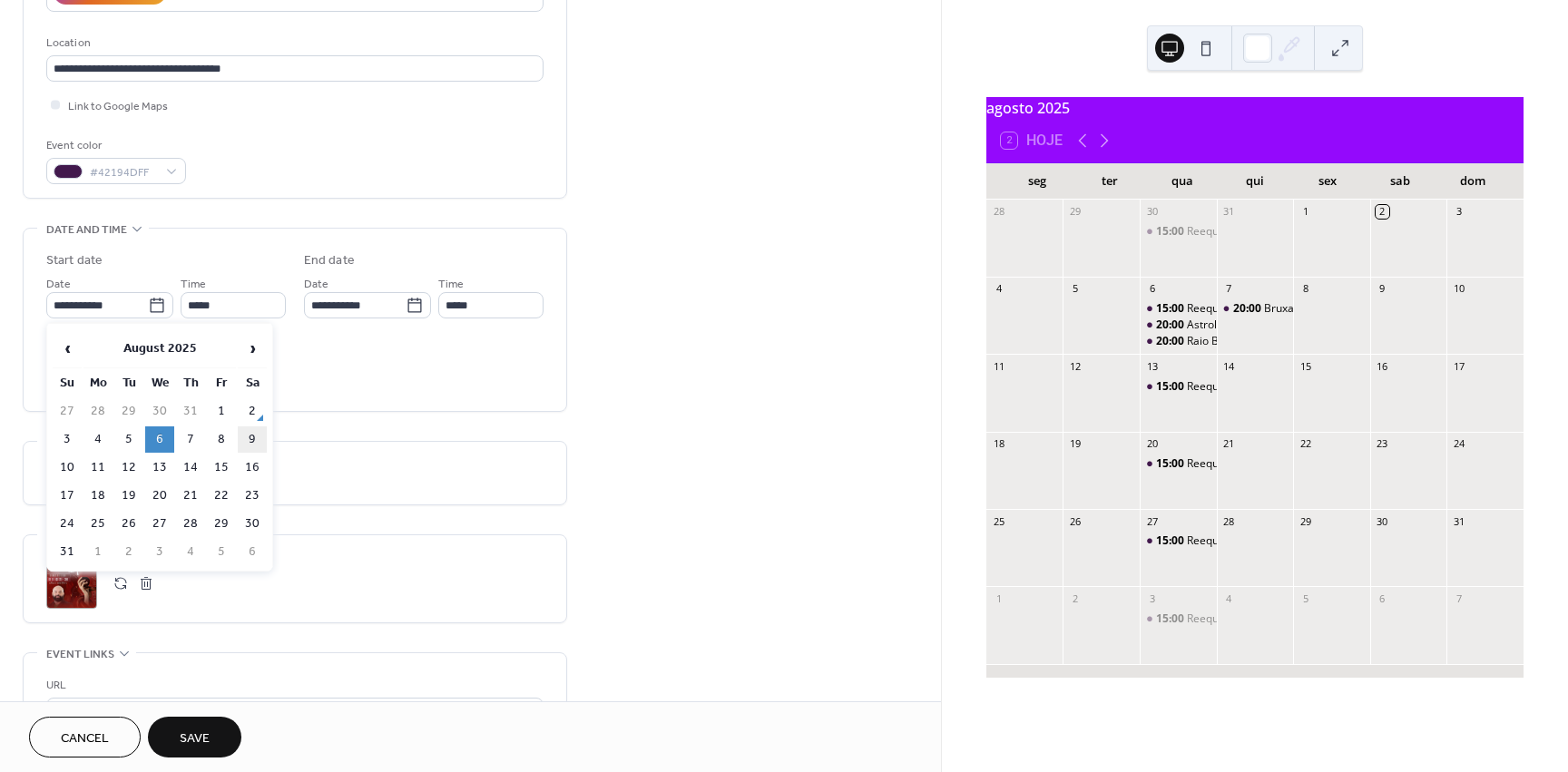 click on "9" at bounding box center [252, 439] 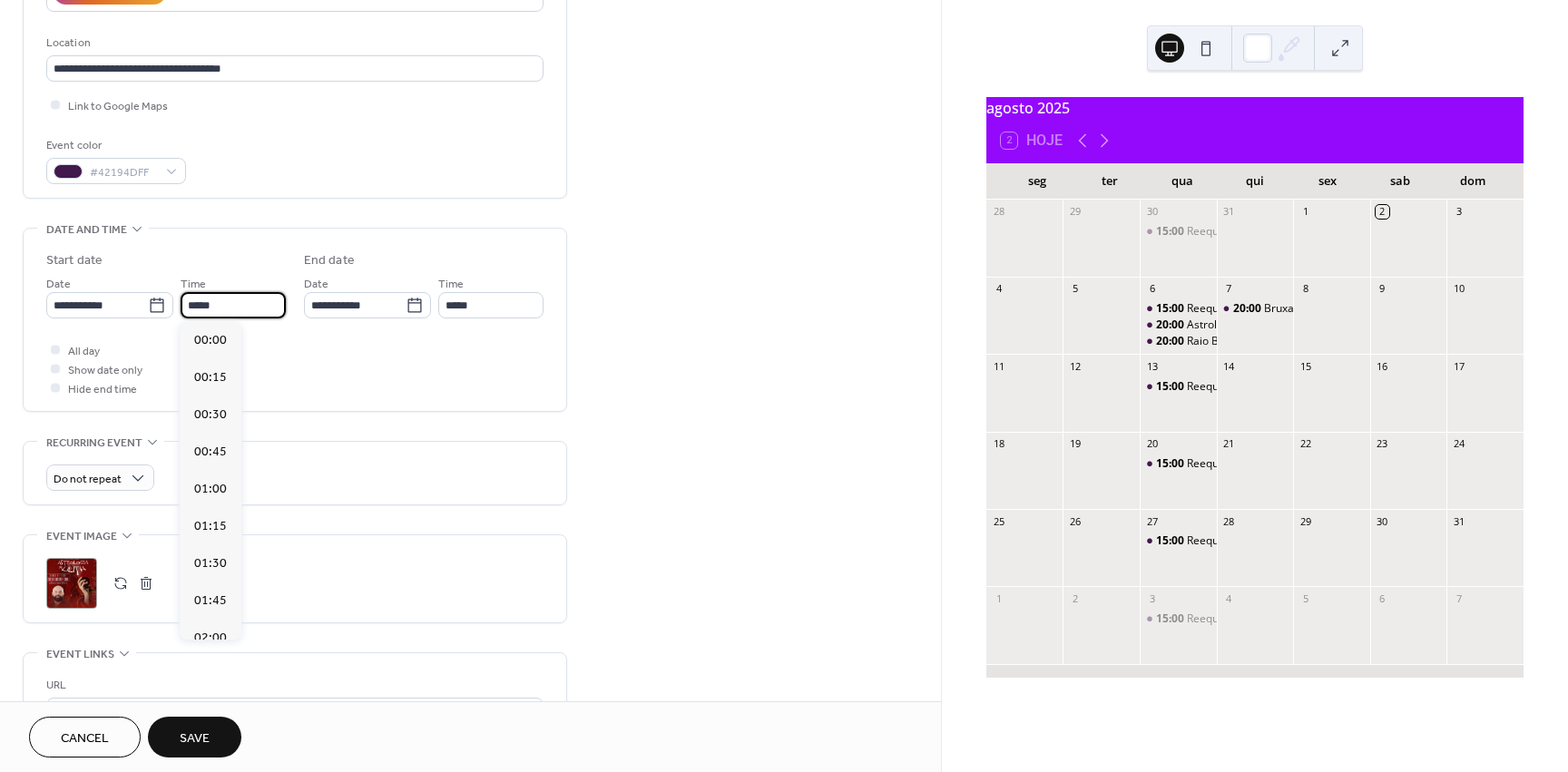 scroll, scrollTop: 2976, scrollLeft: 0, axis: vertical 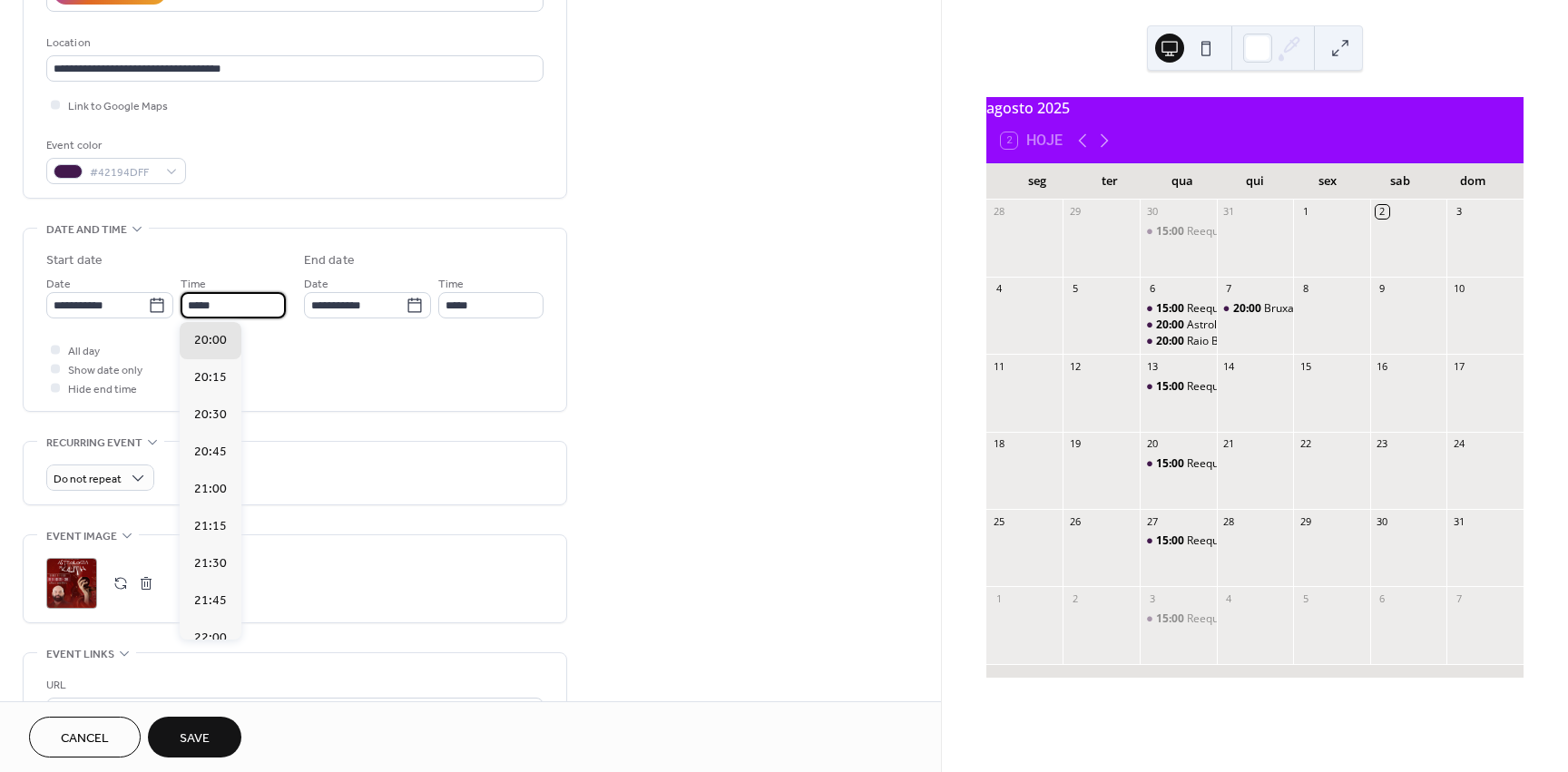 click on "*****" at bounding box center [233, 305] 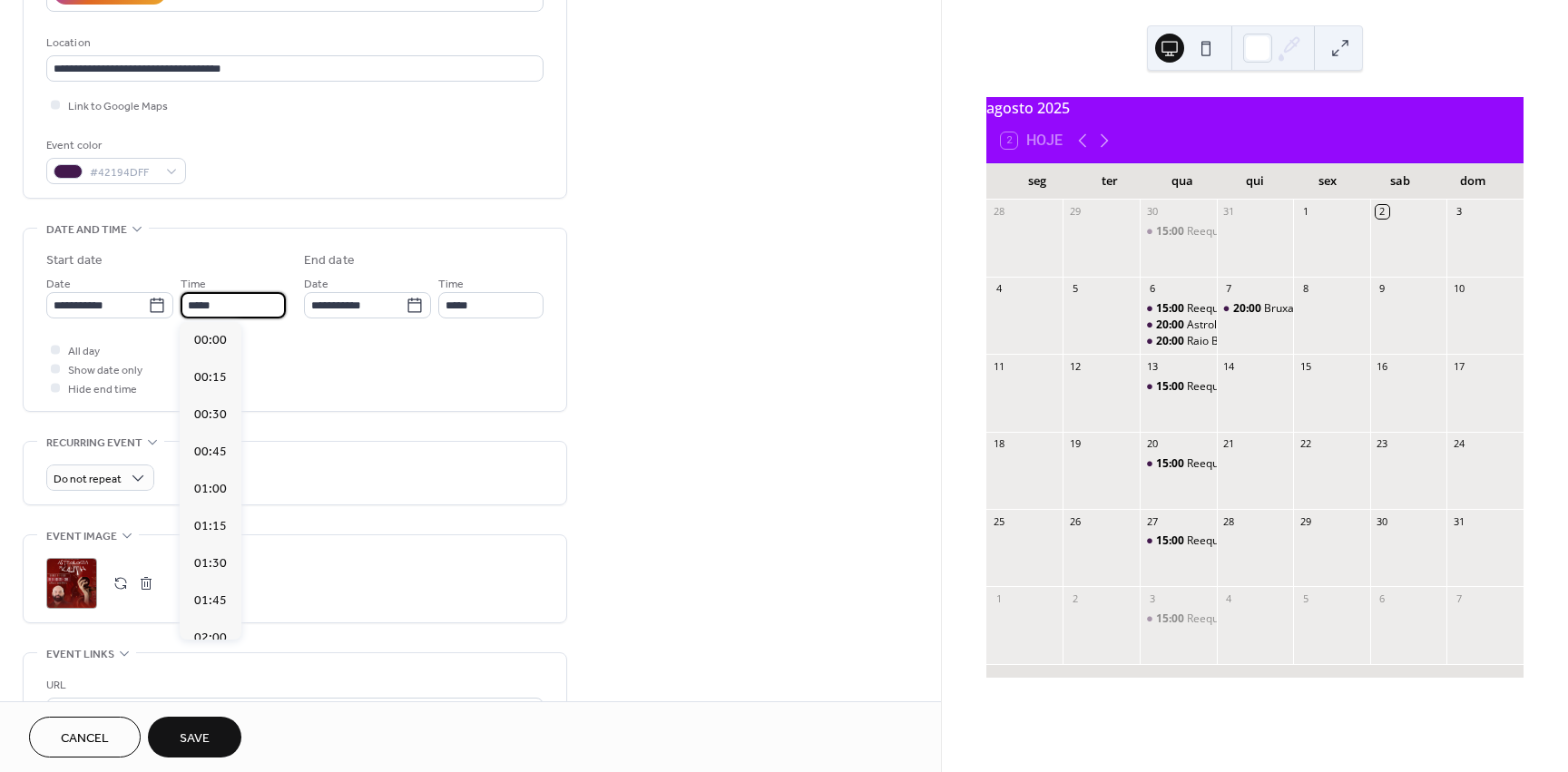 scroll, scrollTop: 2232, scrollLeft: 0, axis: vertical 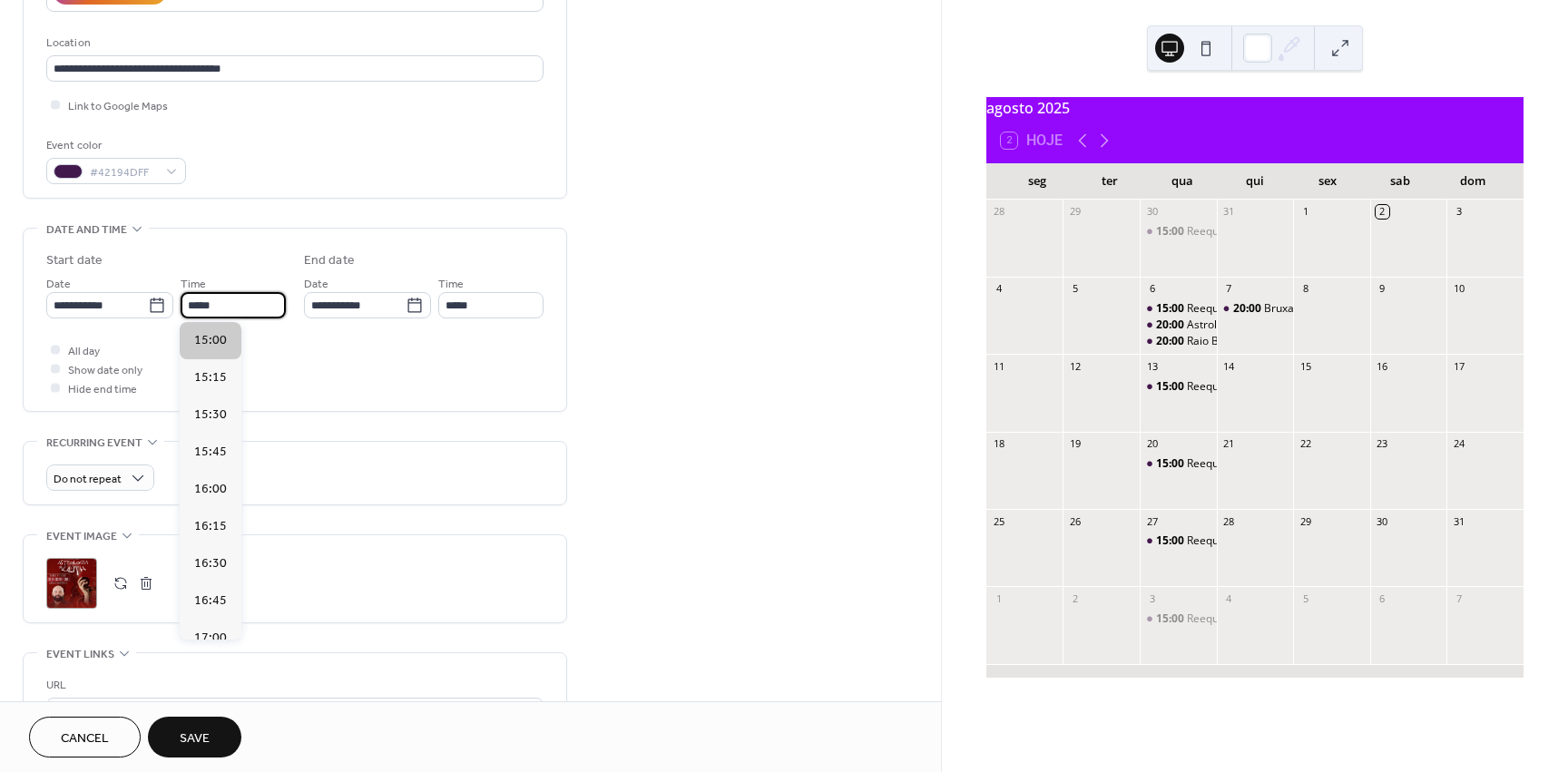 type on "*****" 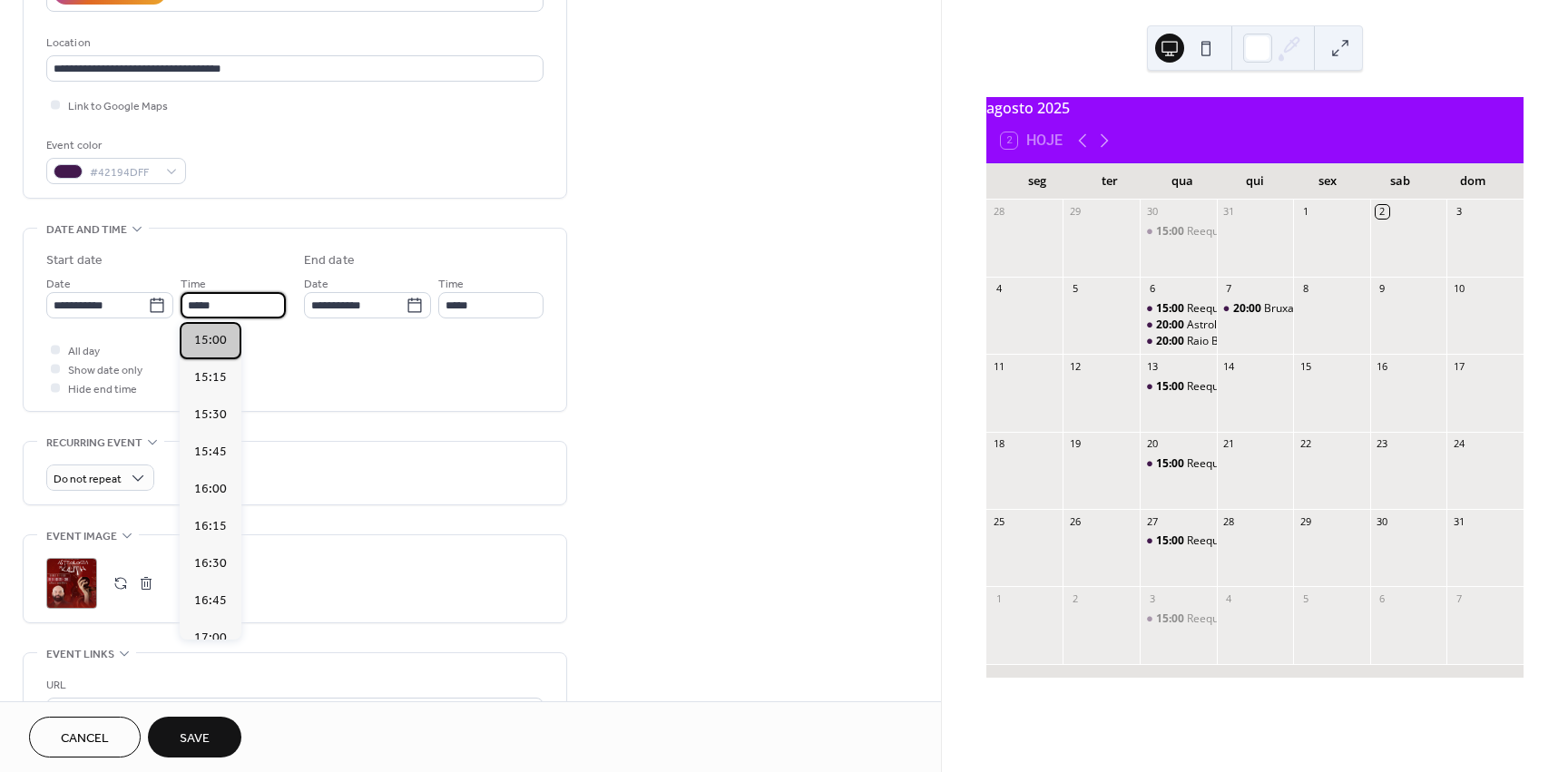 click on "15:00" at bounding box center [211, 340] 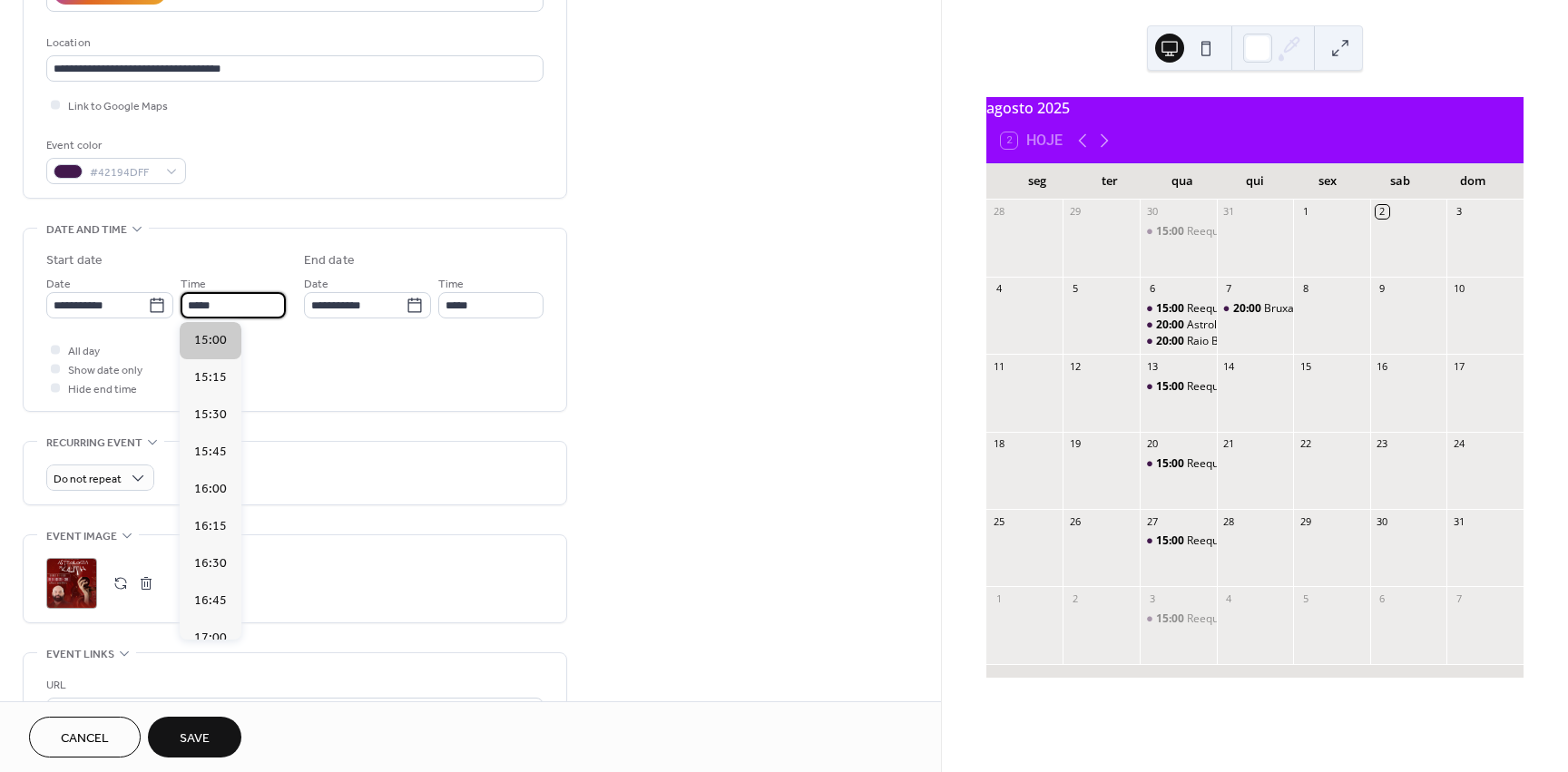 type on "*****" 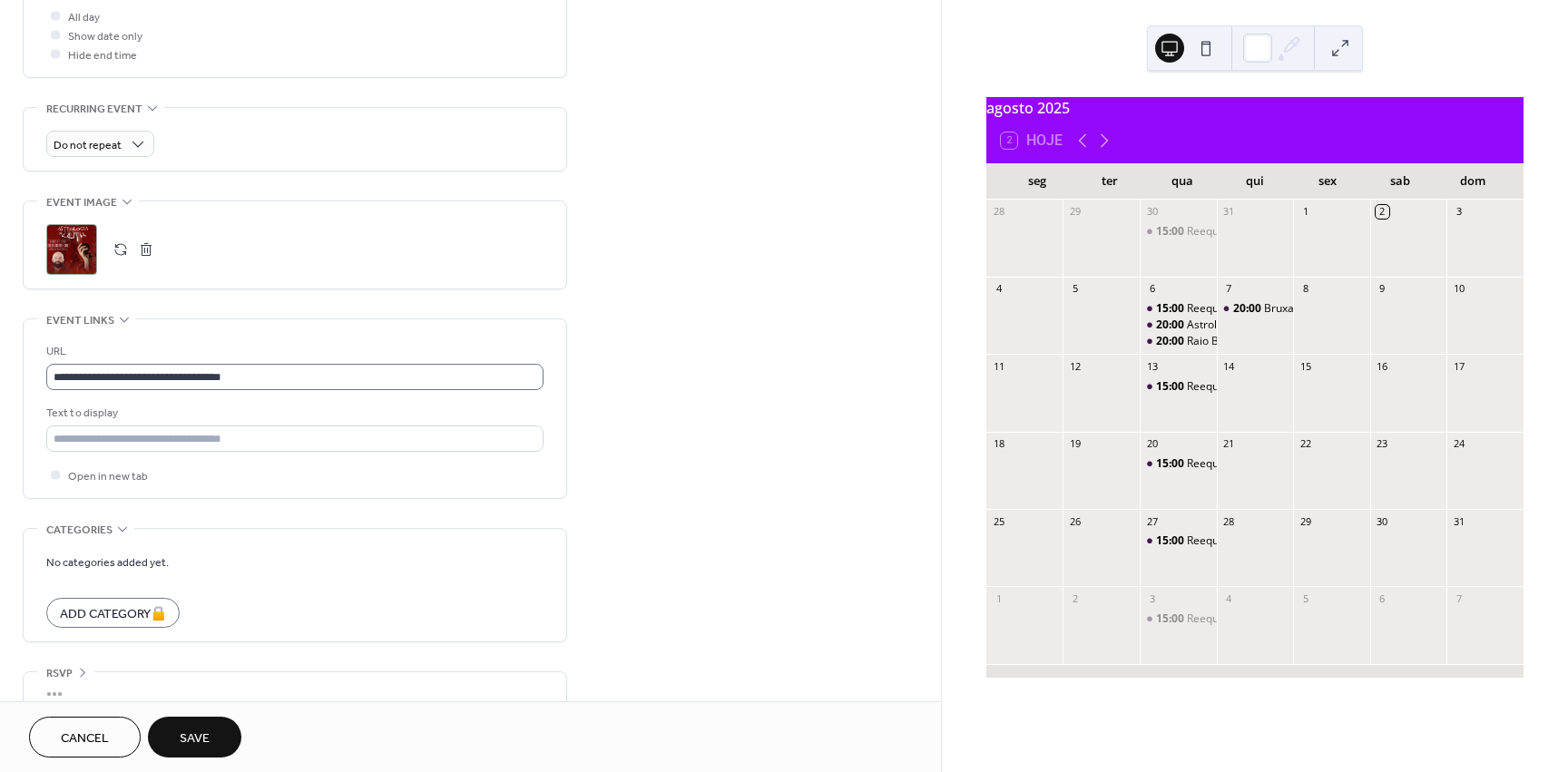 scroll, scrollTop: 723, scrollLeft: 0, axis: vertical 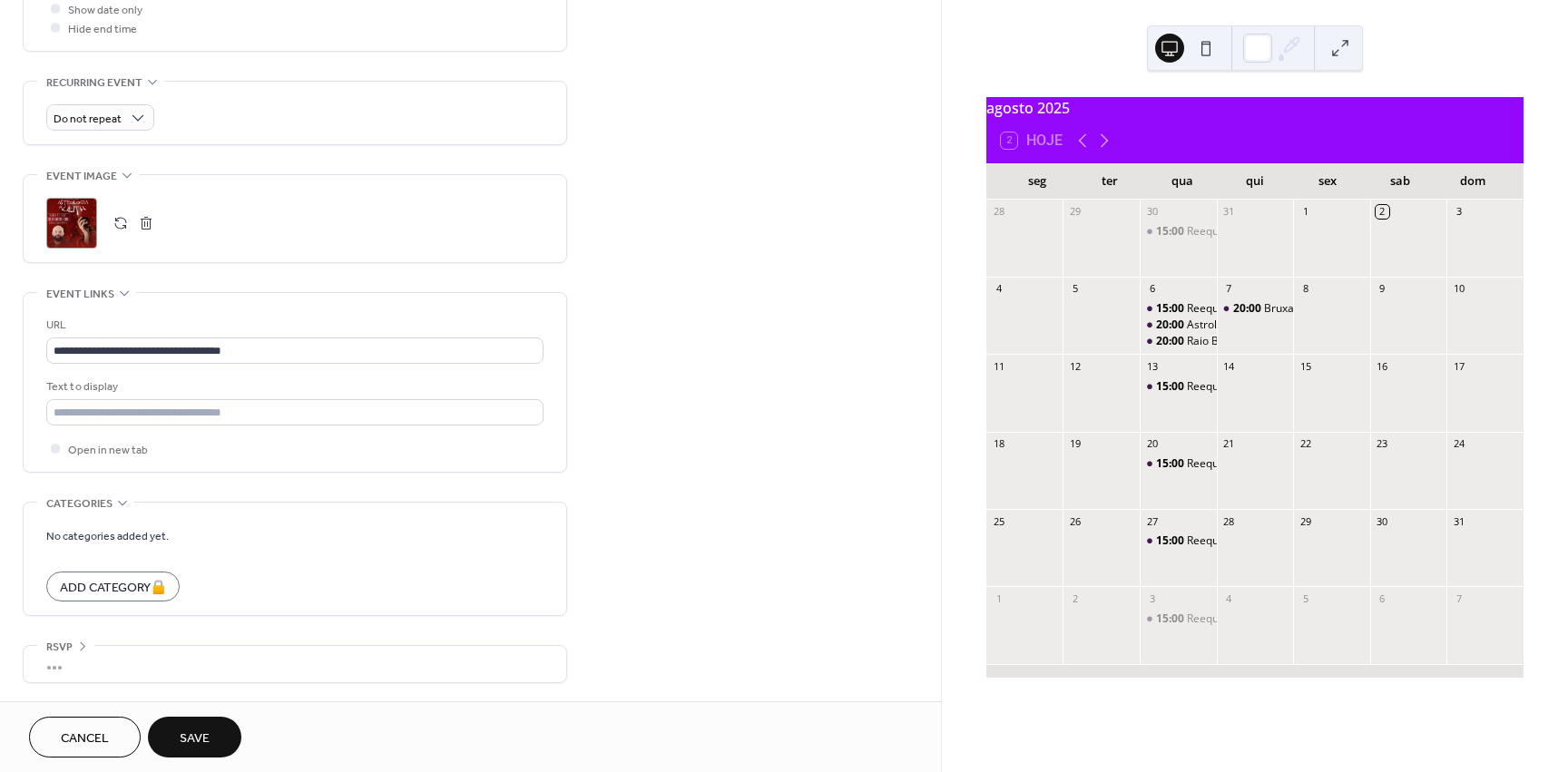 click at bounding box center [121, 223] 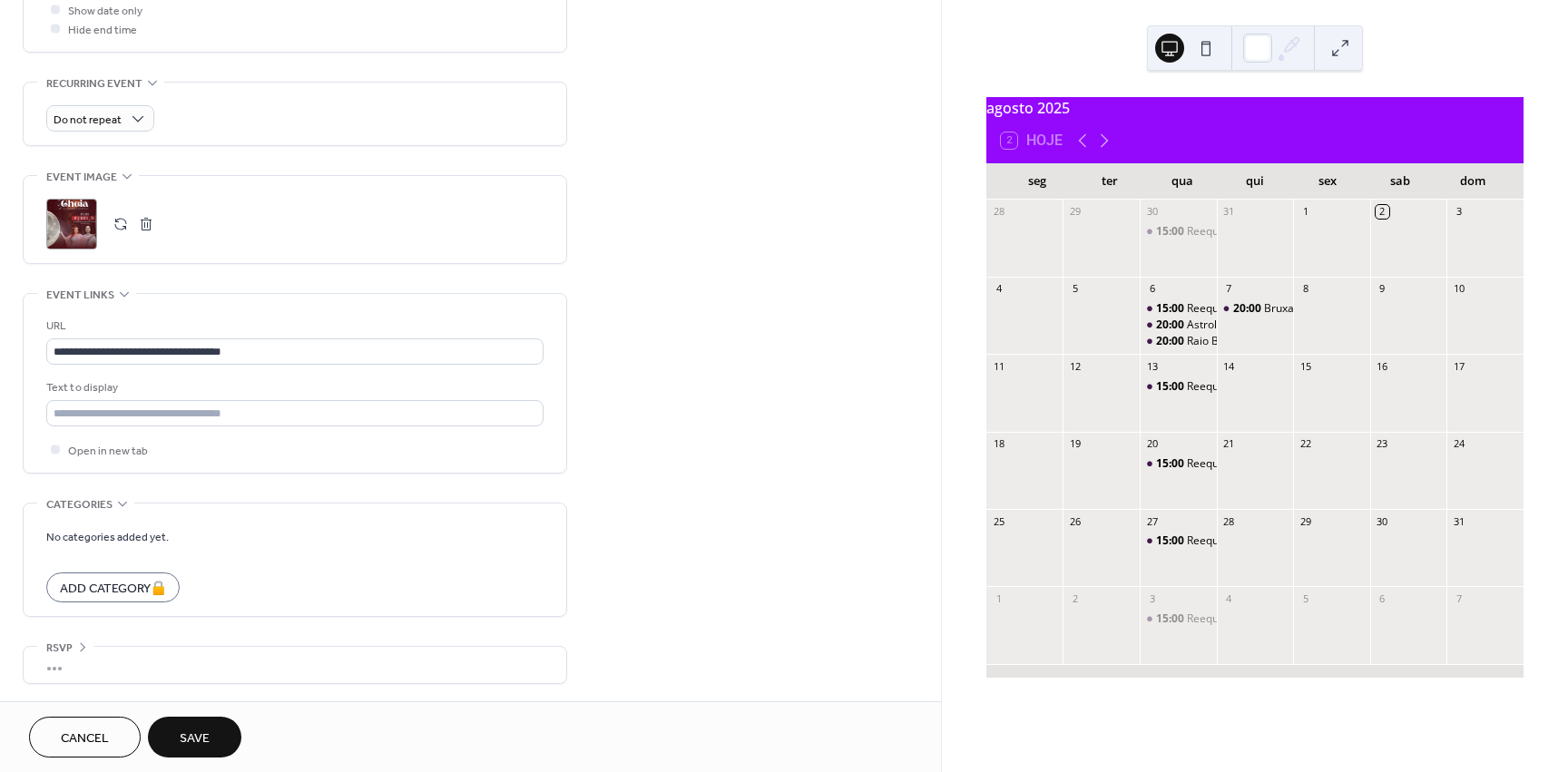 scroll, scrollTop: 723, scrollLeft: 0, axis: vertical 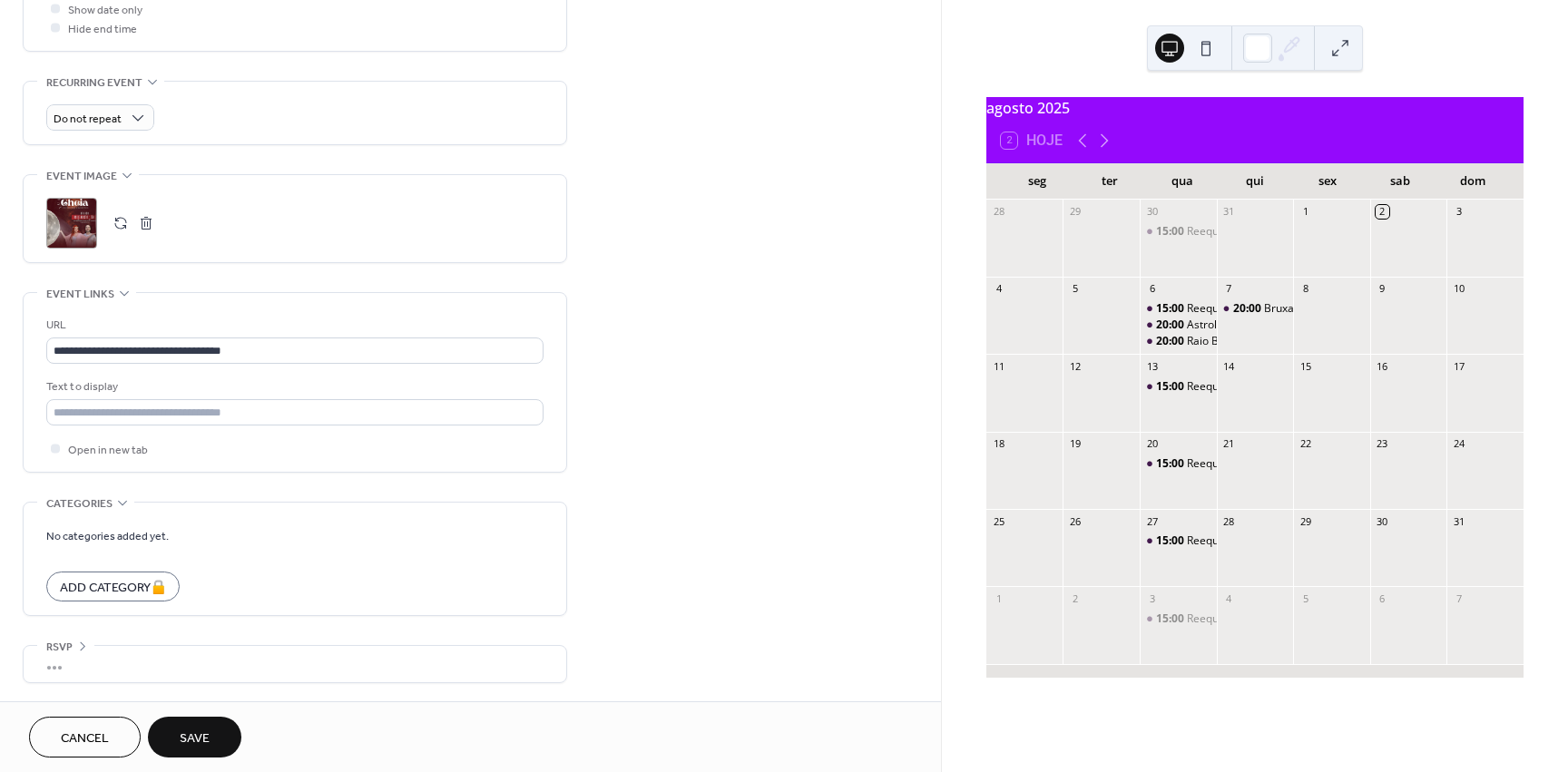 click on "Save" at bounding box center [194, 738] 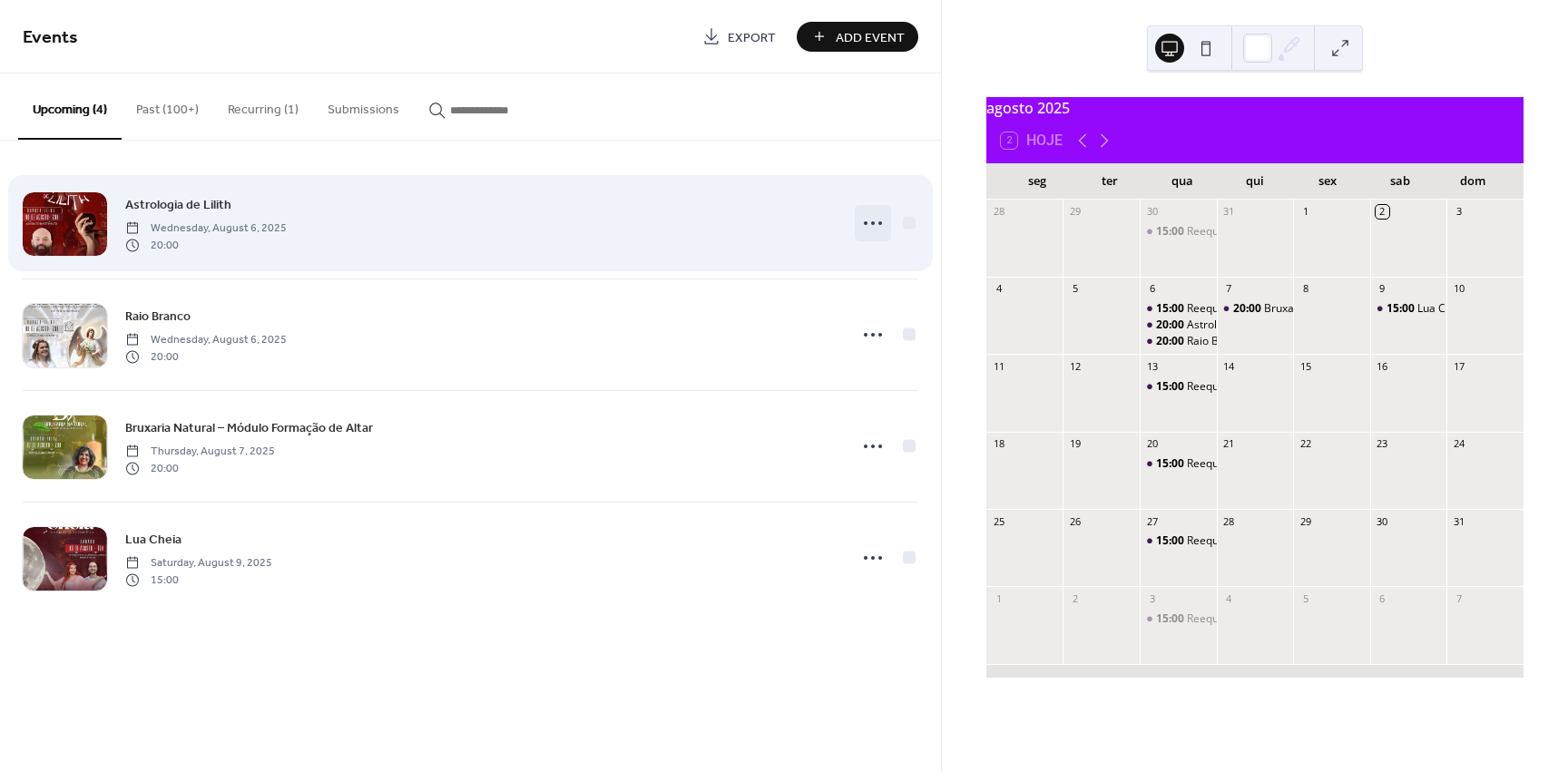 click 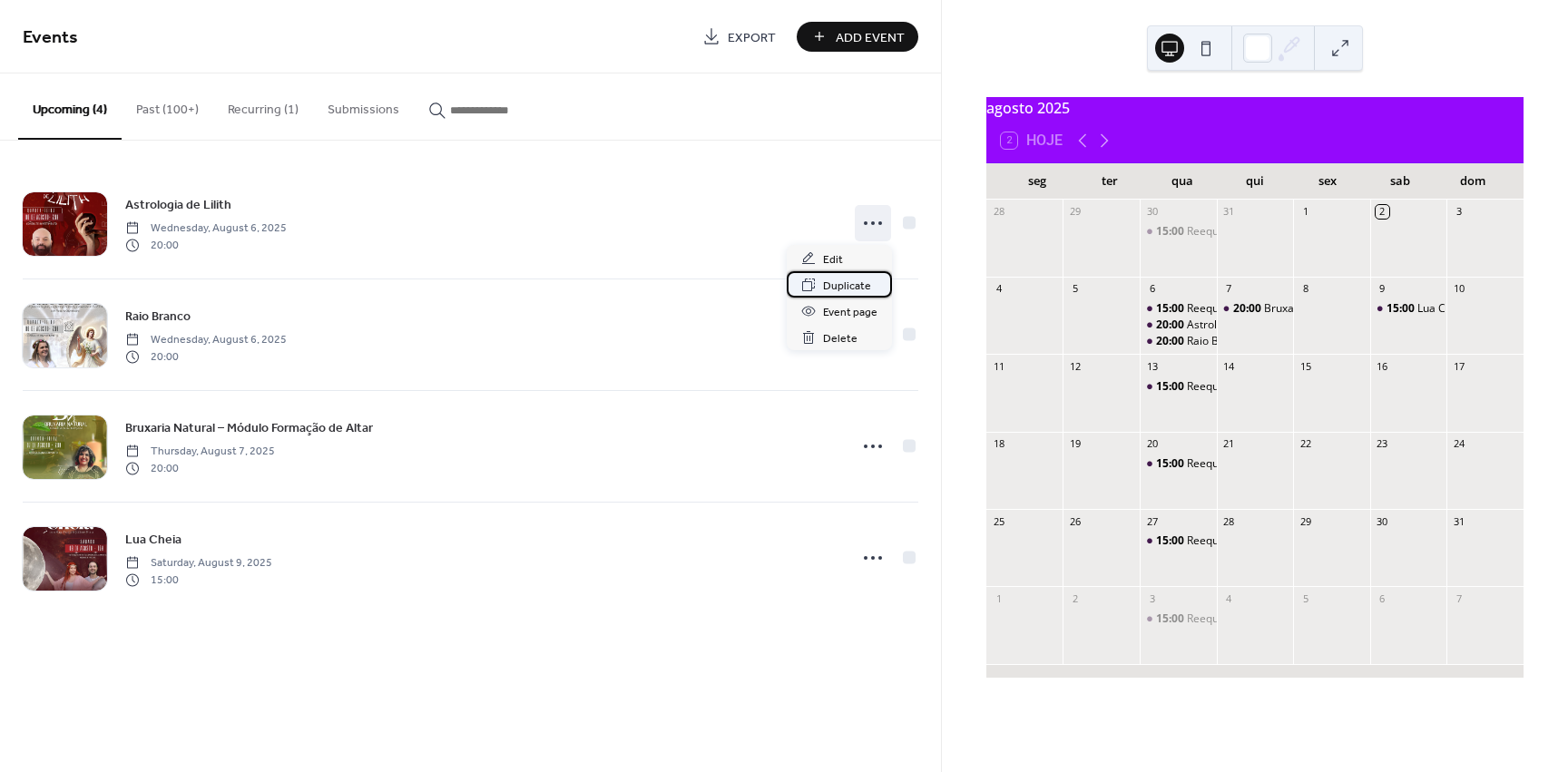click on "Duplicate" at bounding box center (847, 286) 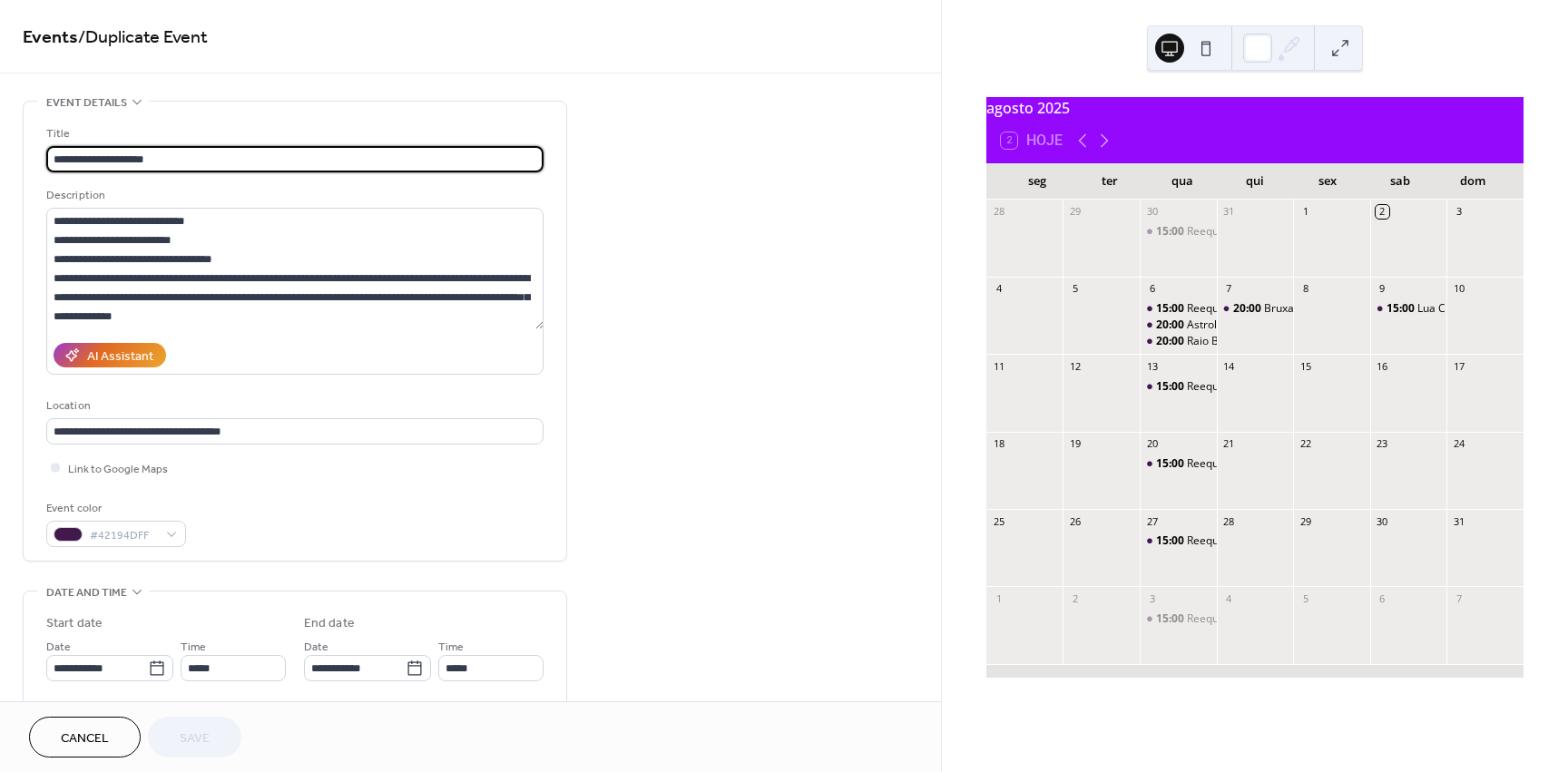 click on "**********" at bounding box center [295, 159] 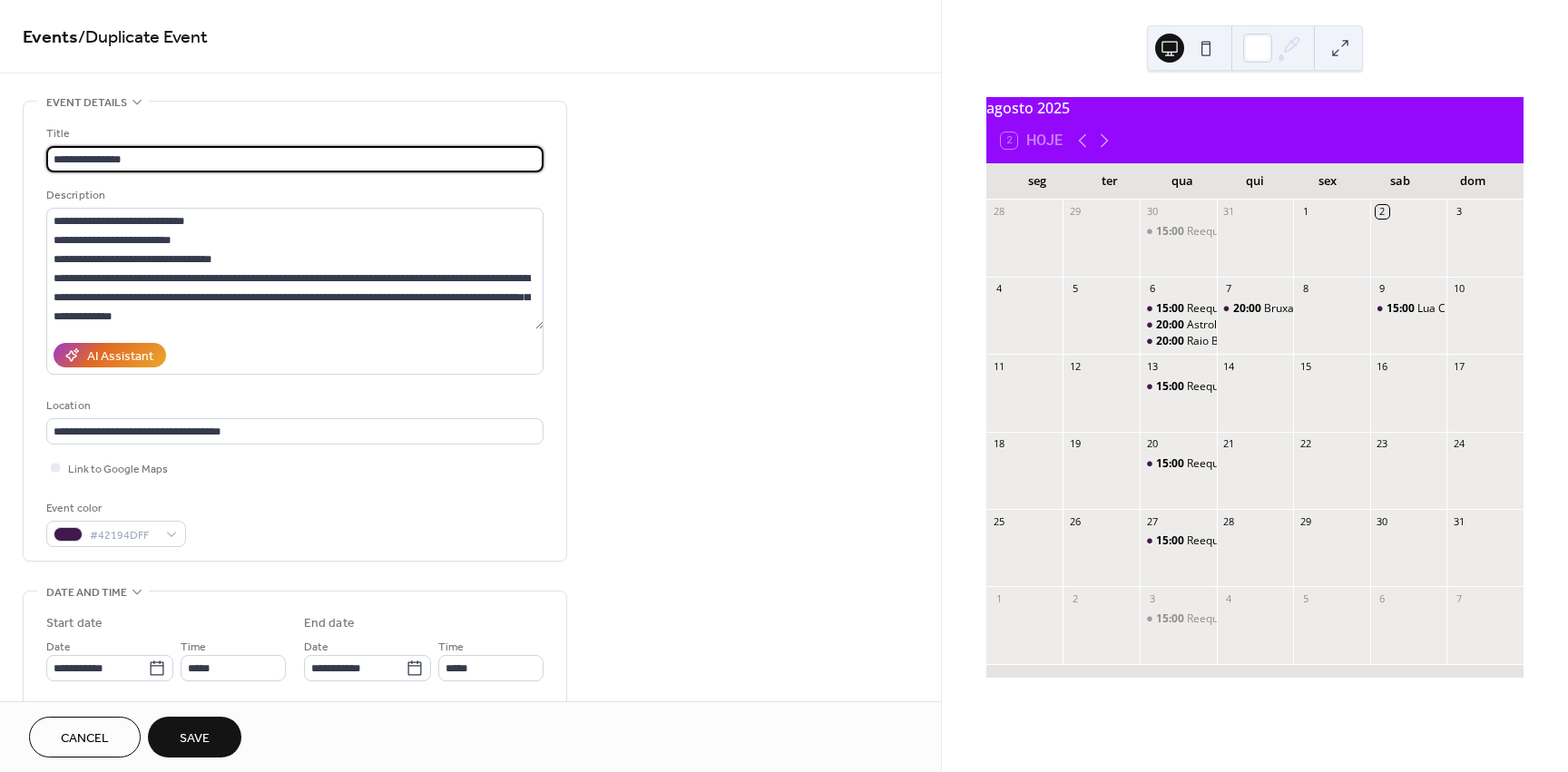 type on "**********" 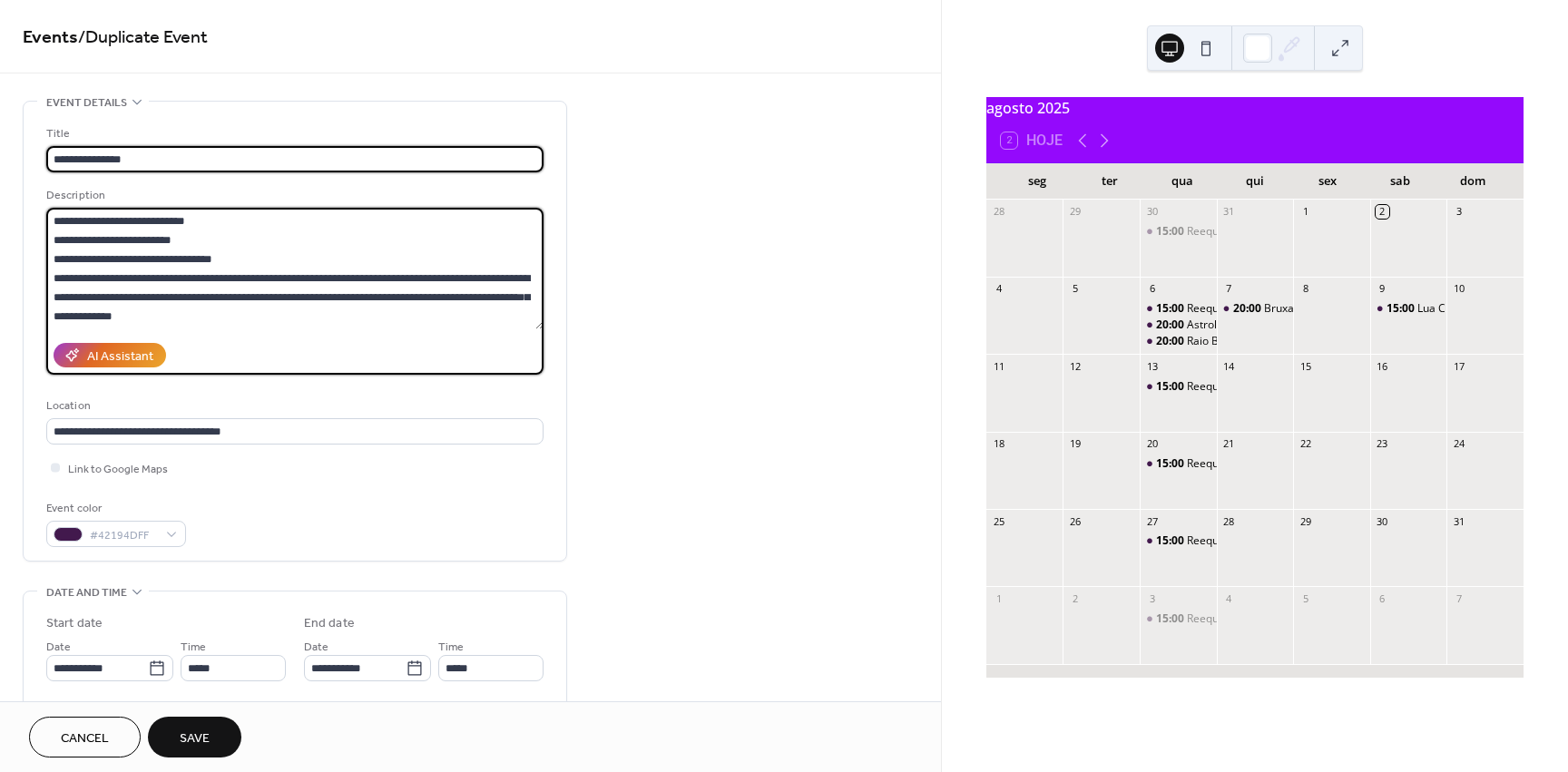 scroll, scrollTop: 324, scrollLeft: 0, axis: vertical 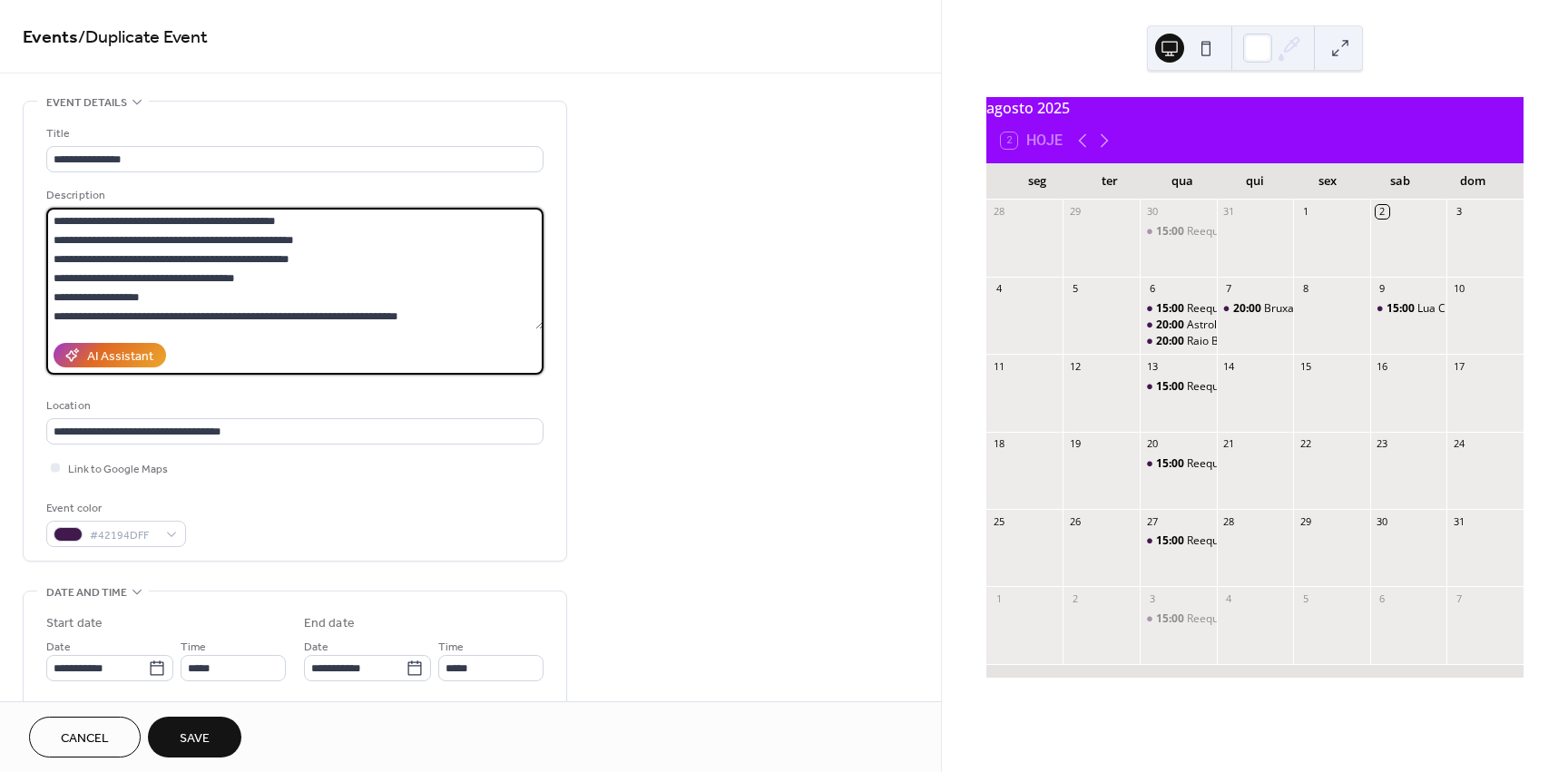 drag, startPoint x: 54, startPoint y: 222, endPoint x: 793, endPoint y: 524, distance: 798.33 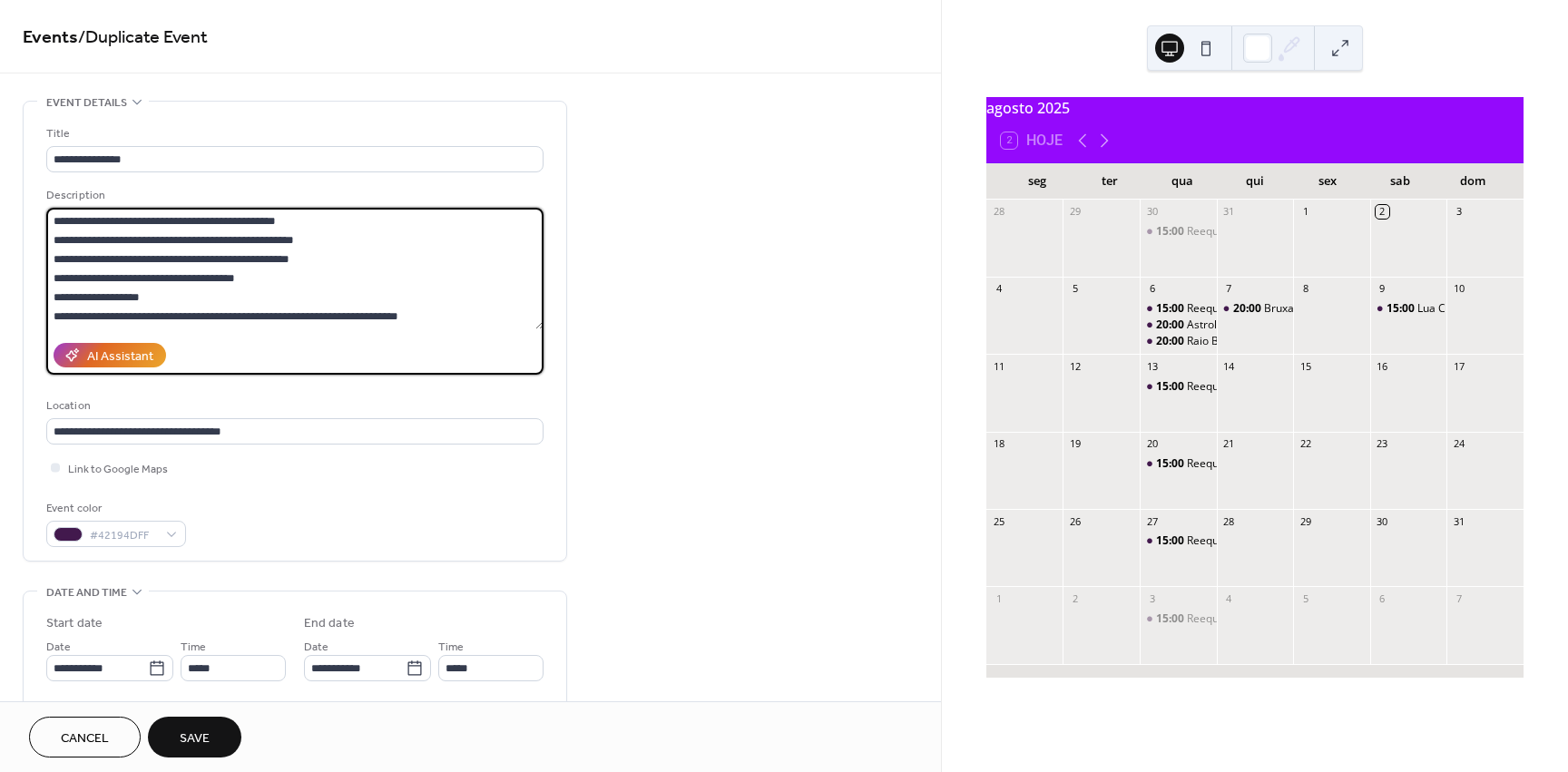 click on "**********" at bounding box center [470, 762] 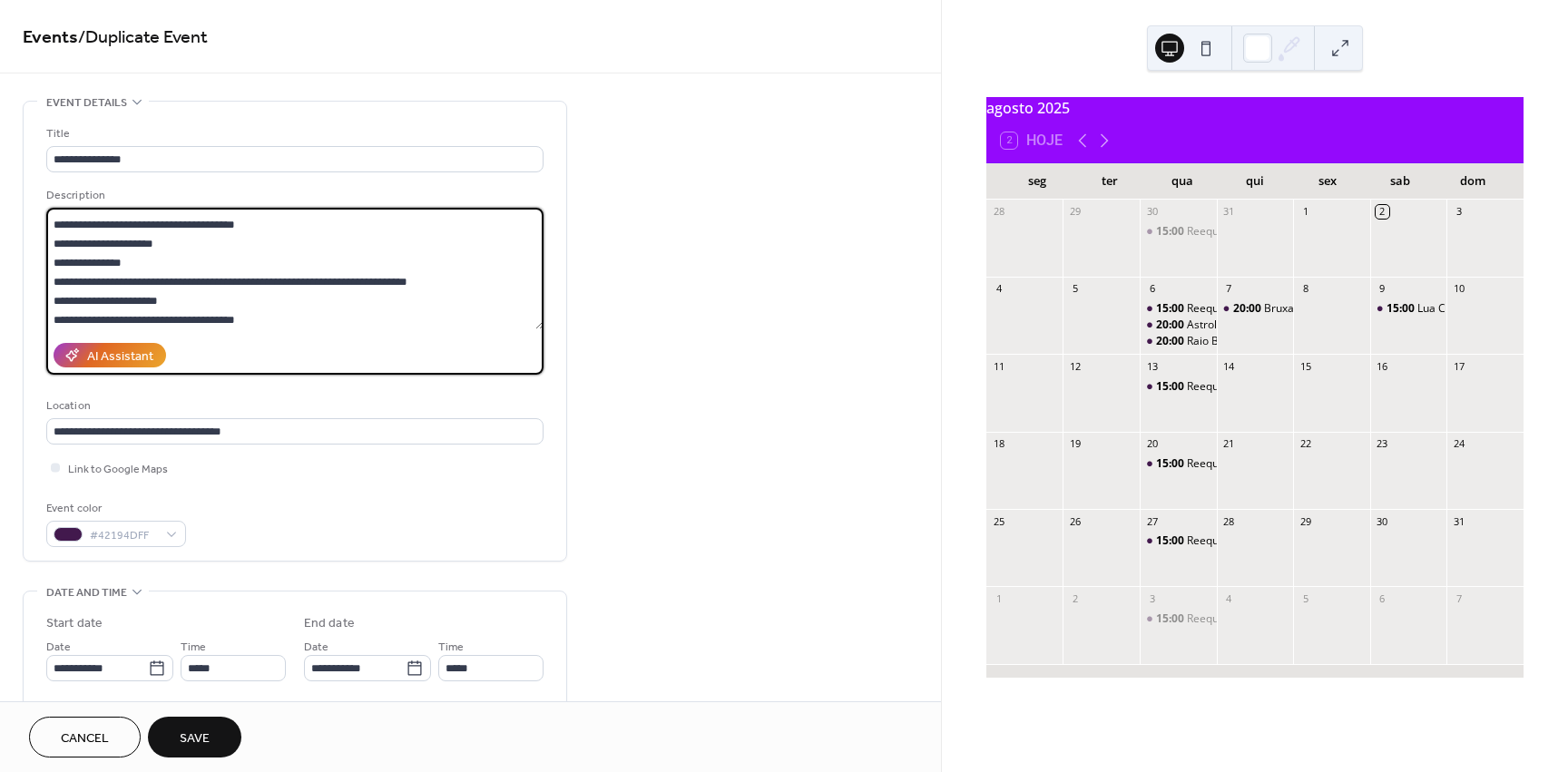 scroll, scrollTop: 181, scrollLeft: 0, axis: vertical 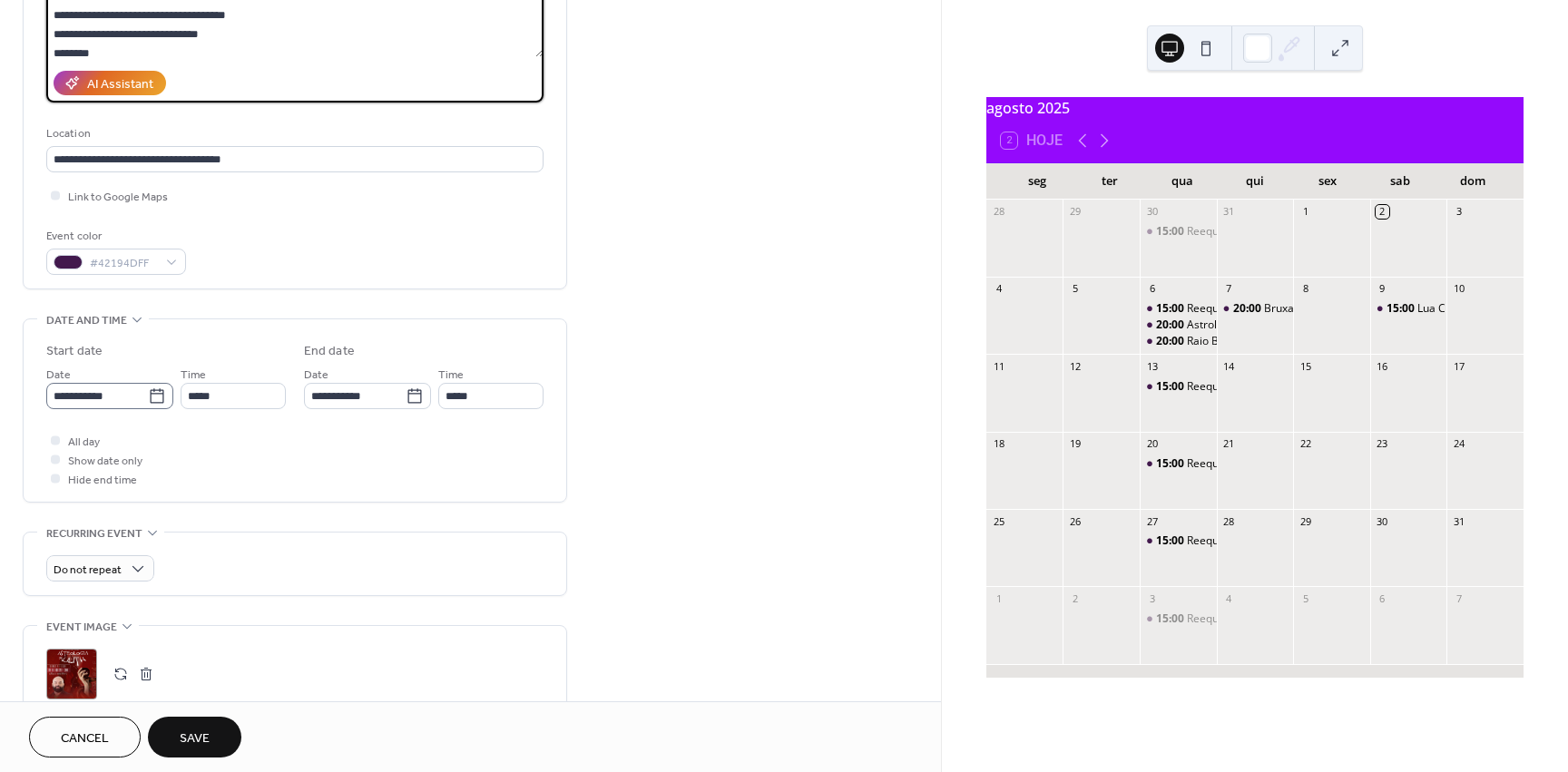 type on "**********" 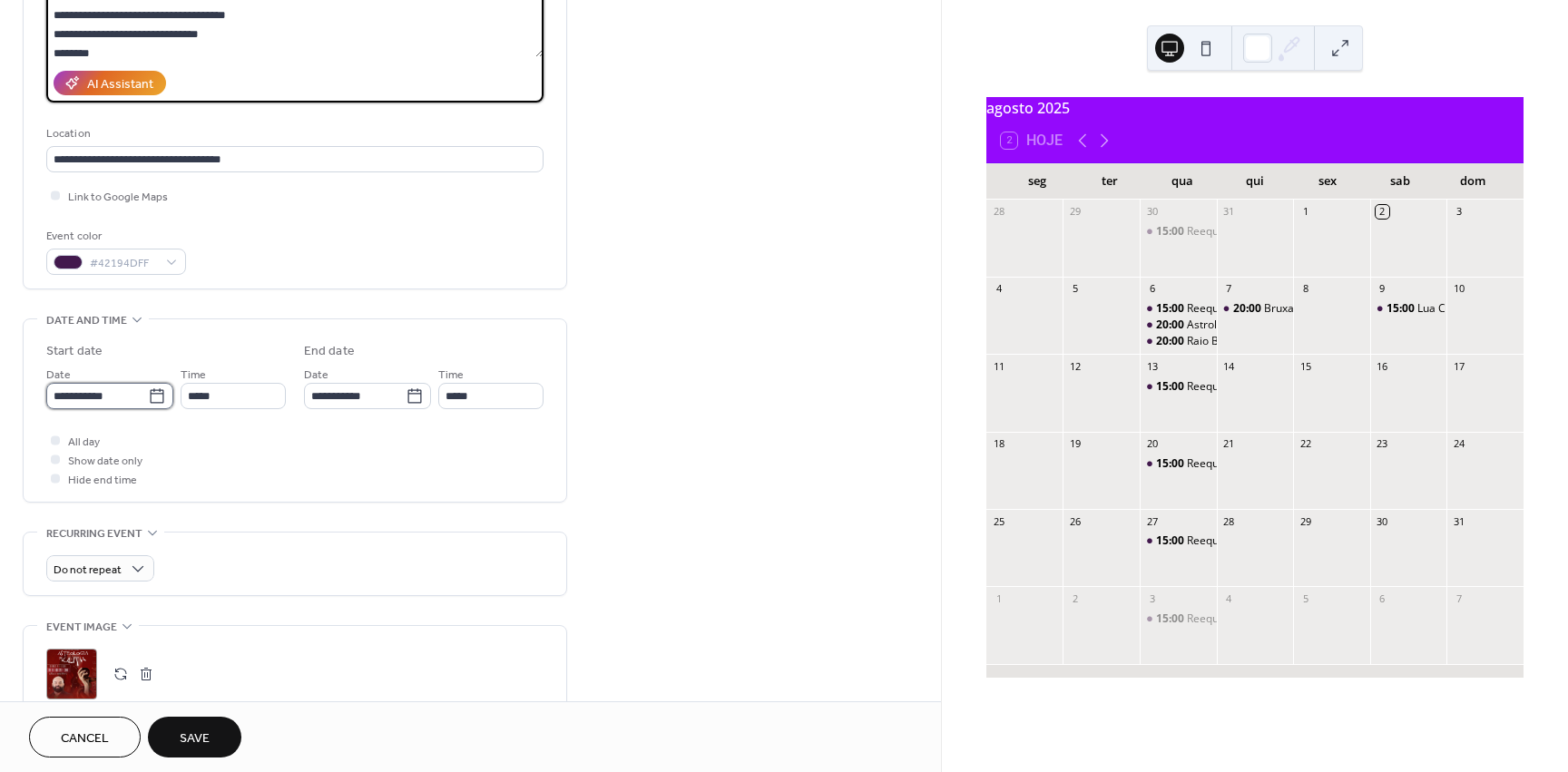 click on "**********" at bounding box center [97, 396] 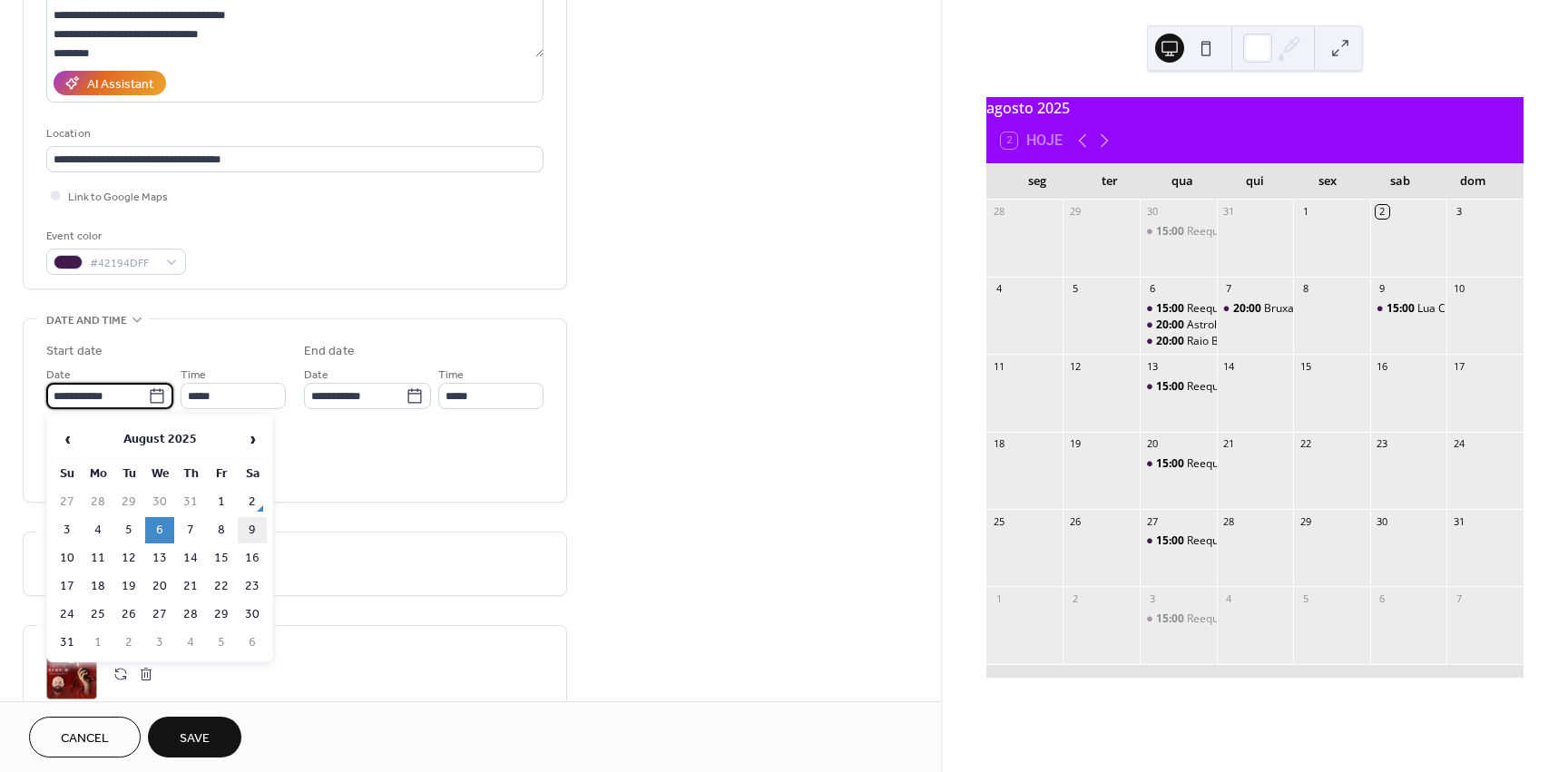 click on "9" at bounding box center [252, 530] 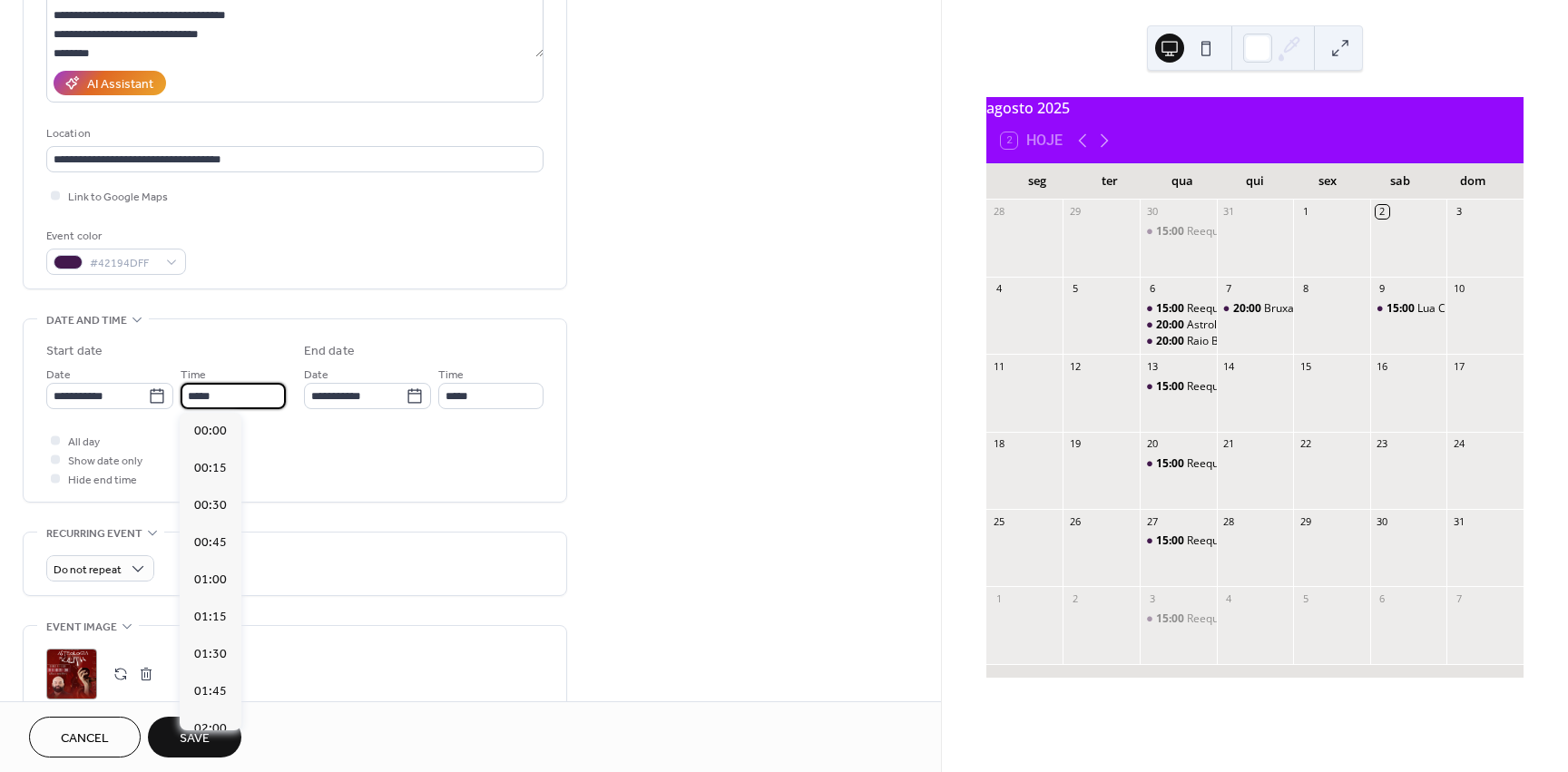 scroll, scrollTop: 1, scrollLeft: 0, axis: vertical 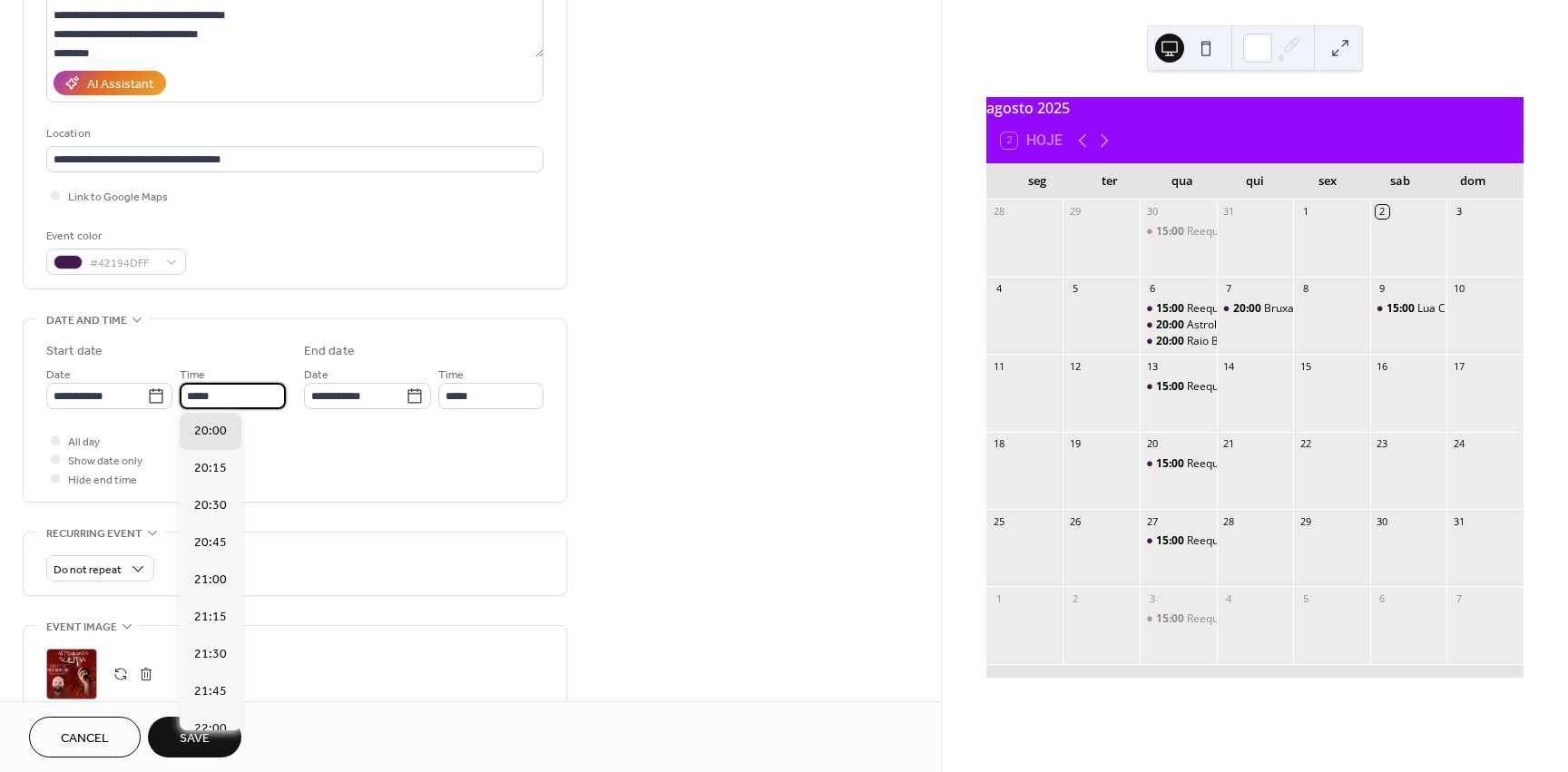 drag, startPoint x: 182, startPoint y: 391, endPoint x: 304, endPoint y: 413, distance: 123.9677 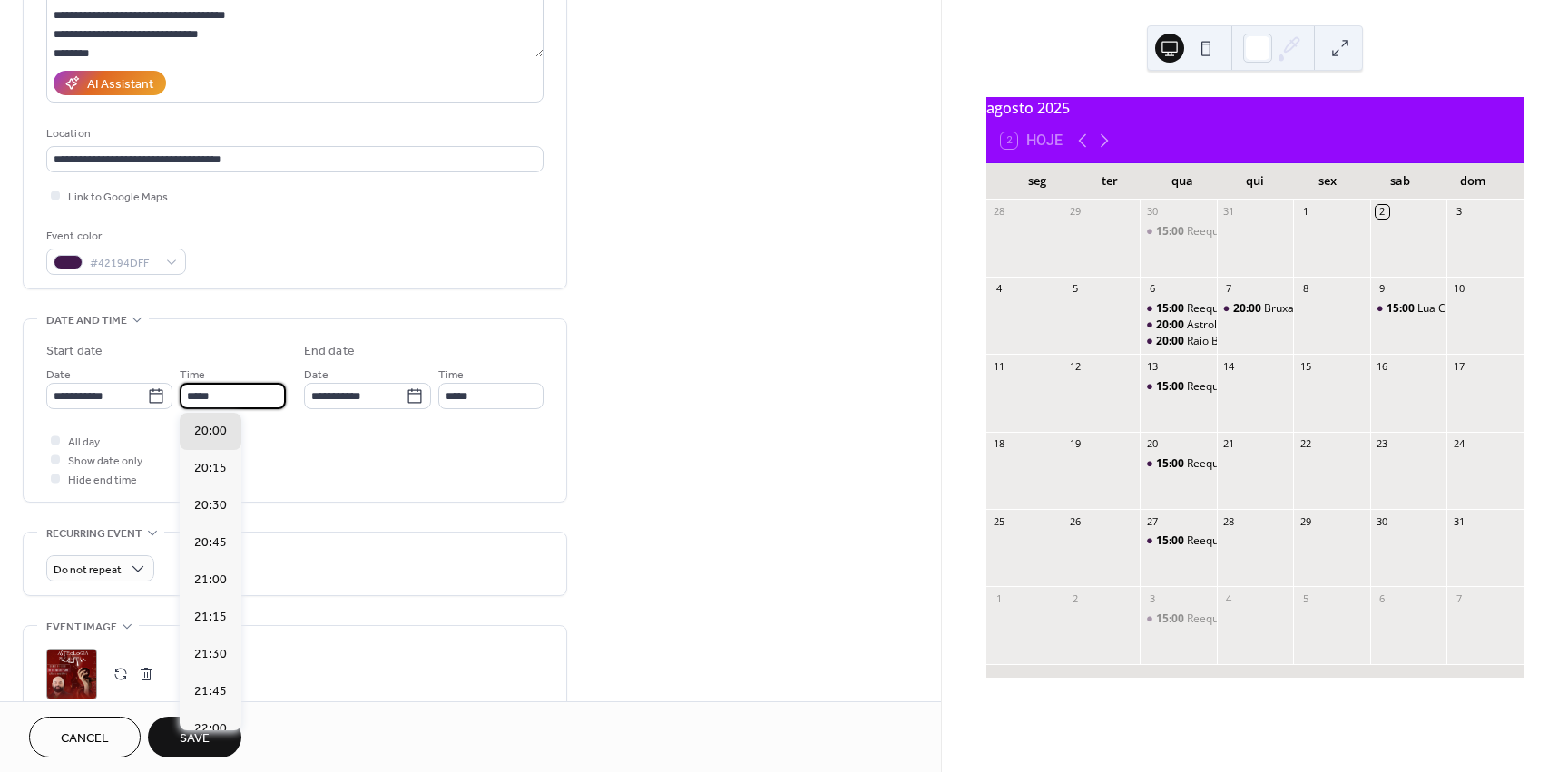 click on "**********" at bounding box center [295, 415] 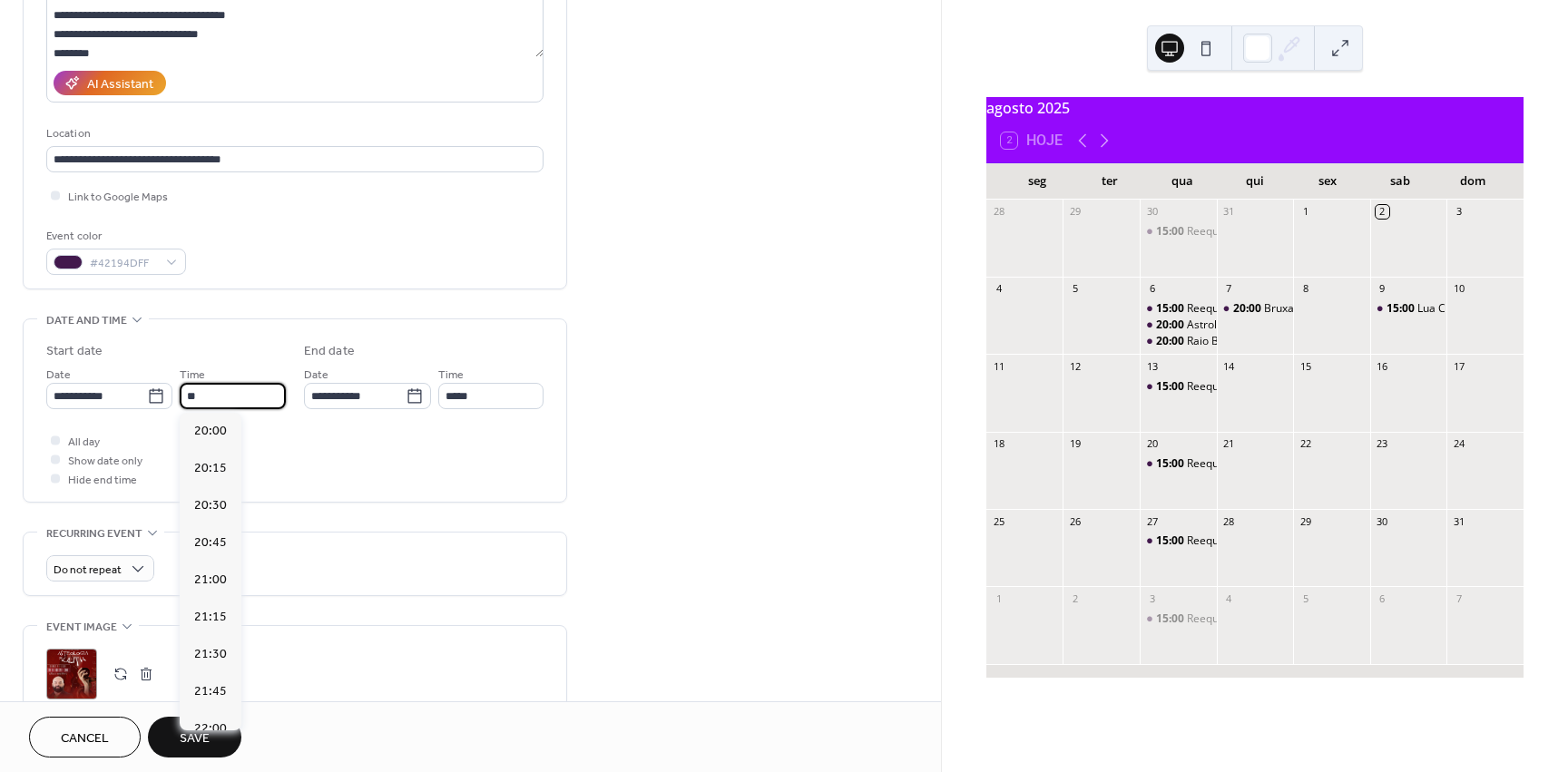 scroll, scrollTop: 2678, scrollLeft: 0, axis: vertical 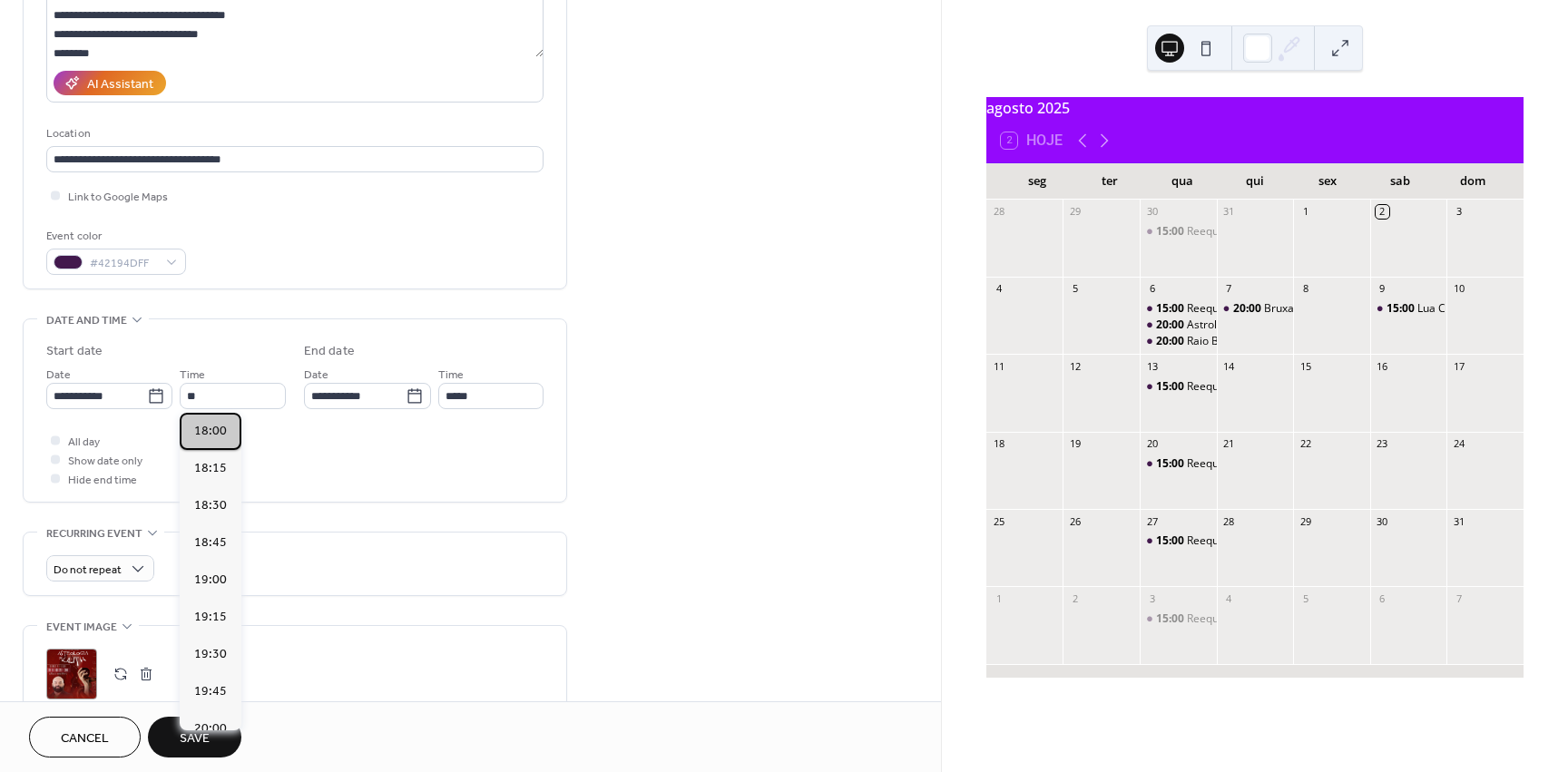 click on "18:00" at bounding box center (211, 431) 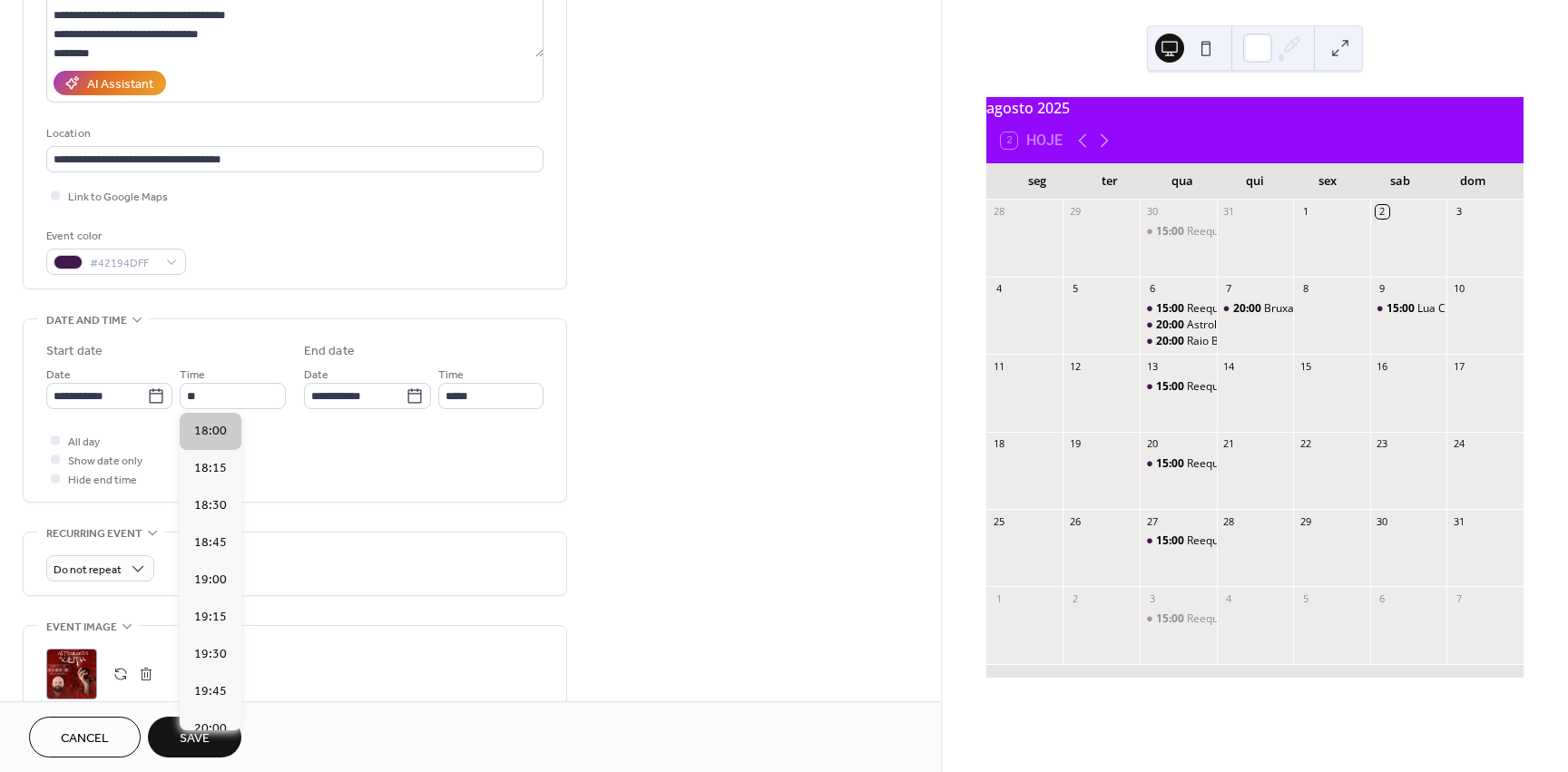 type on "*****" 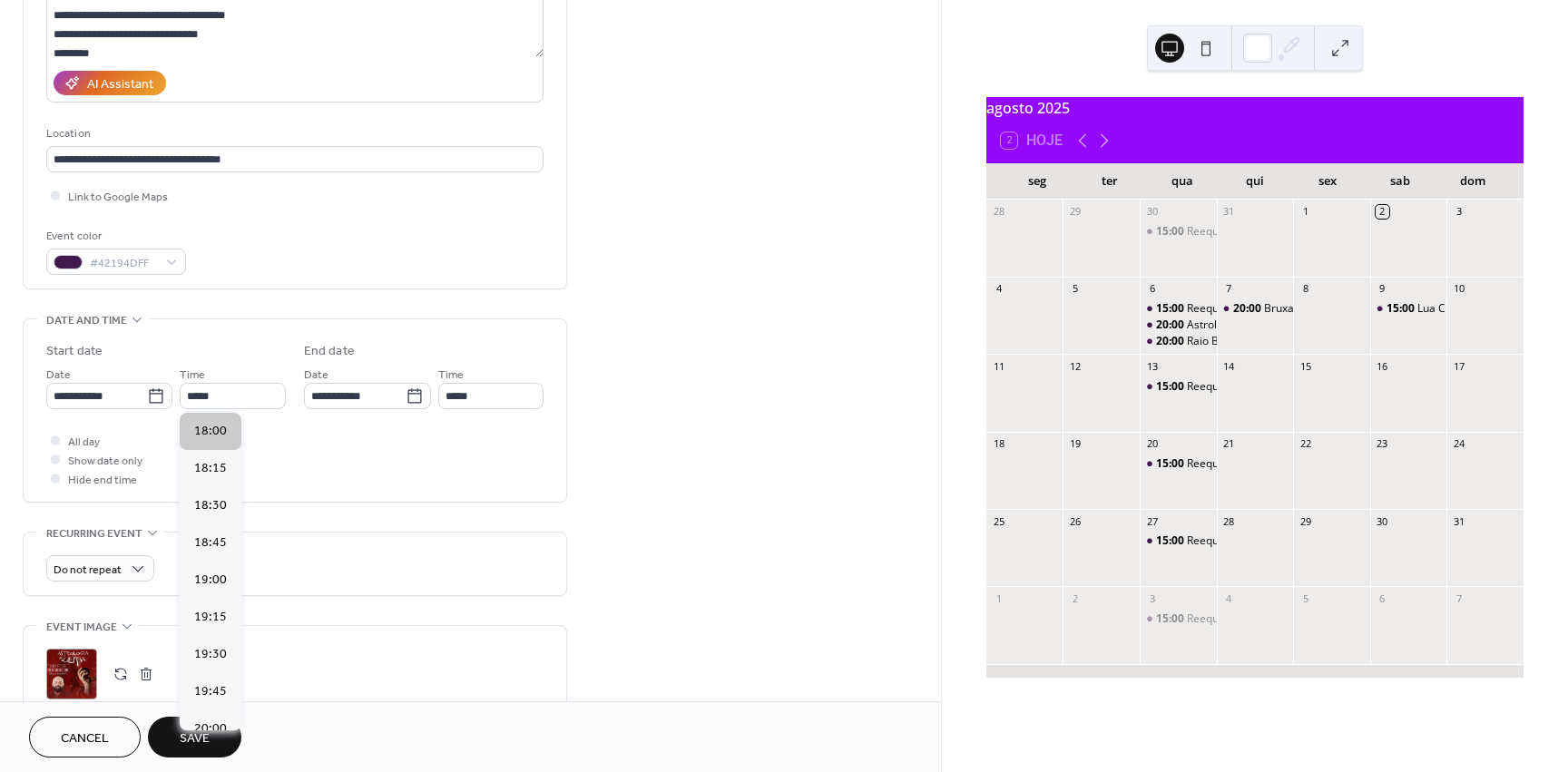 scroll, scrollTop: 0, scrollLeft: 0, axis: both 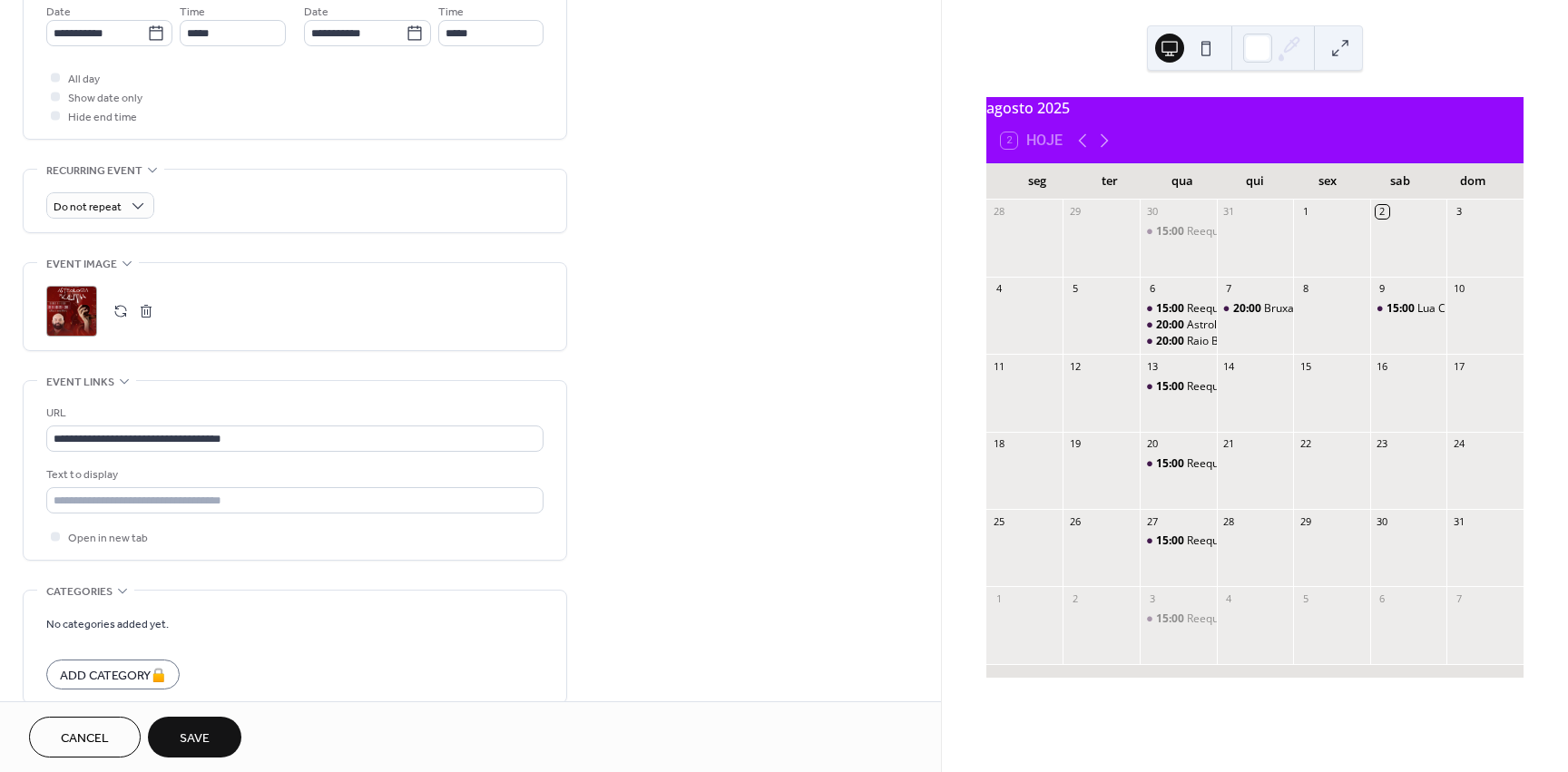 click at bounding box center [121, 311] 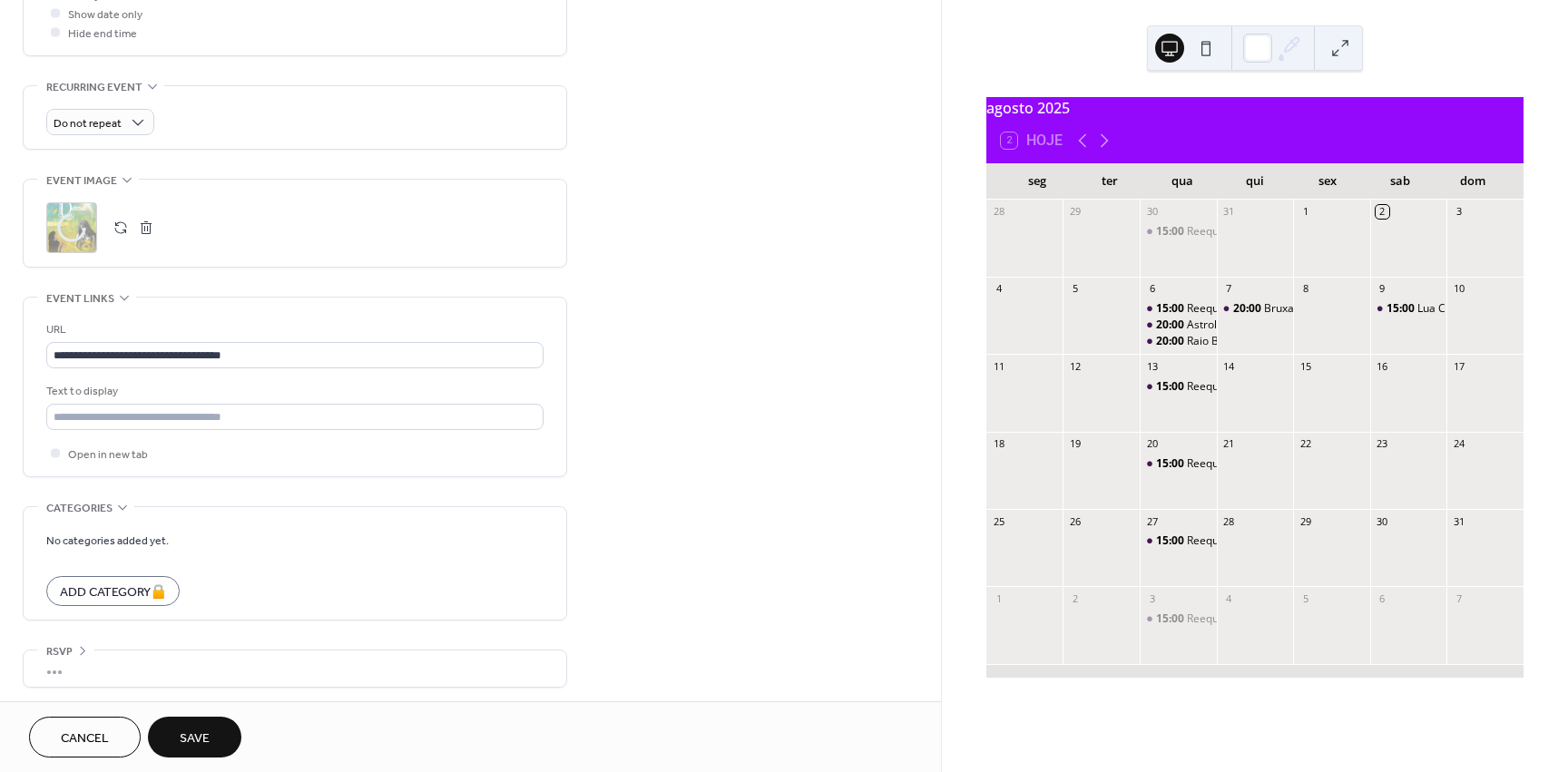 scroll, scrollTop: 723, scrollLeft: 0, axis: vertical 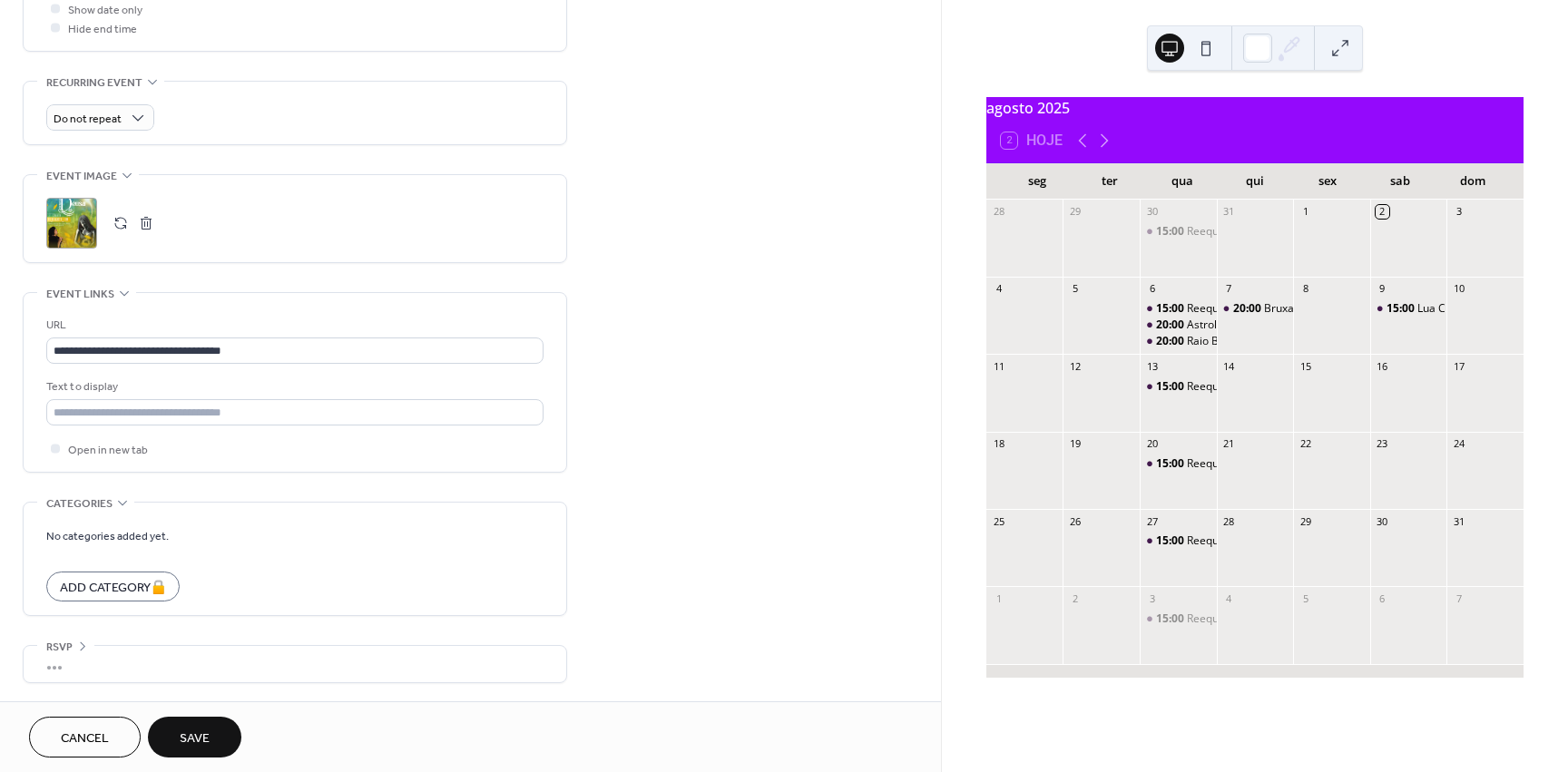 click on "Save" at bounding box center [194, 737] 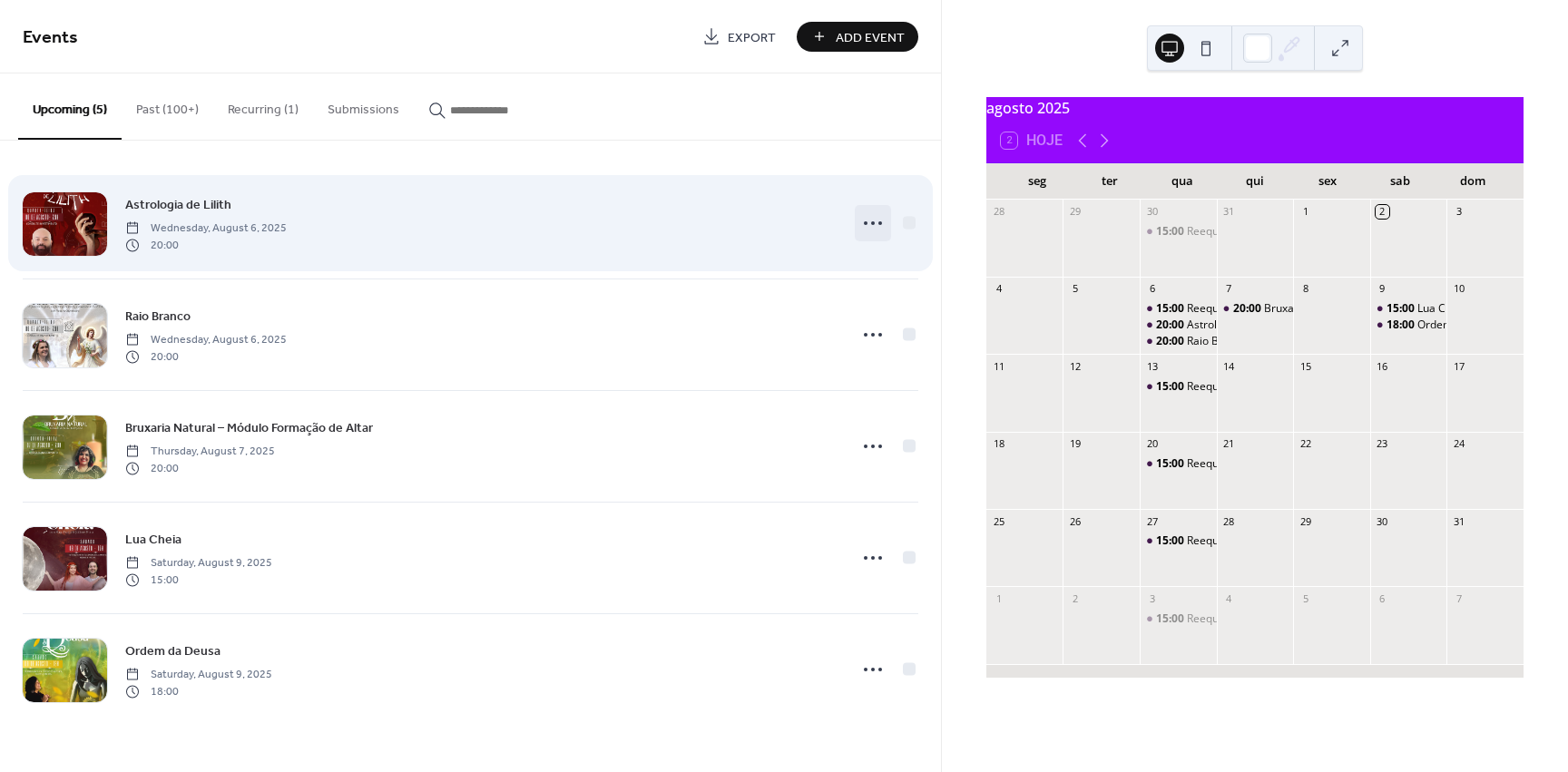 click 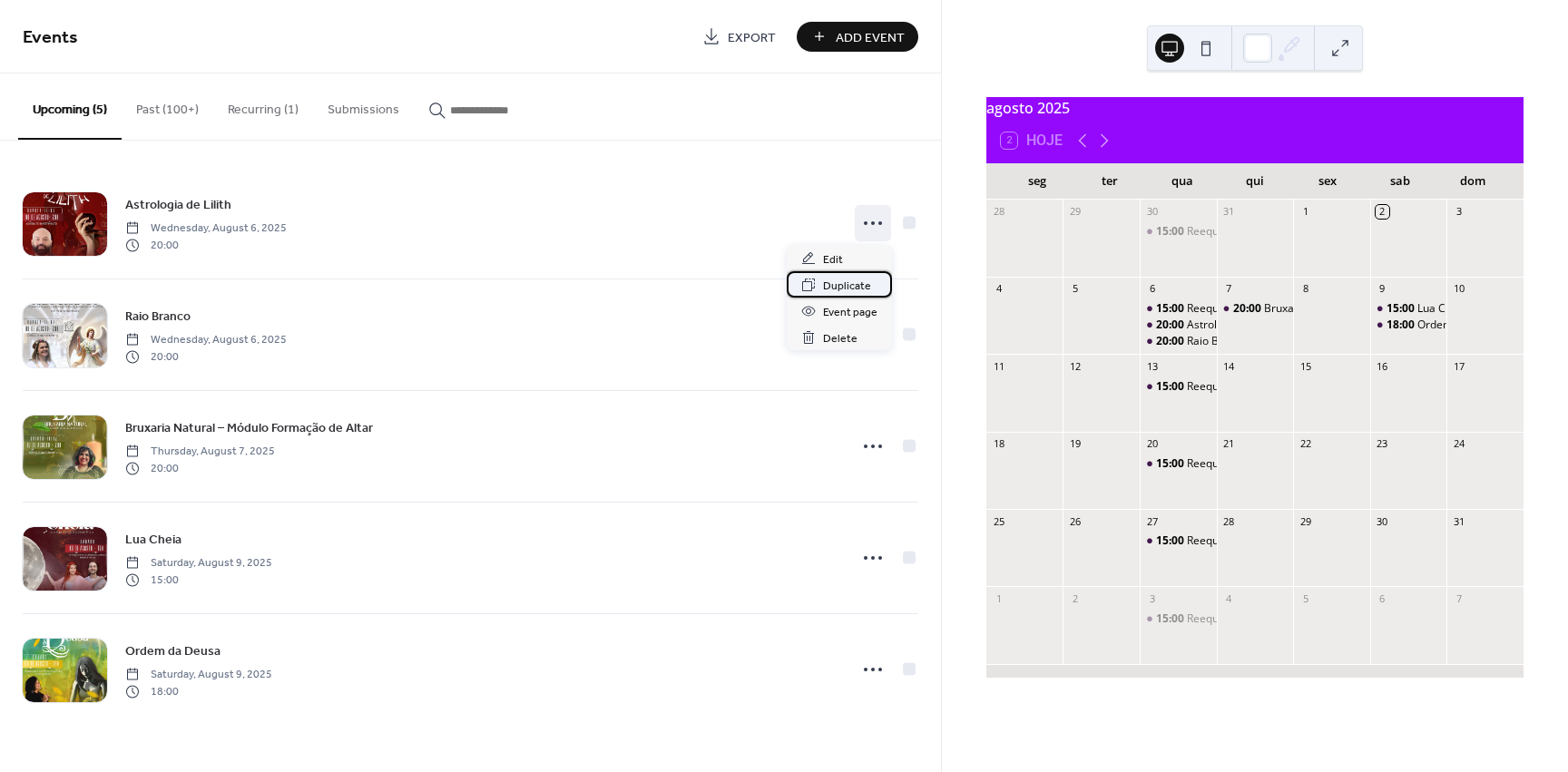 click on "Duplicate" at bounding box center (847, 286) 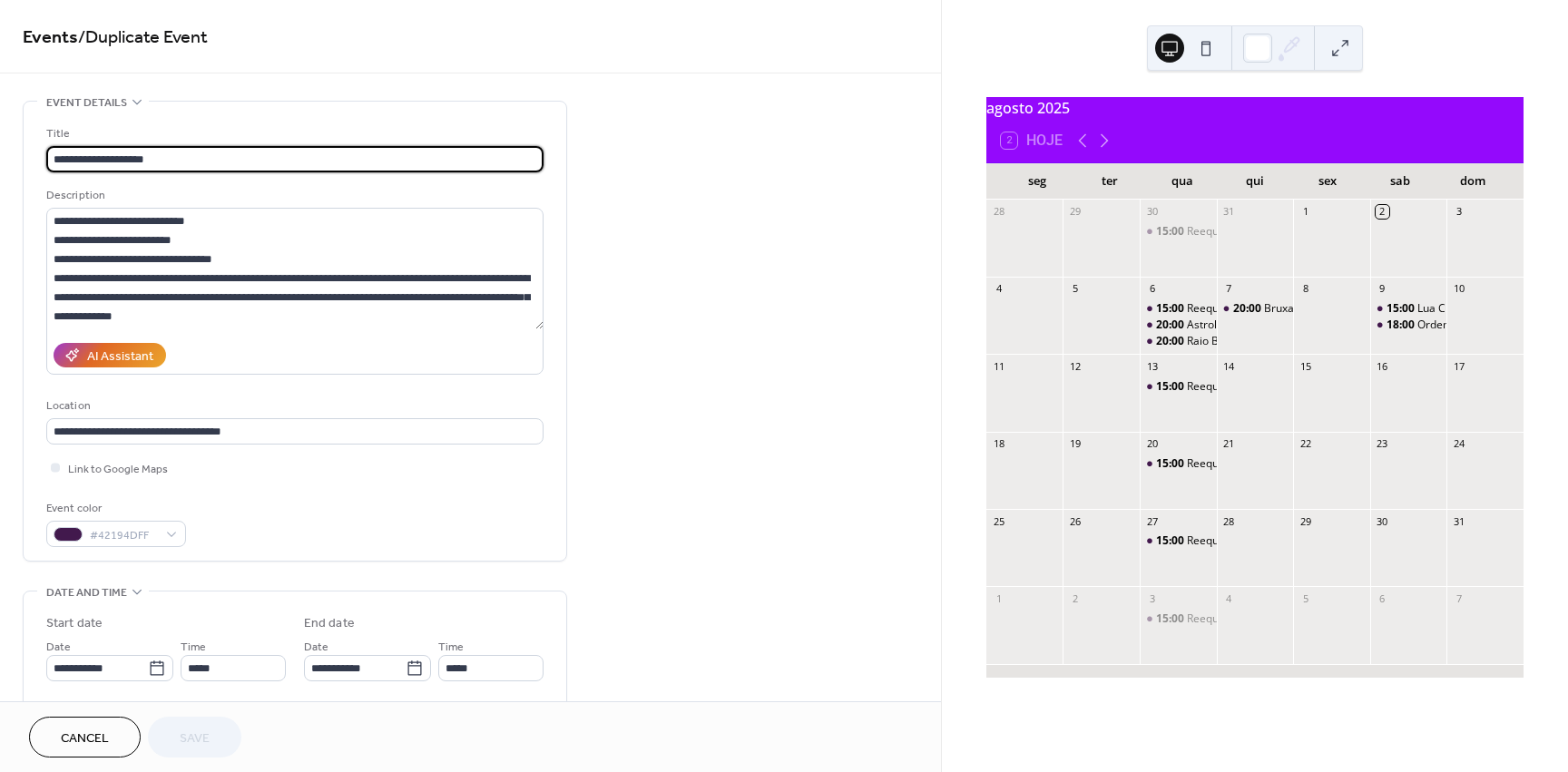drag, startPoint x: 309, startPoint y: 161, endPoint x: 0, endPoint y: 160, distance: 309.00162 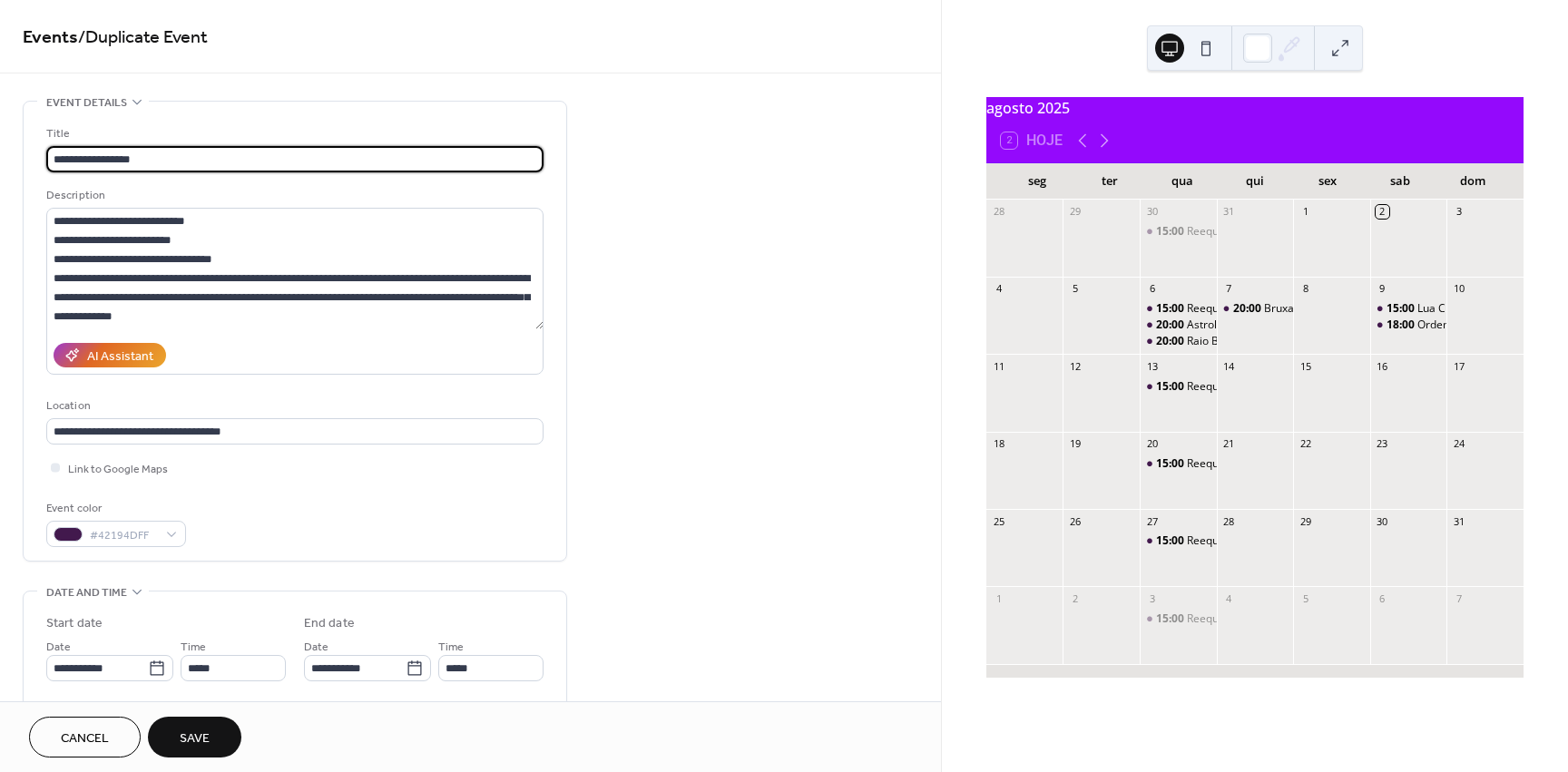 type on "**********" 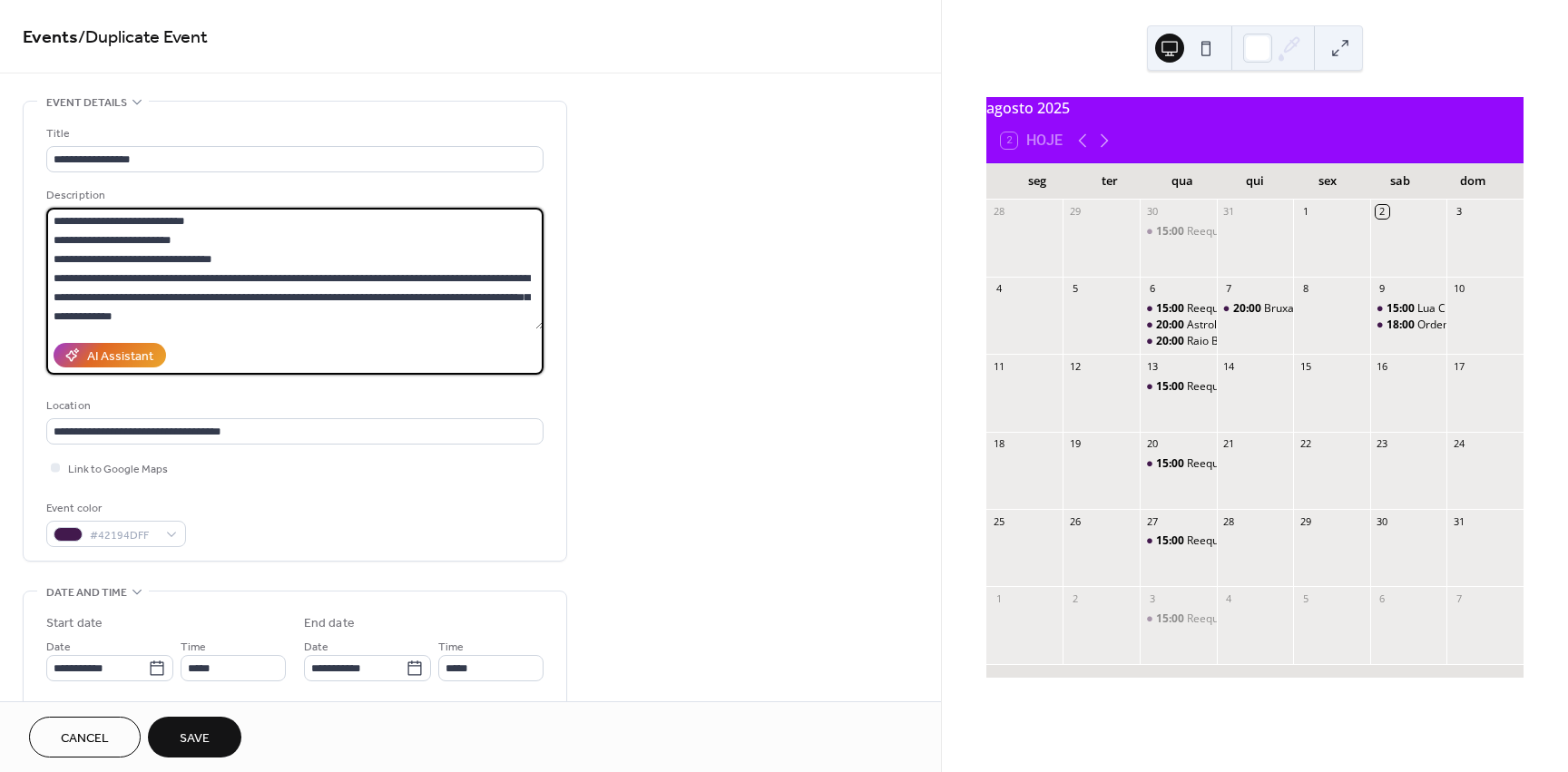 scroll, scrollTop: 324, scrollLeft: 0, axis: vertical 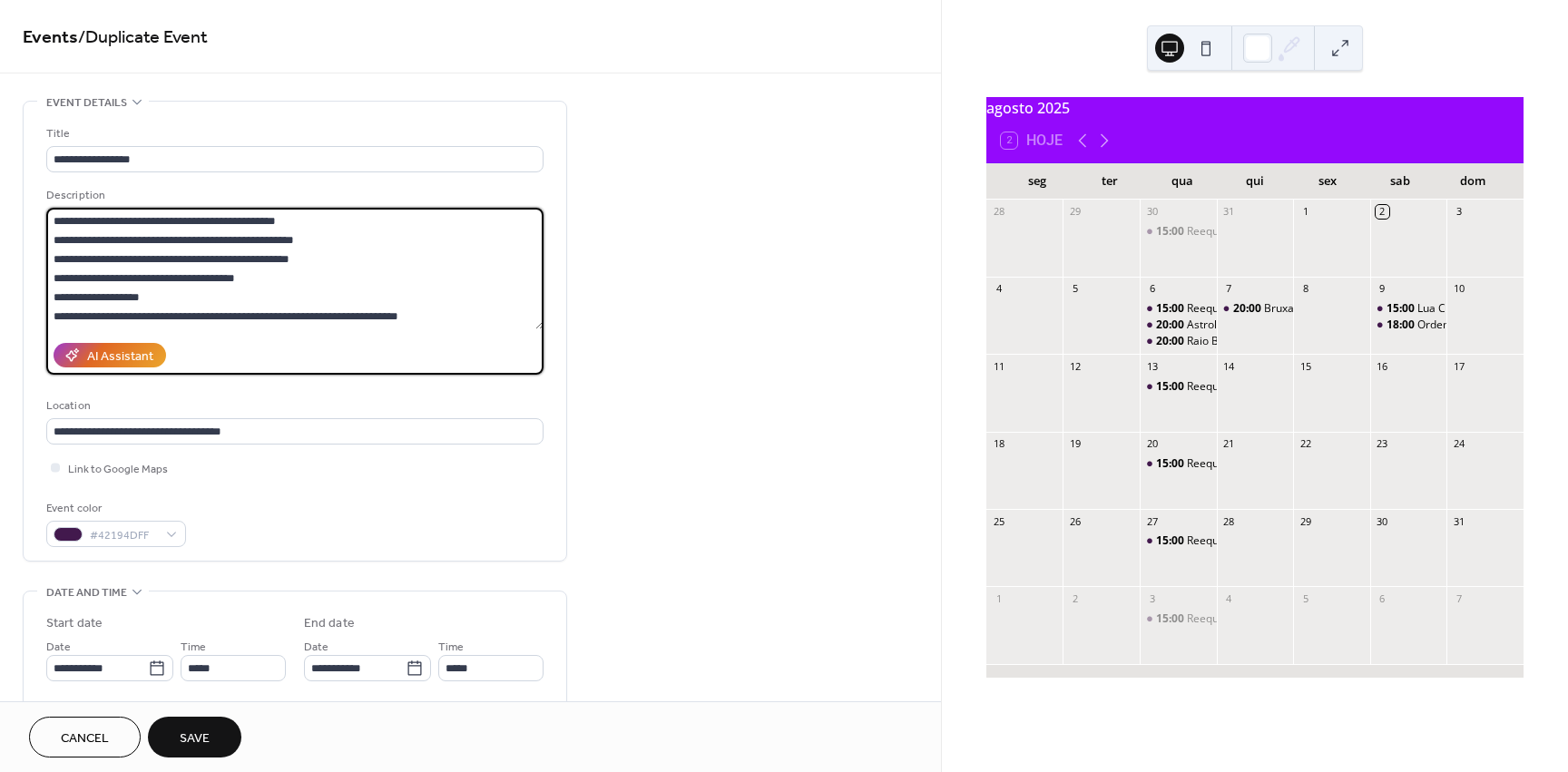 drag, startPoint x: 55, startPoint y: 214, endPoint x: 605, endPoint y: 485, distance: 613.1403 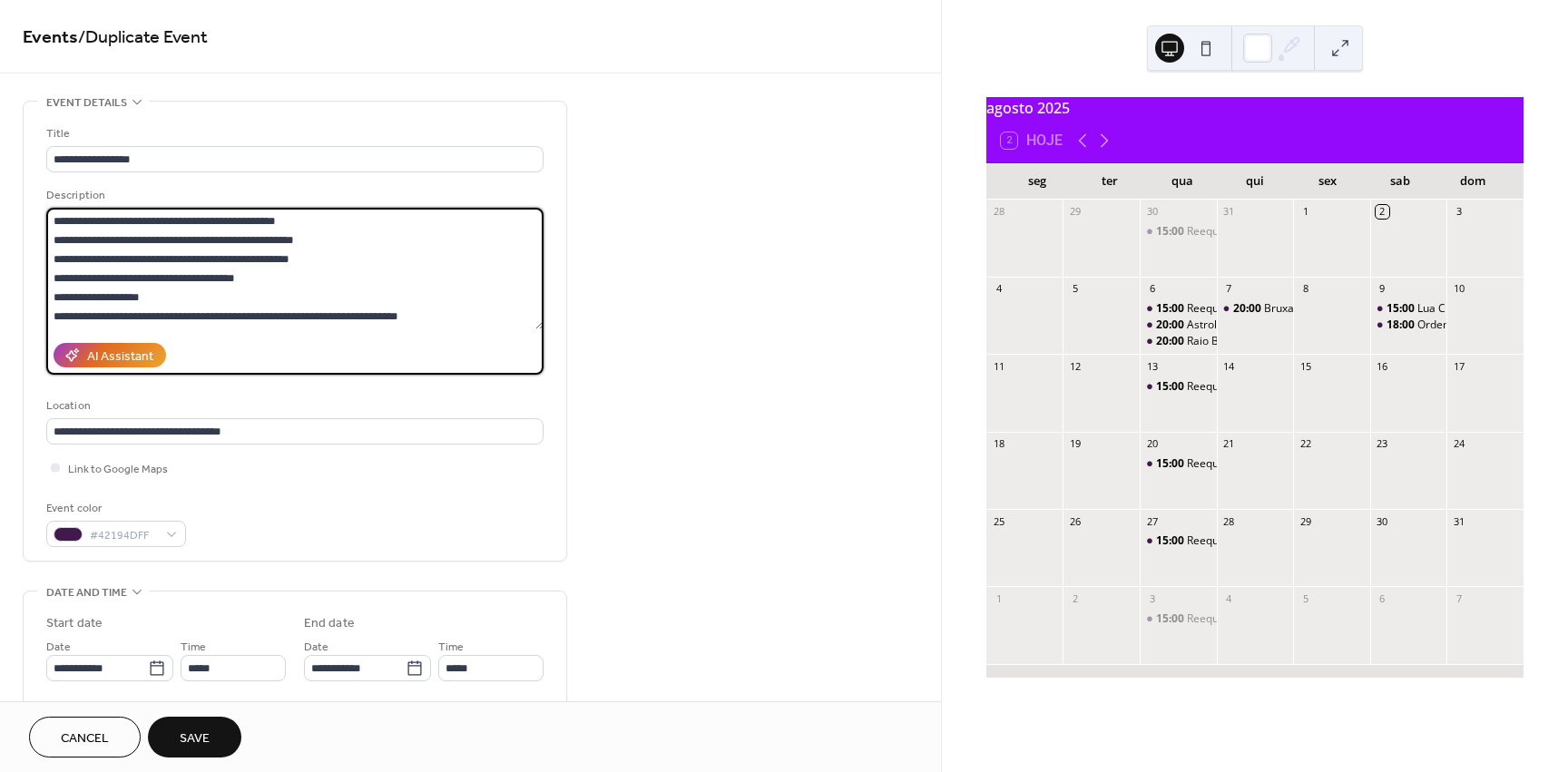 click on "**********" at bounding box center (470, 762) 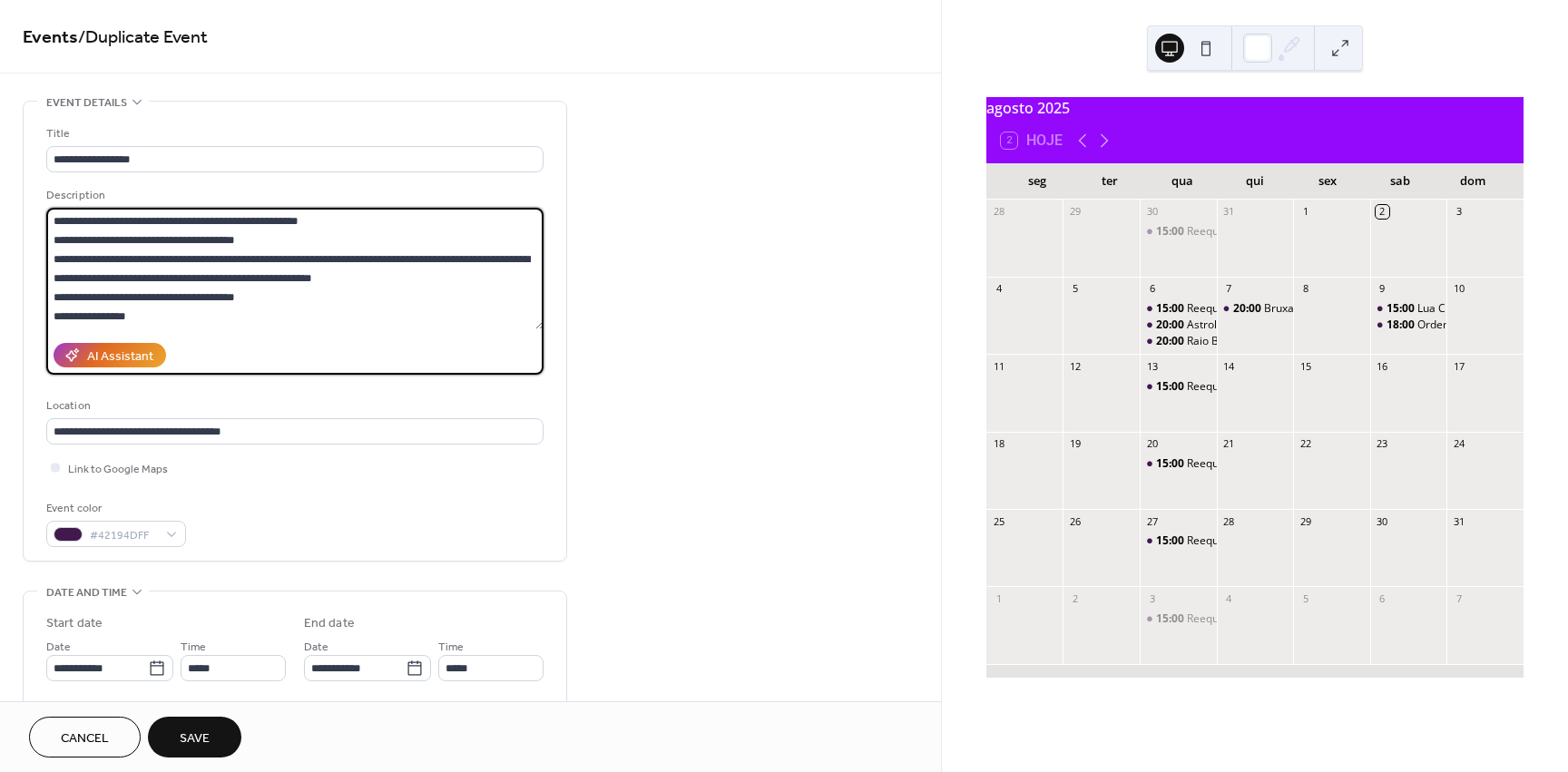 scroll, scrollTop: 0, scrollLeft: 0, axis: both 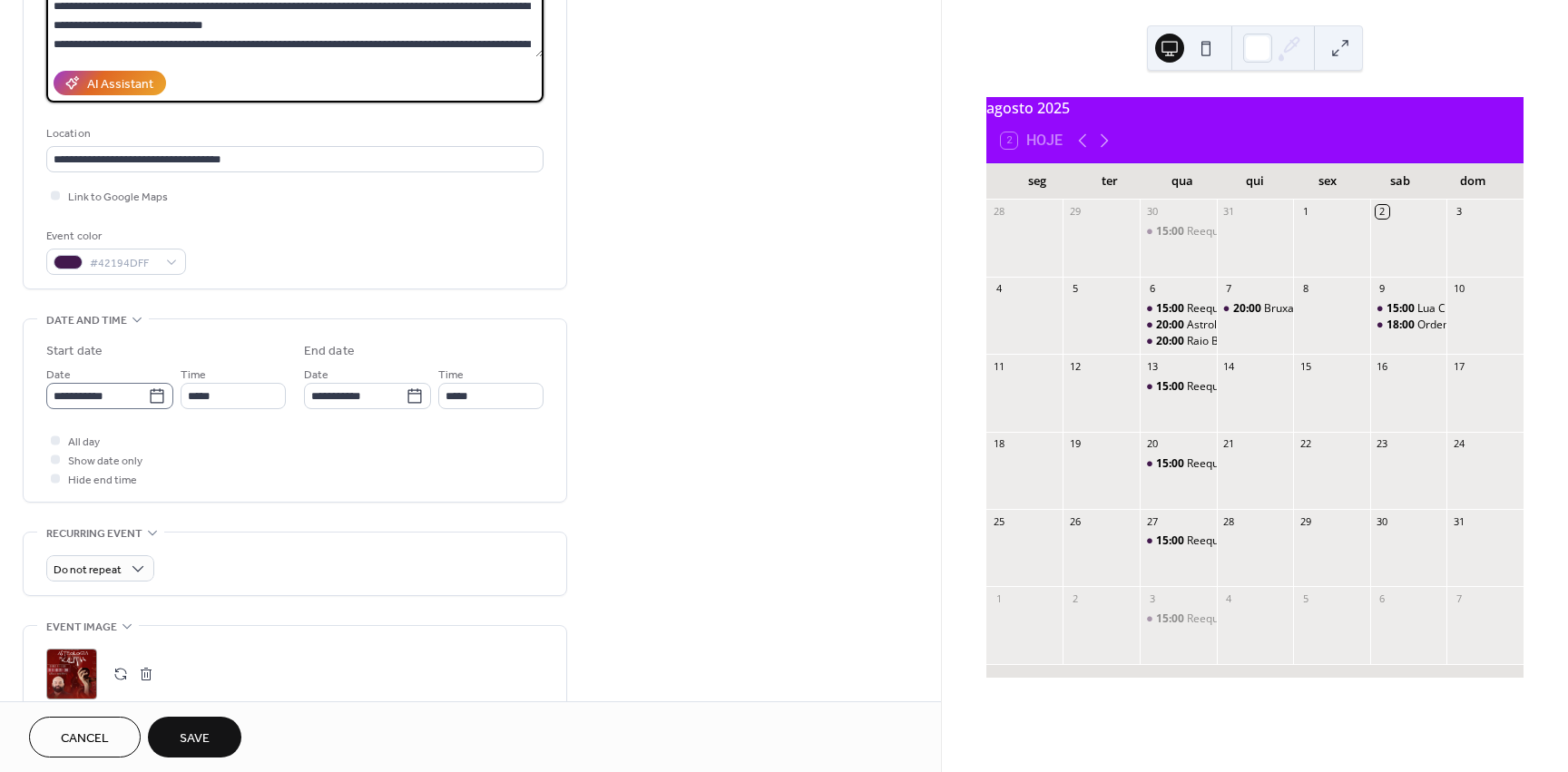 type on "**********" 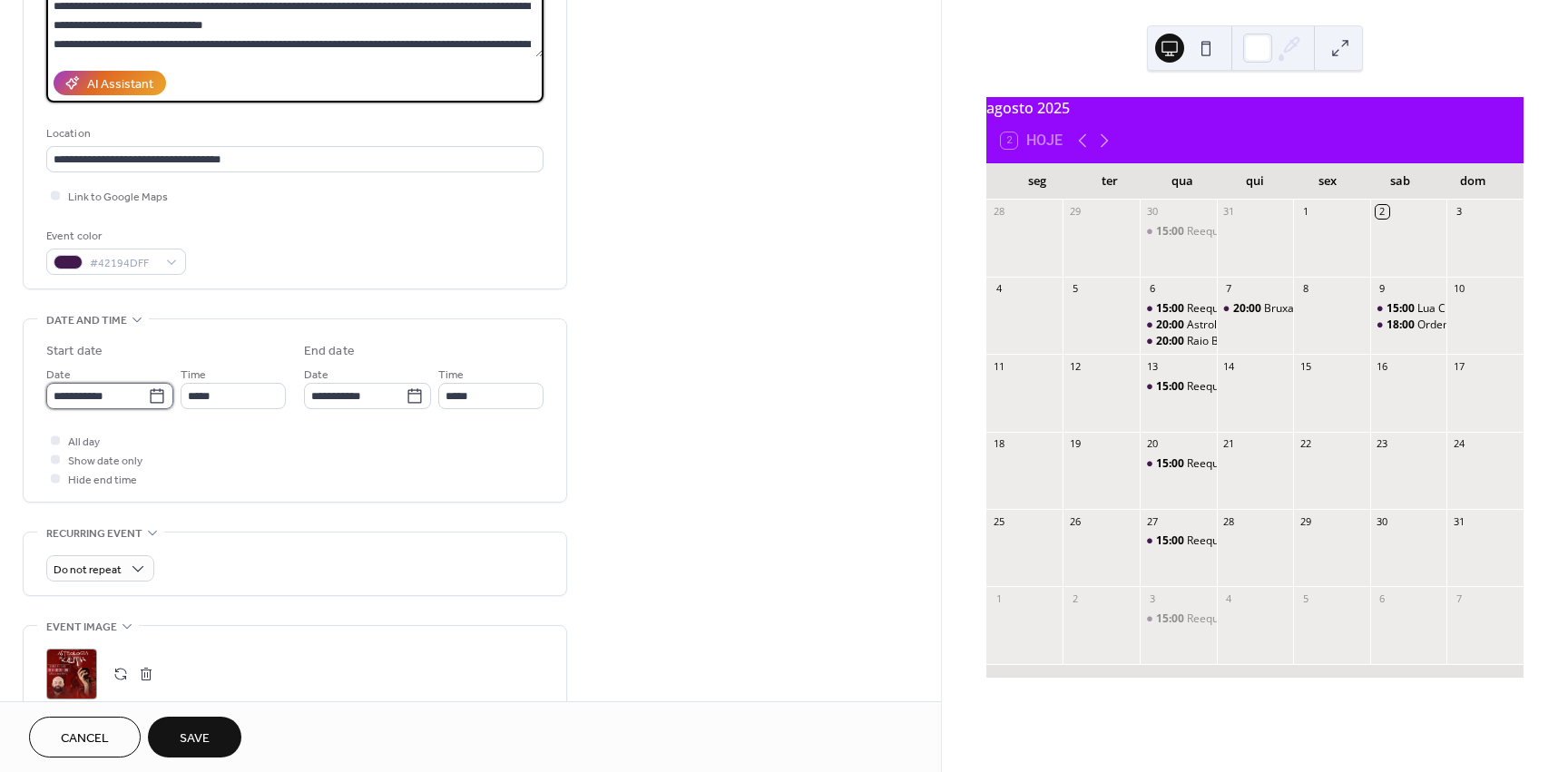 click on "**********" at bounding box center (97, 396) 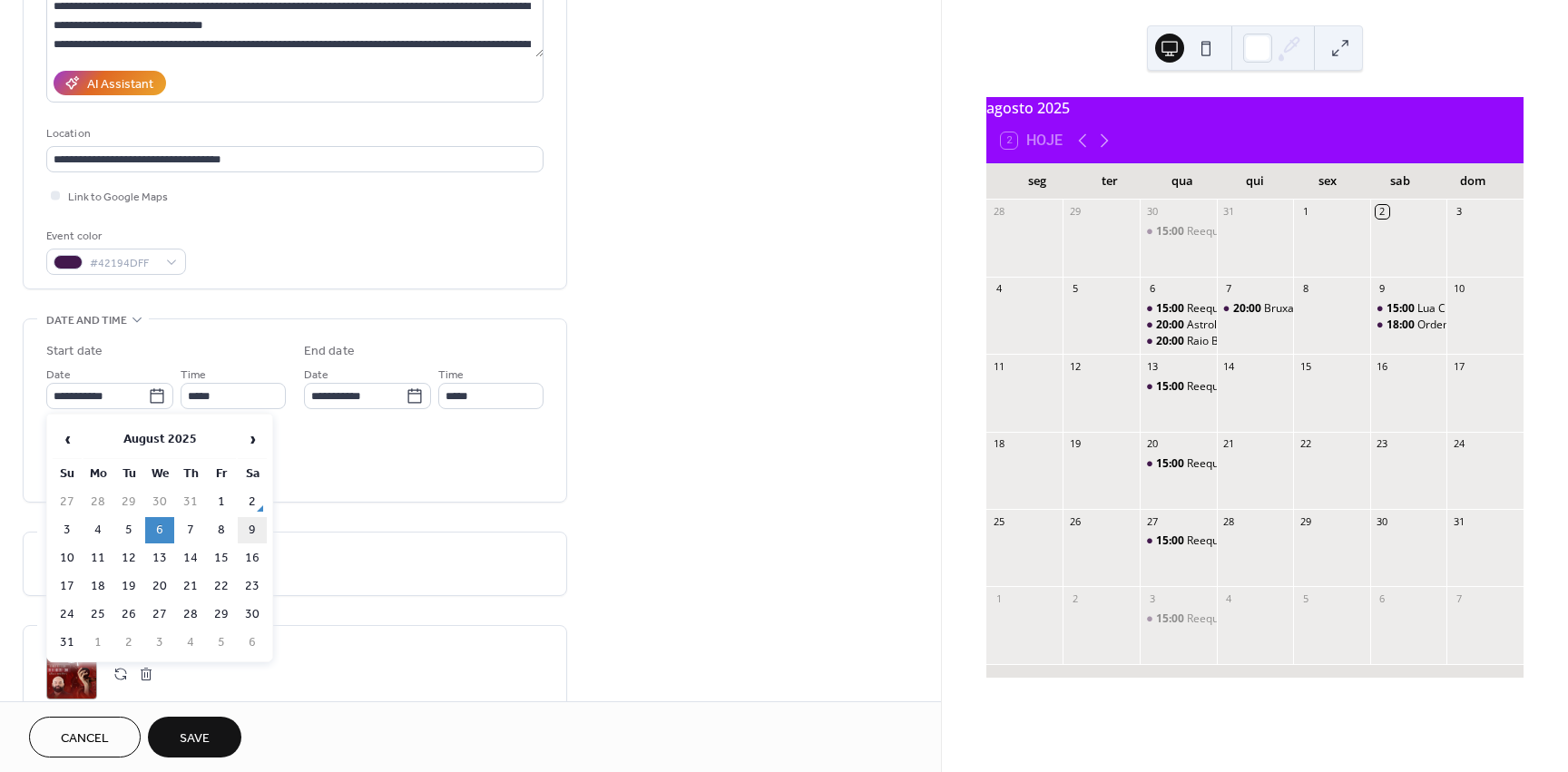 click on "9" at bounding box center [252, 530] 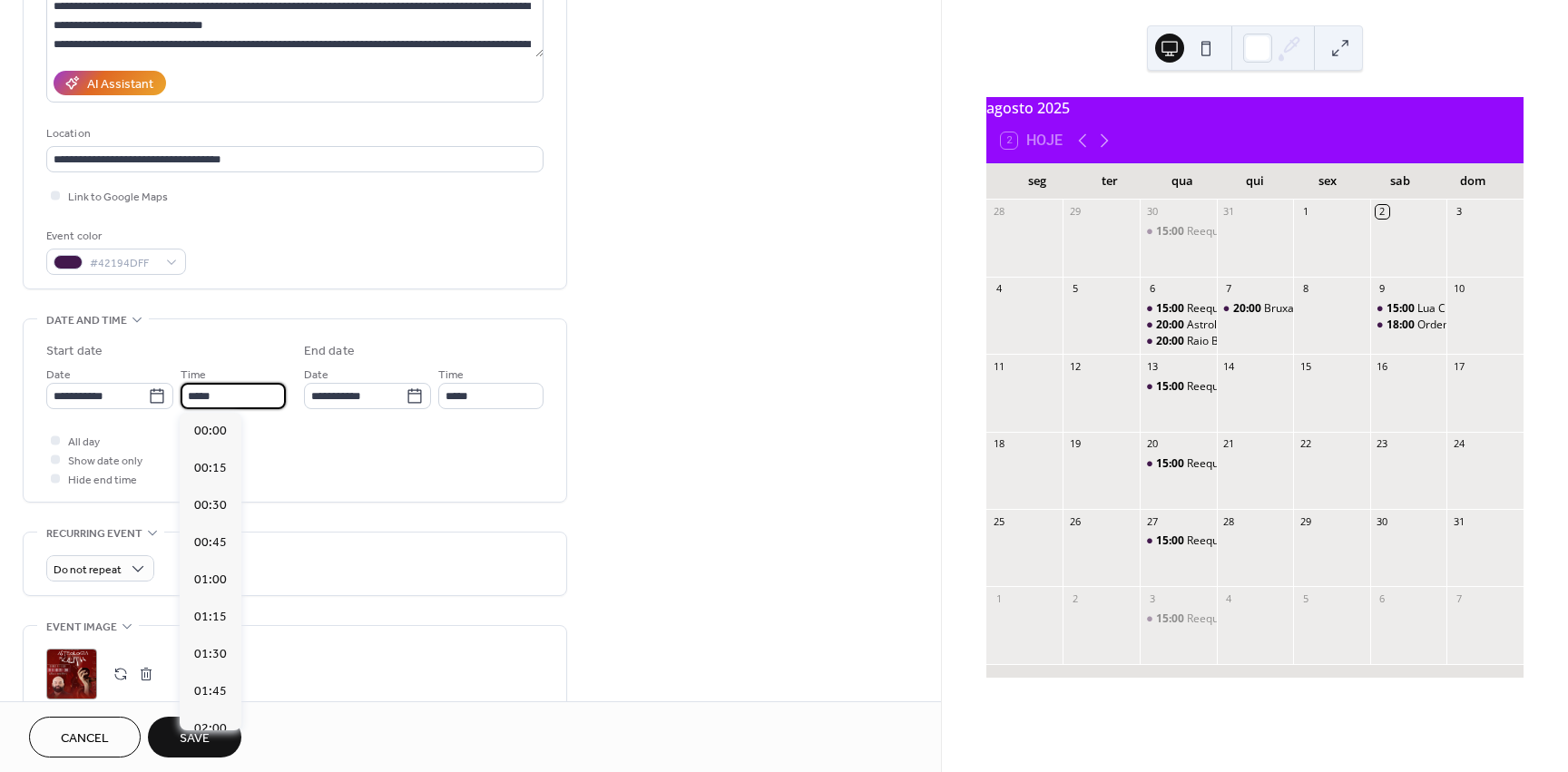 click on "*****" at bounding box center [233, 396] 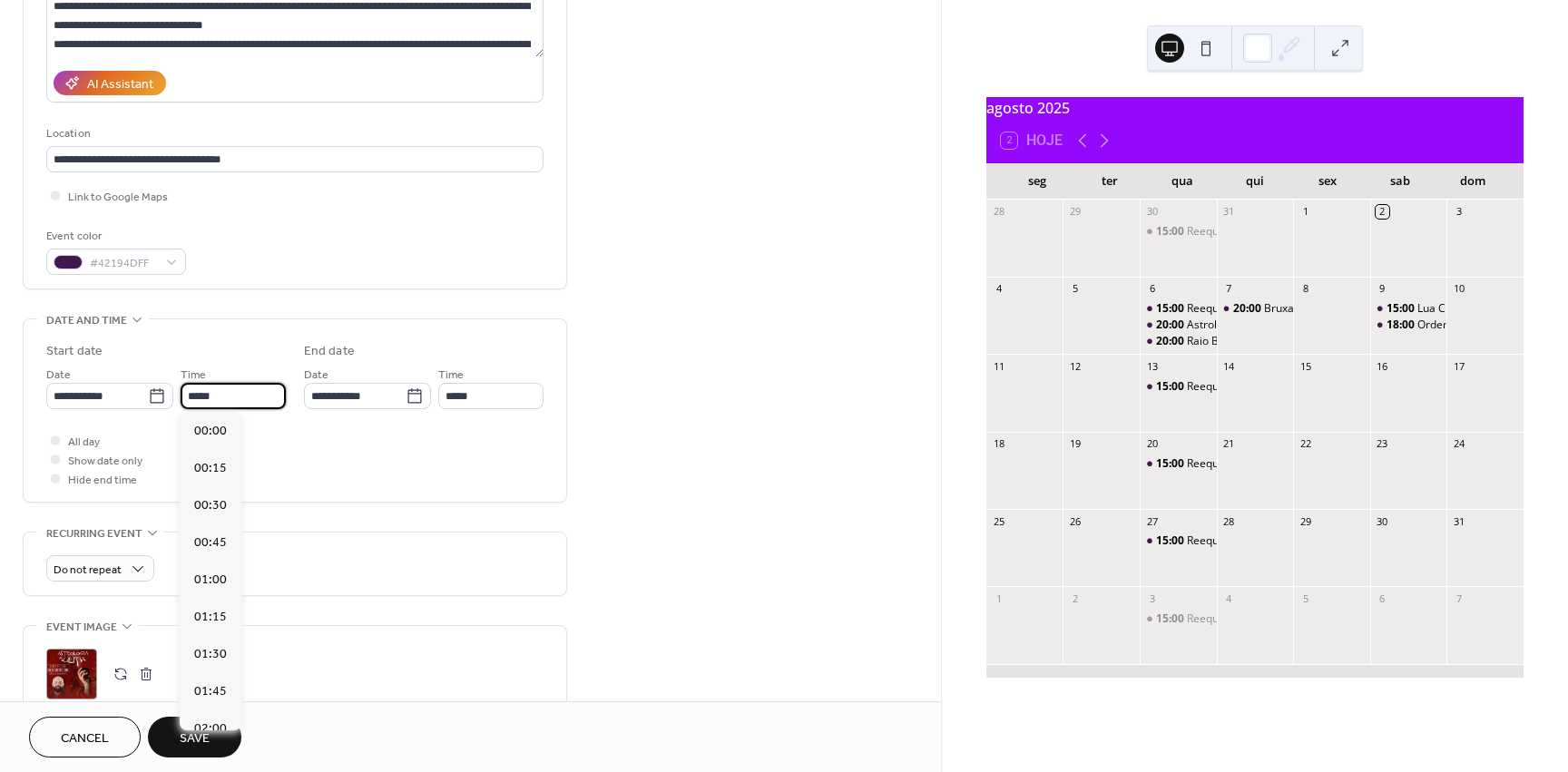 scroll, scrollTop: 1488, scrollLeft: 0, axis: vertical 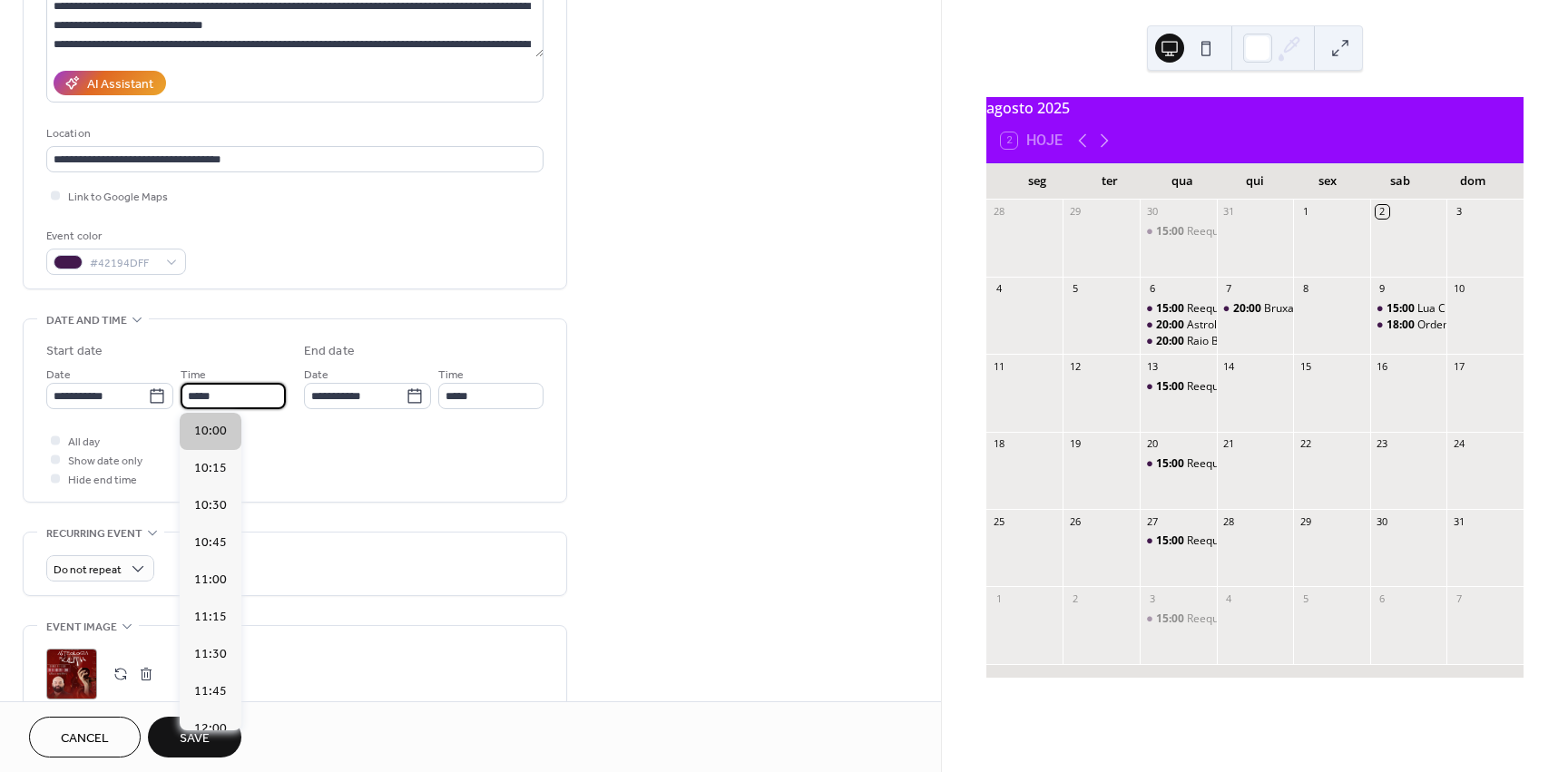 type on "*****" 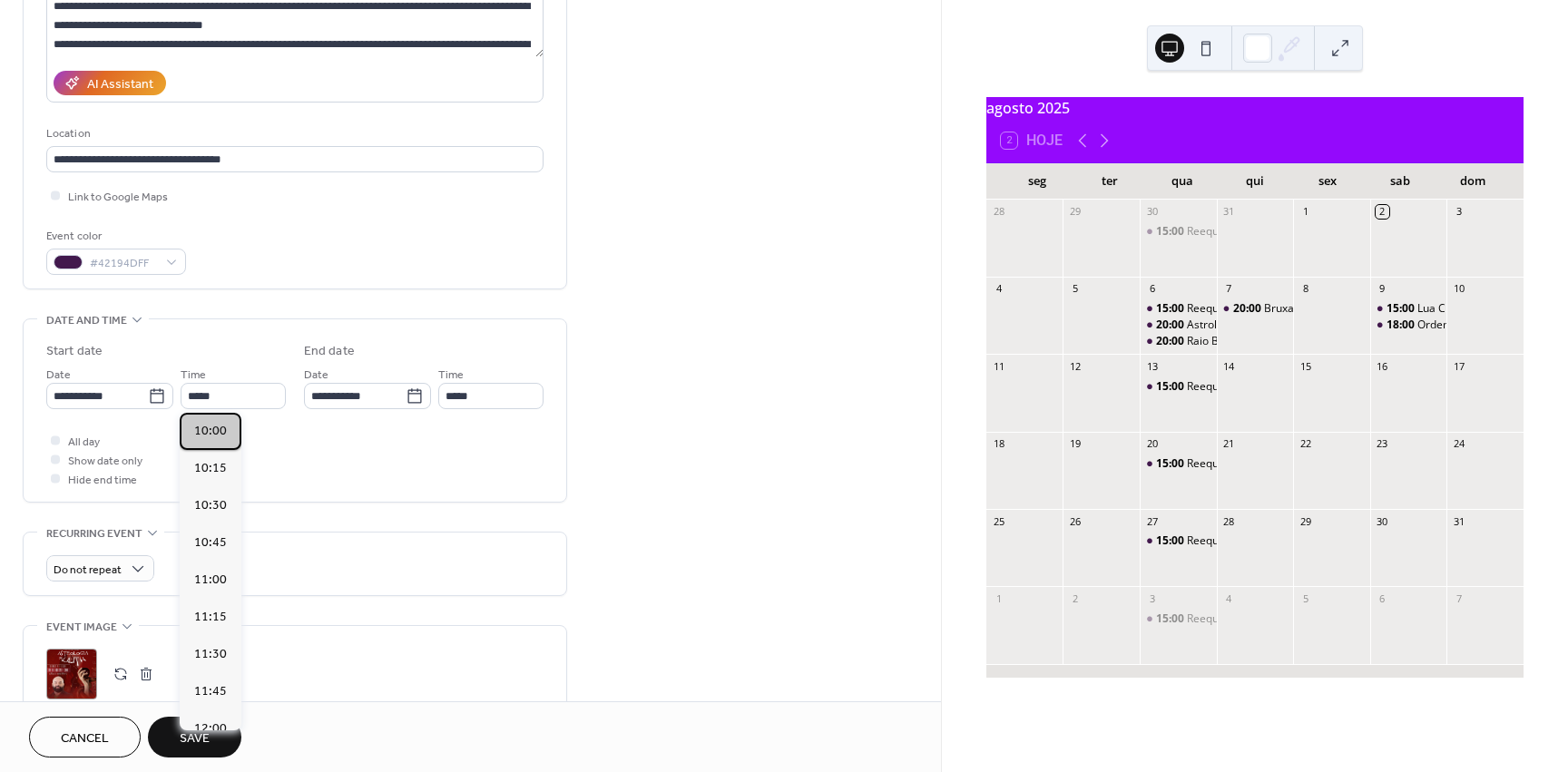 click on "10:00" at bounding box center (211, 431) 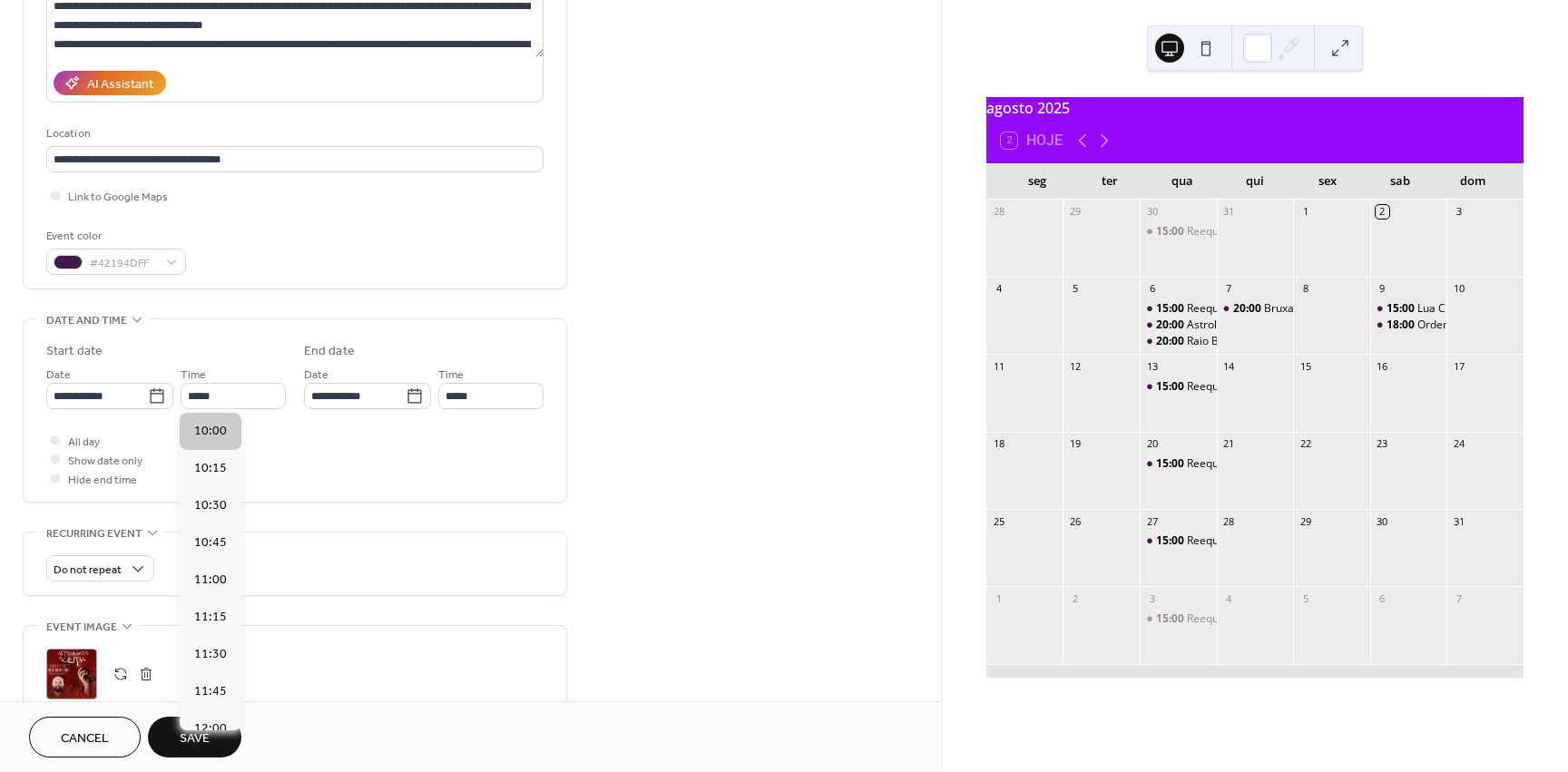 type on "*****" 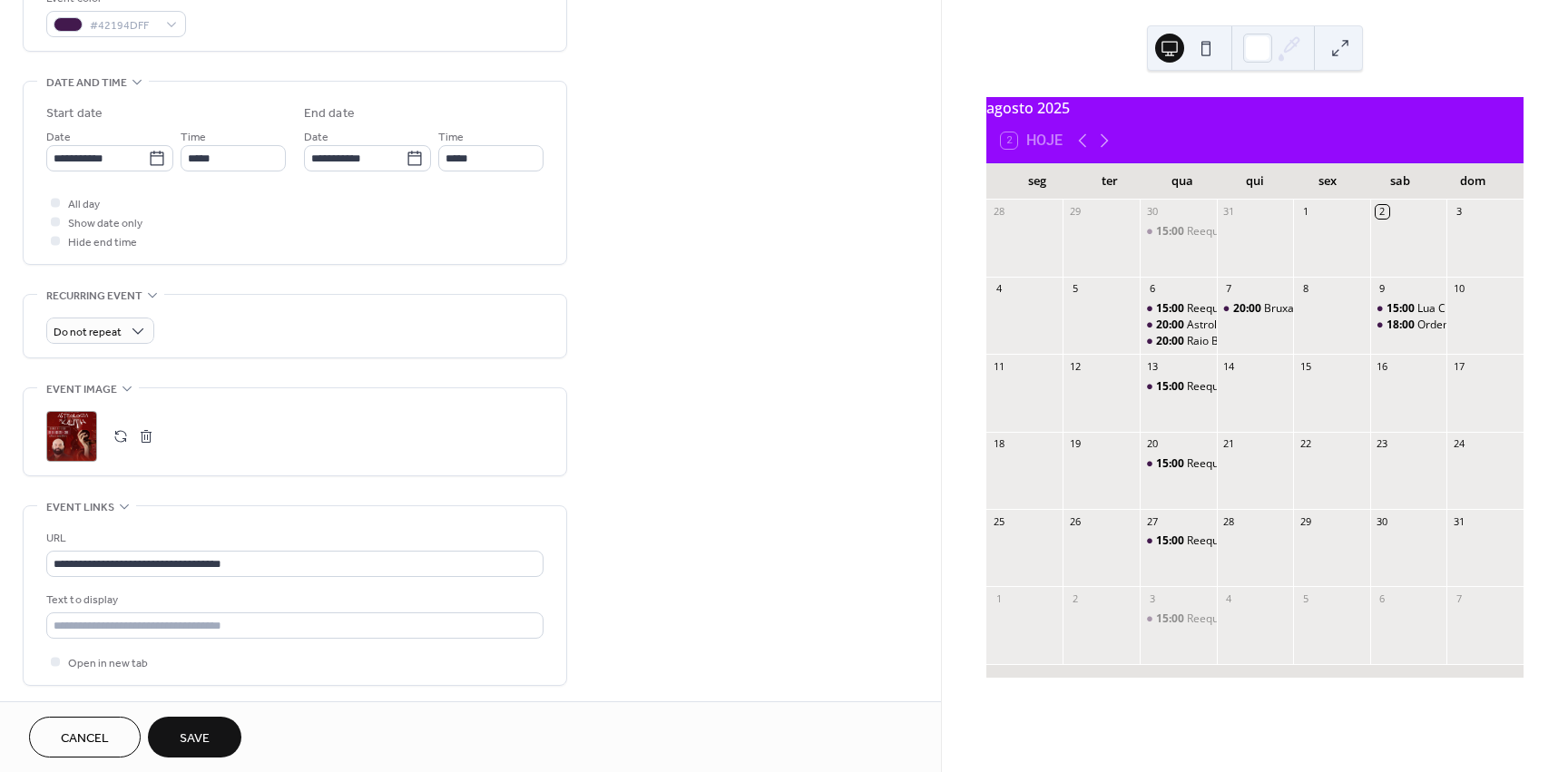 scroll, scrollTop: 544, scrollLeft: 0, axis: vertical 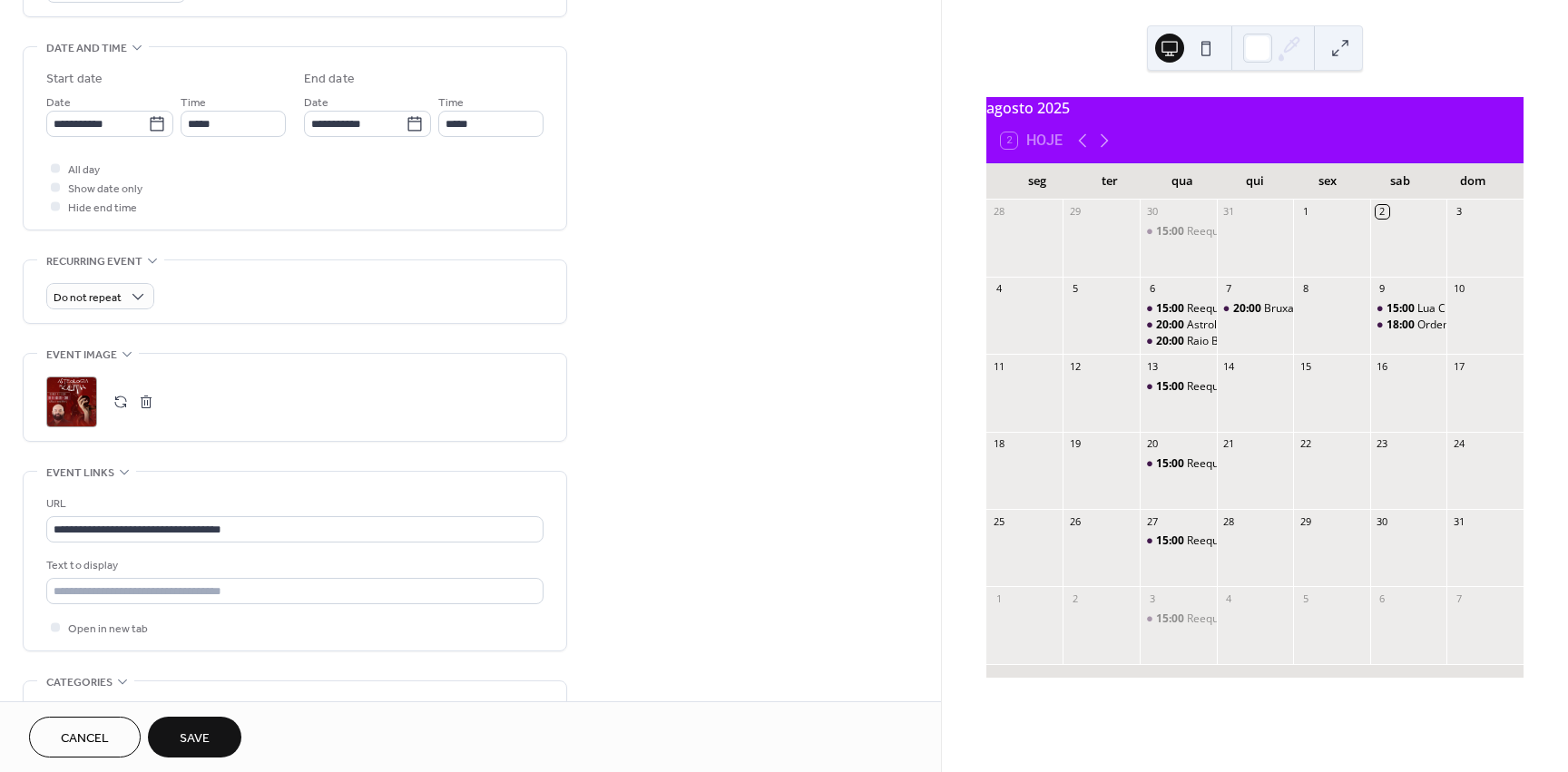 click at bounding box center (121, 402) 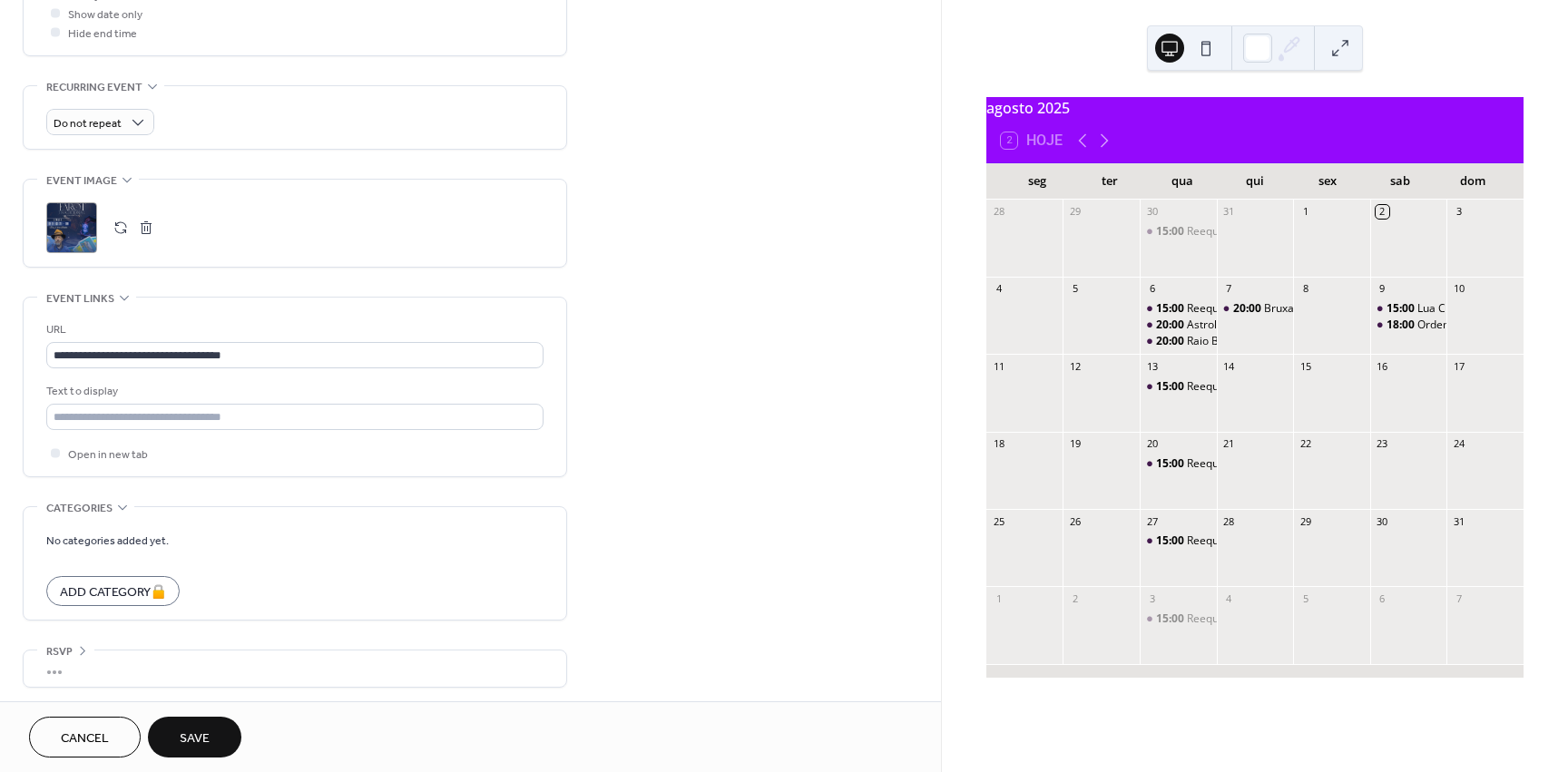scroll, scrollTop: 723, scrollLeft: 0, axis: vertical 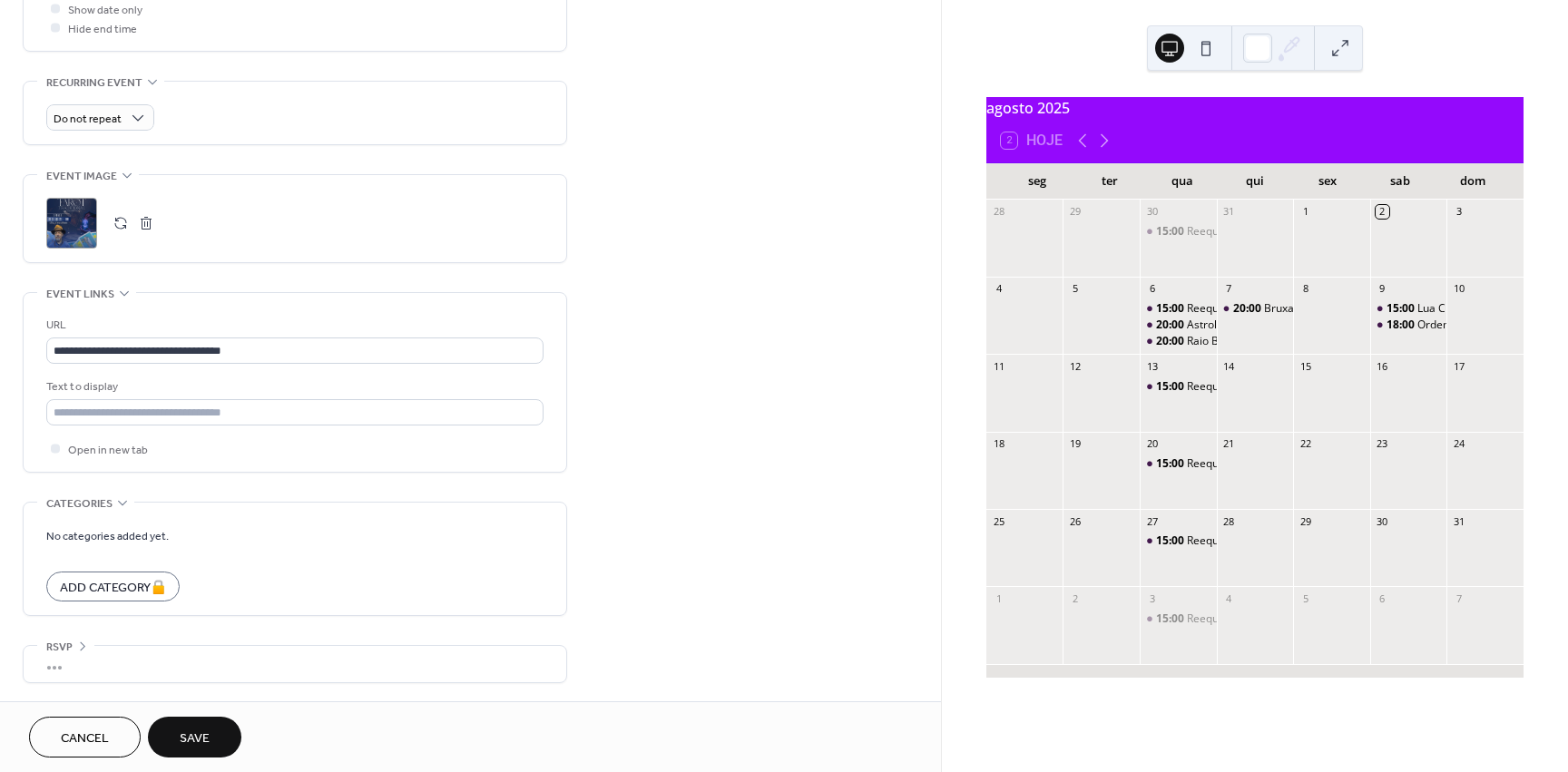click on "Save" at bounding box center [194, 737] 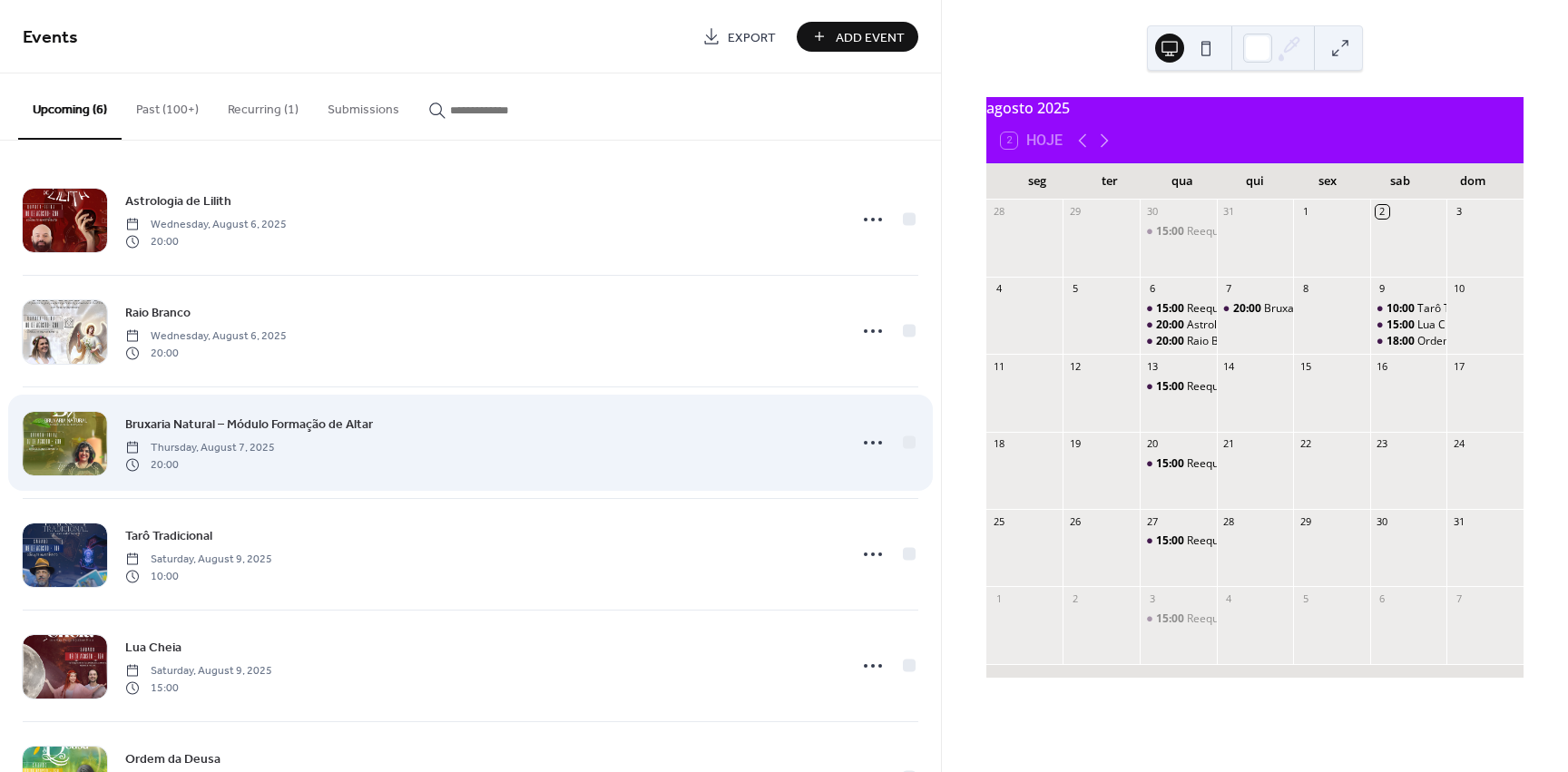 scroll, scrollTop: 0, scrollLeft: 0, axis: both 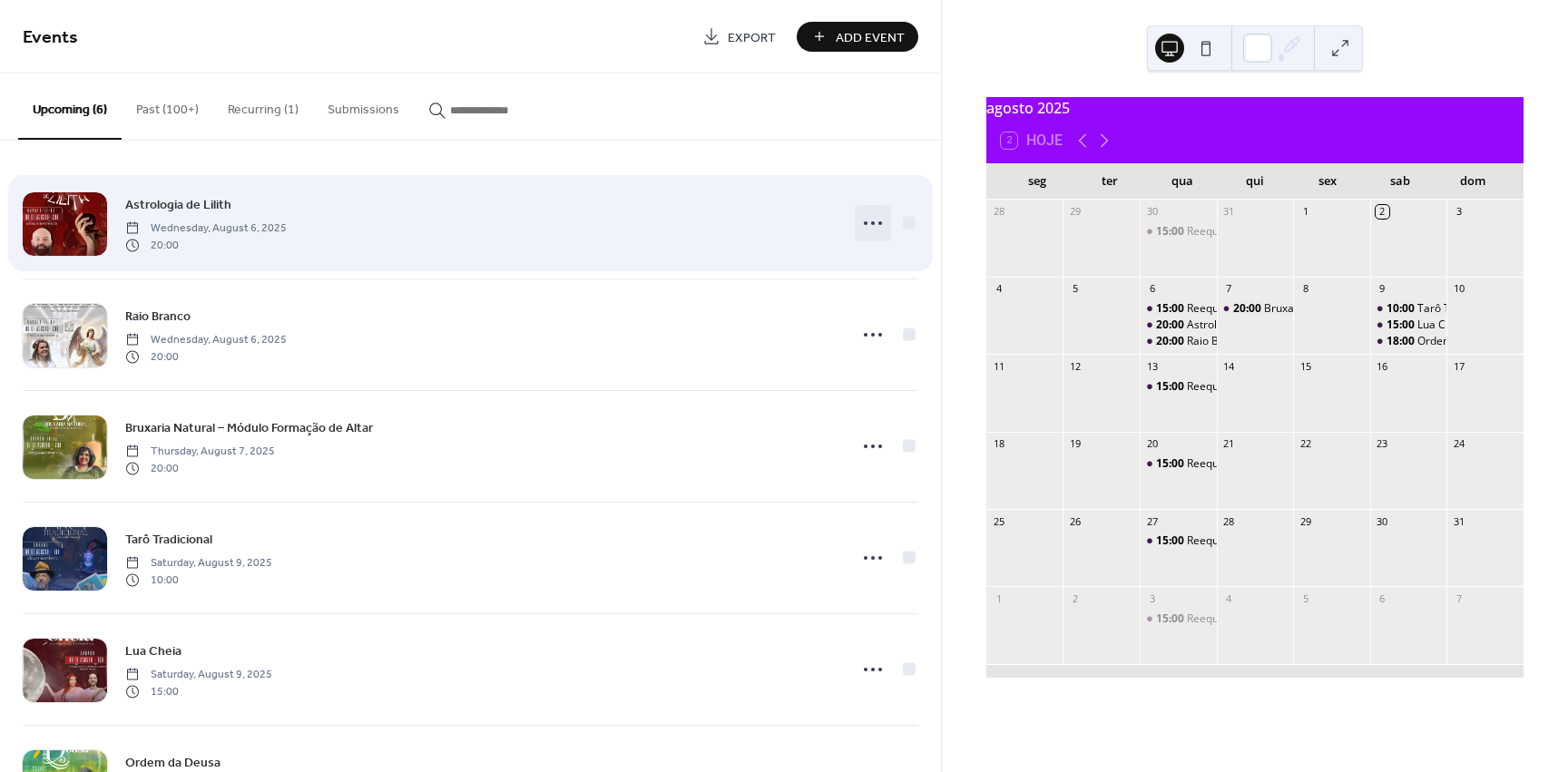 click 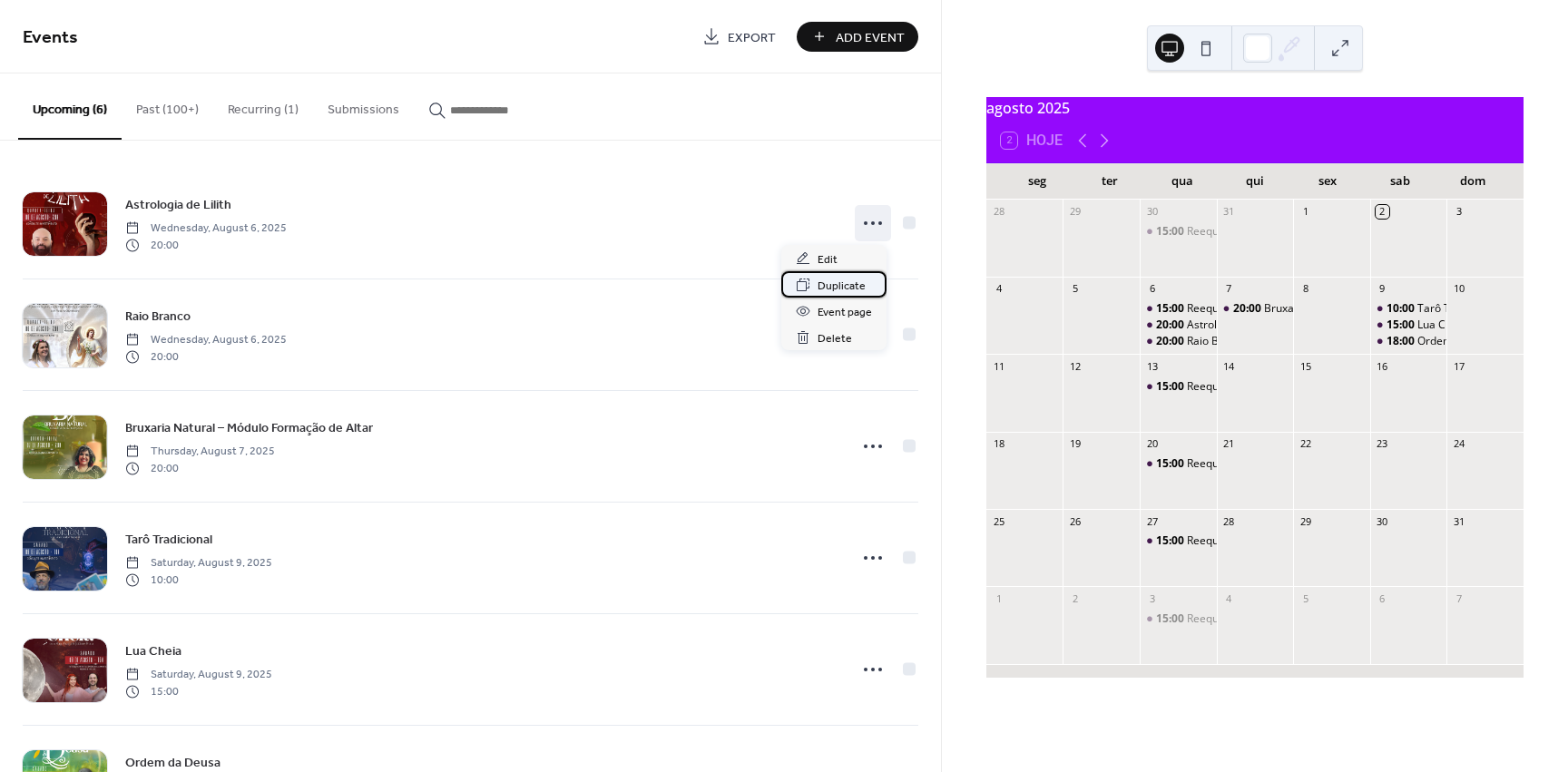 click on "Duplicate" at bounding box center [834, 284] 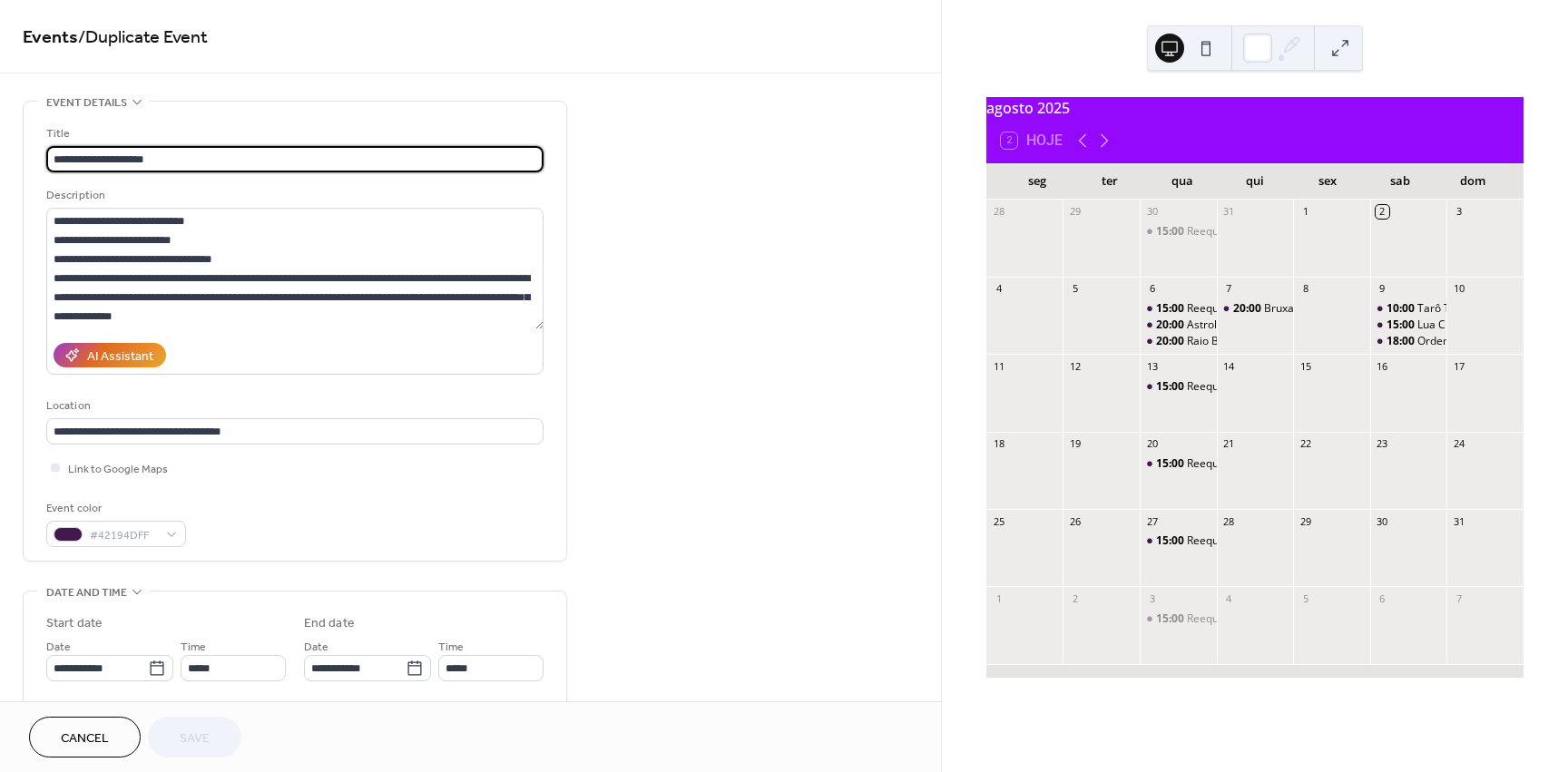 drag, startPoint x: 244, startPoint y: 147, endPoint x: -36, endPoint y: 151, distance: 280.02857 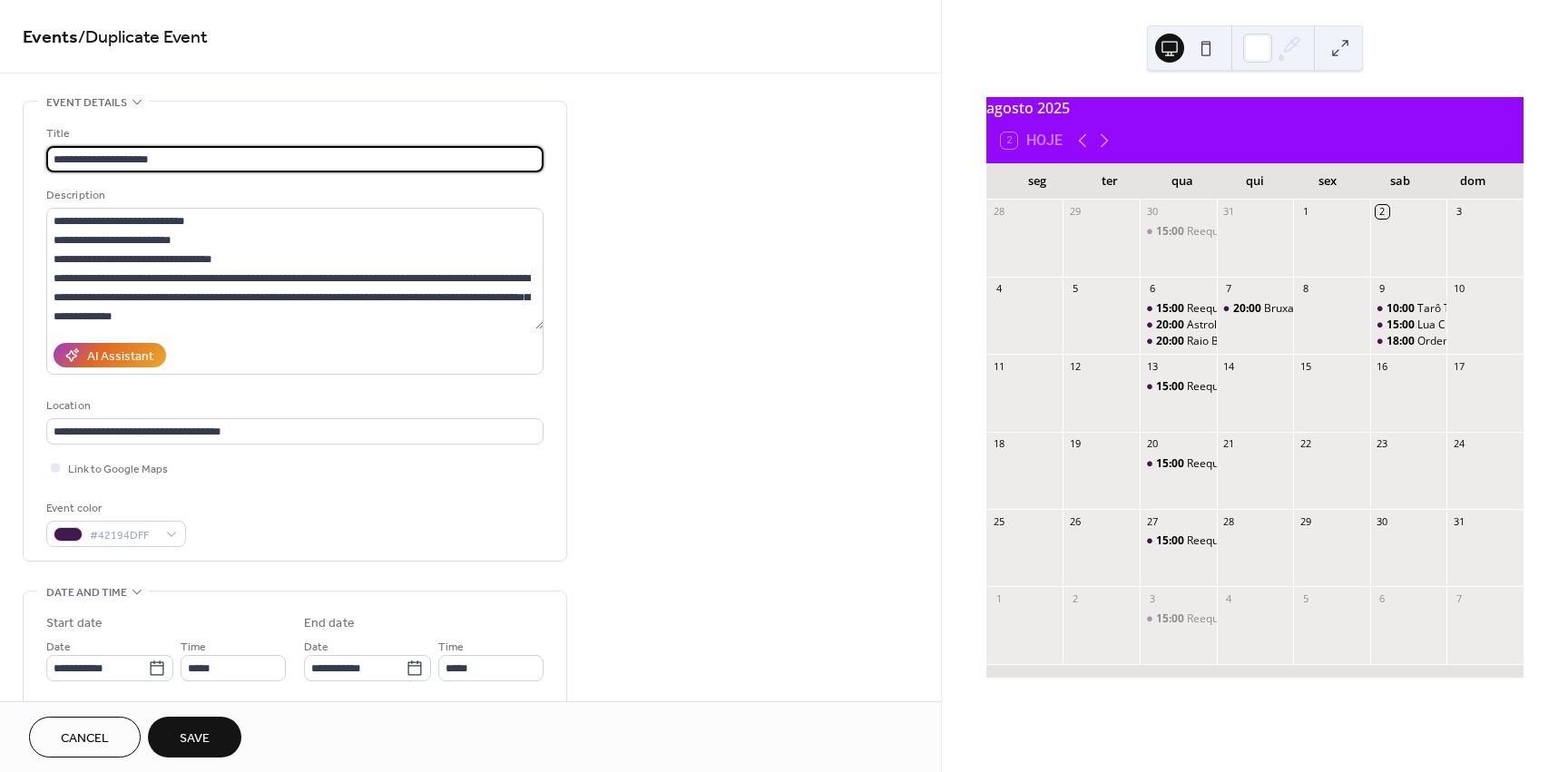 type on "**********" 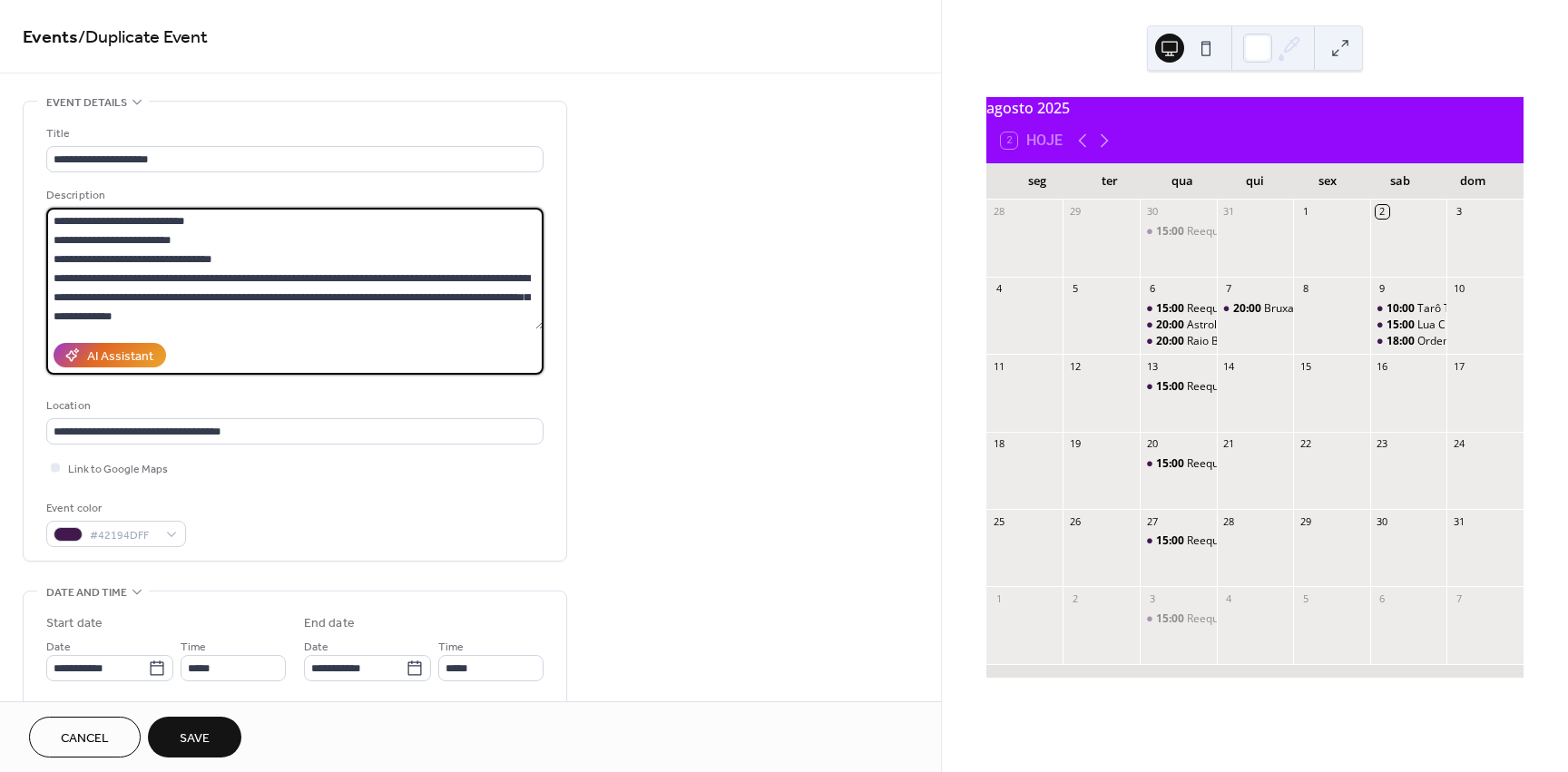scroll, scrollTop: 324, scrollLeft: 0, axis: vertical 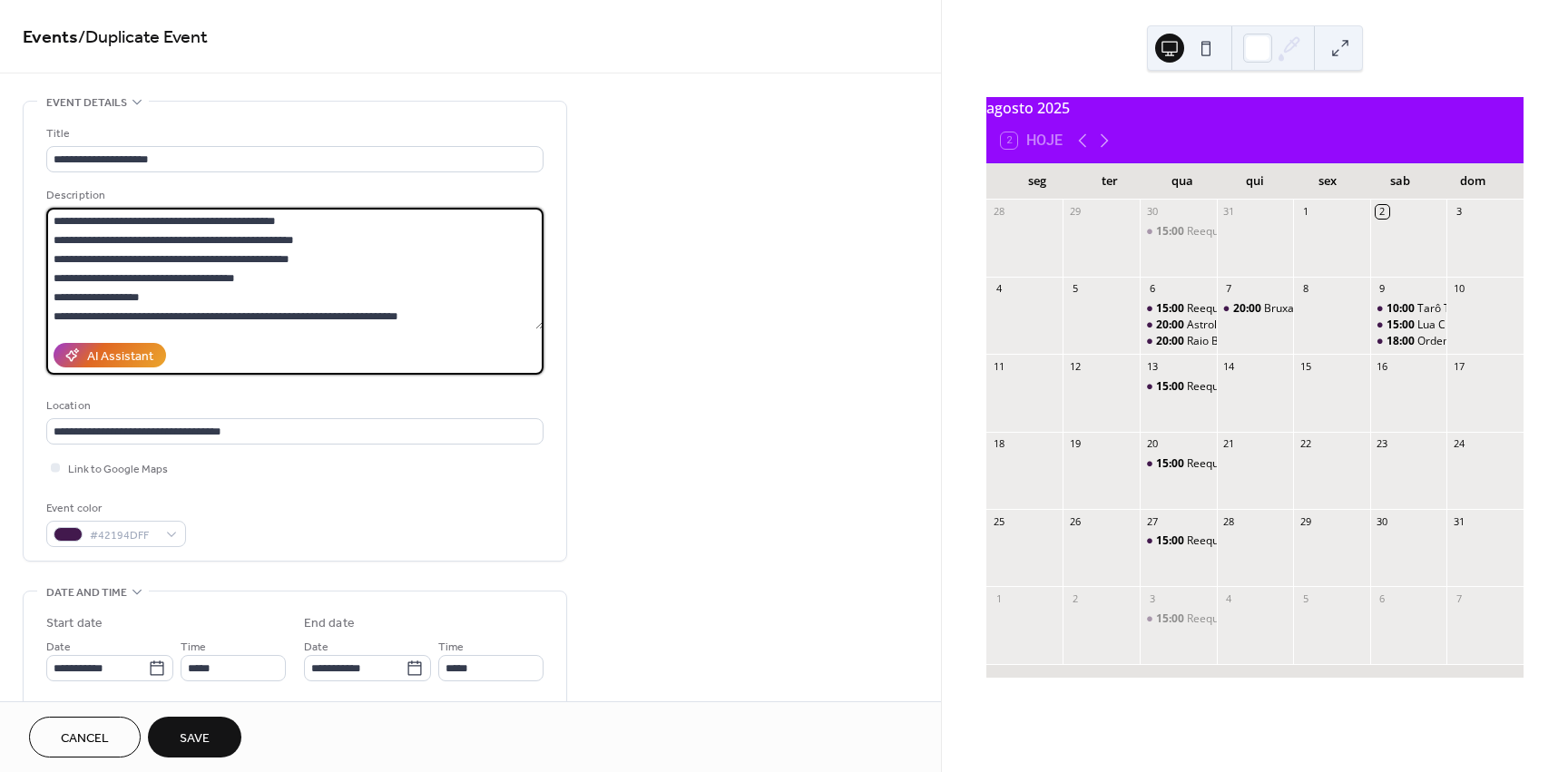 drag, startPoint x: 55, startPoint y: 214, endPoint x: 698, endPoint y: 529, distance: 716.0126 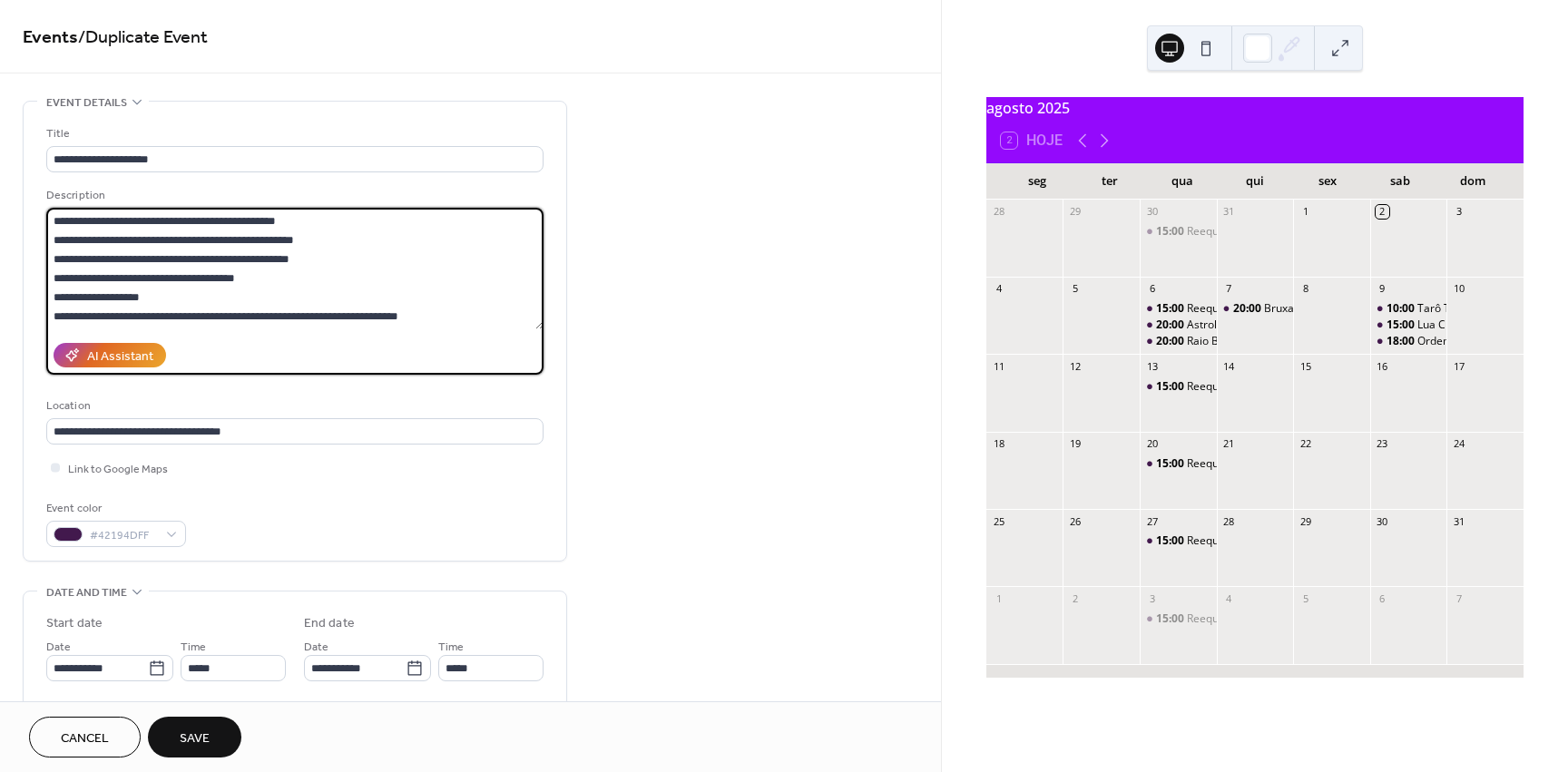 click on "**********" at bounding box center (470, 762) 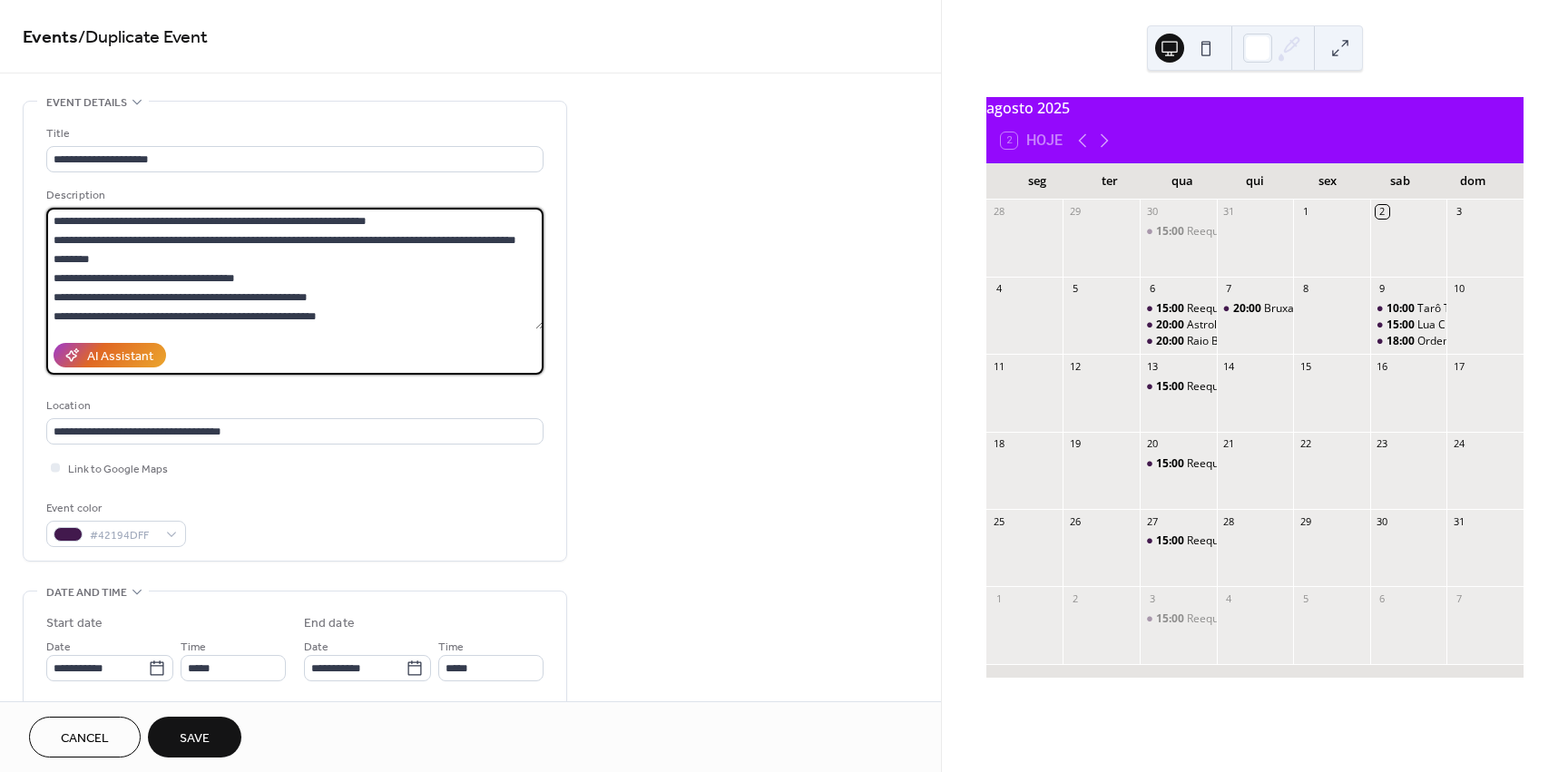 scroll, scrollTop: 0, scrollLeft: 0, axis: both 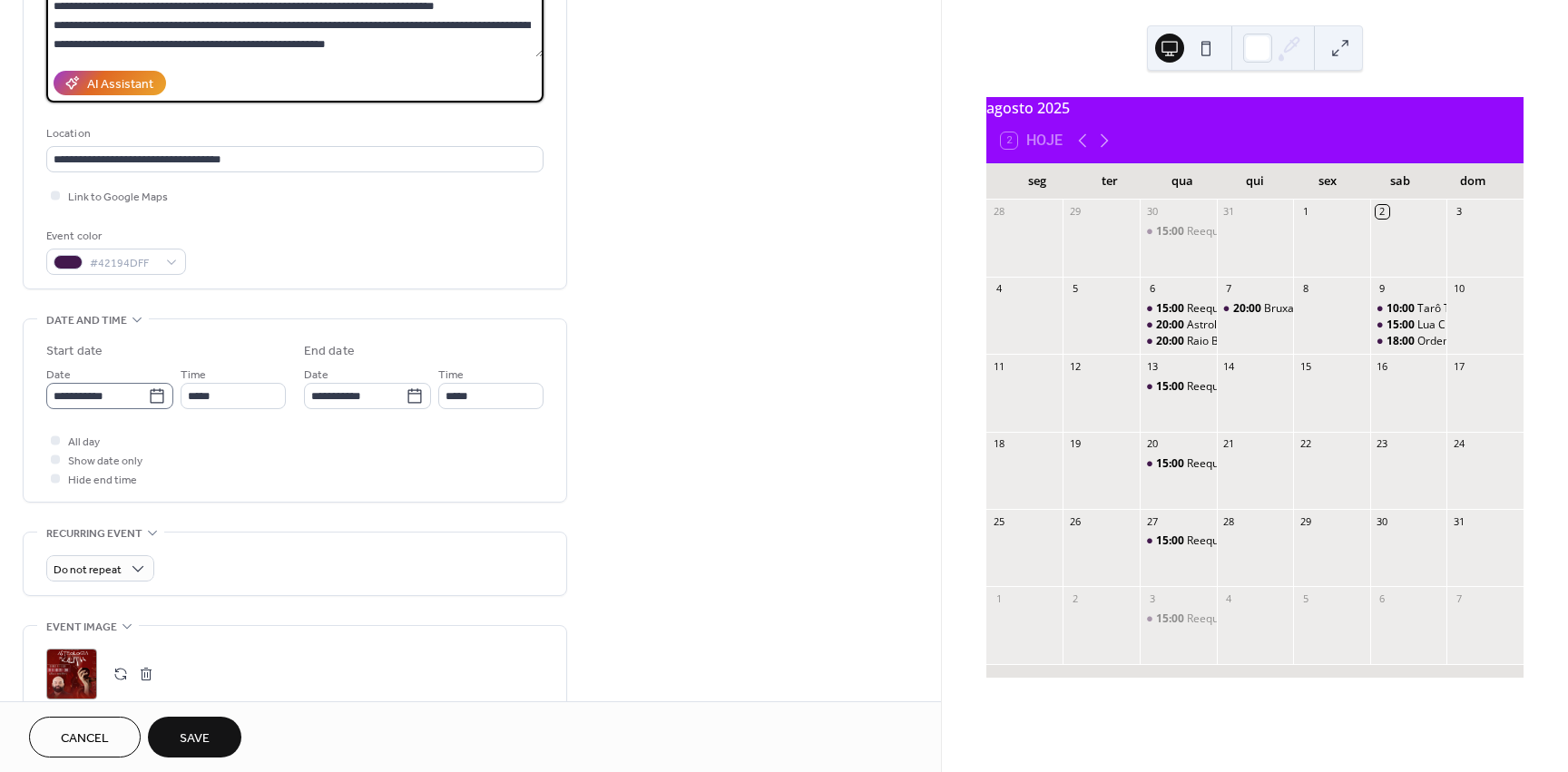 type on "**********" 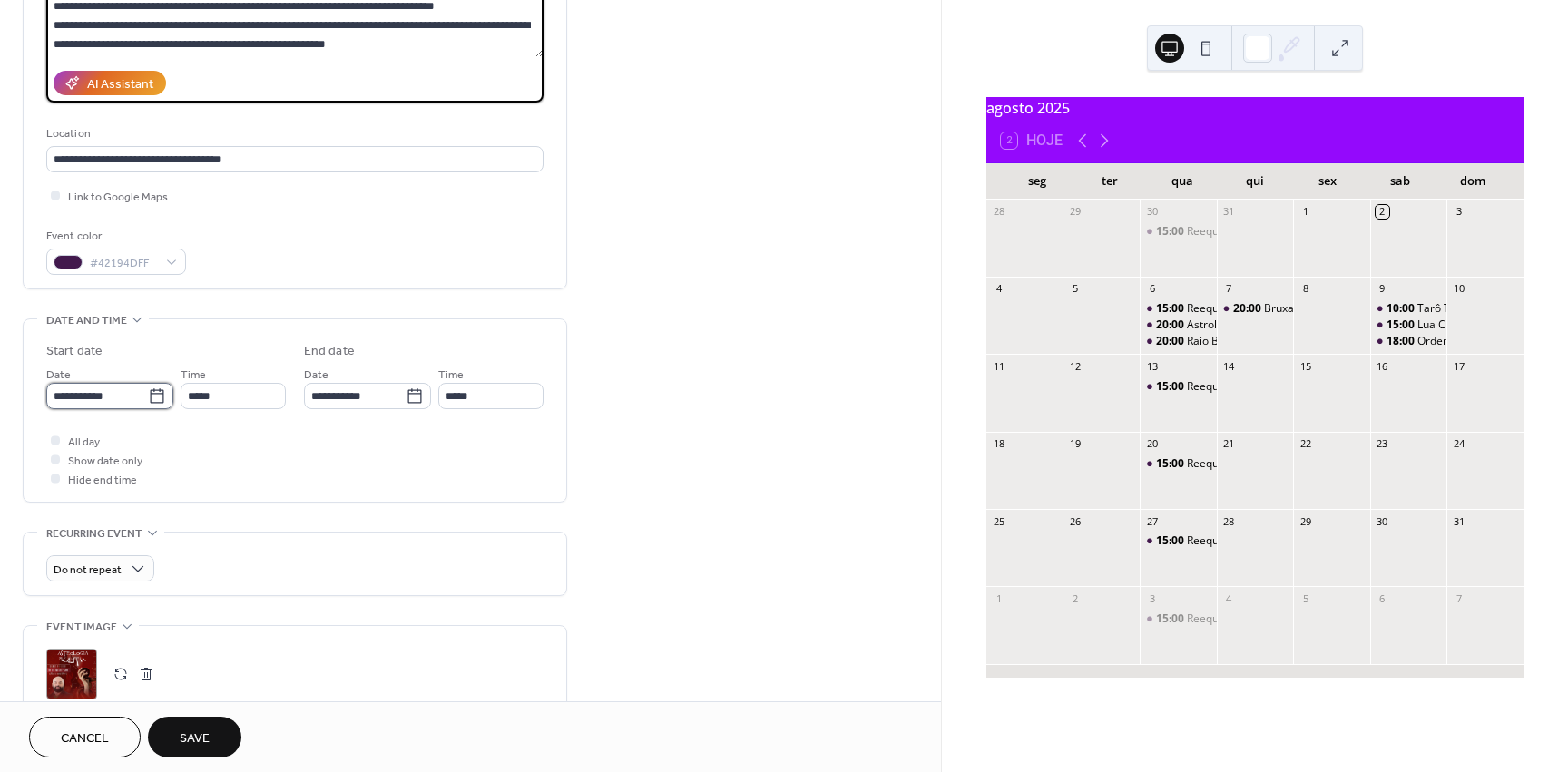 click on "**********" at bounding box center [97, 396] 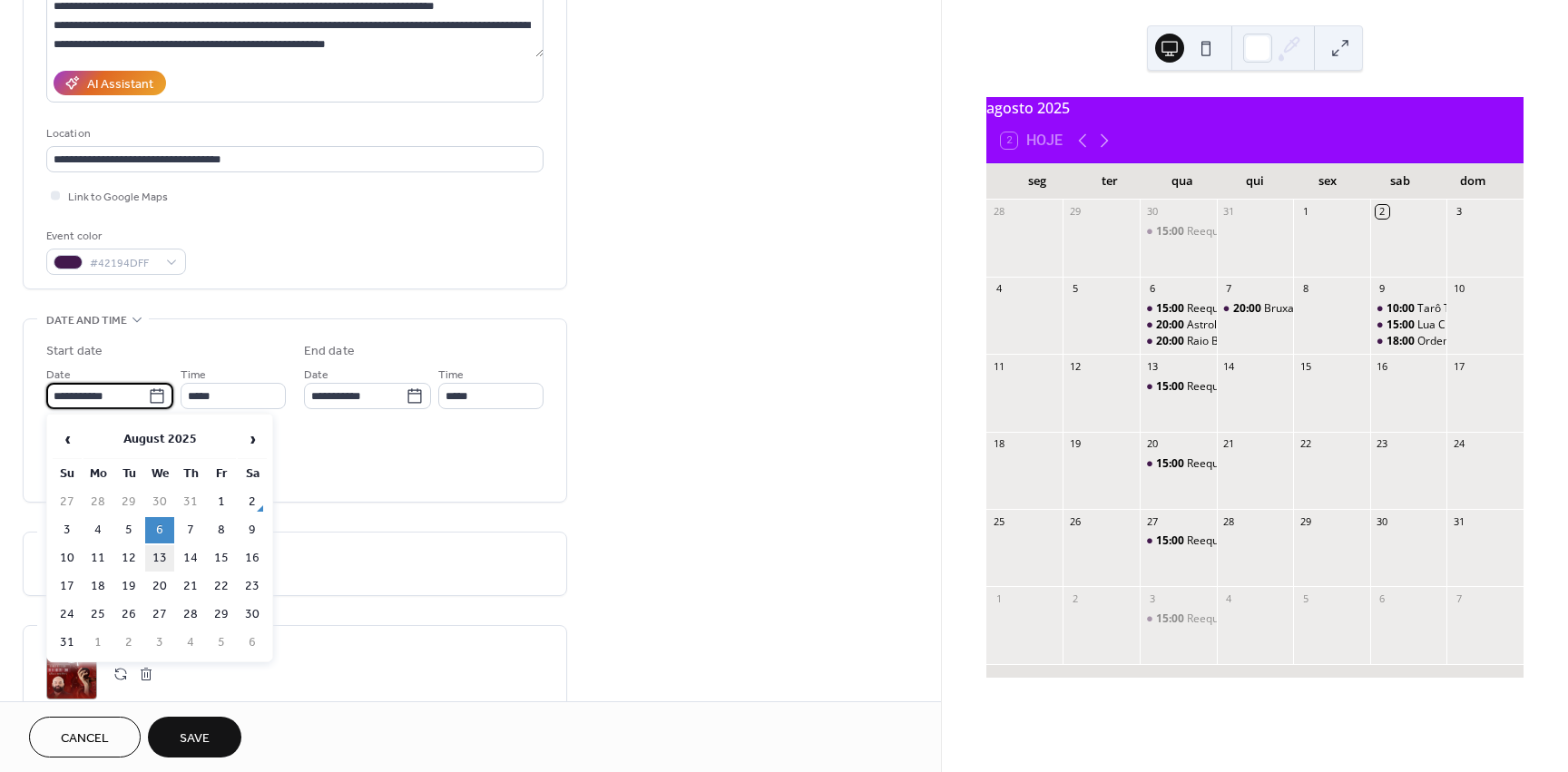 click on "13" at bounding box center (160, 558) 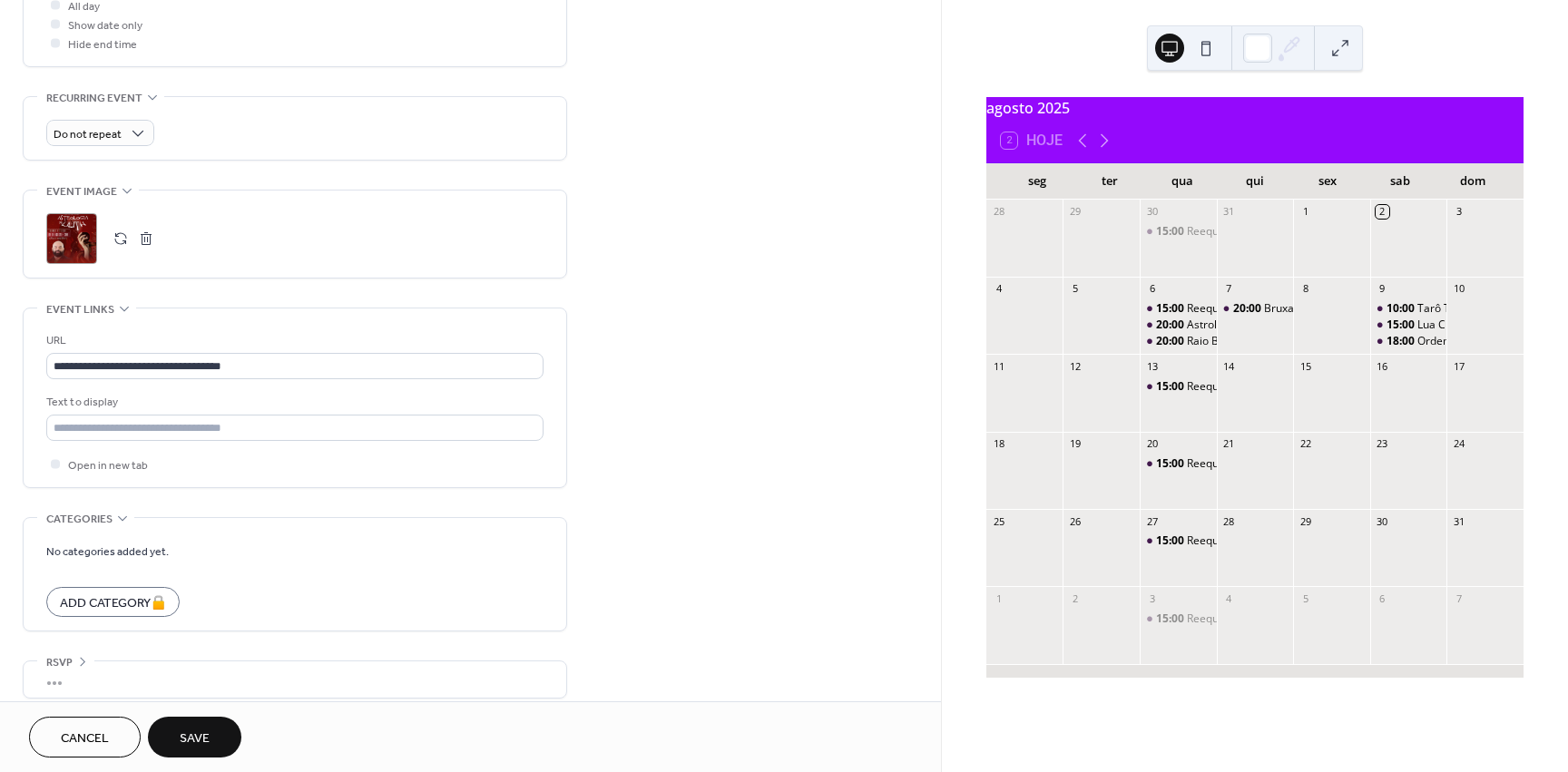 scroll, scrollTop: 723, scrollLeft: 0, axis: vertical 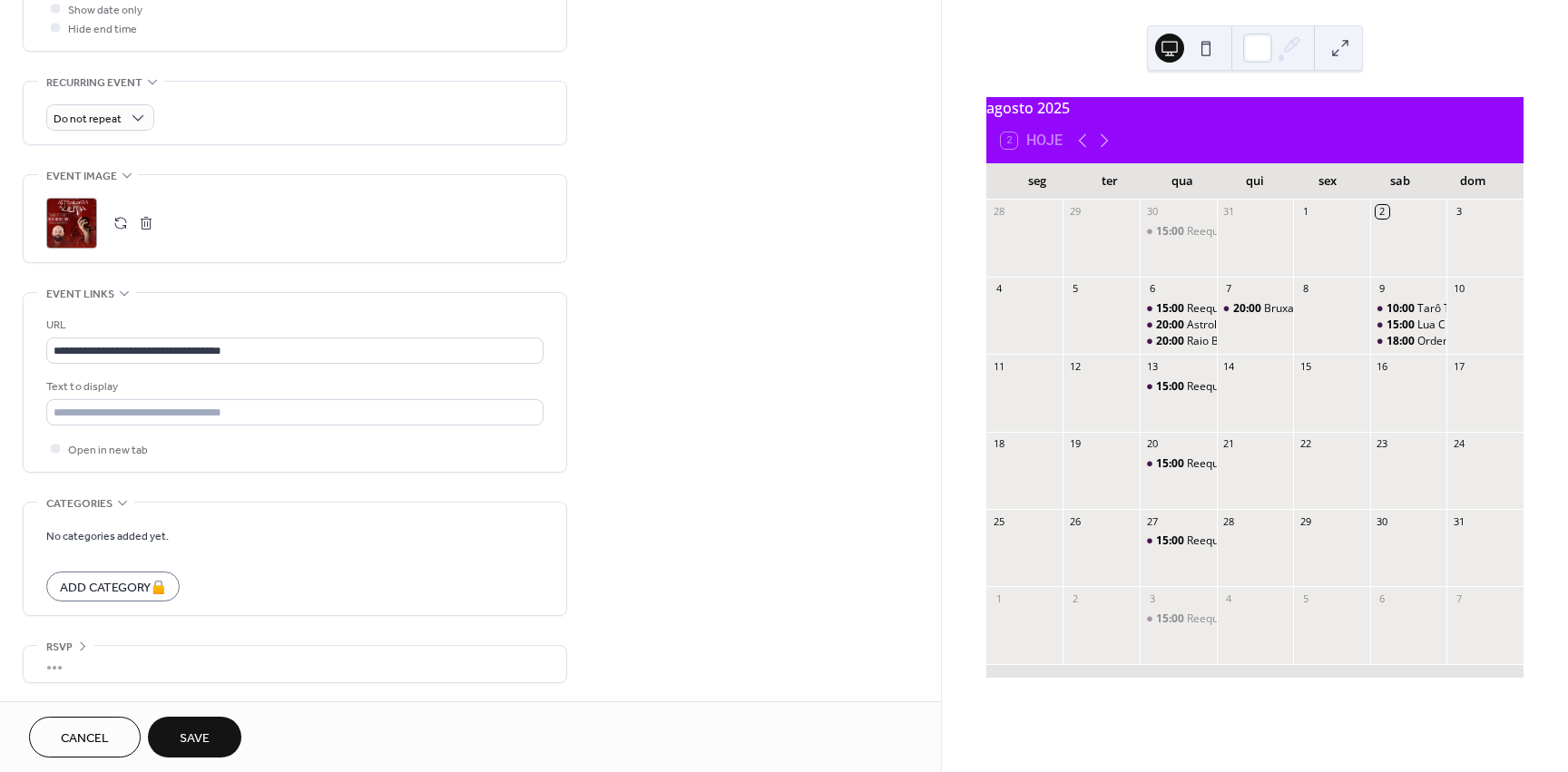 click at bounding box center (121, 223) 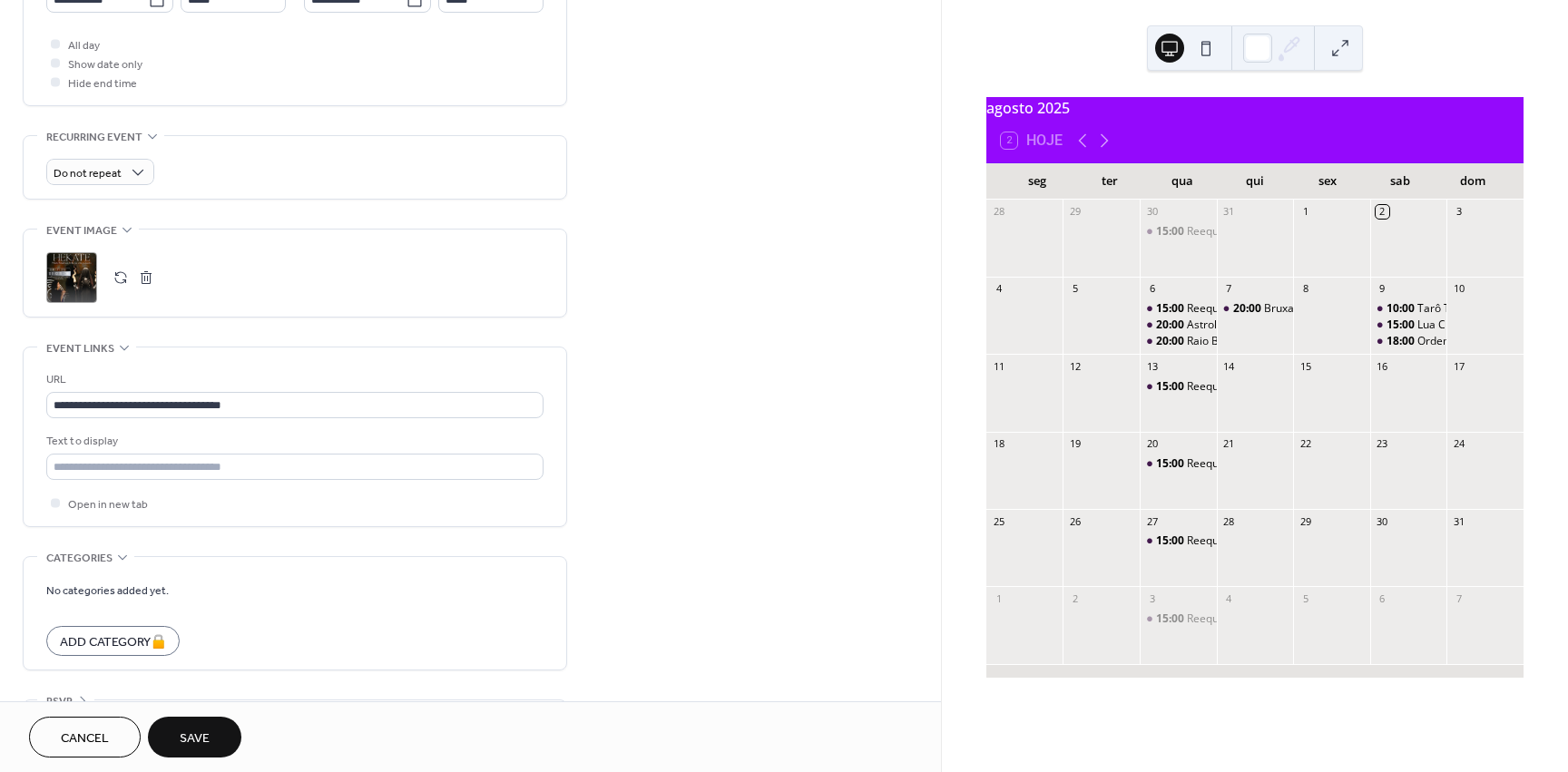 scroll, scrollTop: 360, scrollLeft: 0, axis: vertical 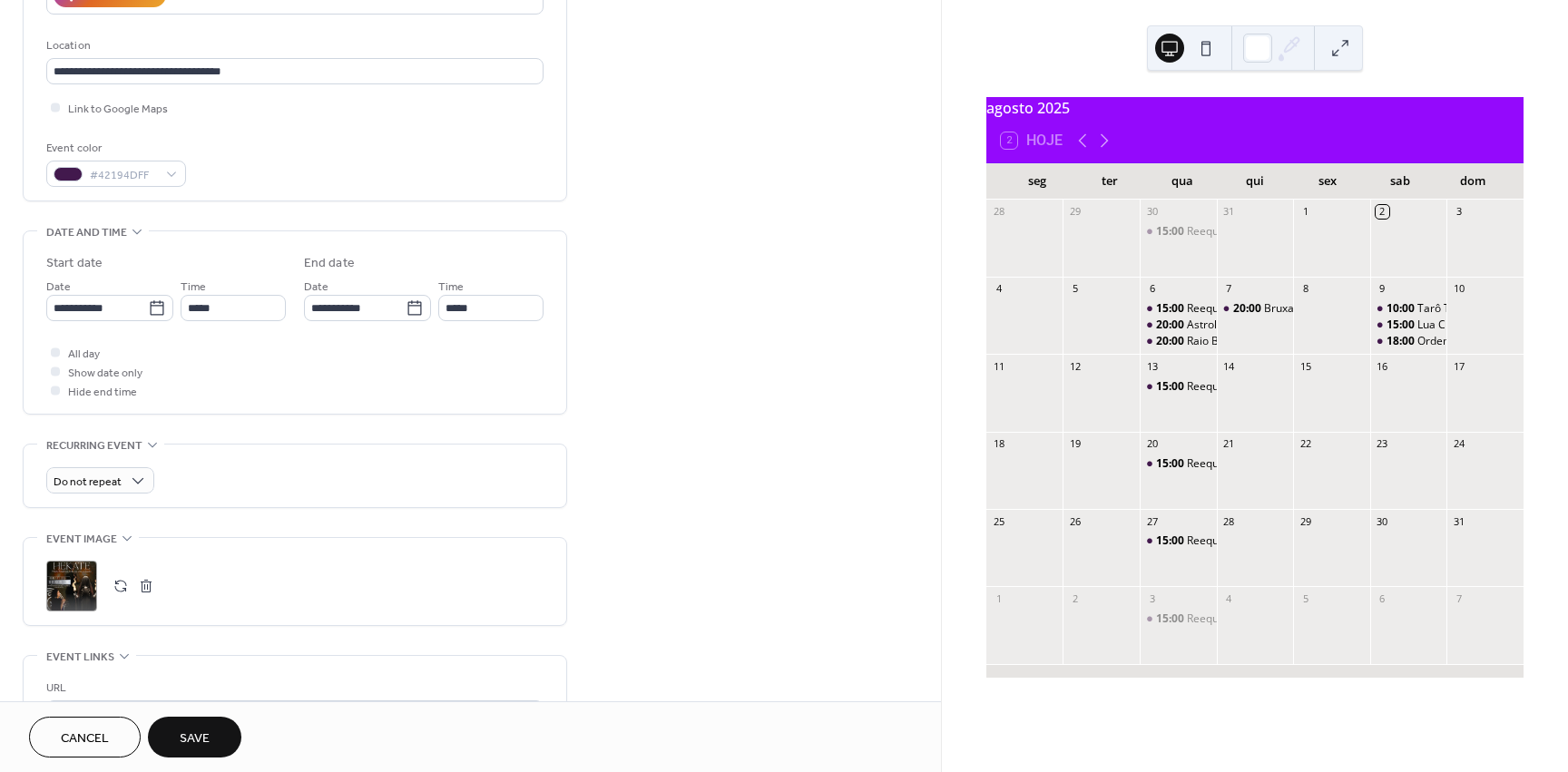 click on "Save" at bounding box center (194, 737) 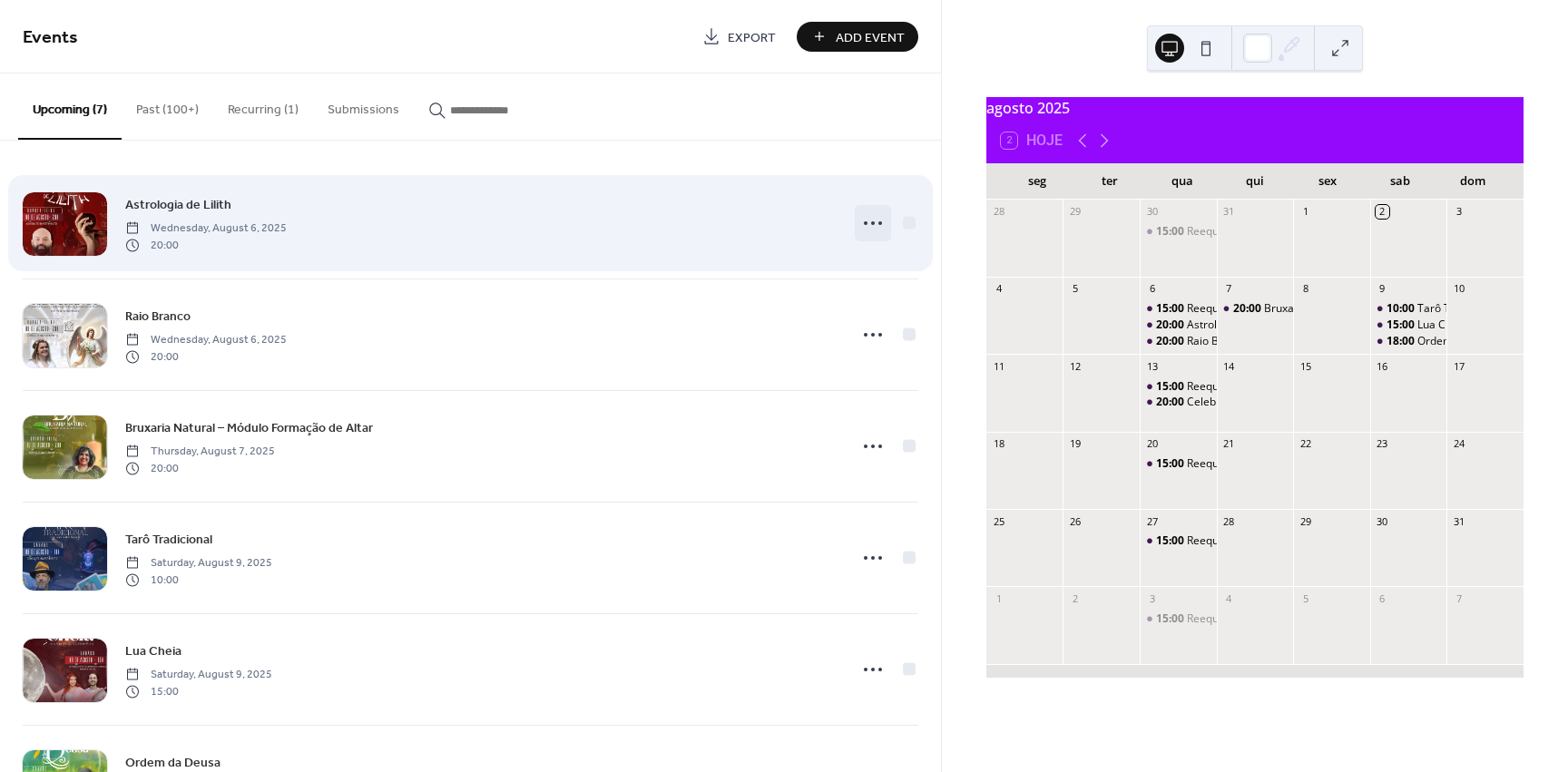 click 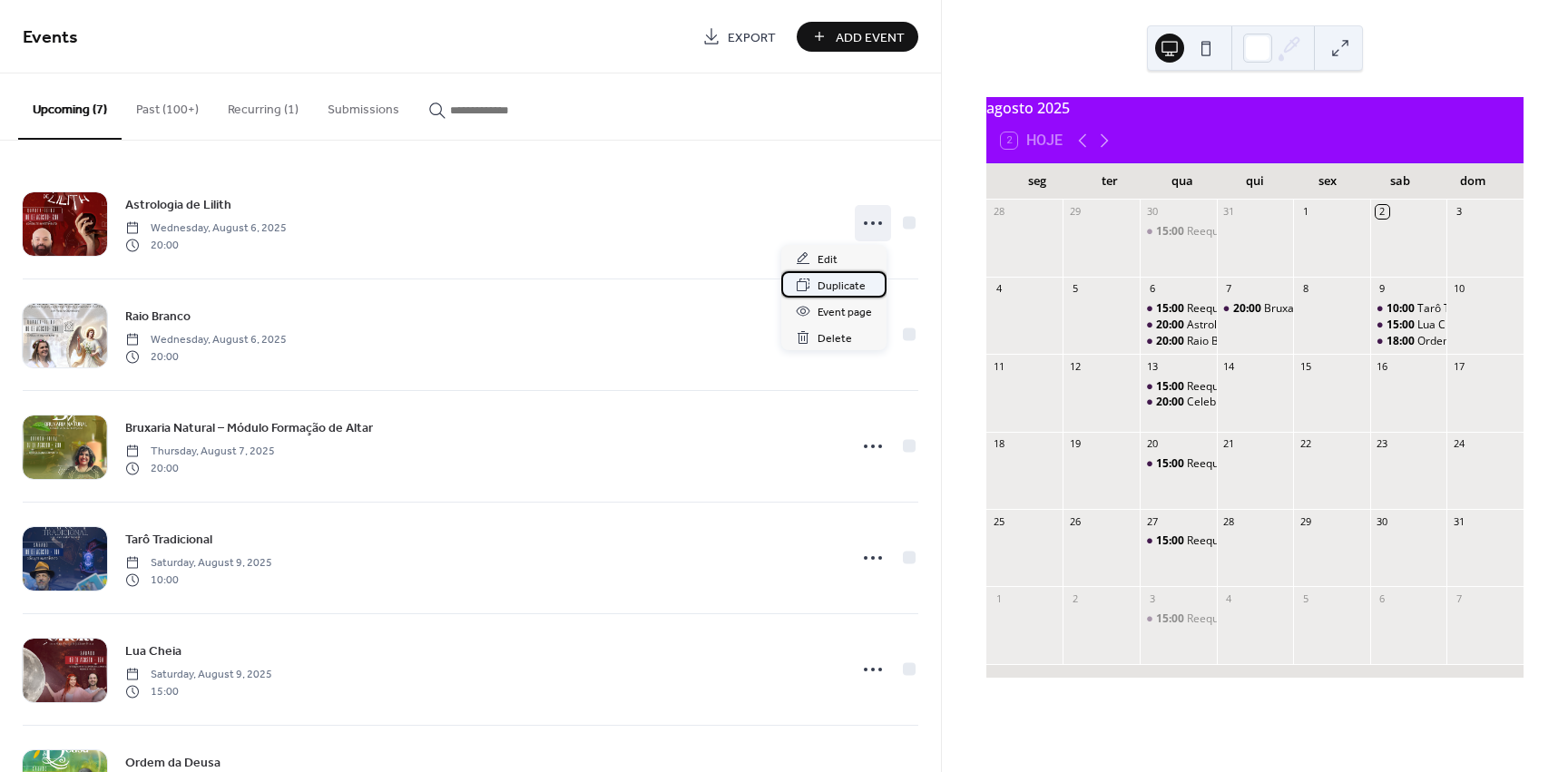 click on "Duplicate" at bounding box center (841, 286) 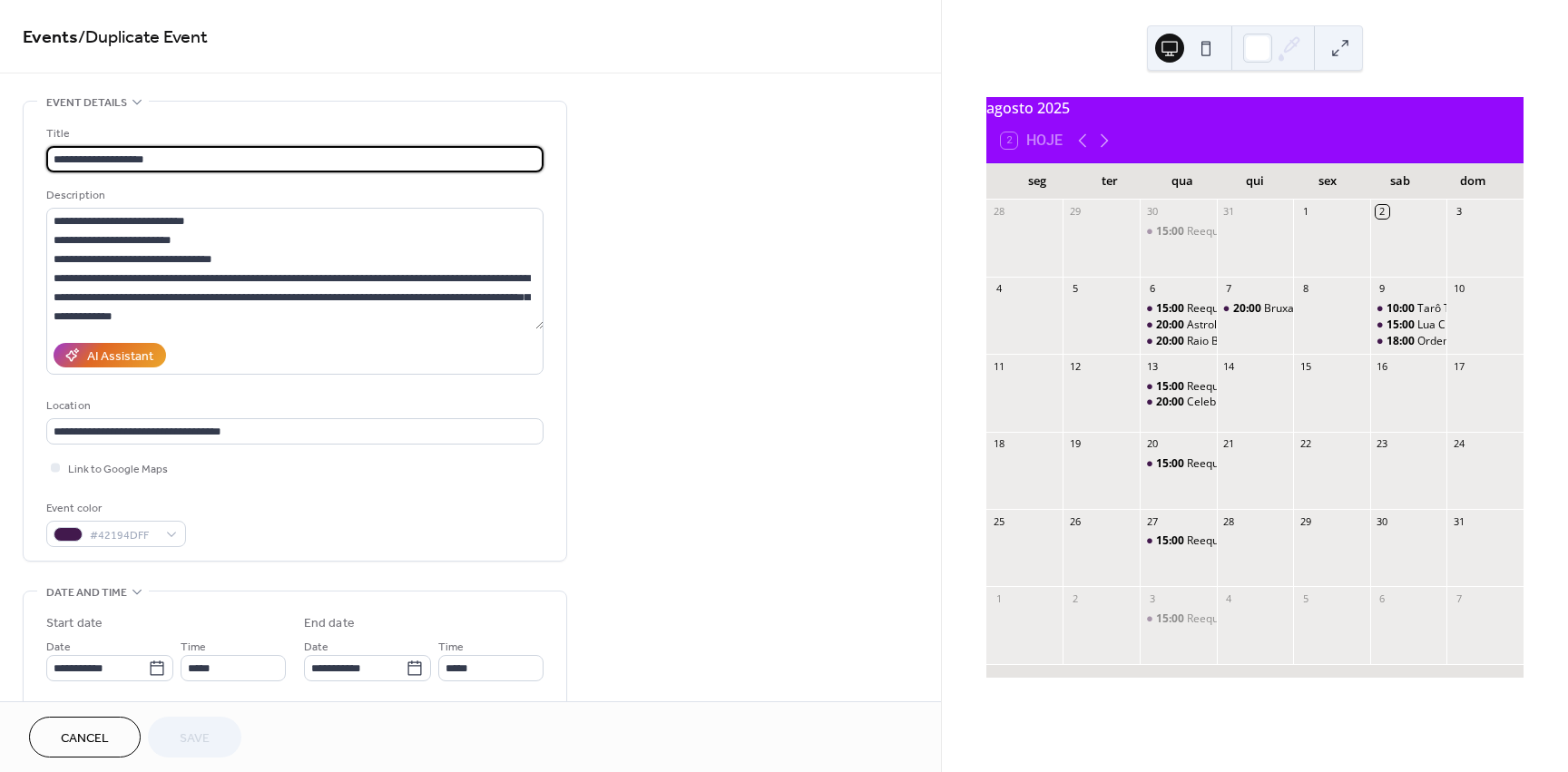 drag, startPoint x: 236, startPoint y: 153, endPoint x: -87, endPoint y: 162, distance: 323.1254 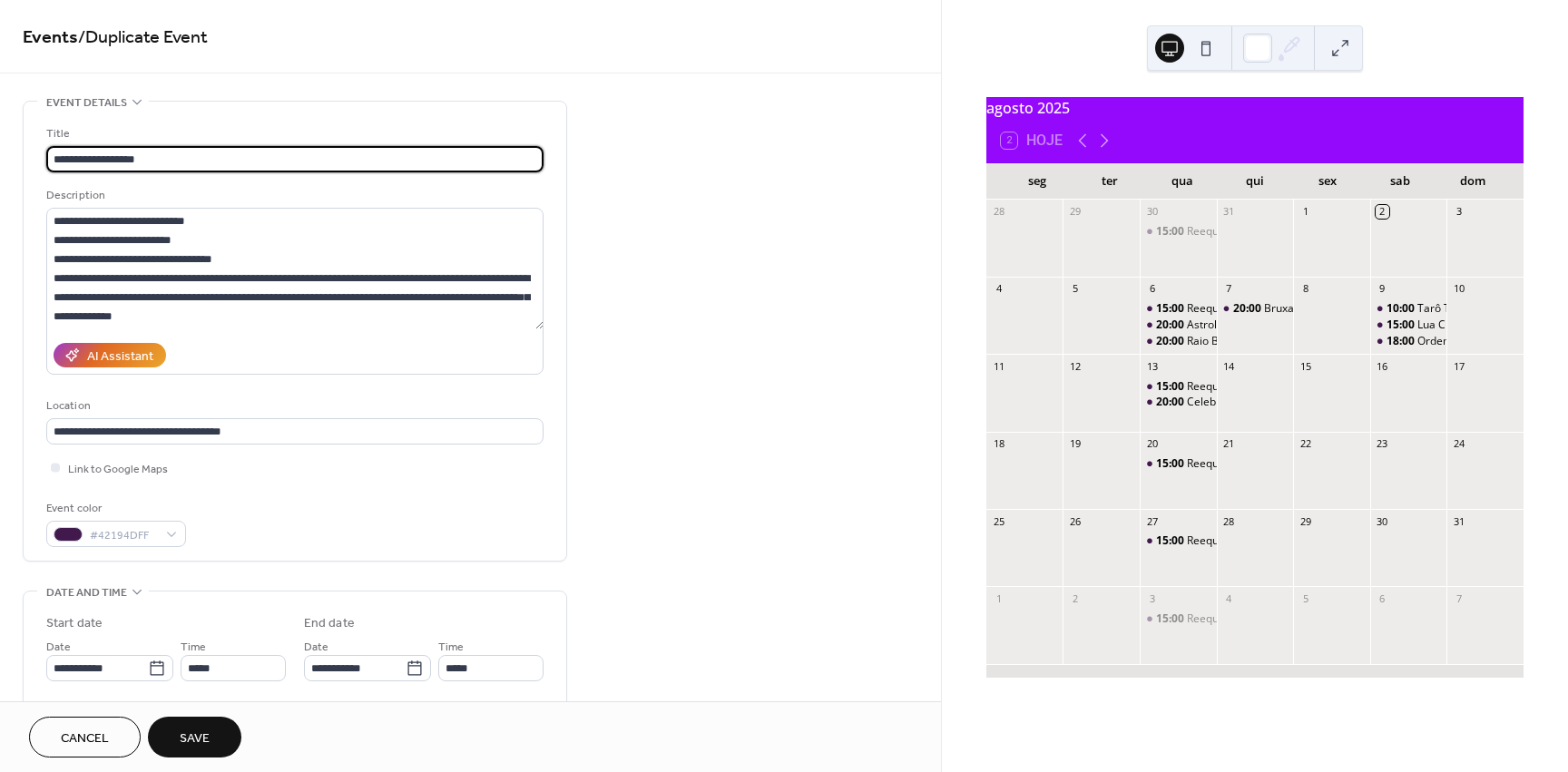 type on "**********" 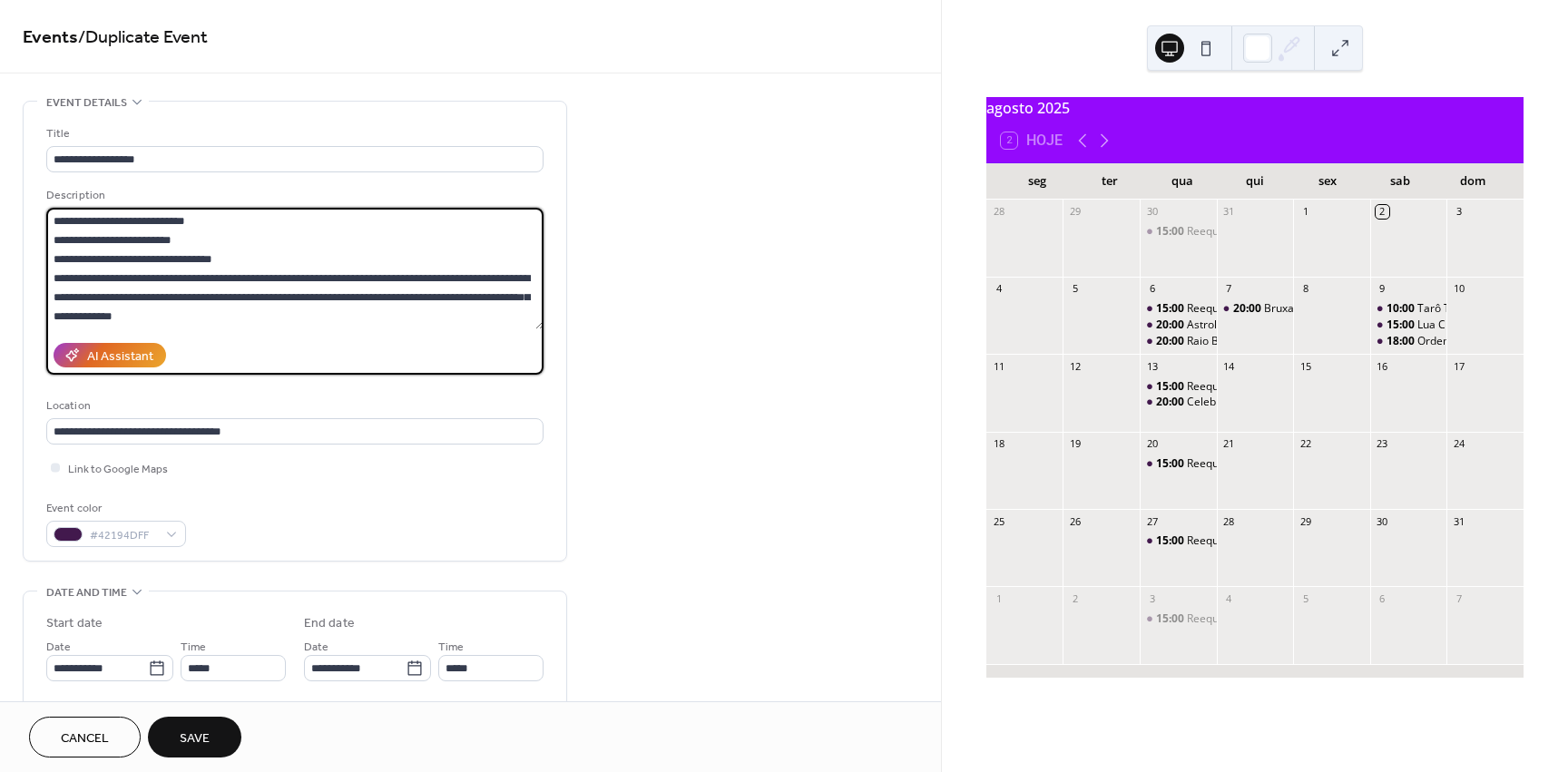 scroll, scrollTop: 324, scrollLeft: 0, axis: vertical 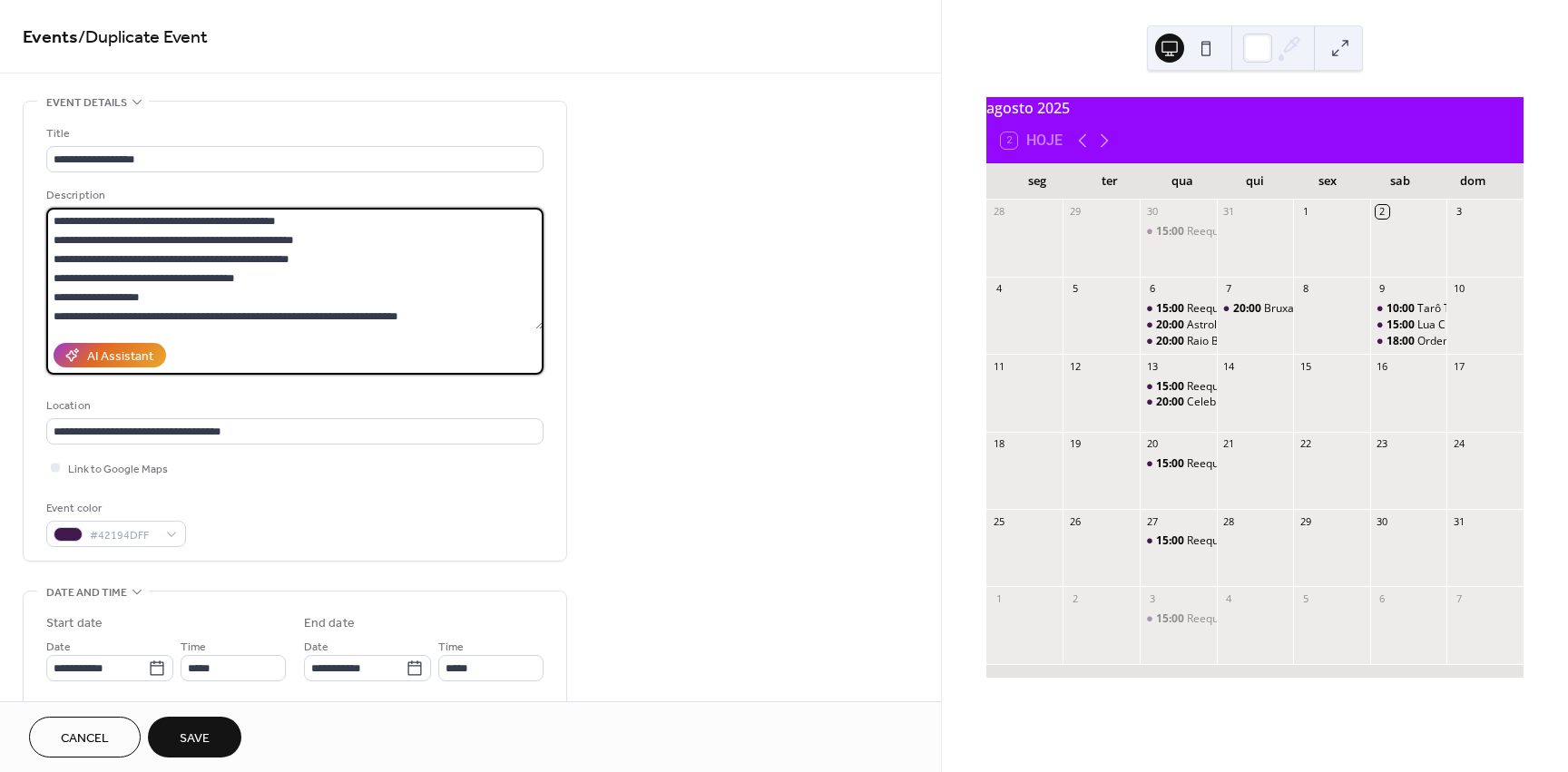 drag, startPoint x: 51, startPoint y: 216, endPoint x: 687, endPoint y: 491, distance: 692.9076 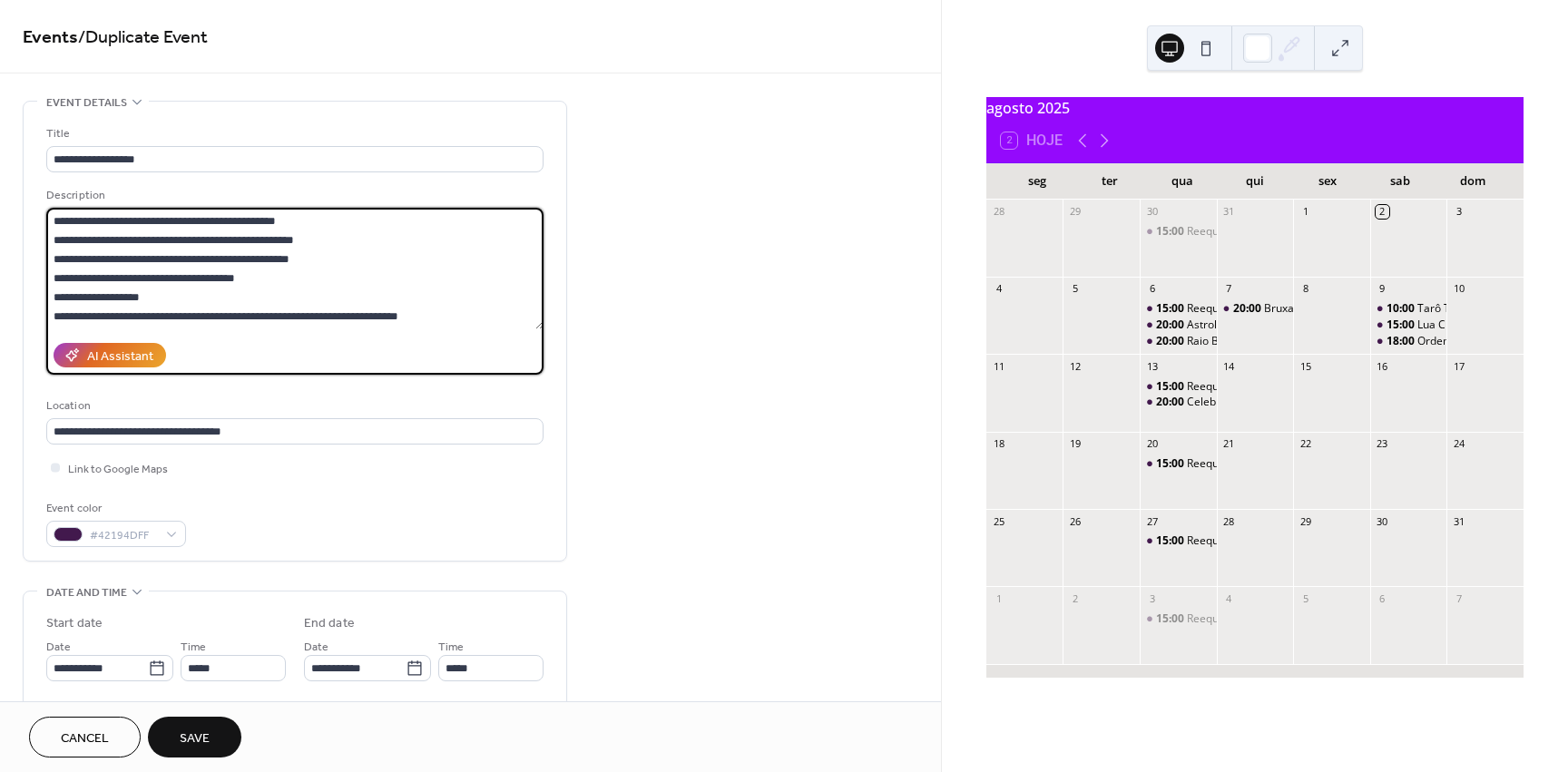 click on "**********" at bounding box center [470, 762] 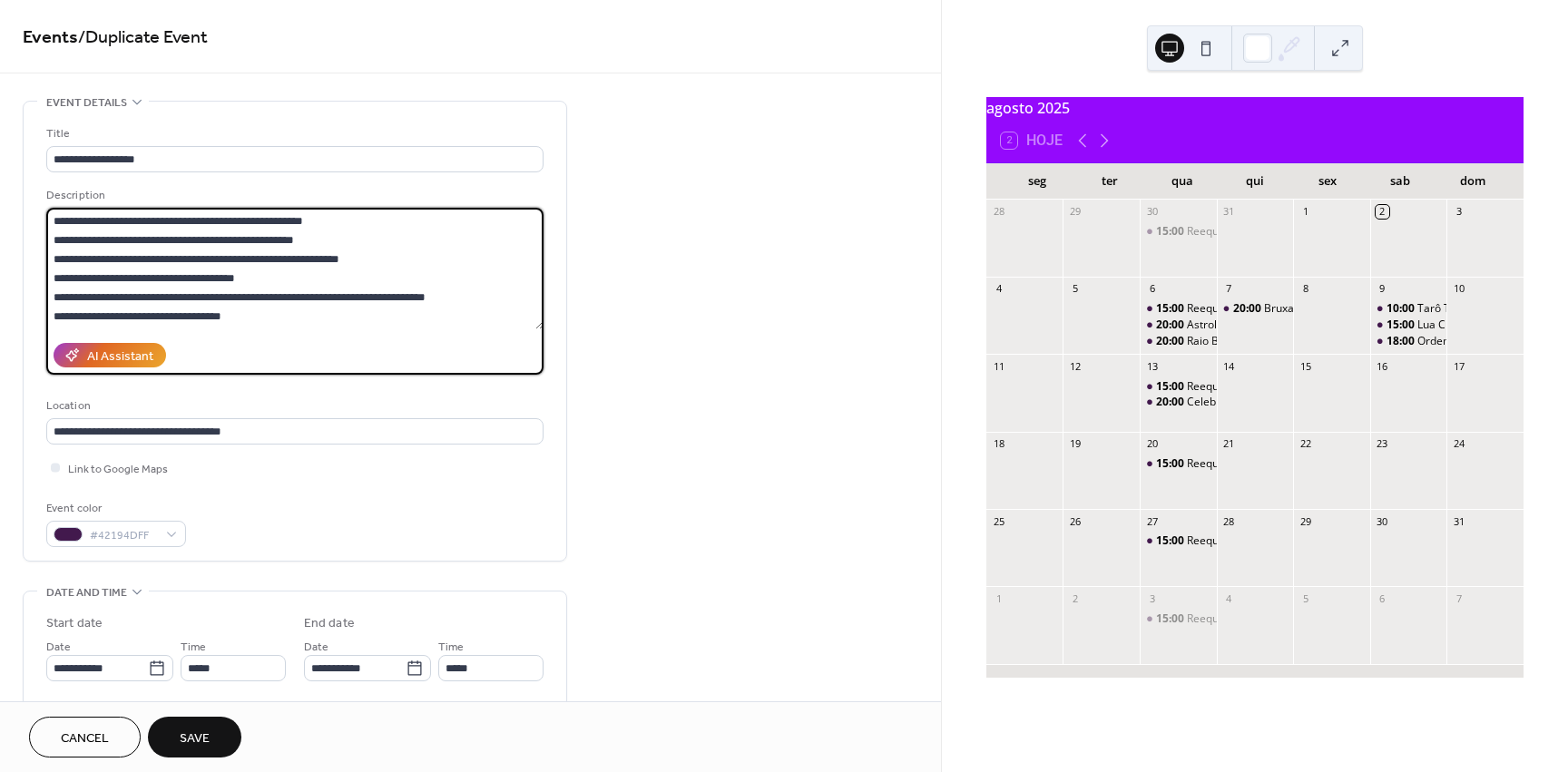 scroll, scrollTop: 0, scrollLeft: 0, axis: both 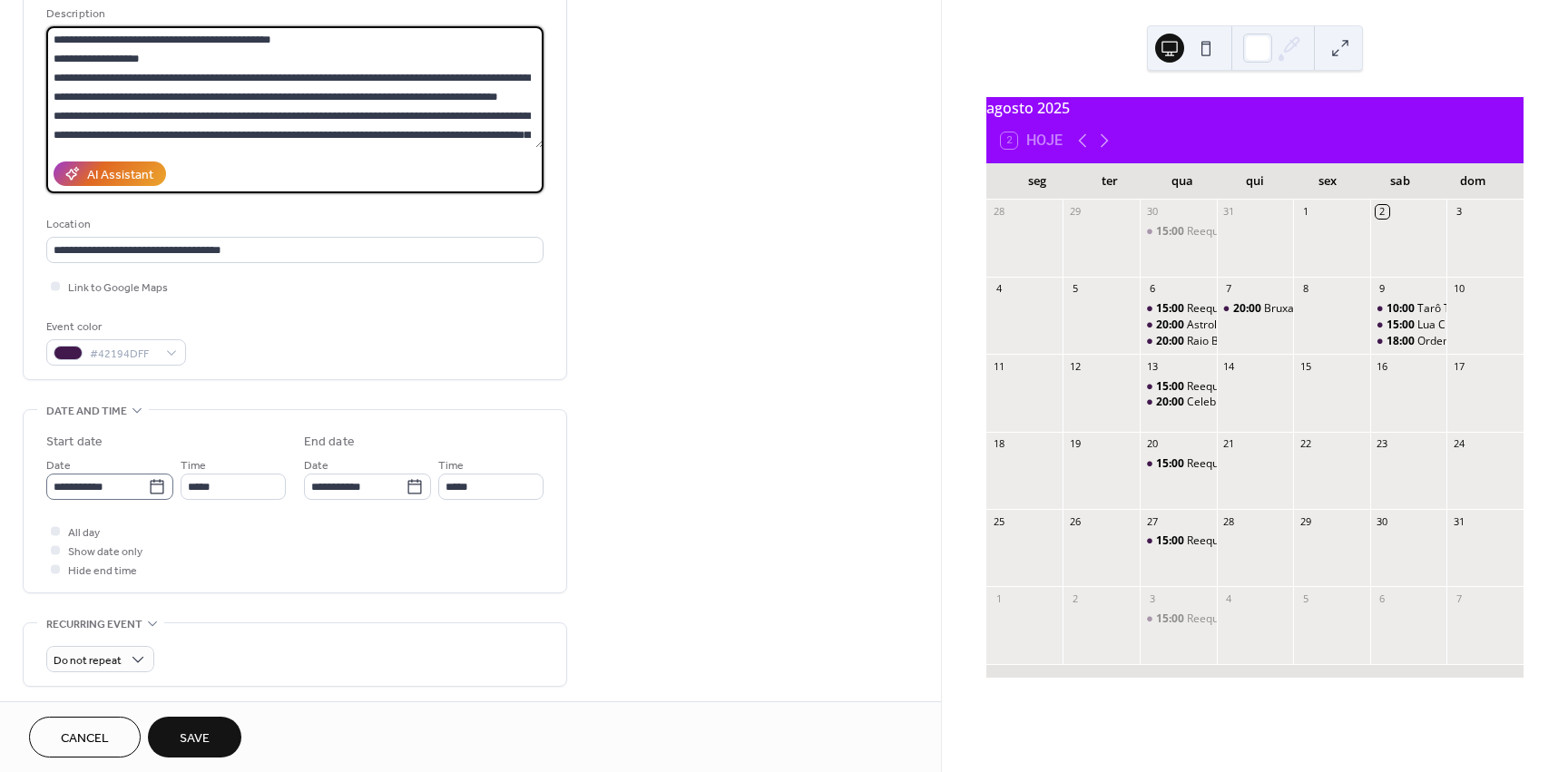 type on "**********" 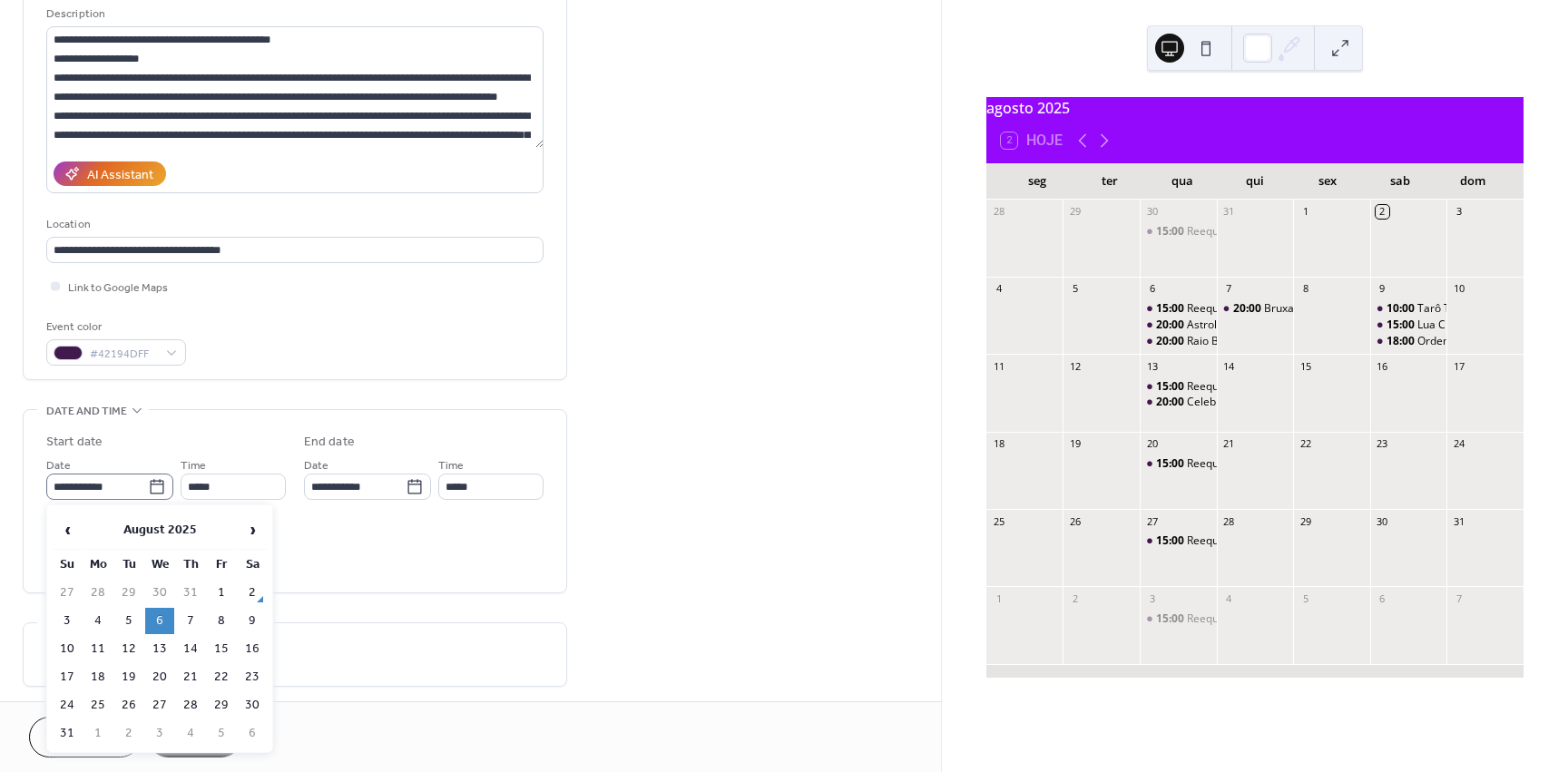 click 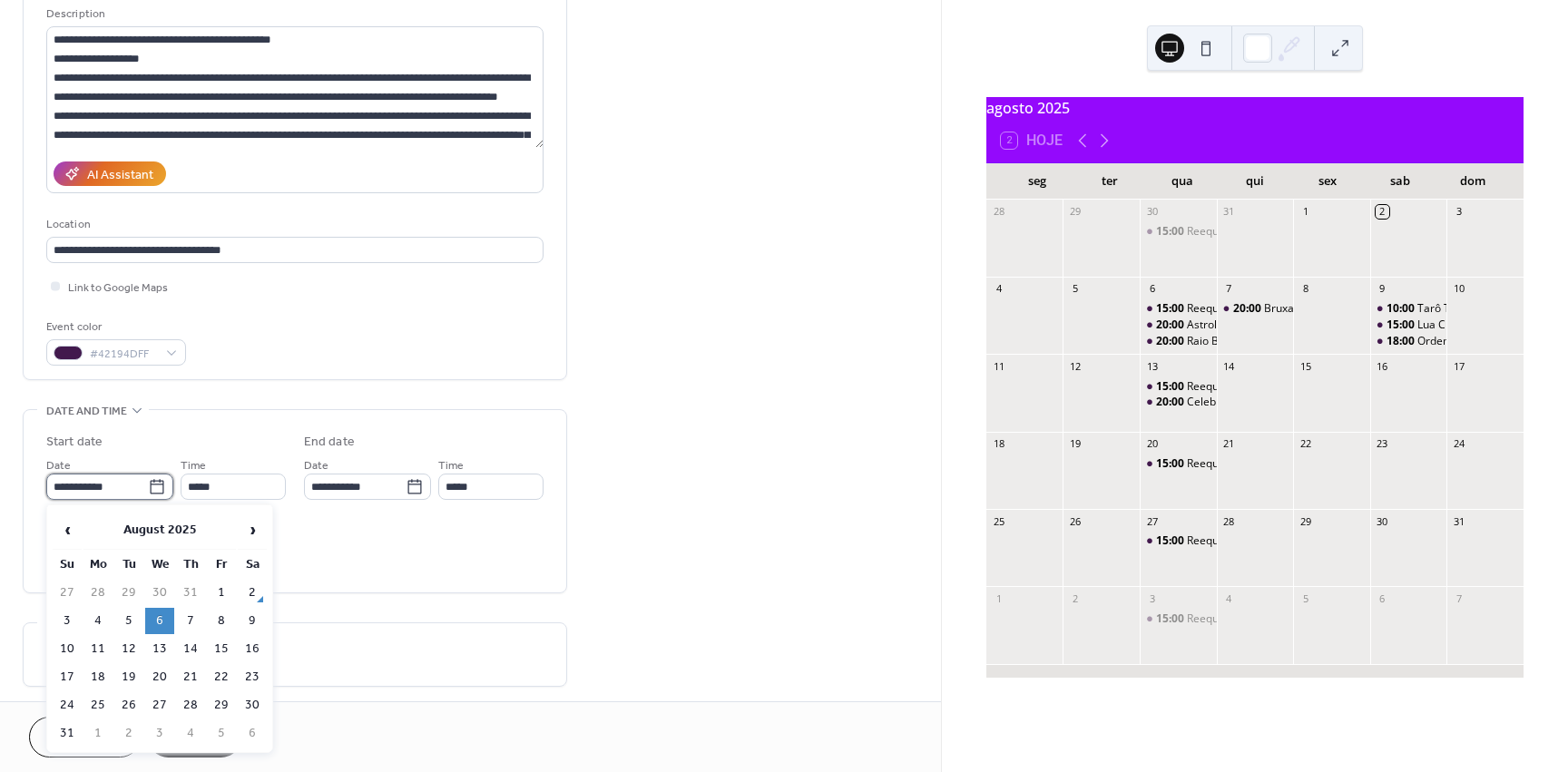 click on "**********" at bounding box center (97, 486) 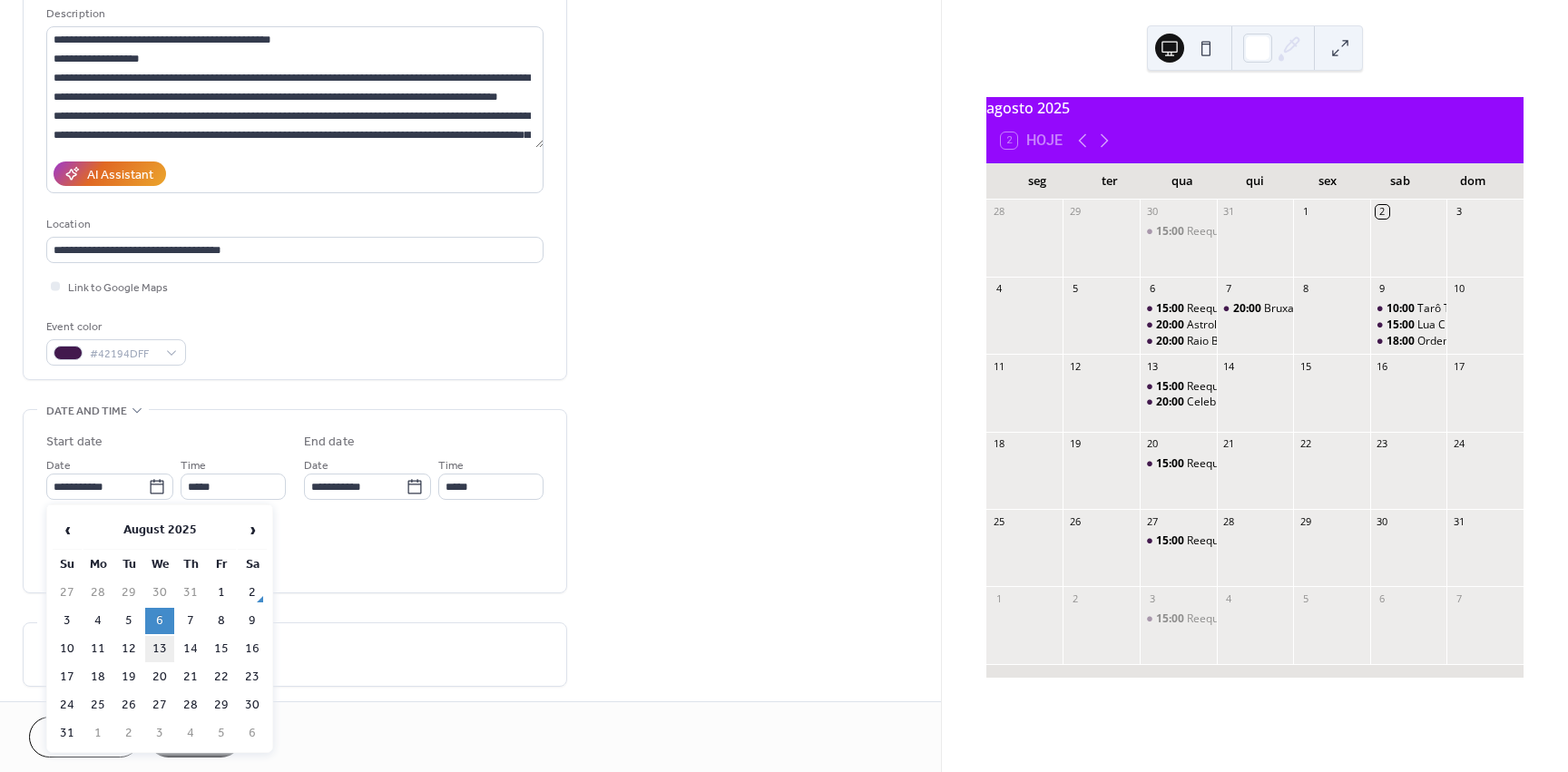 click on "13" at bounding box center [160, 649] 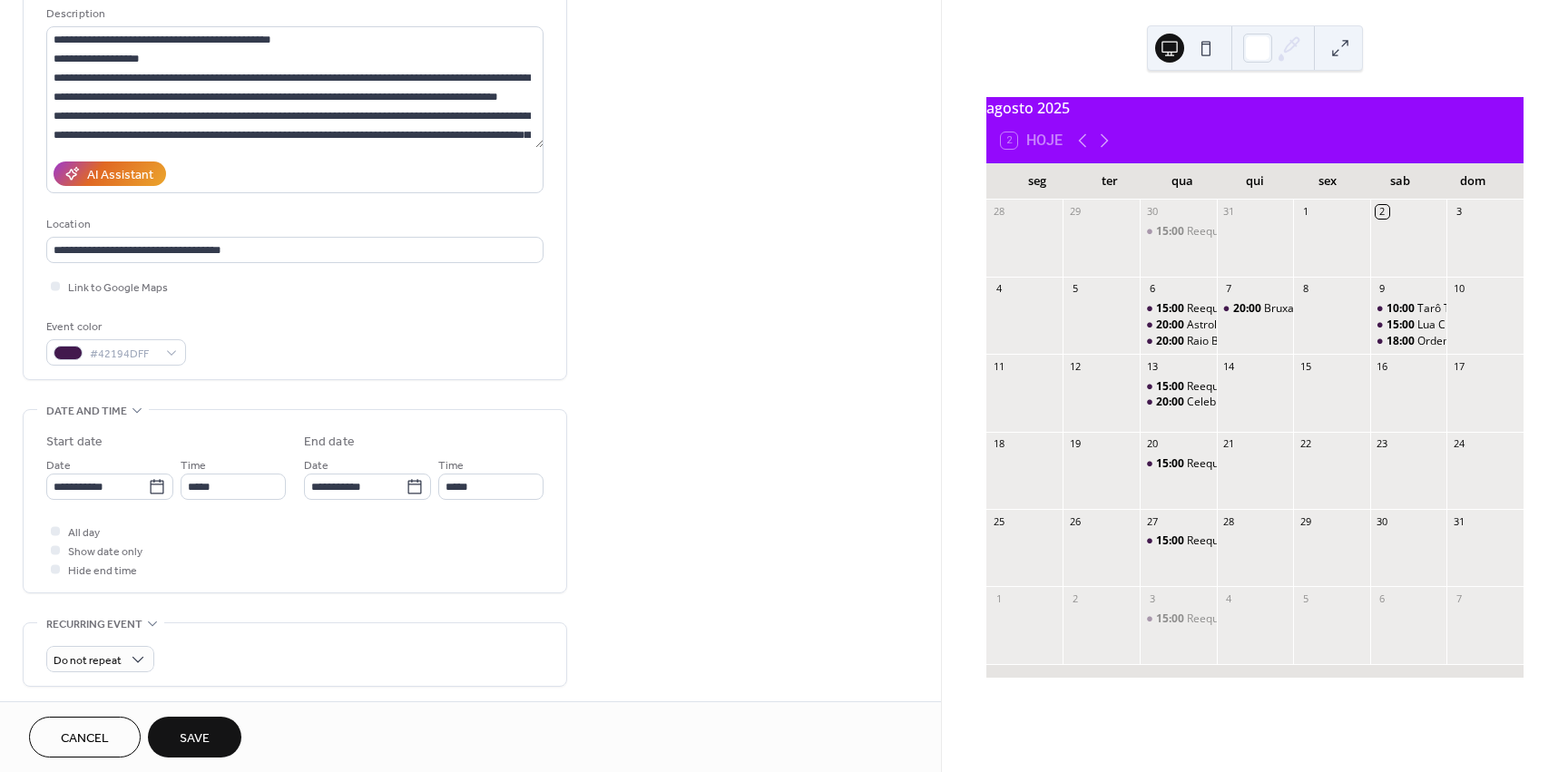 scroll, scrollTop: 544, scrollLeft: 0, axis: vertical 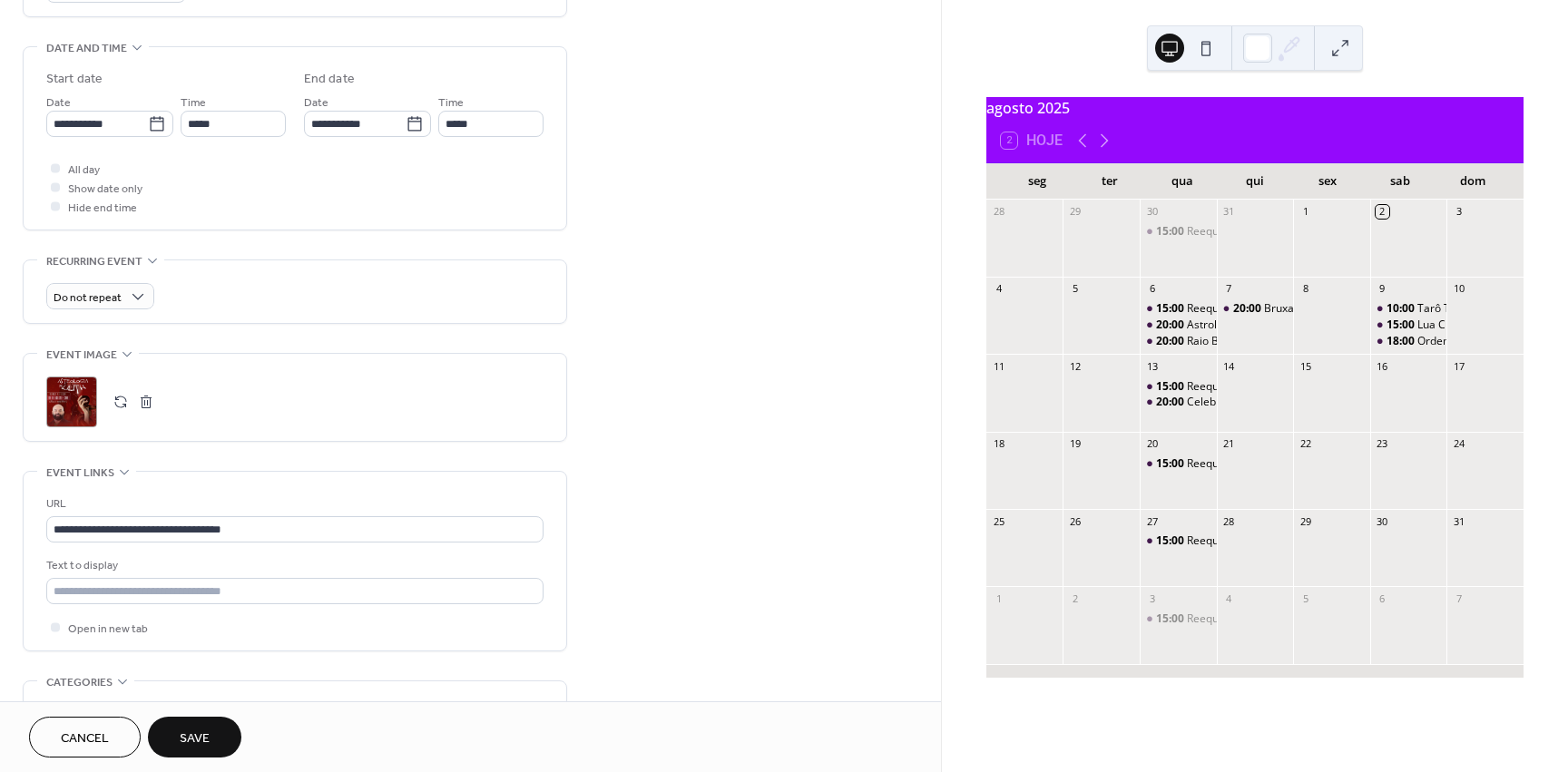 click at bounding box center (121, 402) 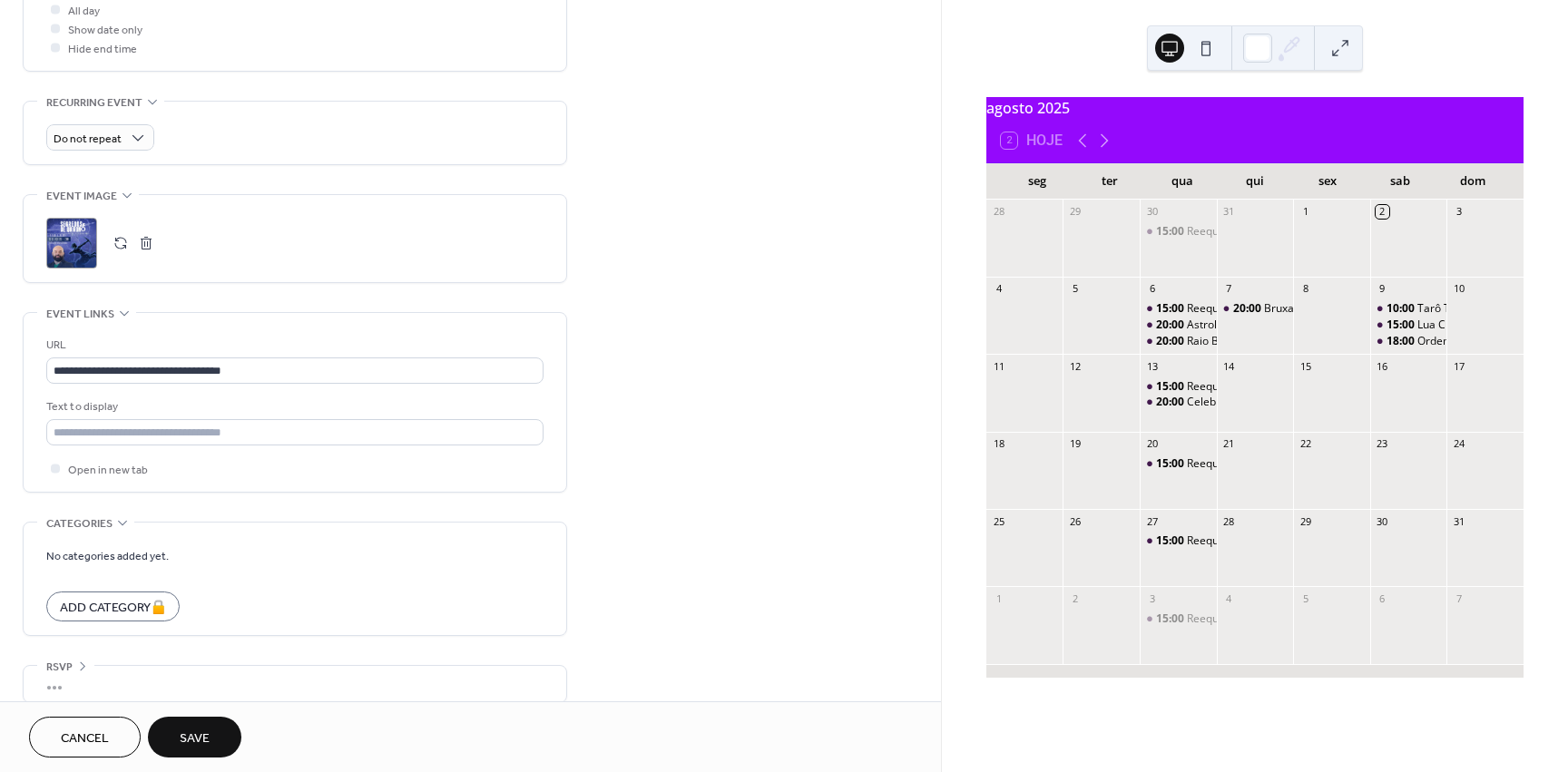 scroll, scrollTop: 723, scrollLeft: 0, axis: vertical 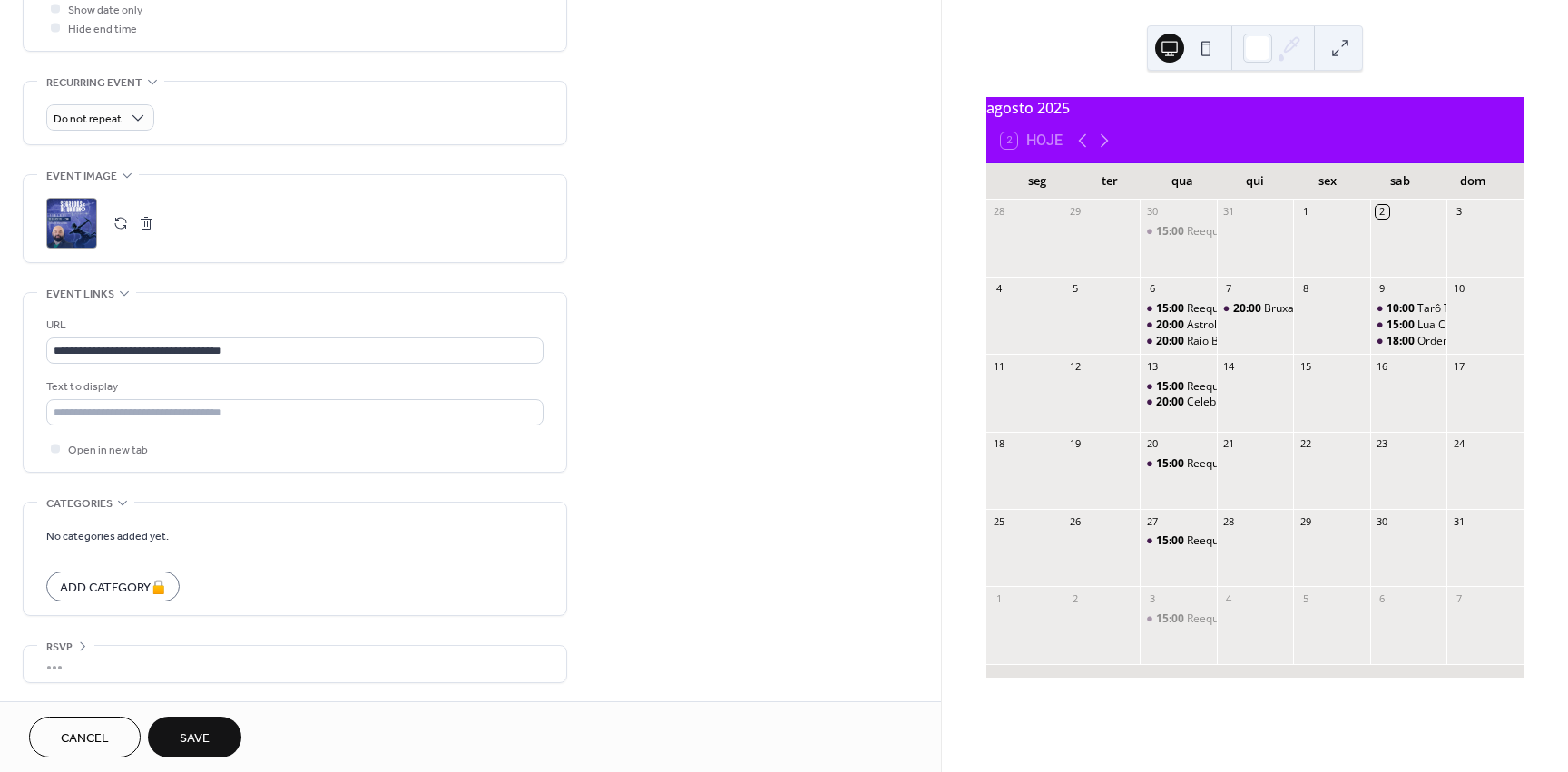 click on "Save" at bounding box center (194, 737) 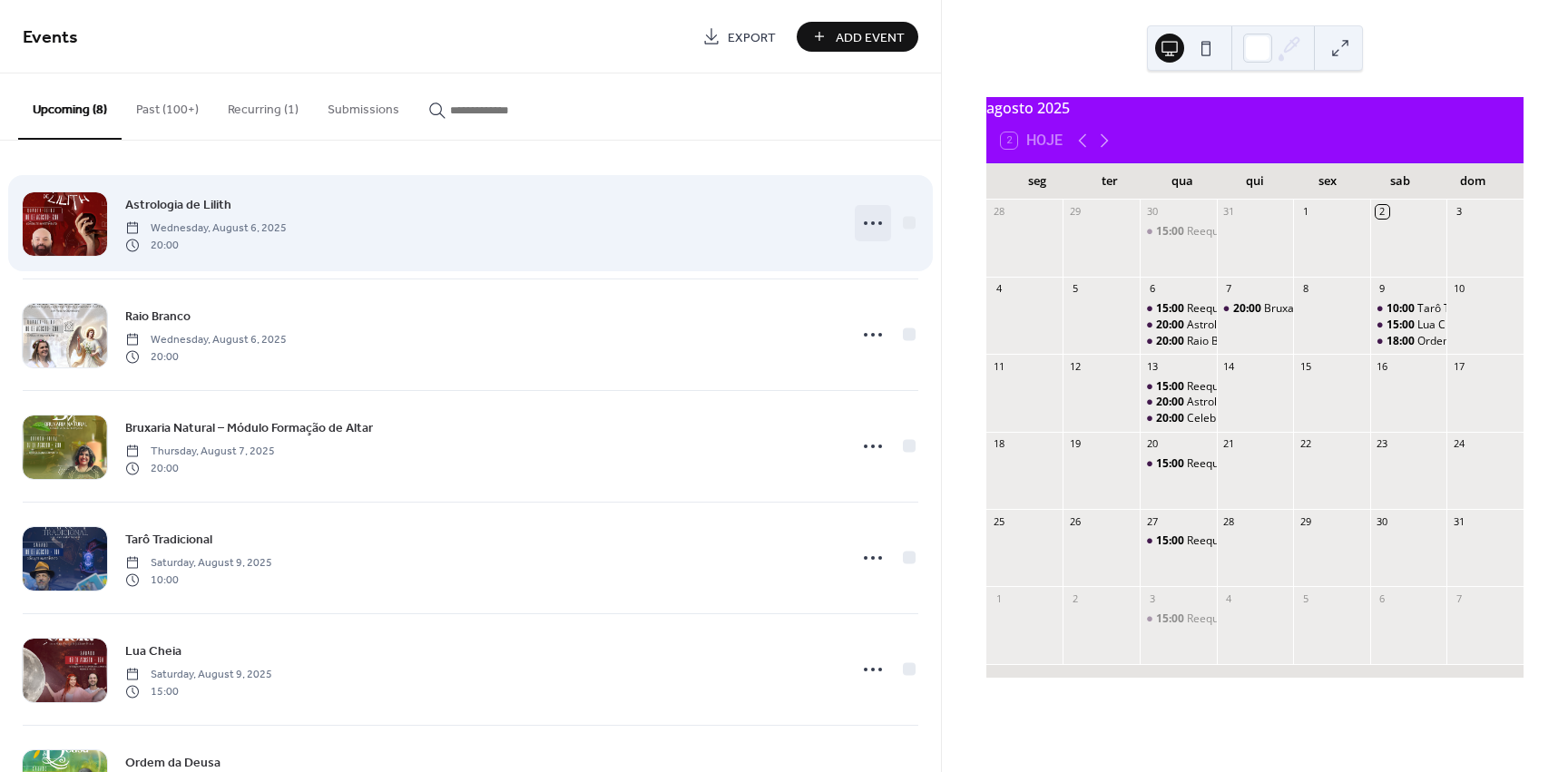 click 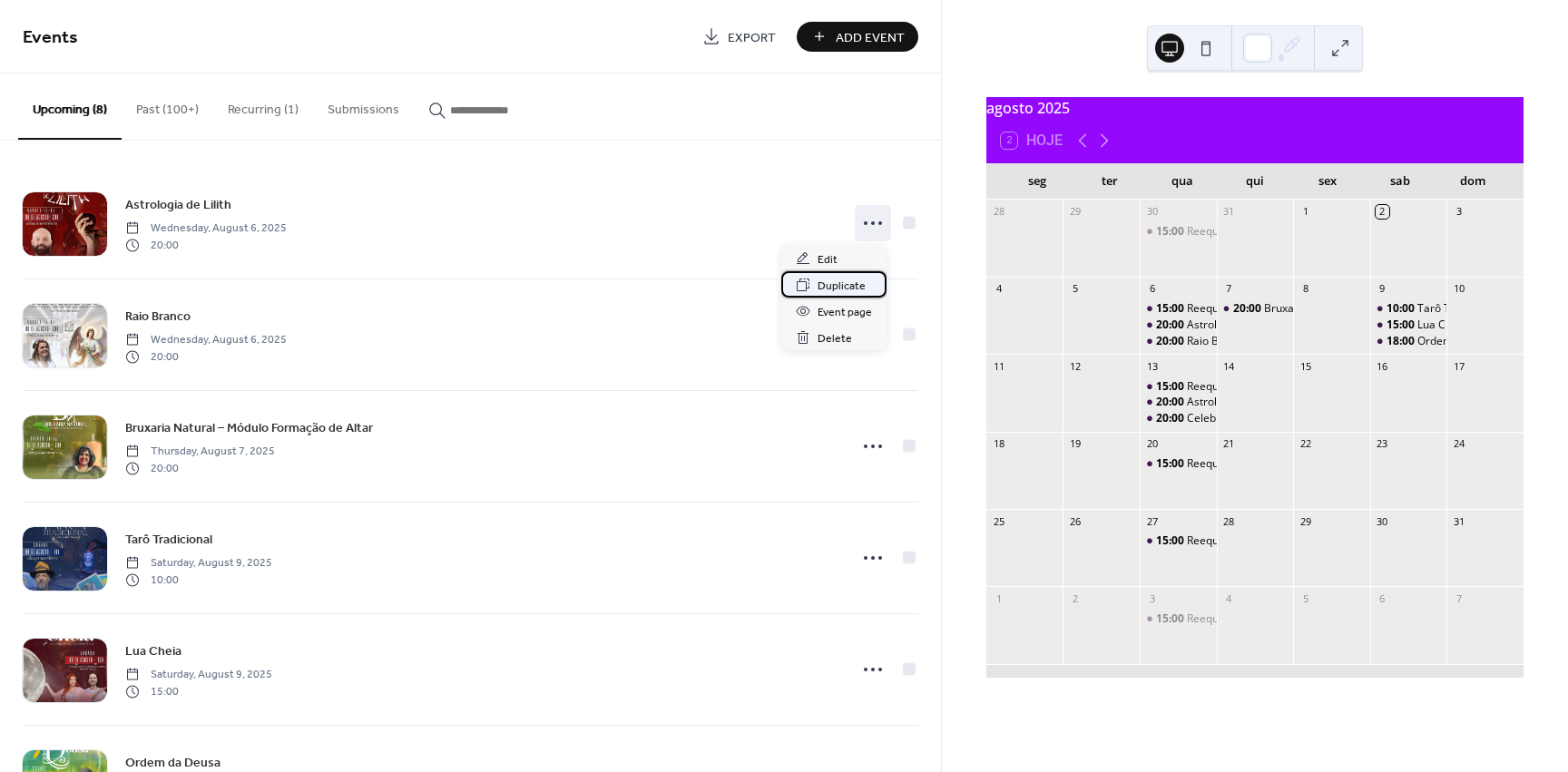 click on "Duplicate" at bounding box center (841, 286) 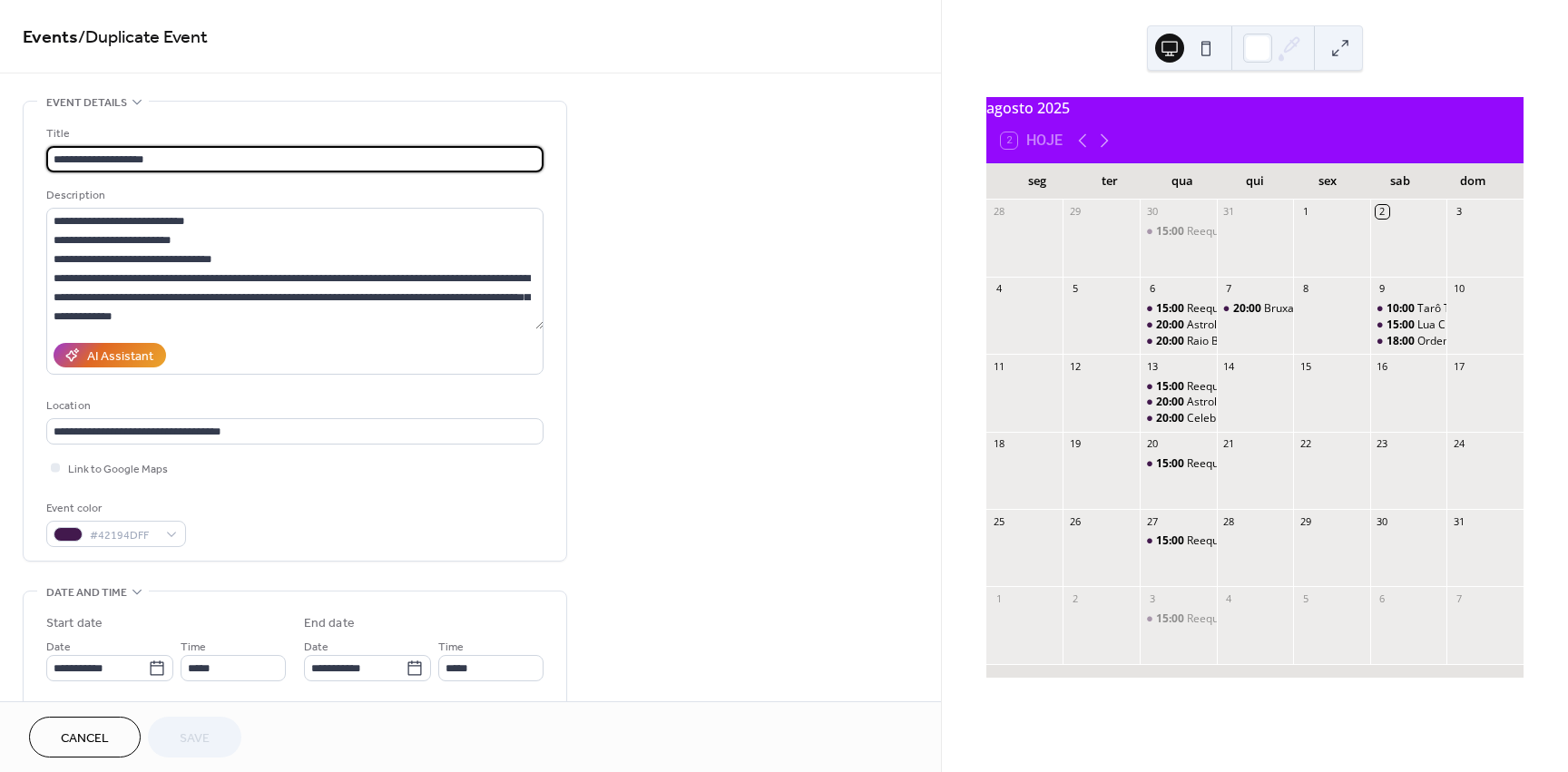 drag, startPoint x: 232, startPoint y: 164, endPoint x: 30, endPoint y: 162, distance: 202.0099 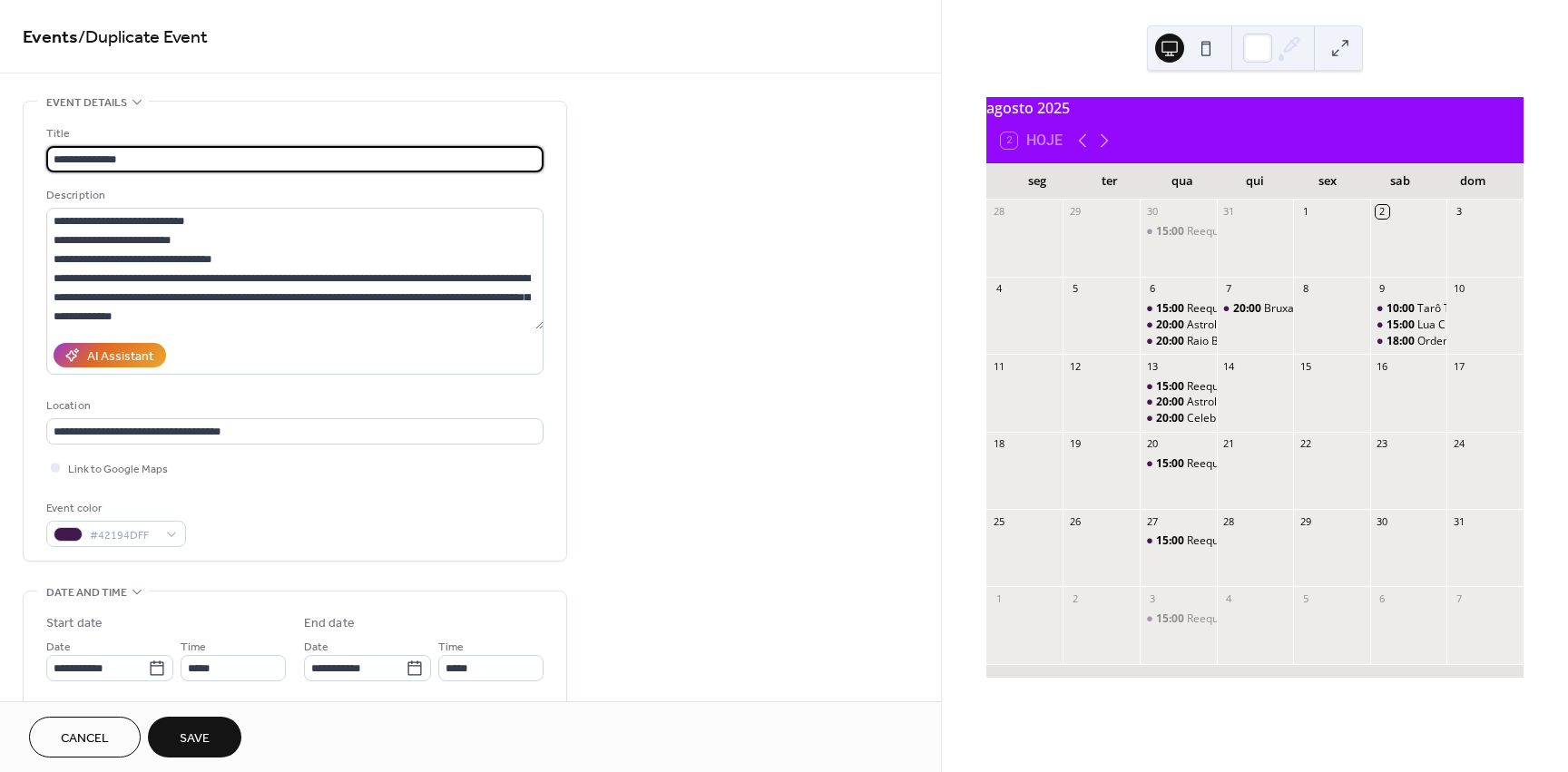type on "**********" 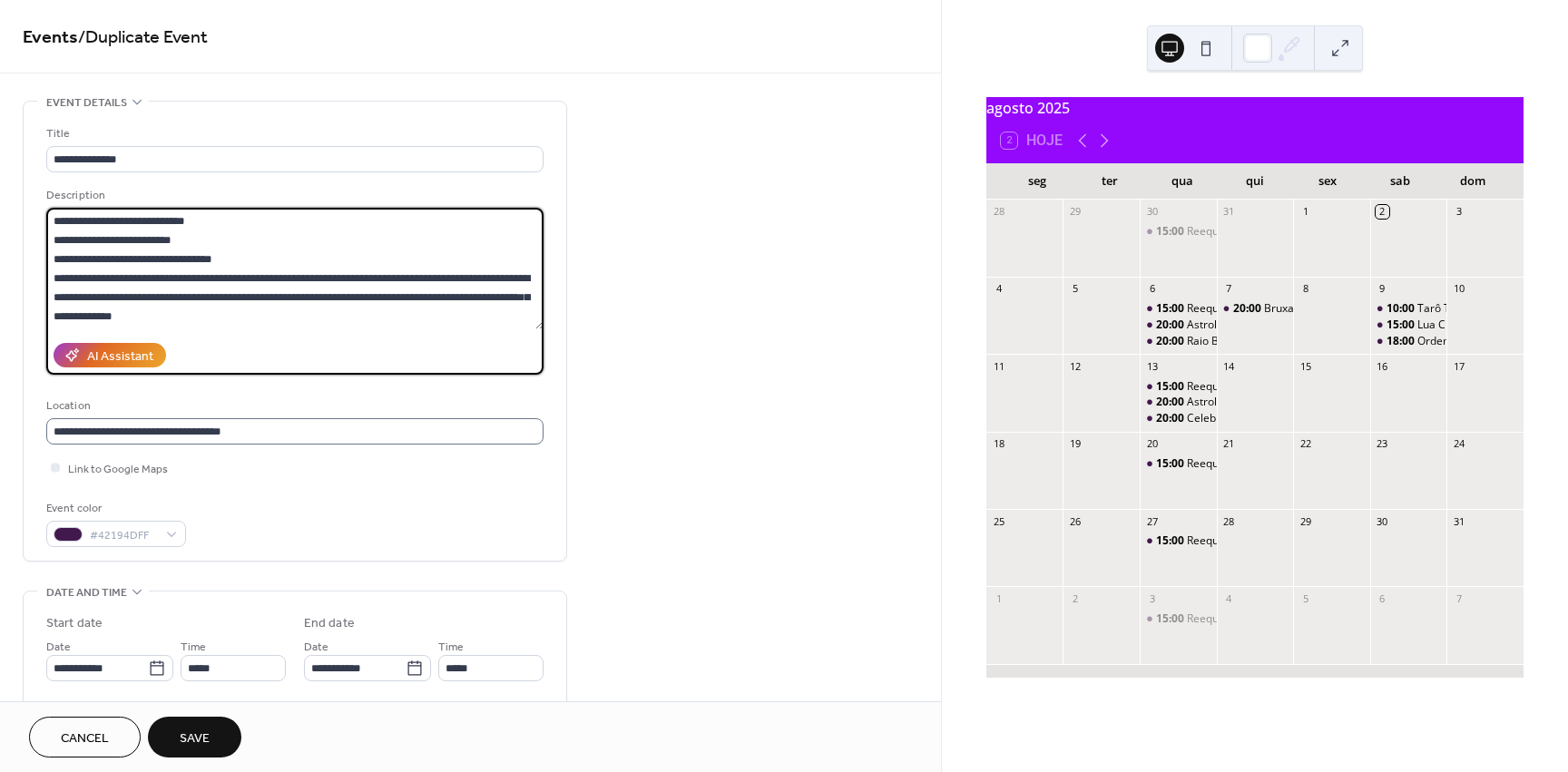 scroll, scrollTop: 324, scrollLeft: 0, axis: vertical 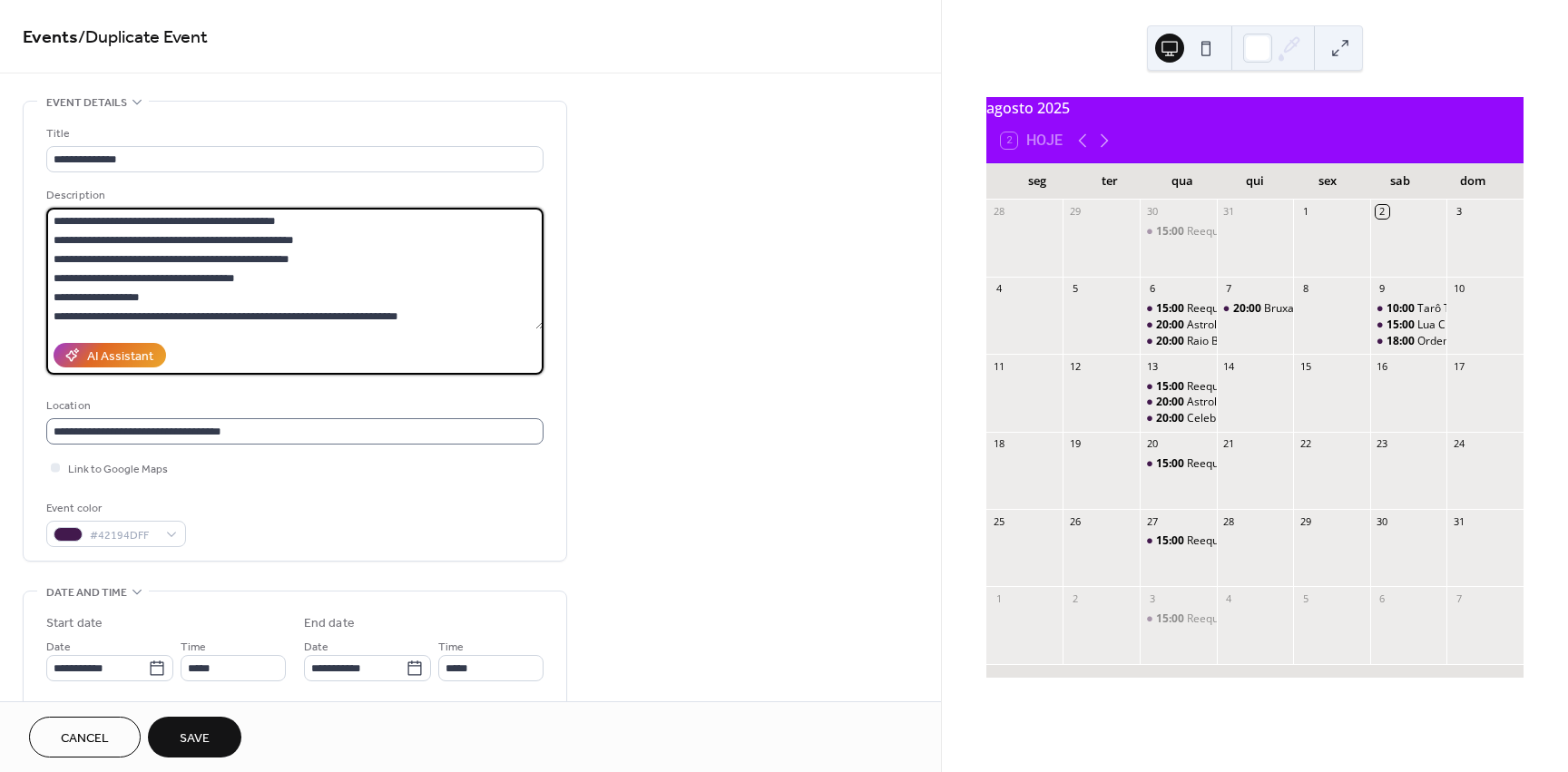 drag, startPoint x: 52, startPoint y: 211, endPoint x: 517, endPoint y: 426, distance: 512.3 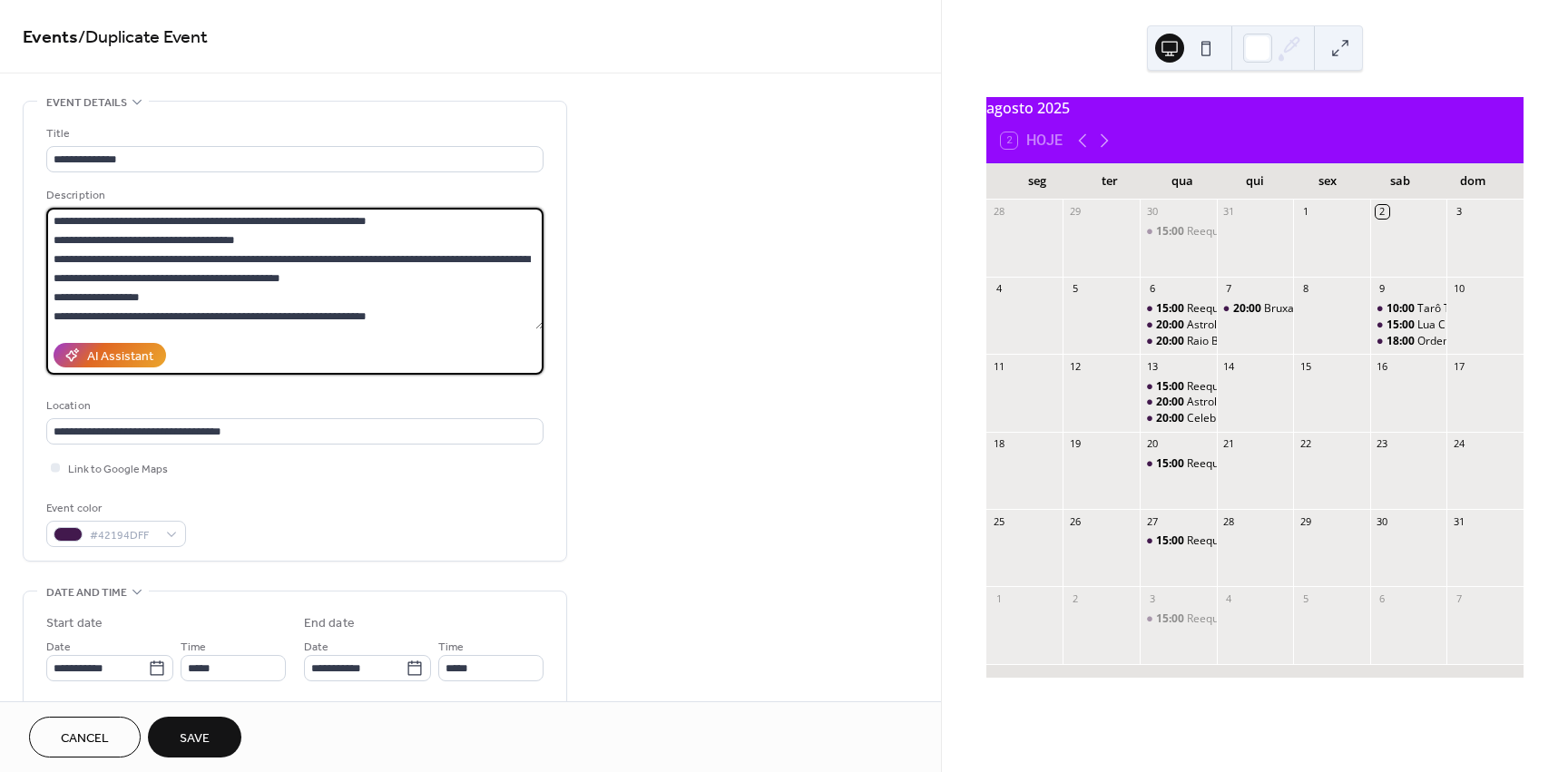 scroll, scrollTop: 0, scrollLeft: 0, axis: both 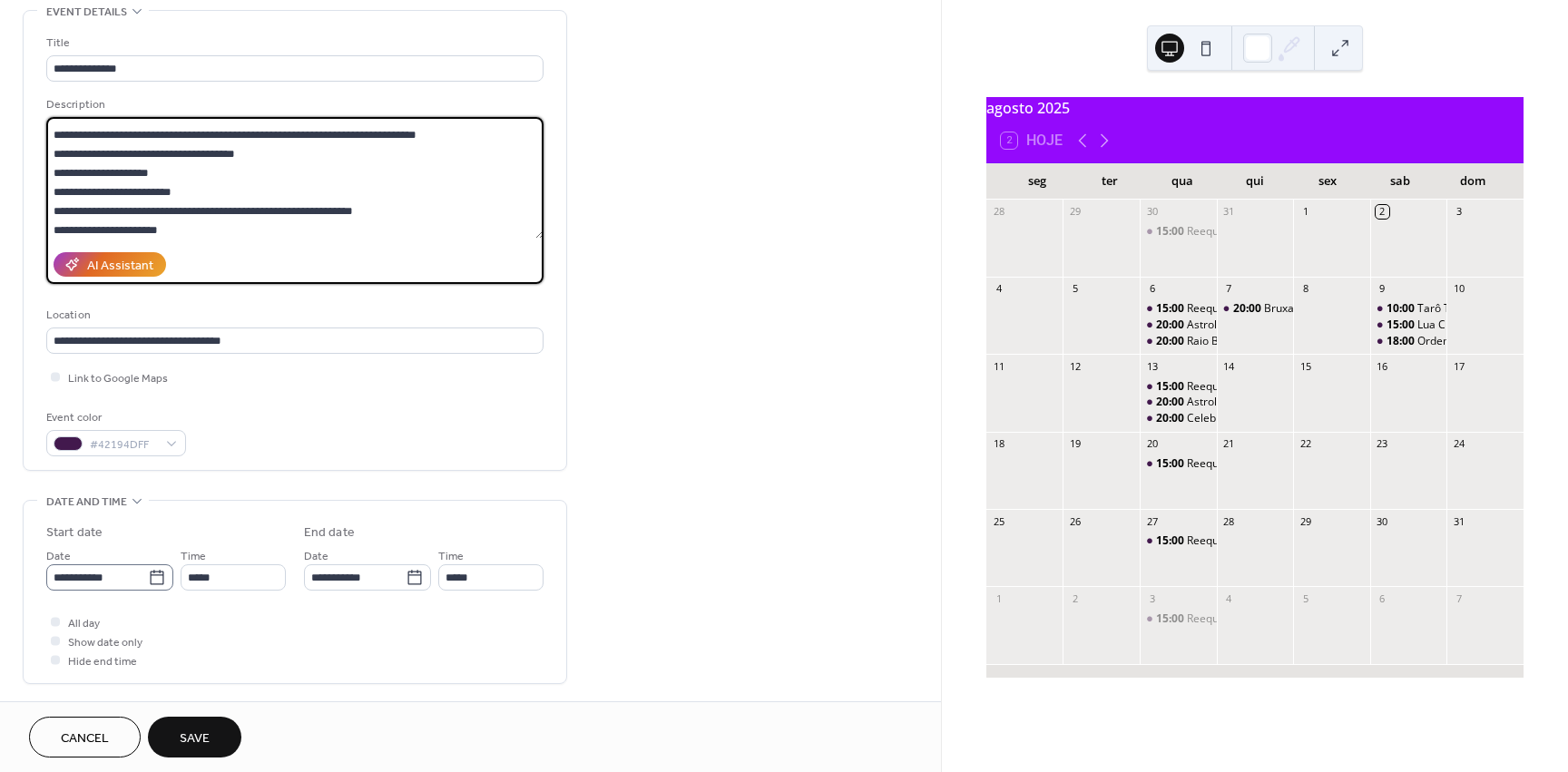 type on "**********" 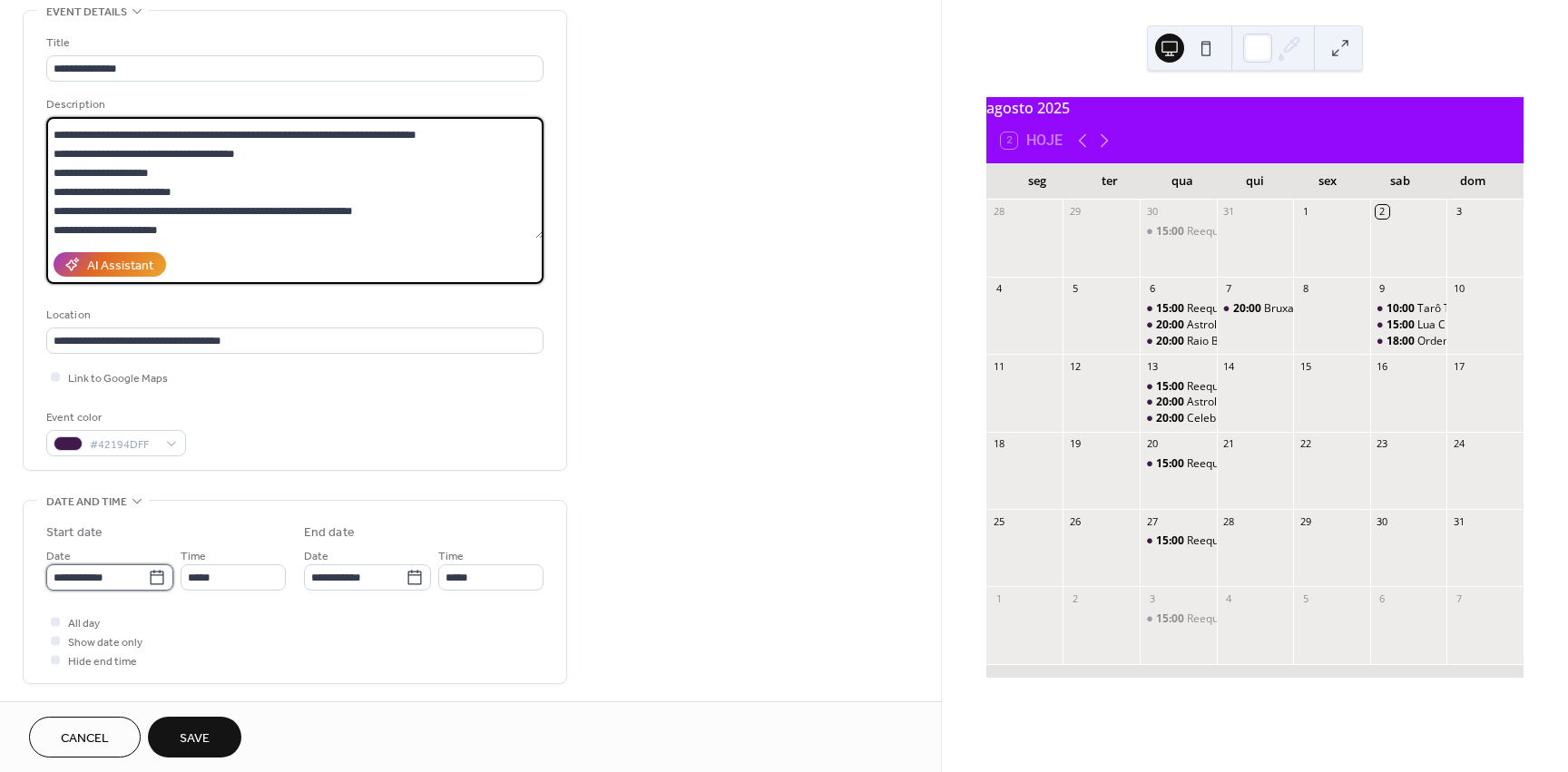 click on "**********" at bounding box center [97, 577] 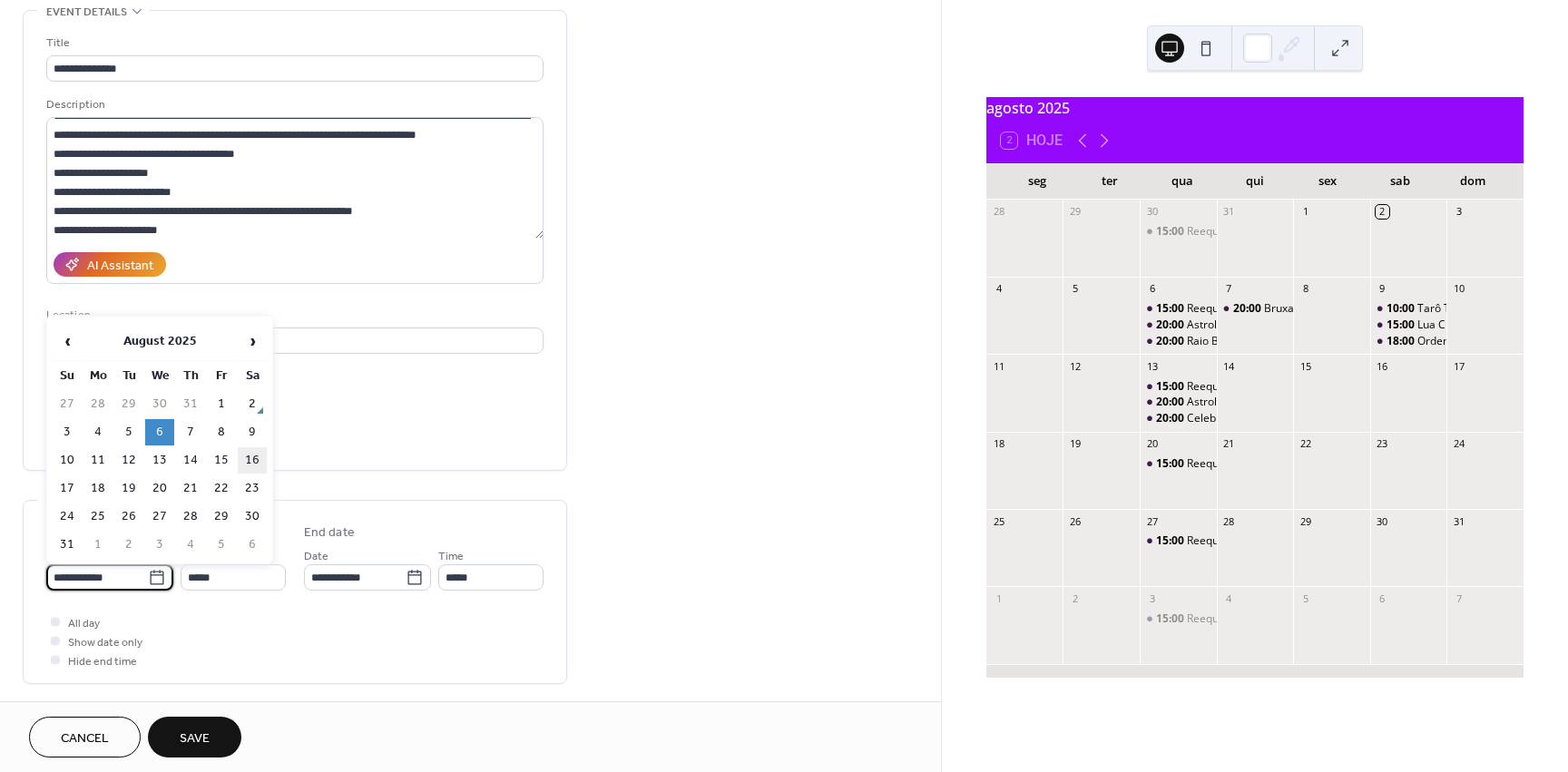 click on "16" at bounding box center (252, 460) 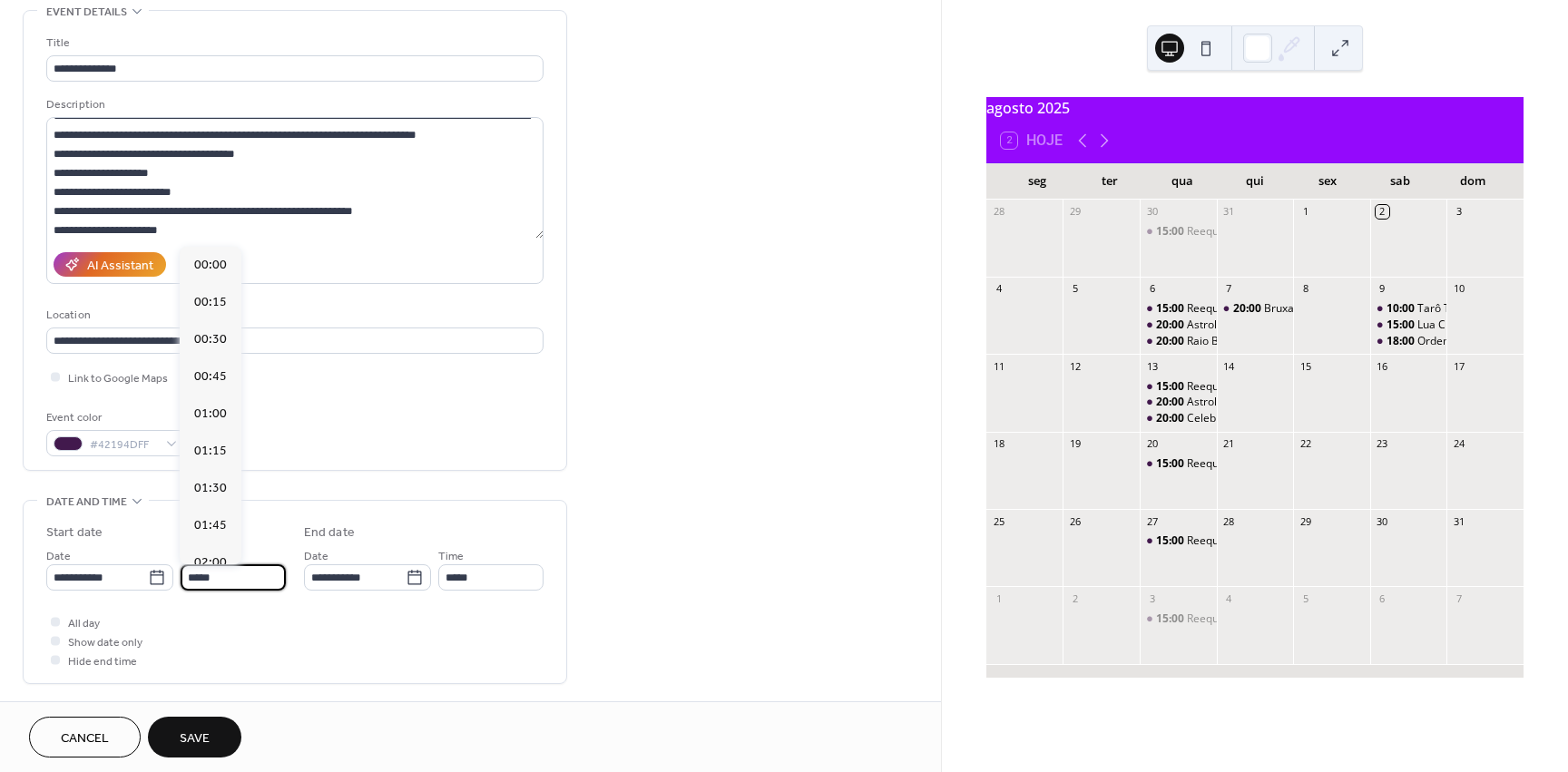 scroll, scrollTop: 2976, scrollLeft: 0, axis: vertical 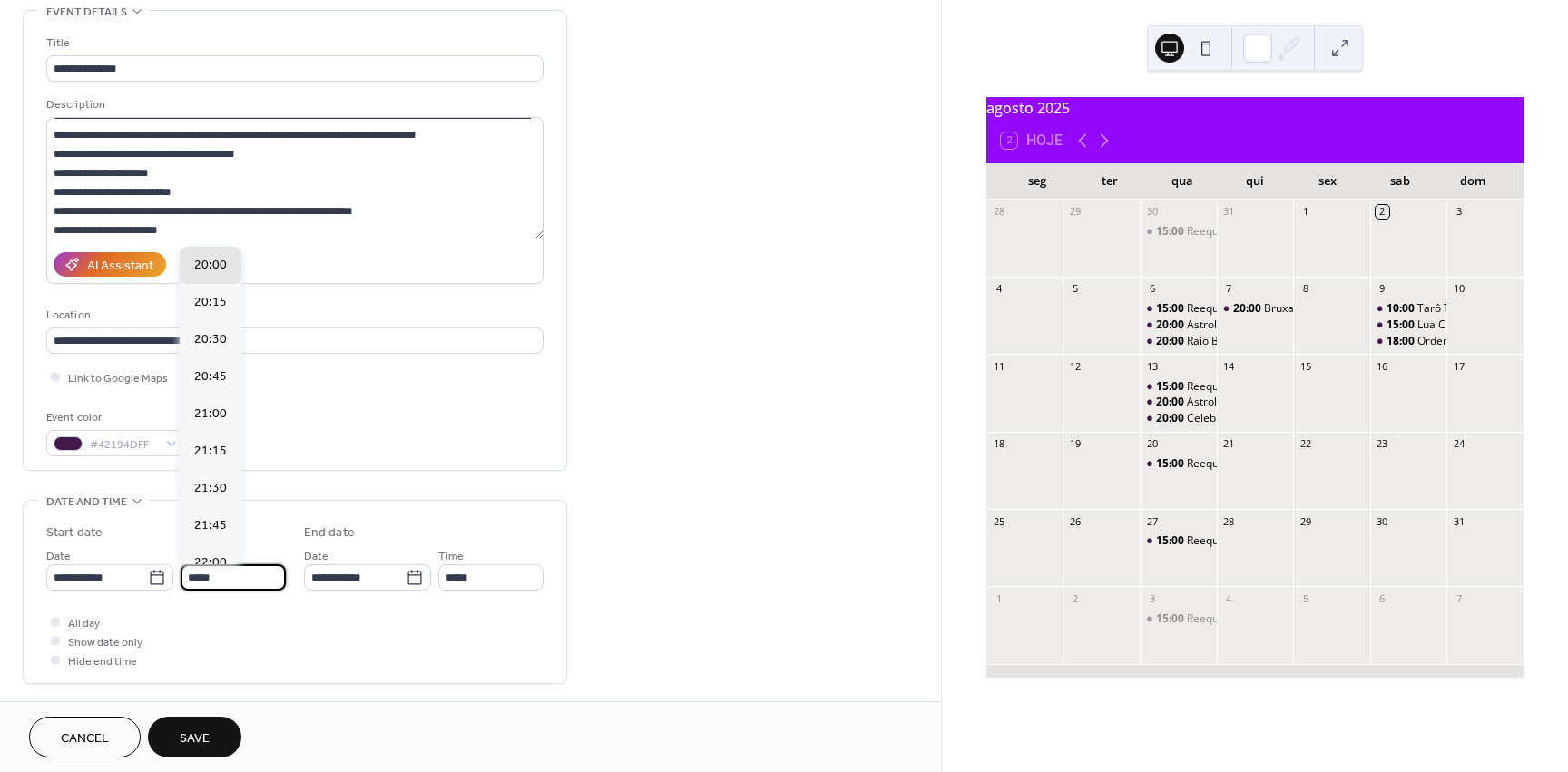 drag, startPoint x: 217, startPoint y: 569, endPoint x: 180, endPoint y: 570, distance: 37.01351 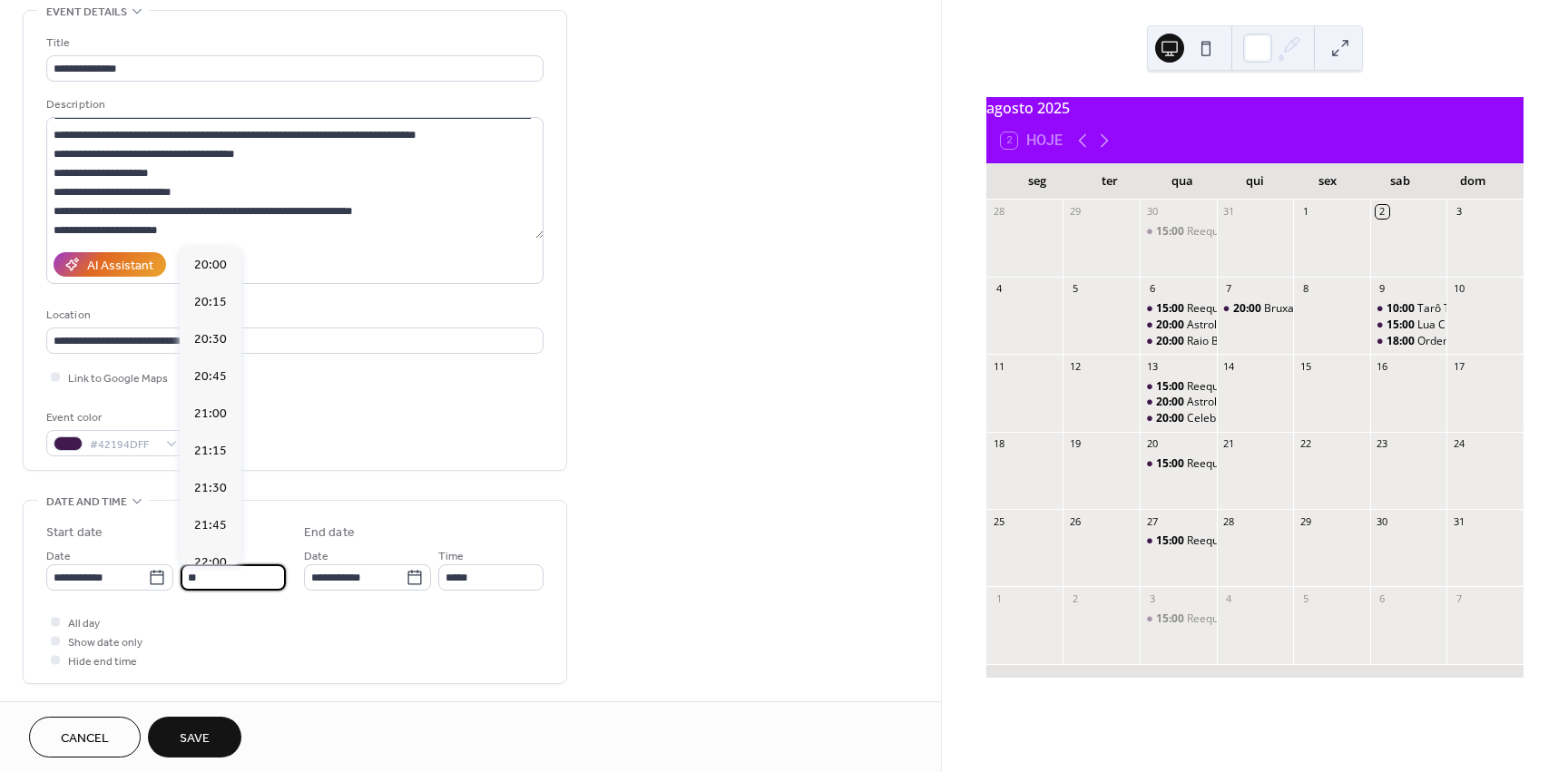 scroll, scrollTop: 2083, scrollLeft: 0, axis: vertical 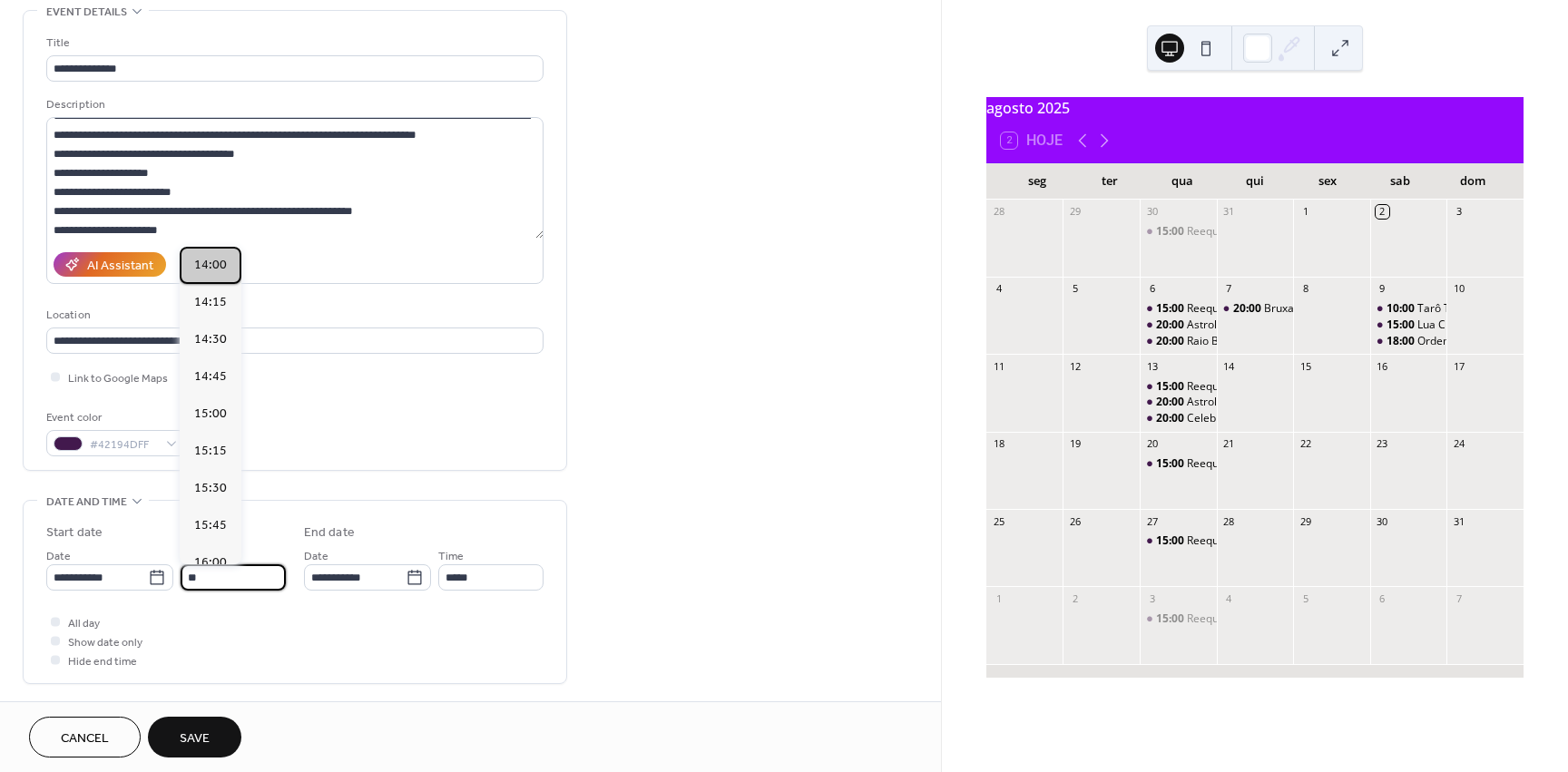 click on "14:00" at bounding box center (211, 265) 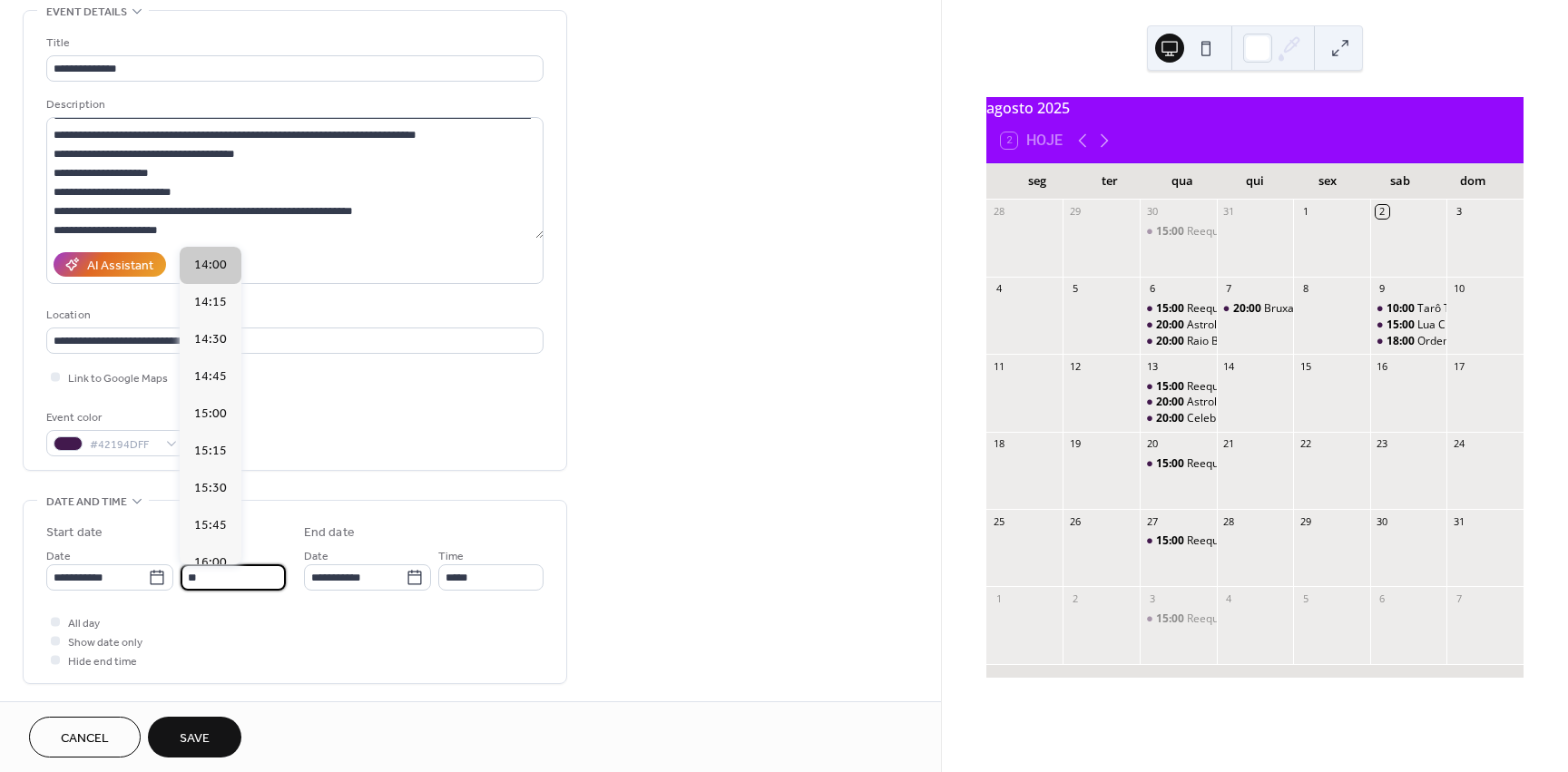 type on "*****" 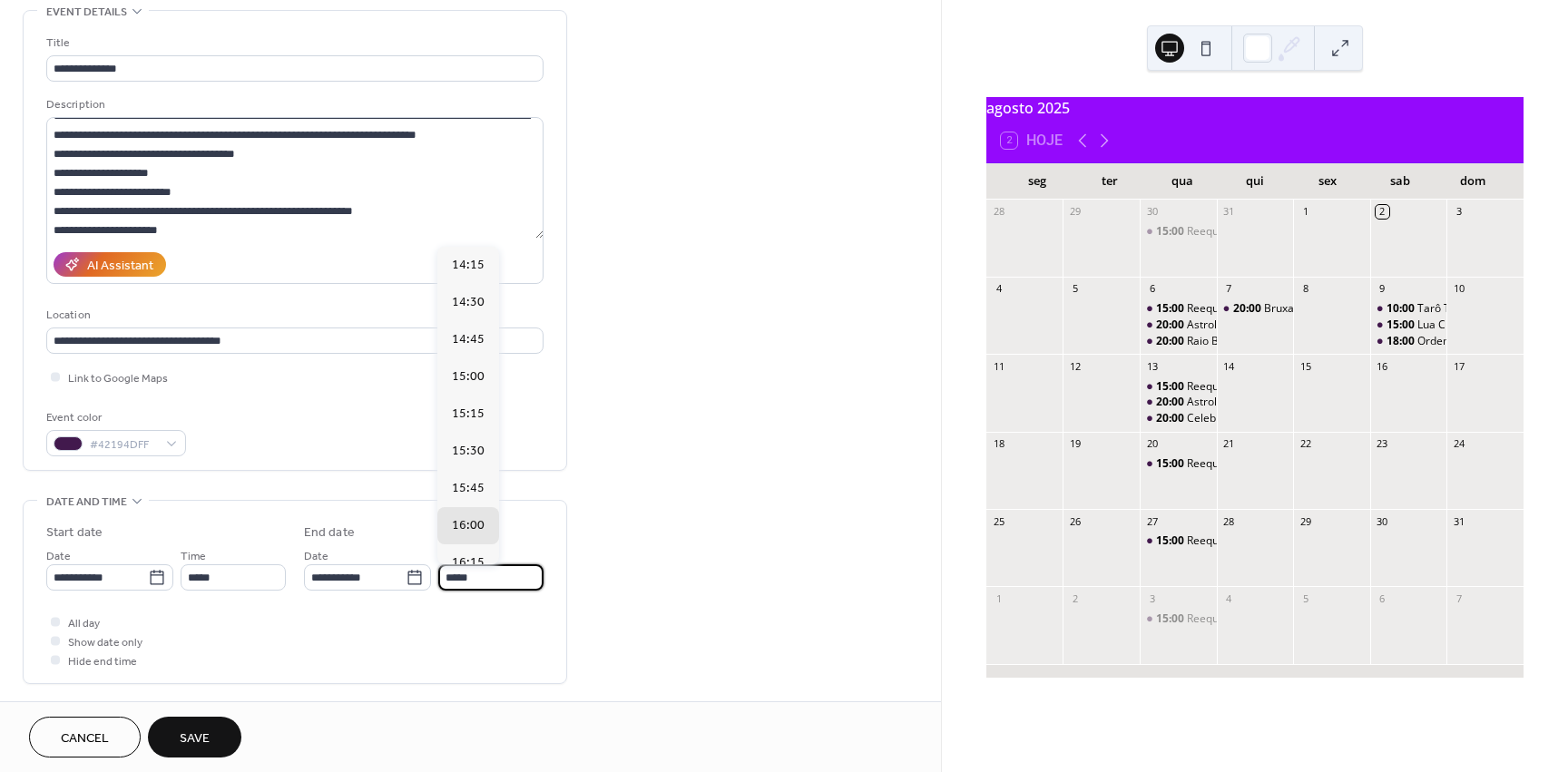 drag, startPoint x: 455, startPoint y: 576, endPoint x: 548, endPoint y: 640, distance: 112.89376 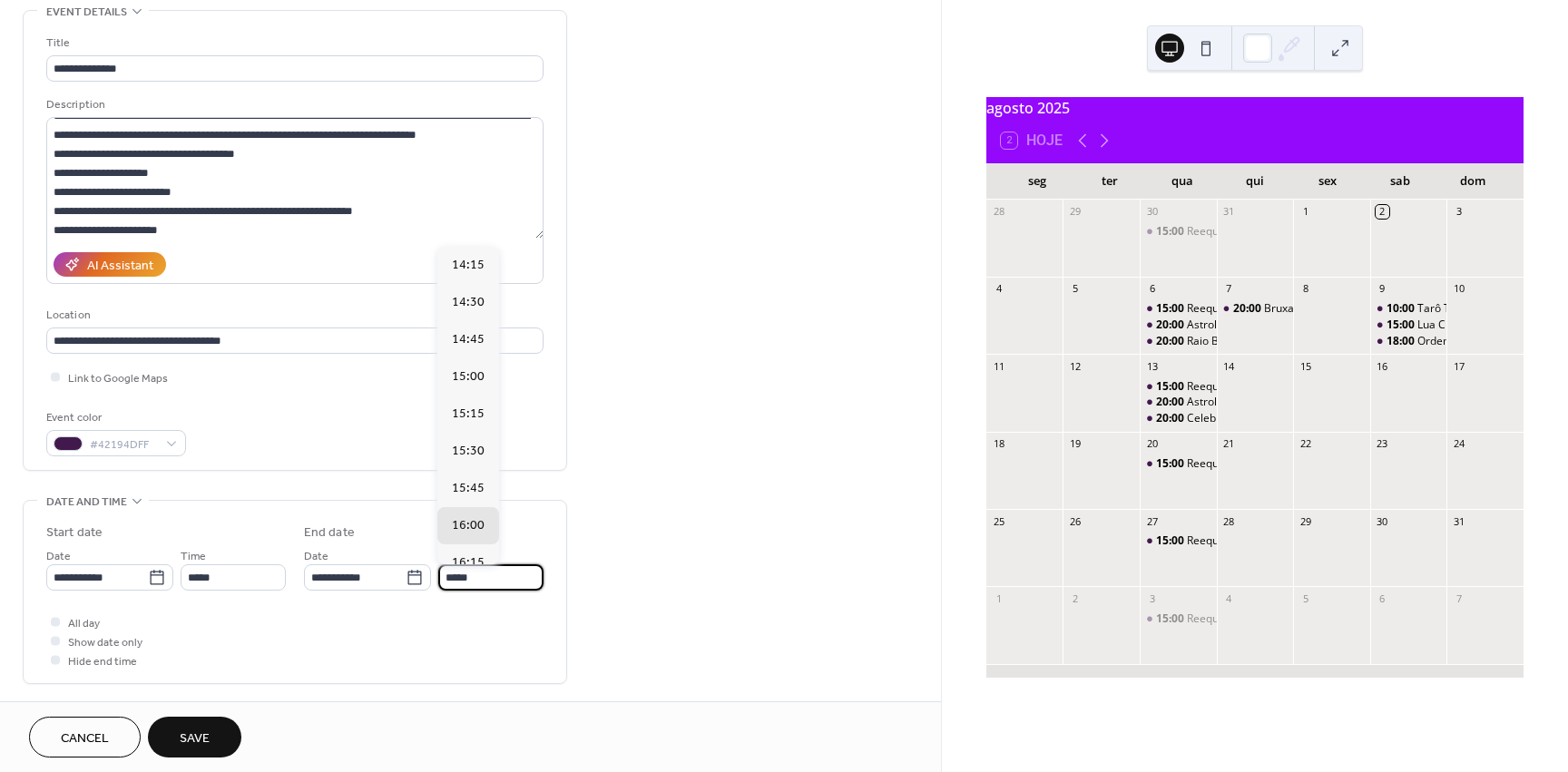 click on "*****" at bounding box center [491, 577] 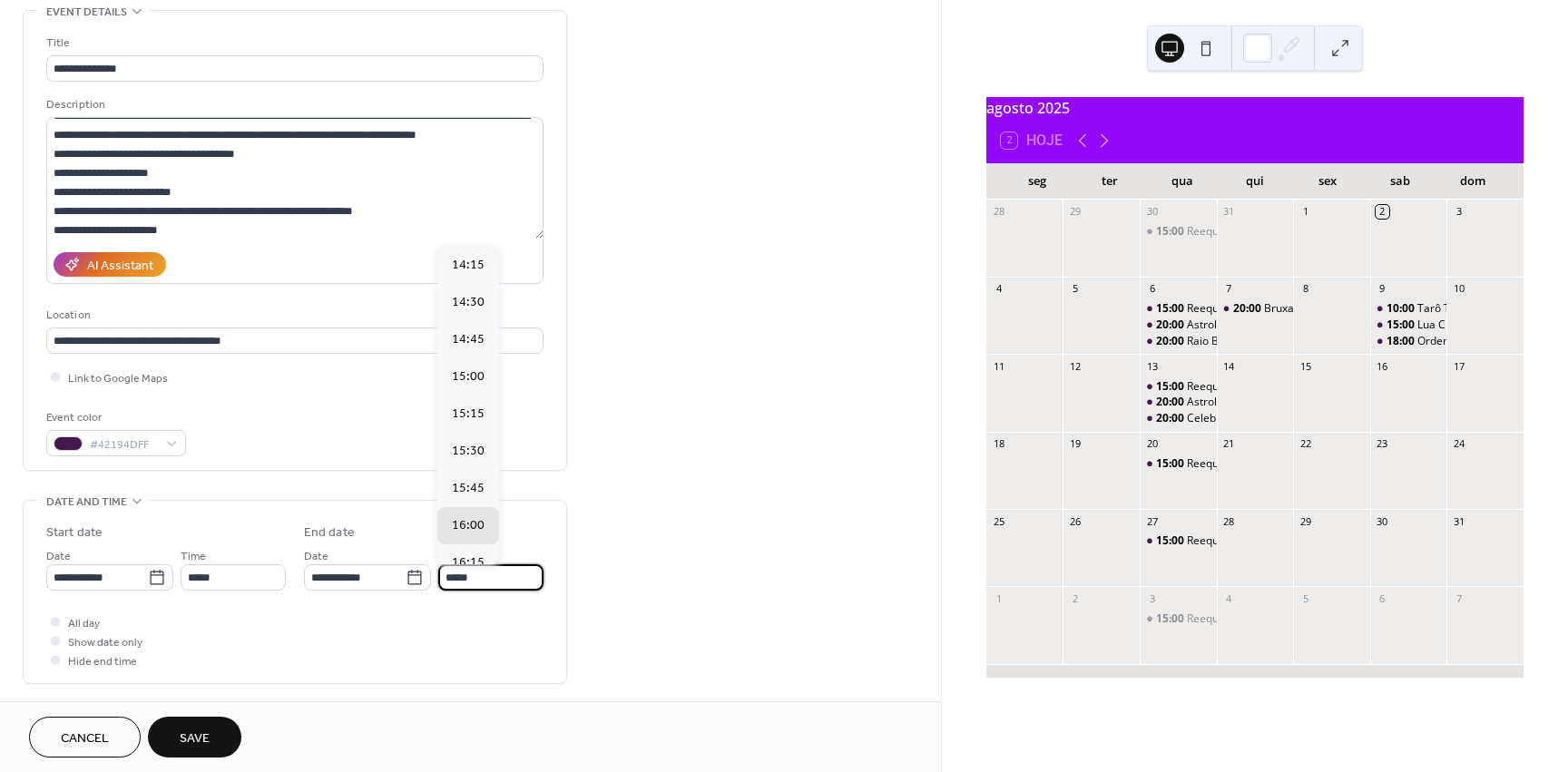scroll, scrollTop: 558, scrollLeft: 0, axis: vertical 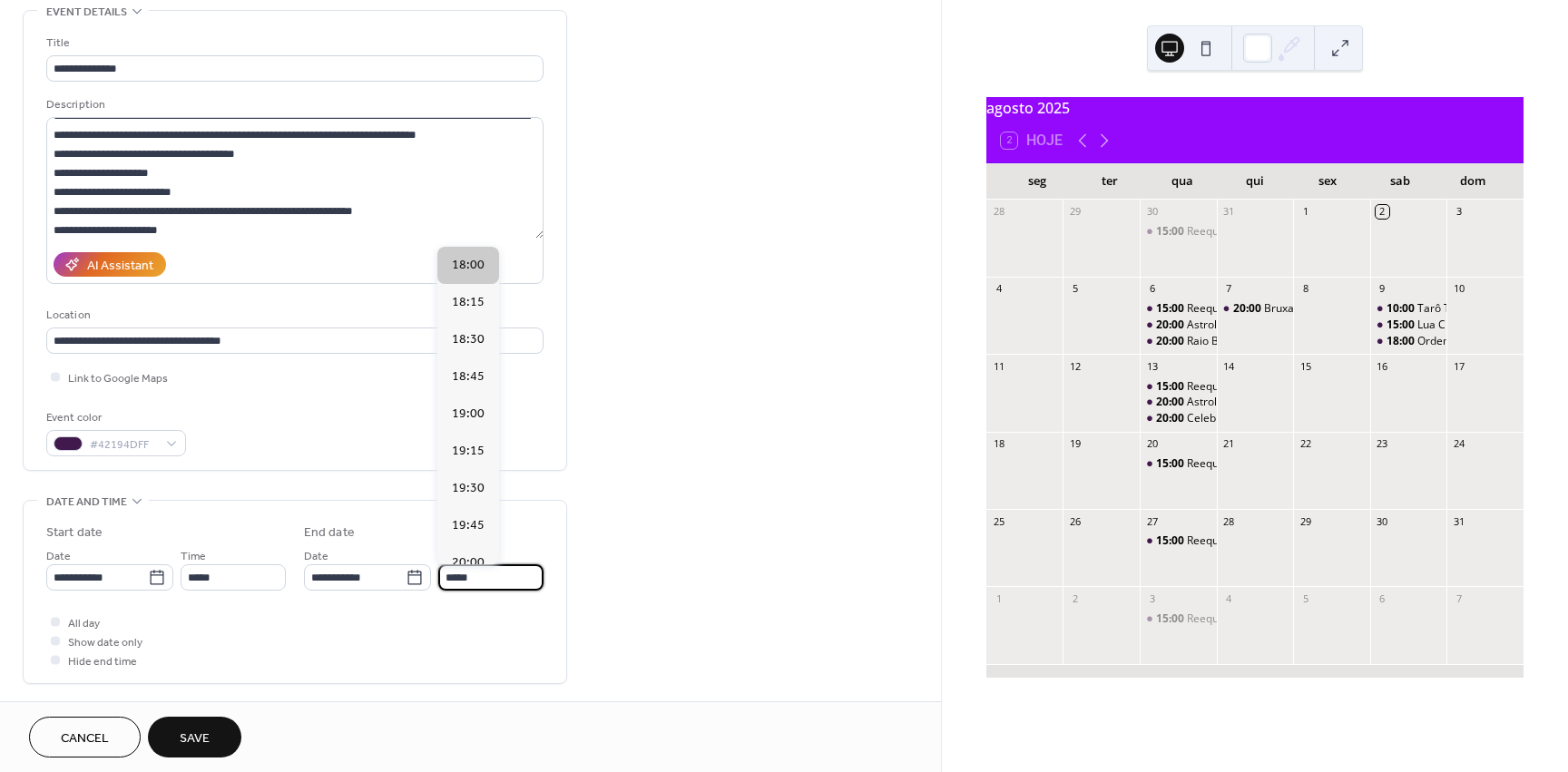 type on "*****" 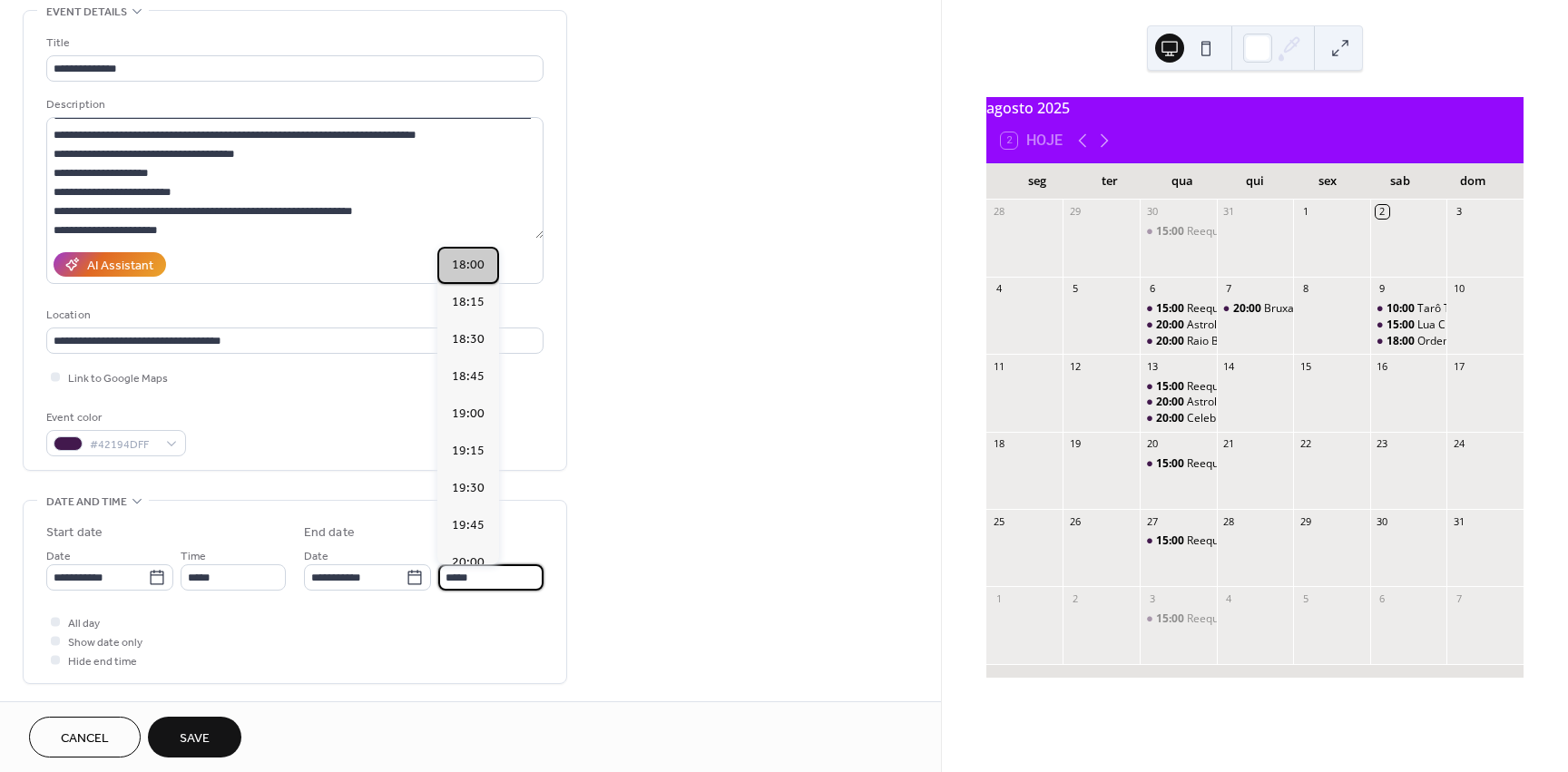 click on "18:00" at bounding box center (468, 265) 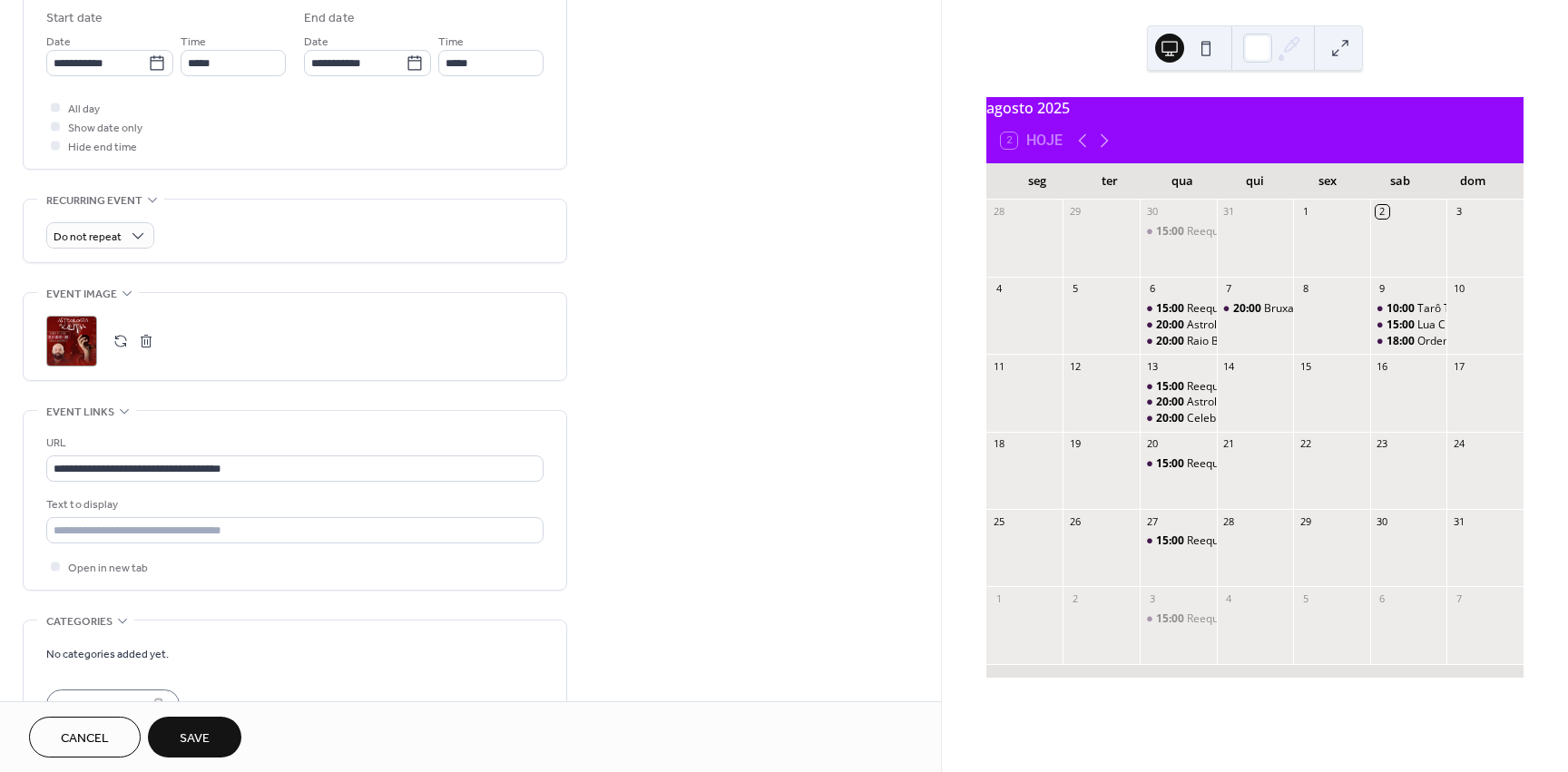 scroll, scrollTop: 635, scrollLeft: 0, axis: vertical 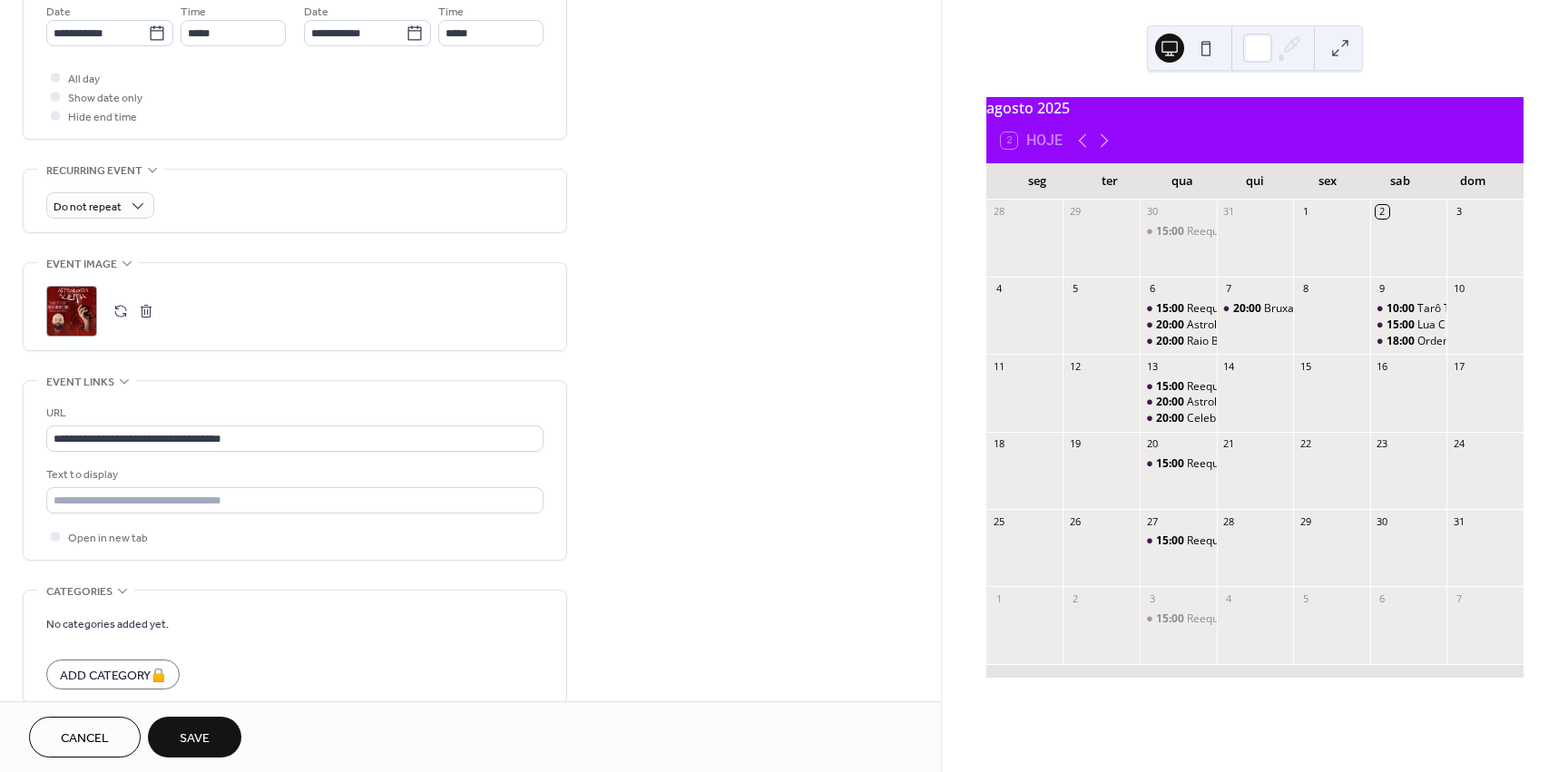 click at bounding box center (121, 311) 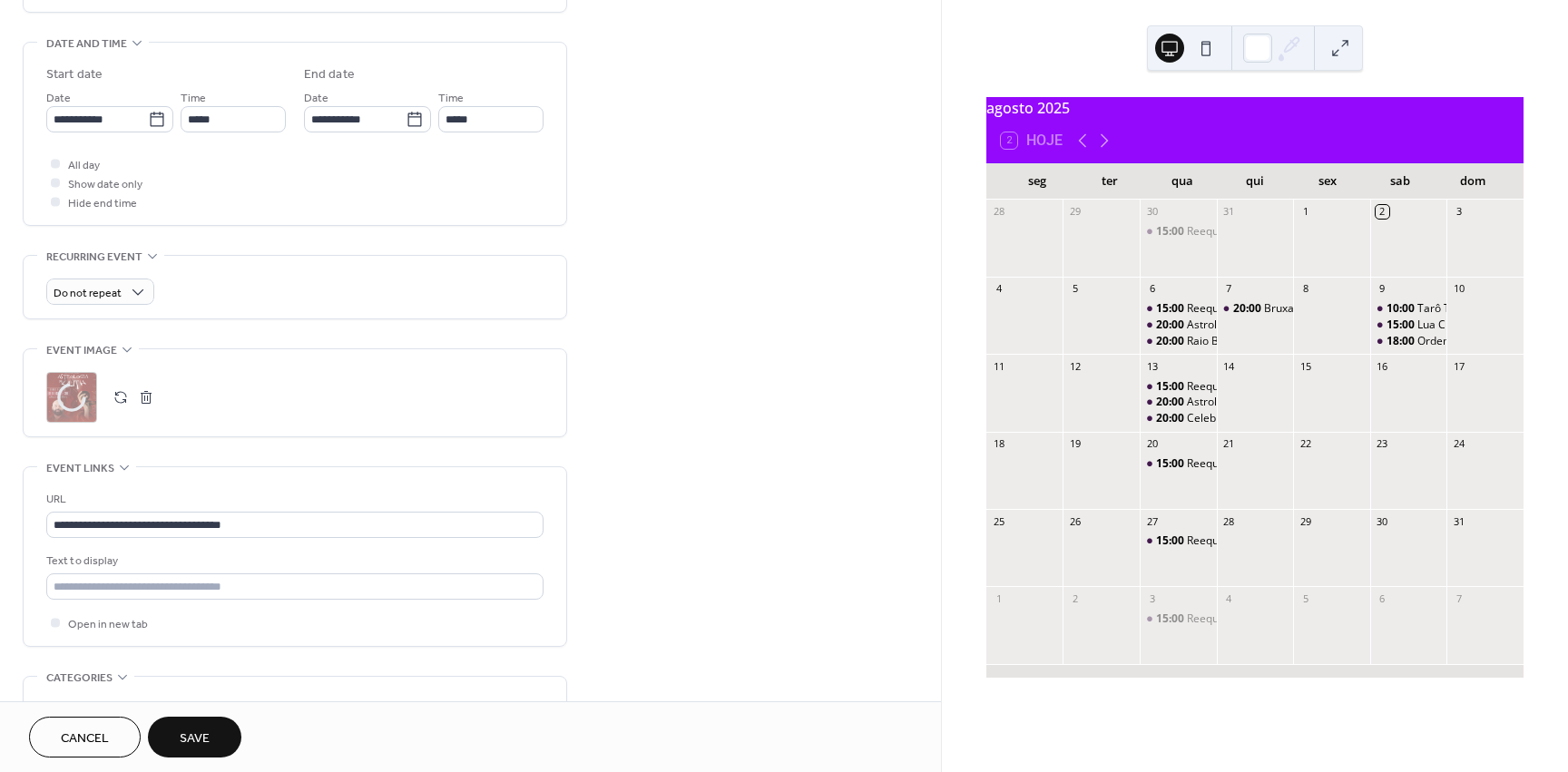 scroll, scrollTop: 544, scrollLeft: 0, axis: vertical 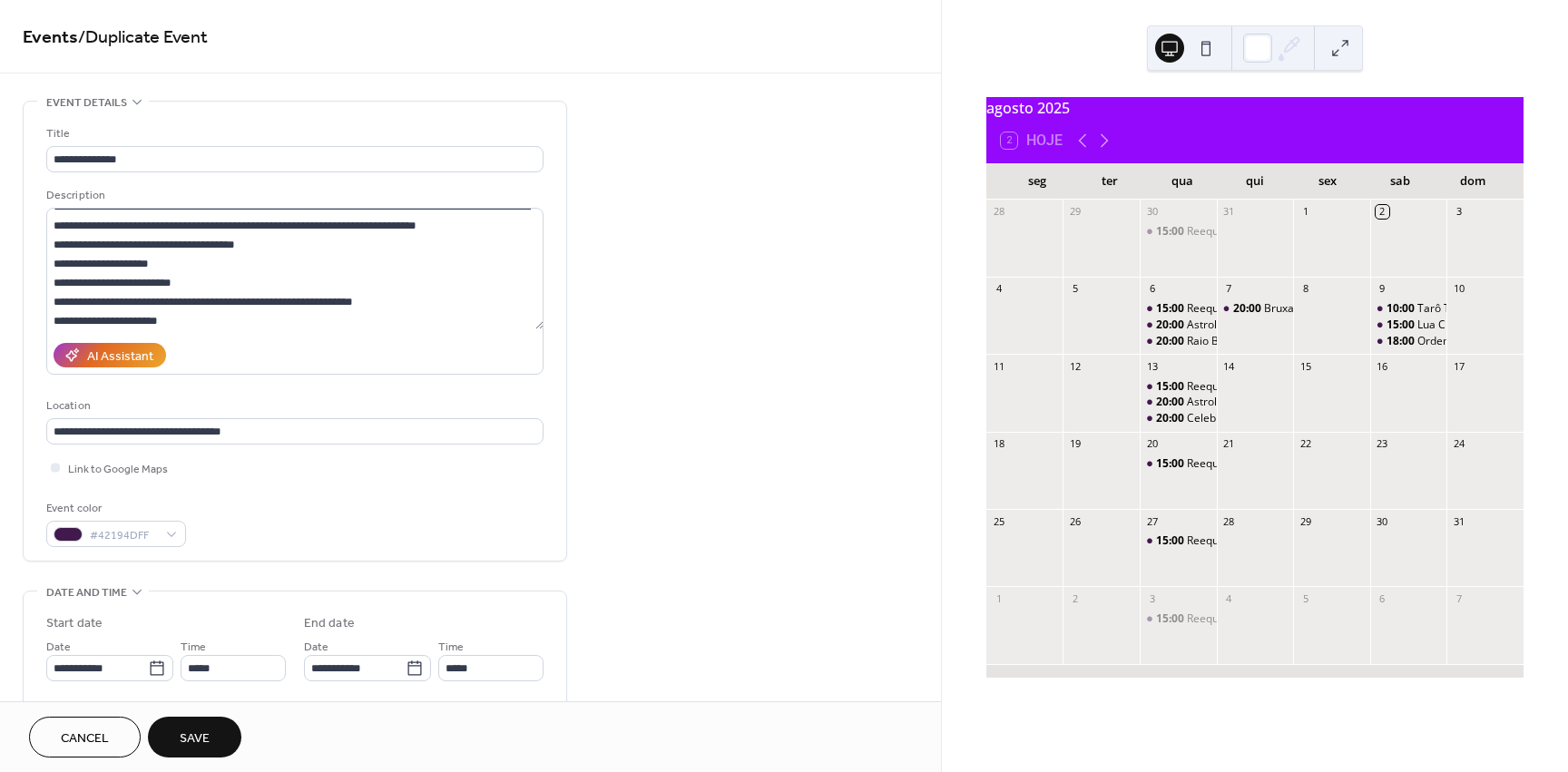 click on "Save" at bounding box center [194, 738] 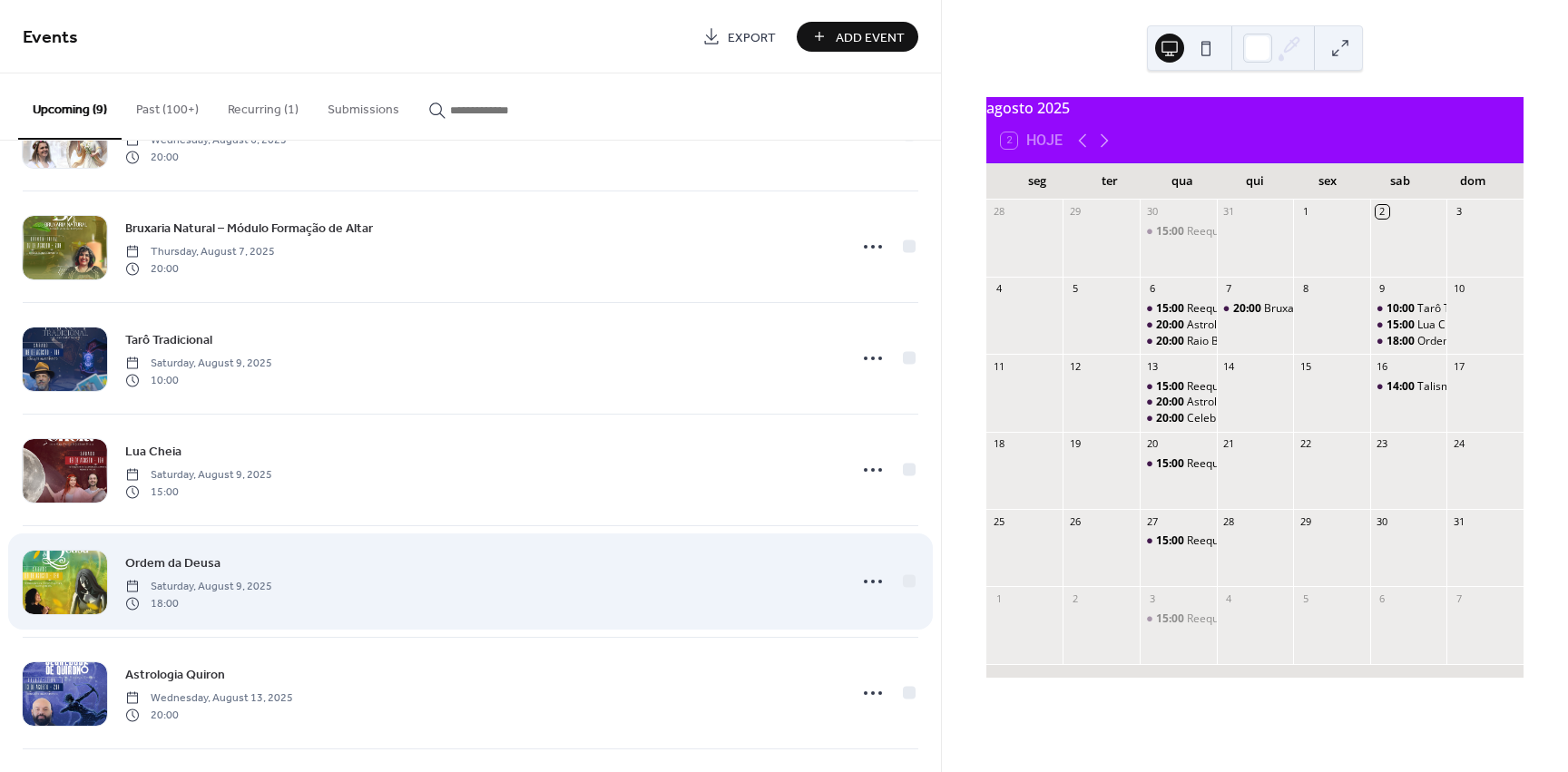 scroll, scrollTop: 0, scrollLeft: 0, axis: both 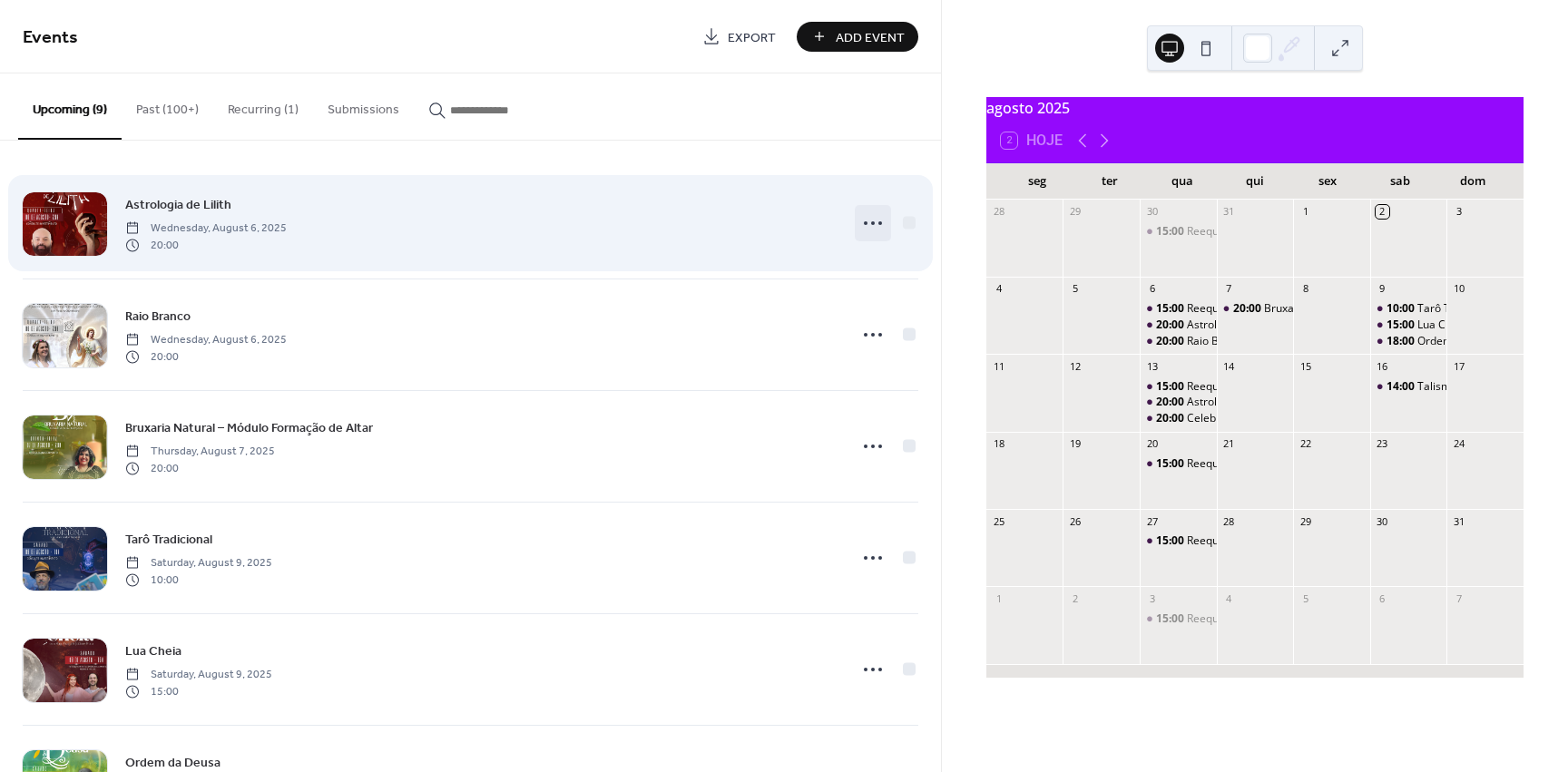 click 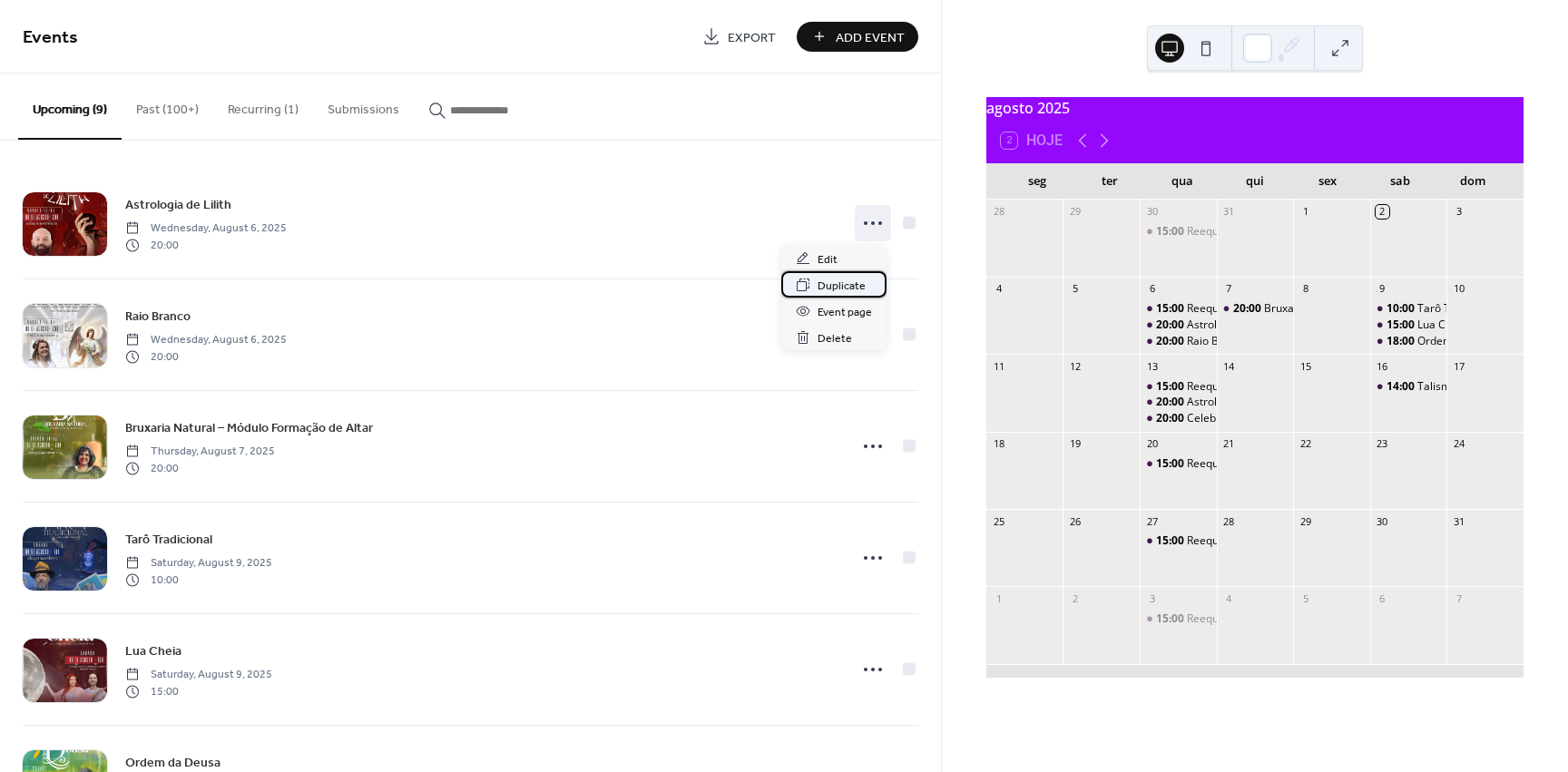 click on "Duplicate" at bounding box center [834, 284] 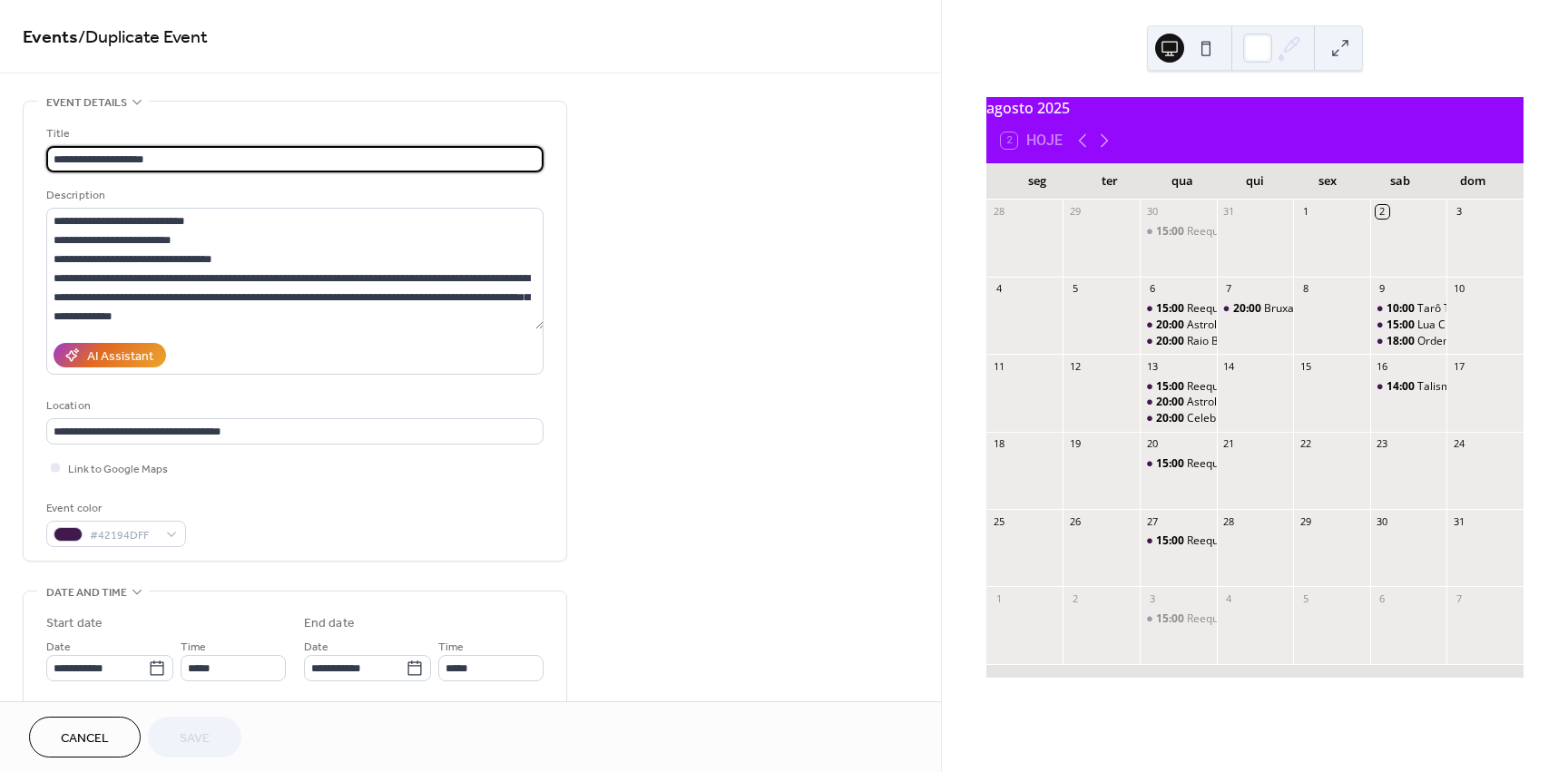 drag, startPoint x: 229, startPoint y: 162, endPoint x: -41, endPoint y: 159, distance: 270.01667 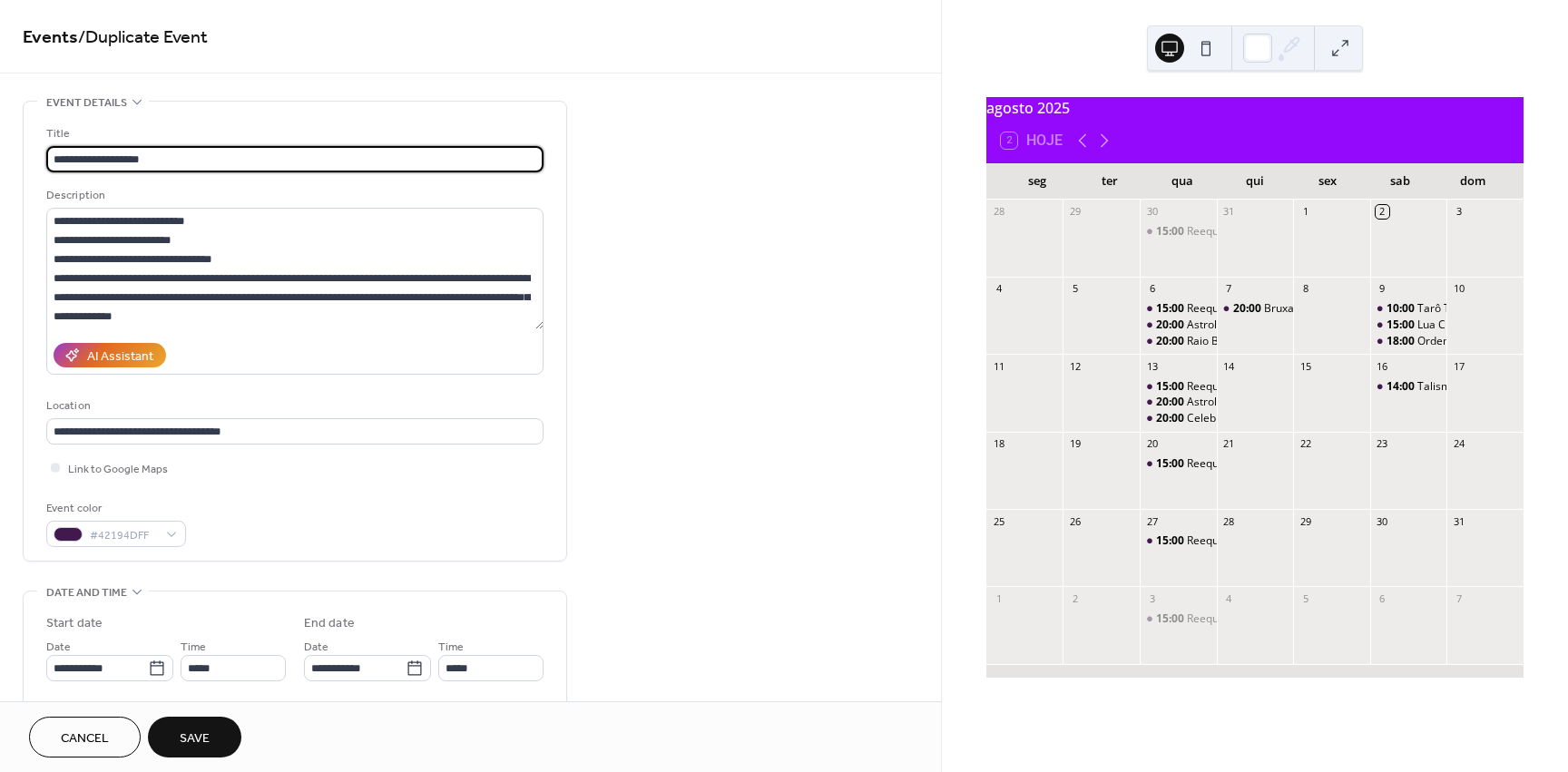 type on "**********" 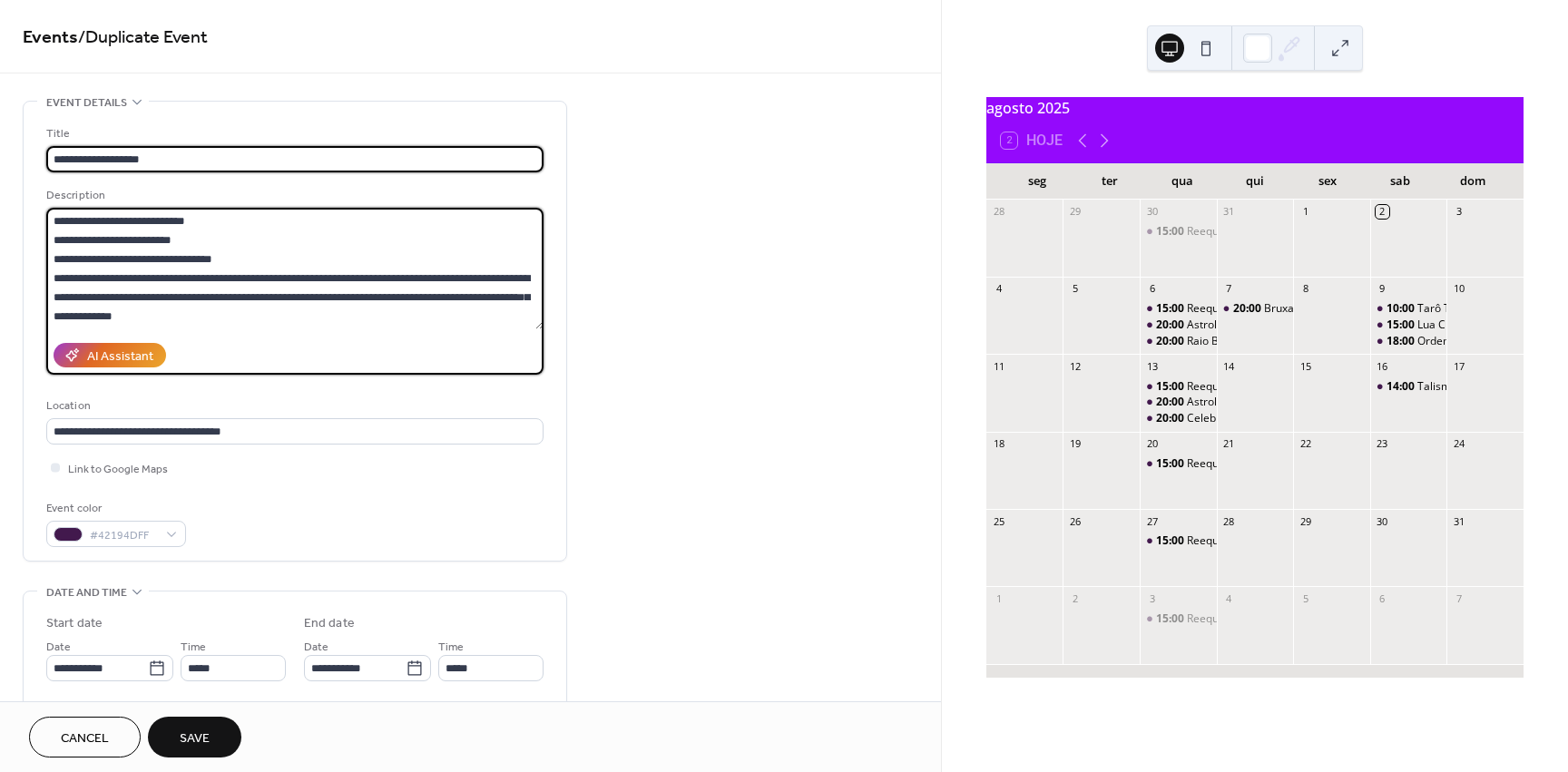 scroll, scrollTop: 324, scrollLeft: 0, axis: vertical 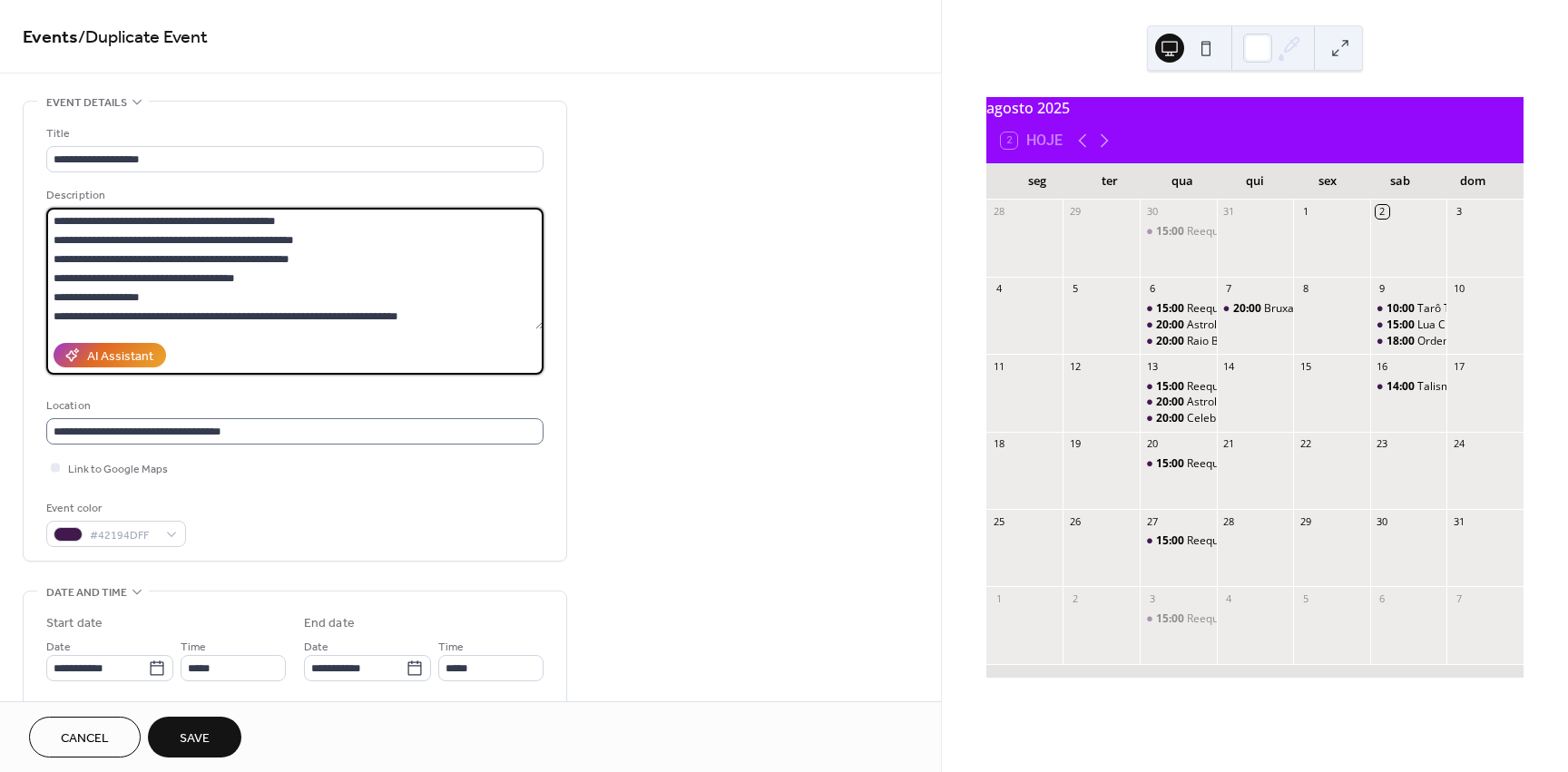 drag, startPoint x: 53, startPoint y: 223, endPoint x: 534, endPoint y: 432, distance: 524.44447 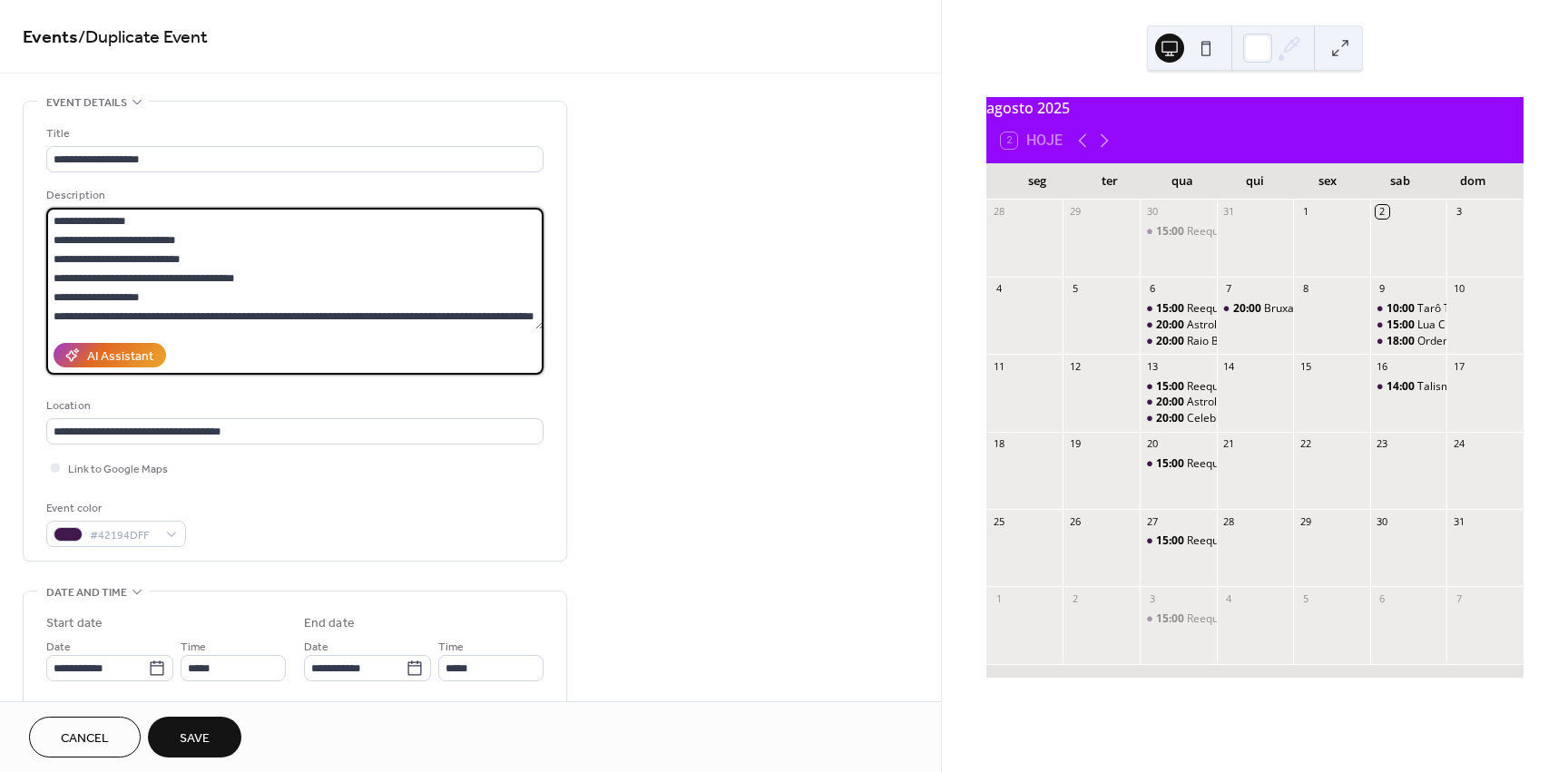 scroll, scrollTop: 438, scrollLeft: 0, axis: vertical 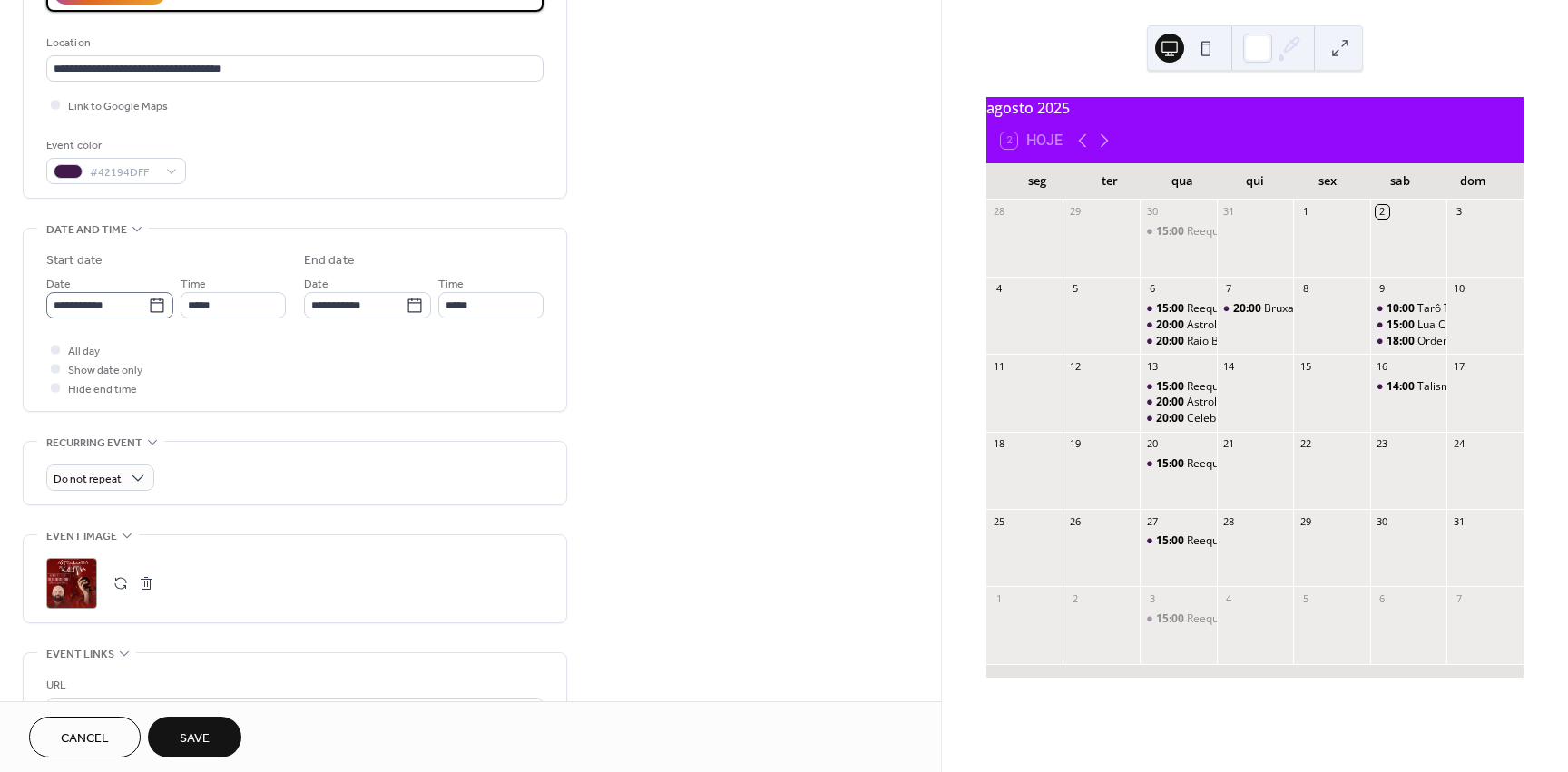 type on "**********" 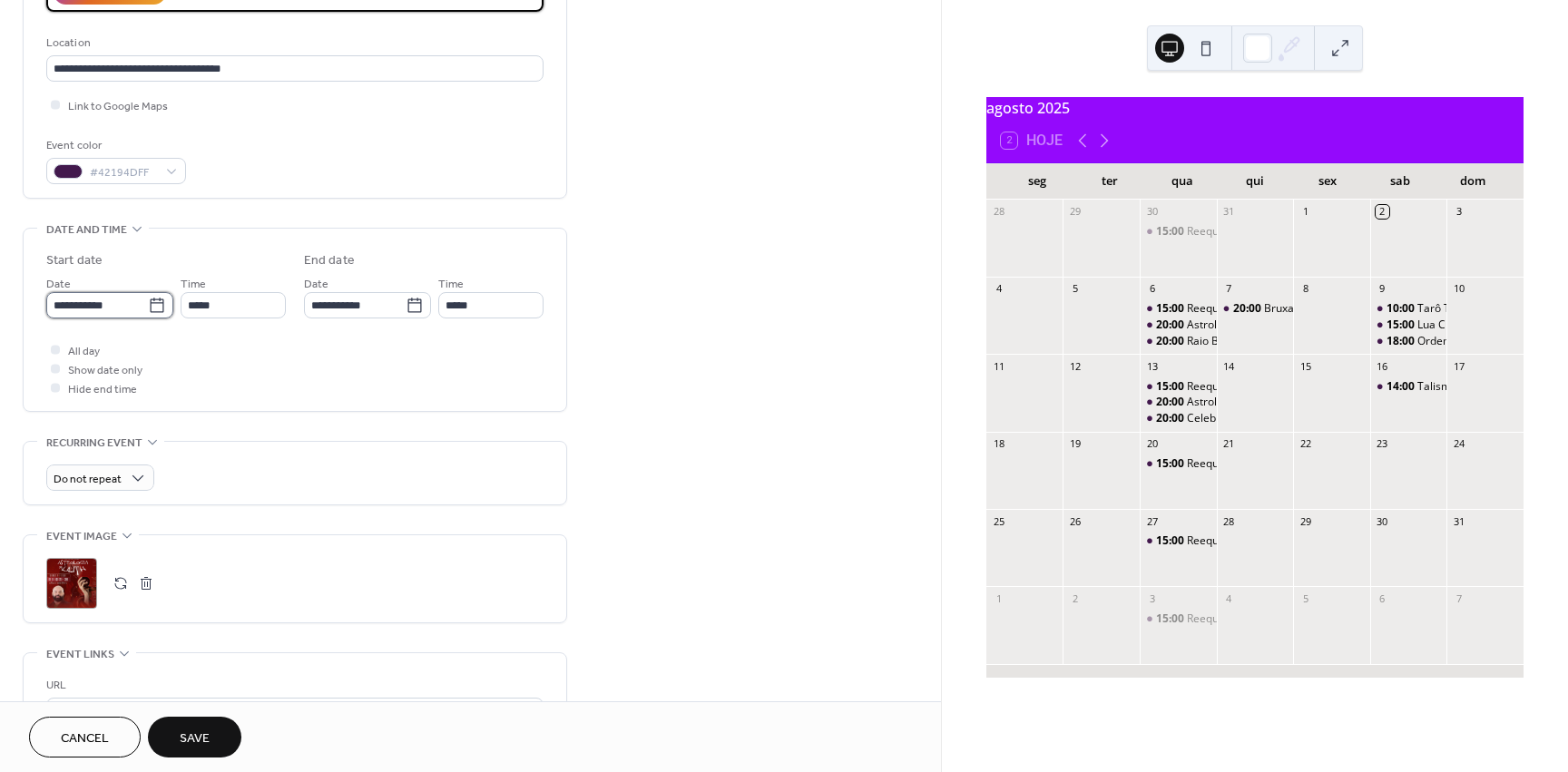 click on "**********" at bounding box center [97, 305] 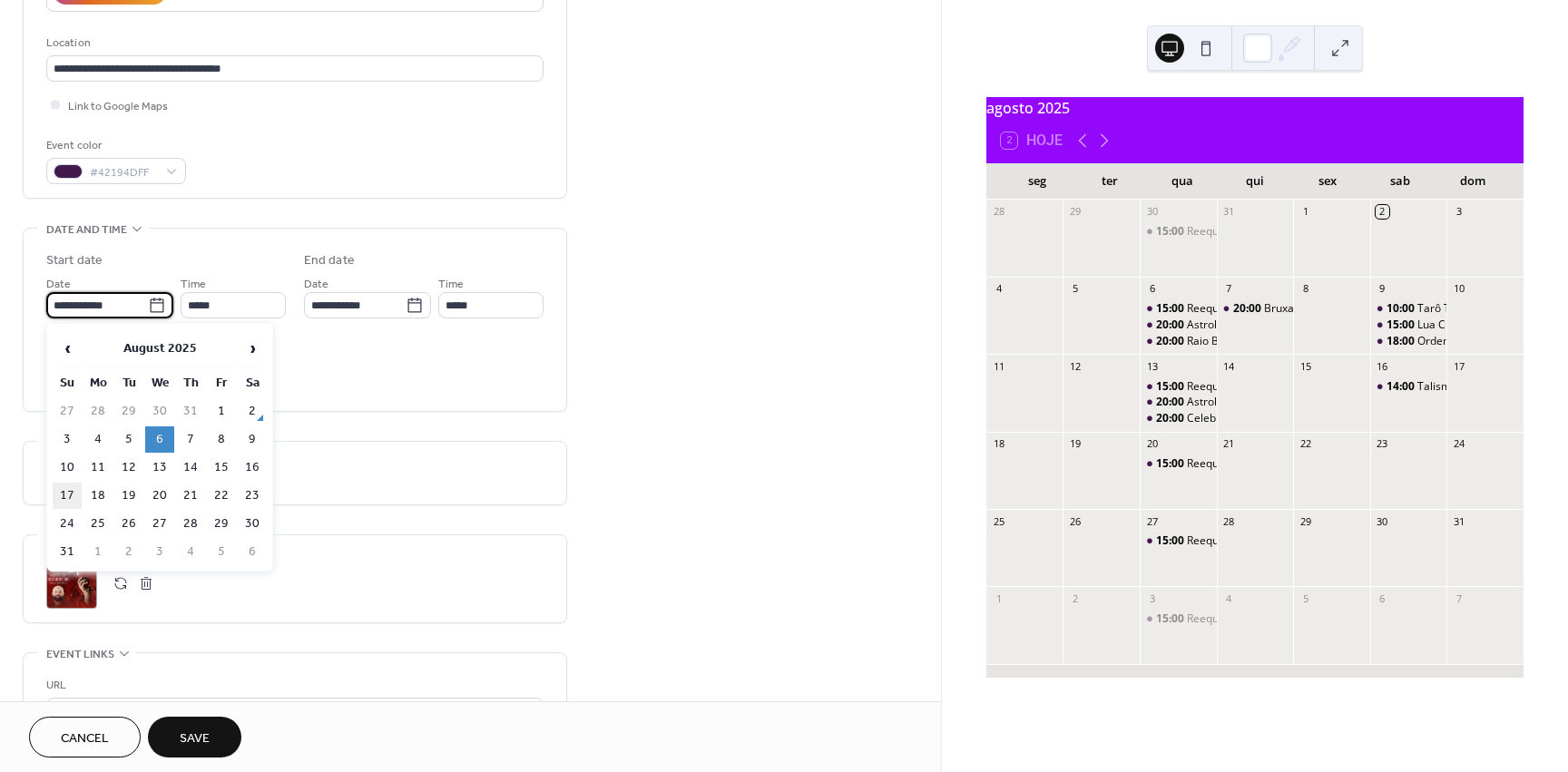 click on "17" at bounding box center [67, 495] 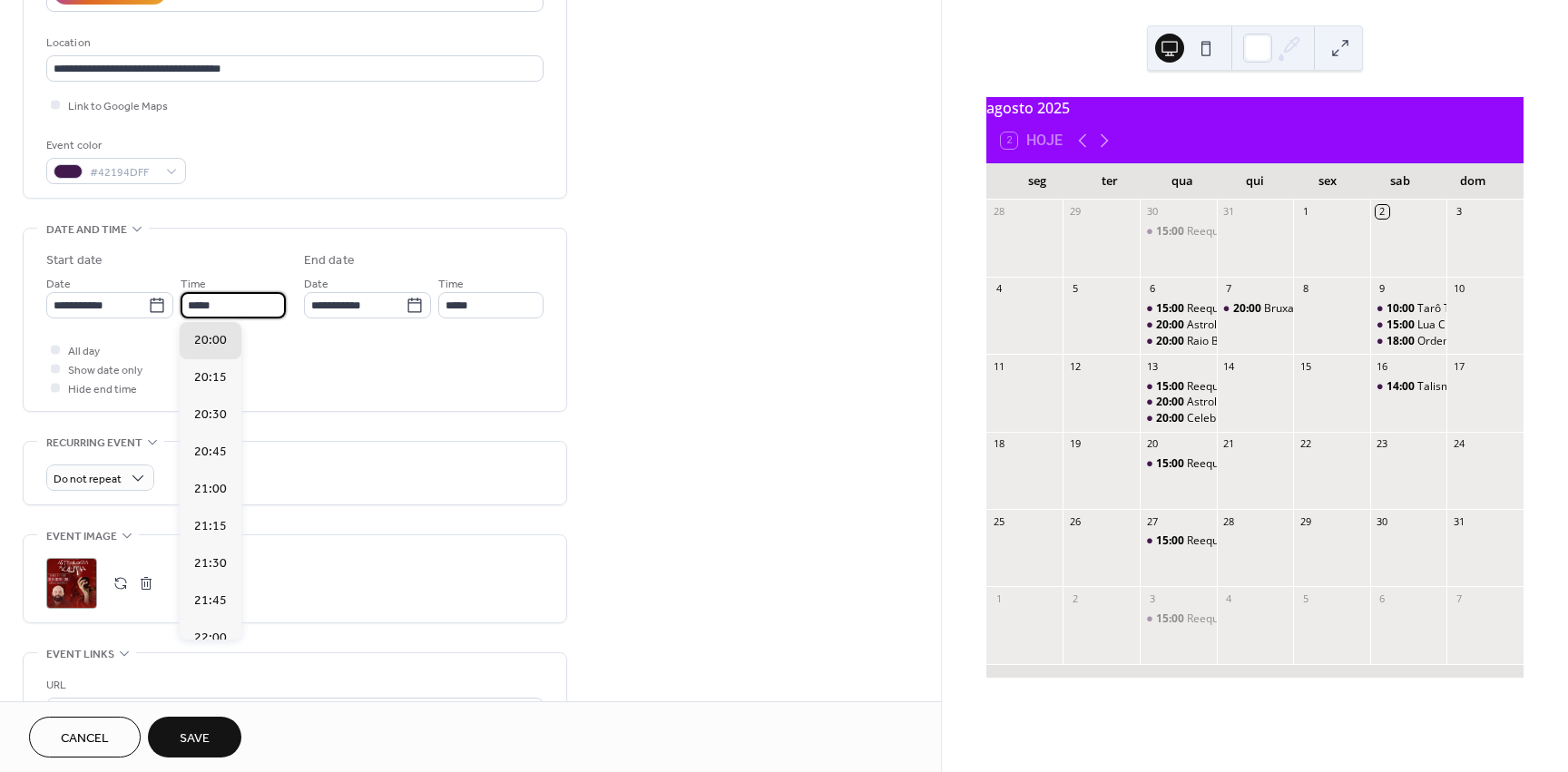 drag, startPoint x: 197, startPoint y: 311, endPoint x: 178, endPoint y: 311, distance: 19 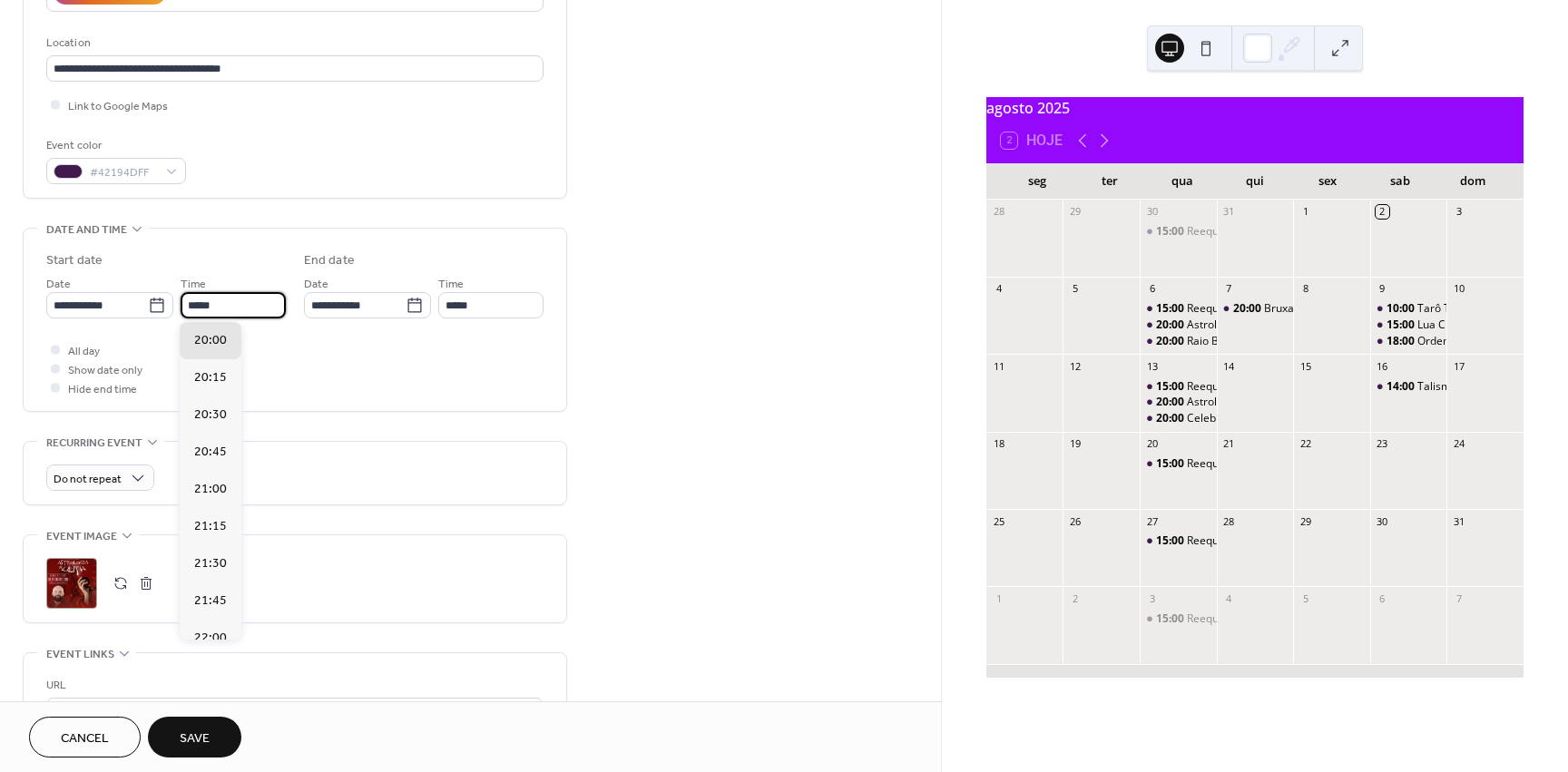 click on "**********" at bounding box center [166, 296] 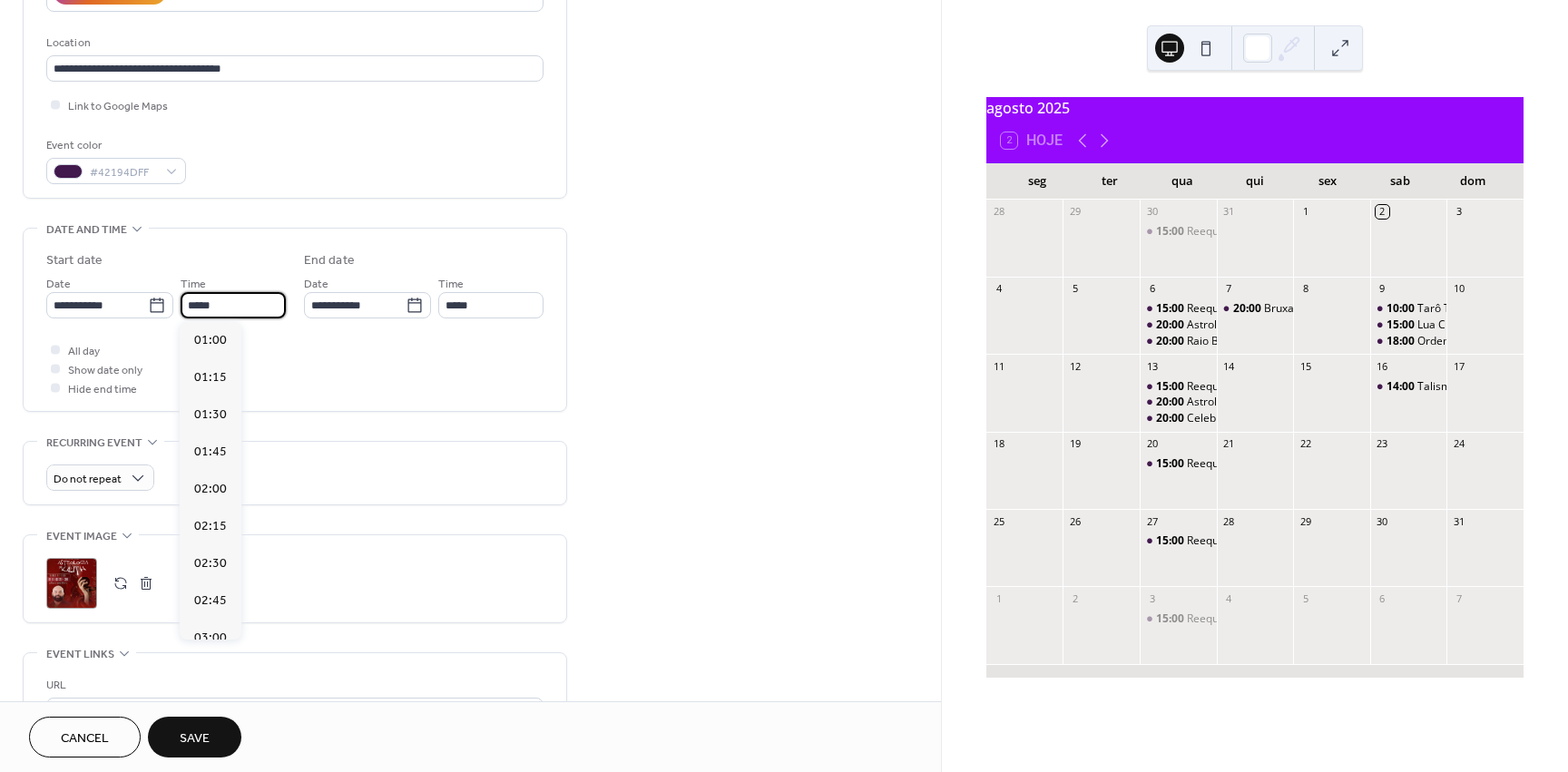 scroll, scrollTop: 1488, scrollLeft: 0, axis: vertical 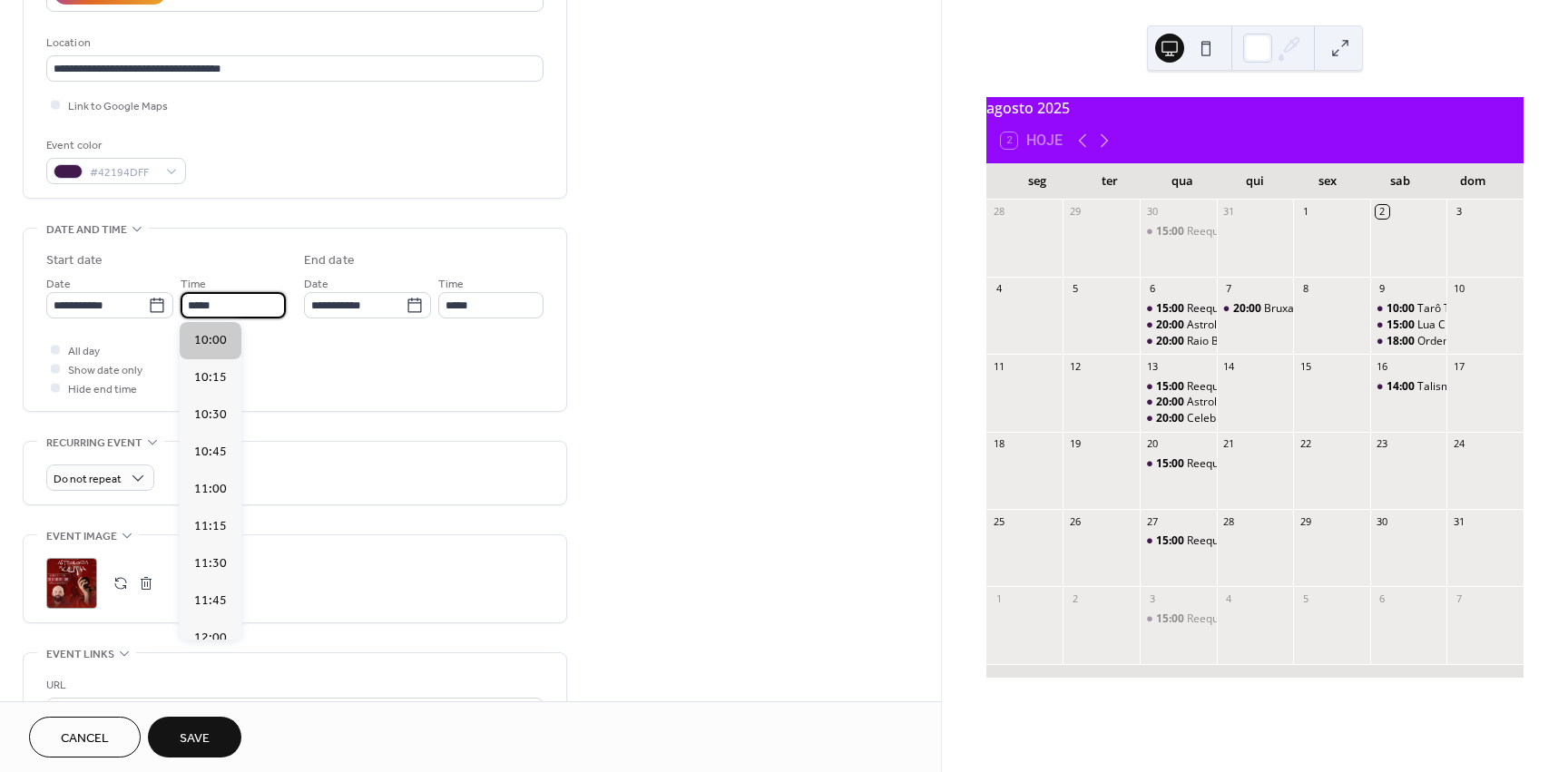 type on "*****" 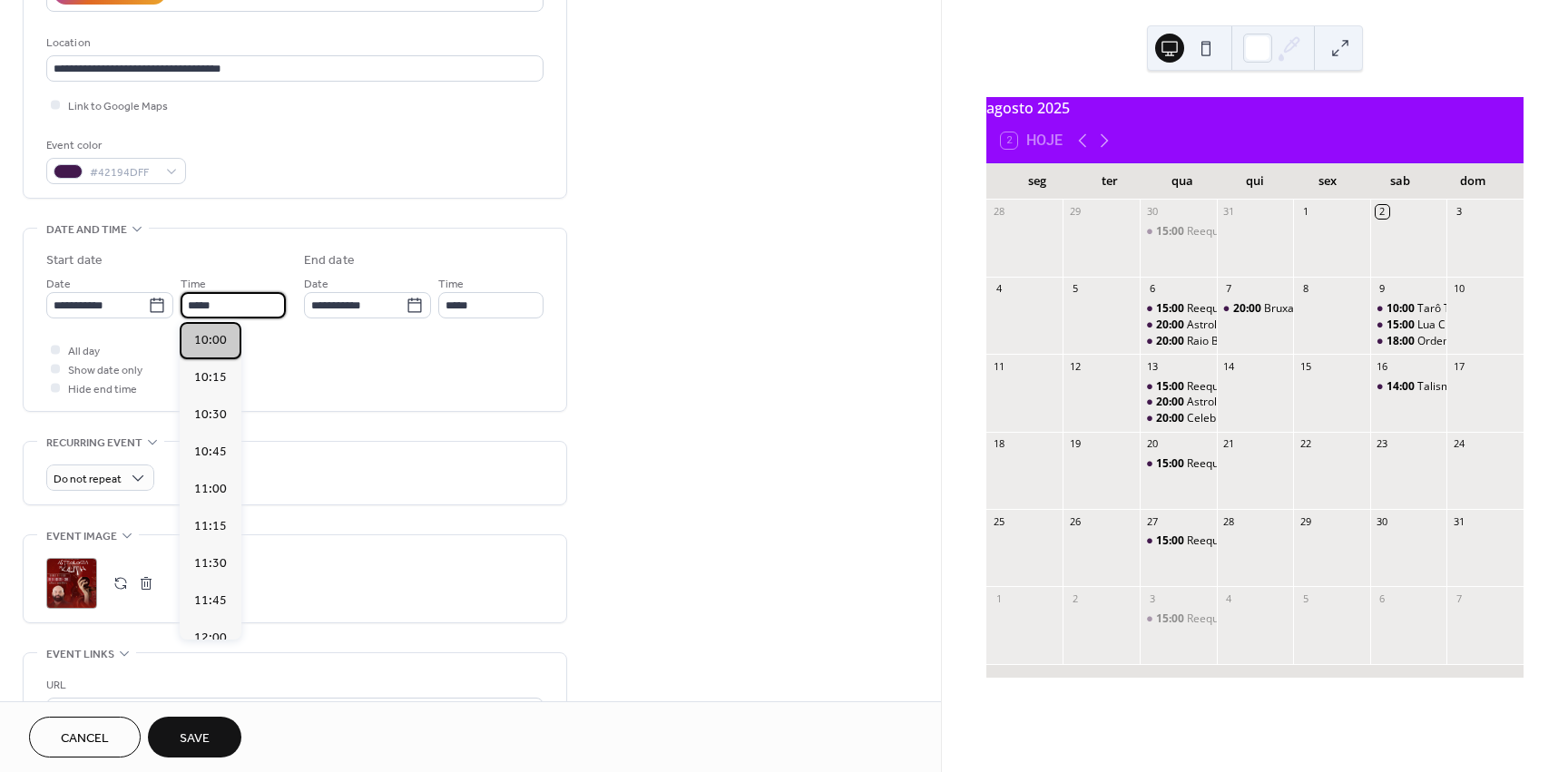 click on "10:00" at bounding box center (211, 340) 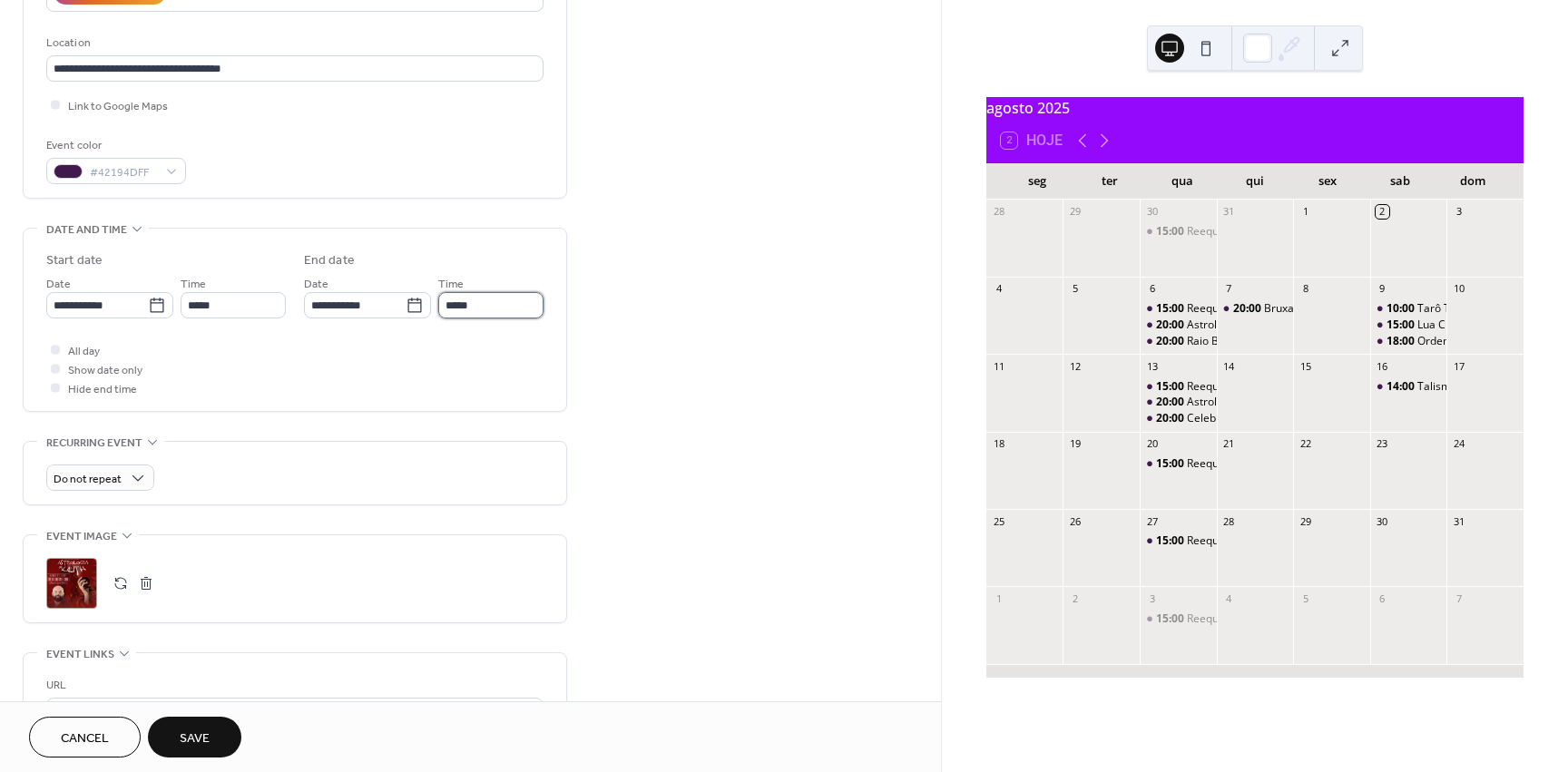 click on "*****" at bounding box center [491, 305] 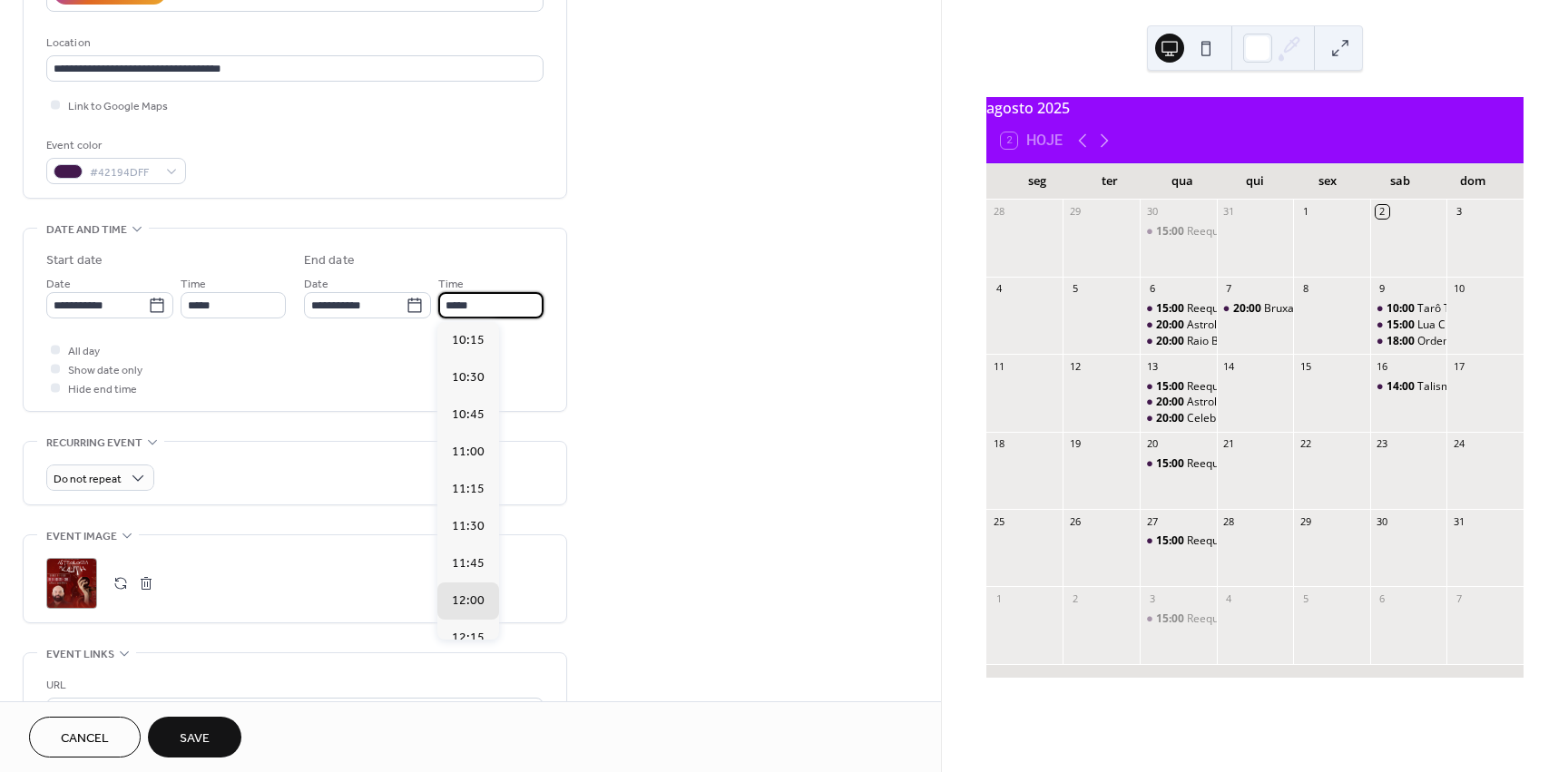 scroll, scrollTop: 1004, scrollLeft: 0, axis: vertical 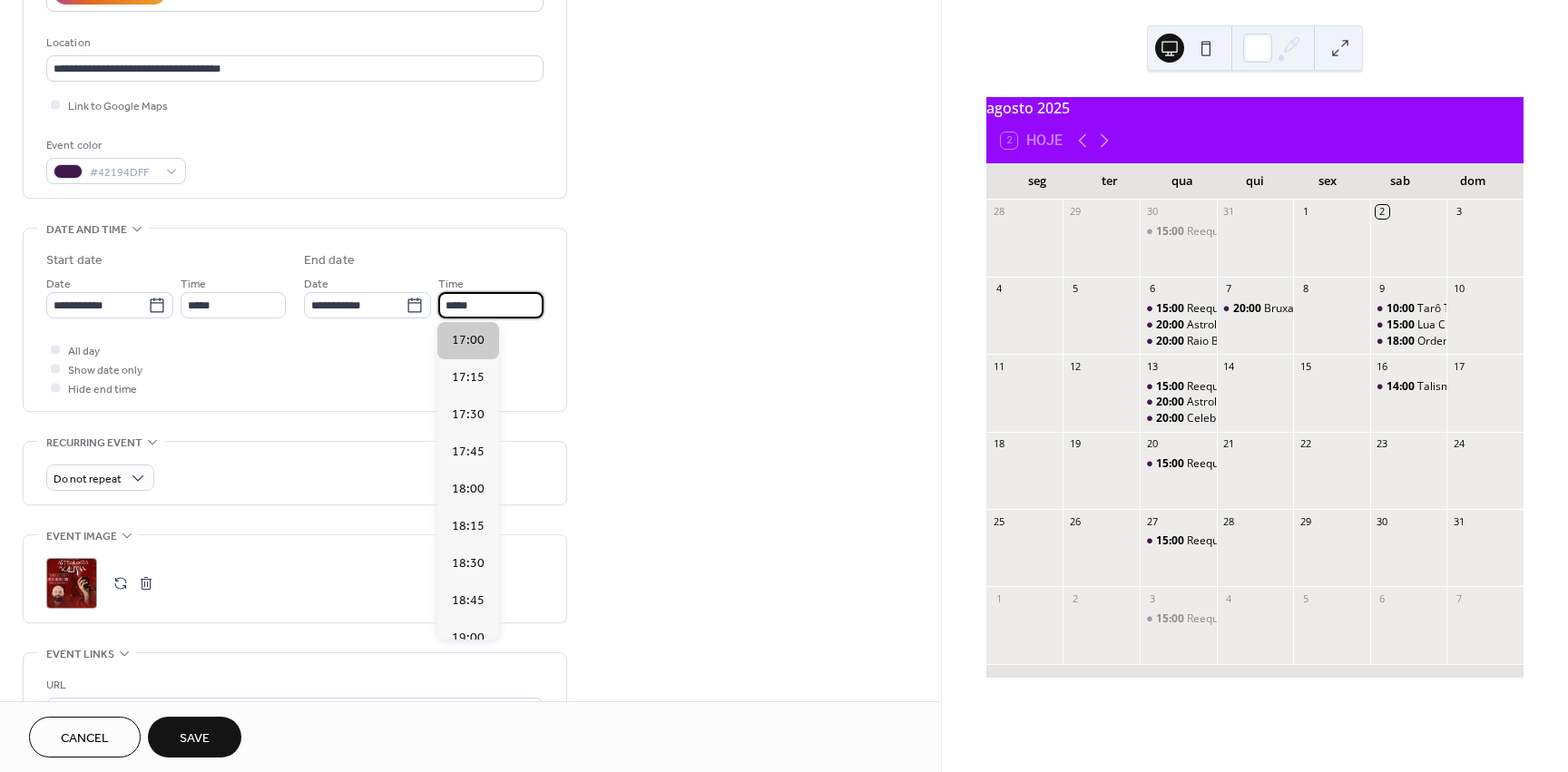 type on "*****" 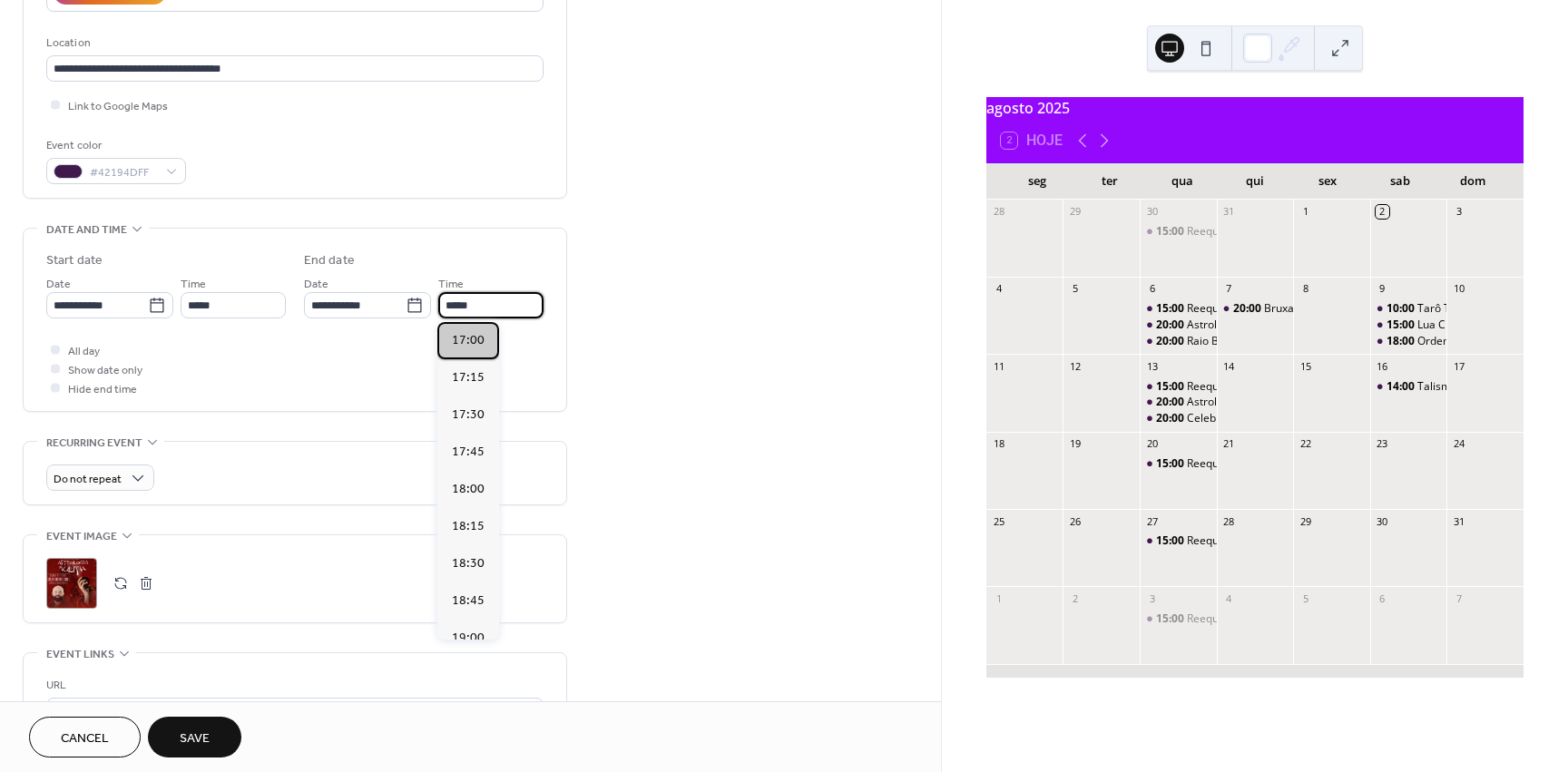 click on "17:00" at bounding box center [468, 340] 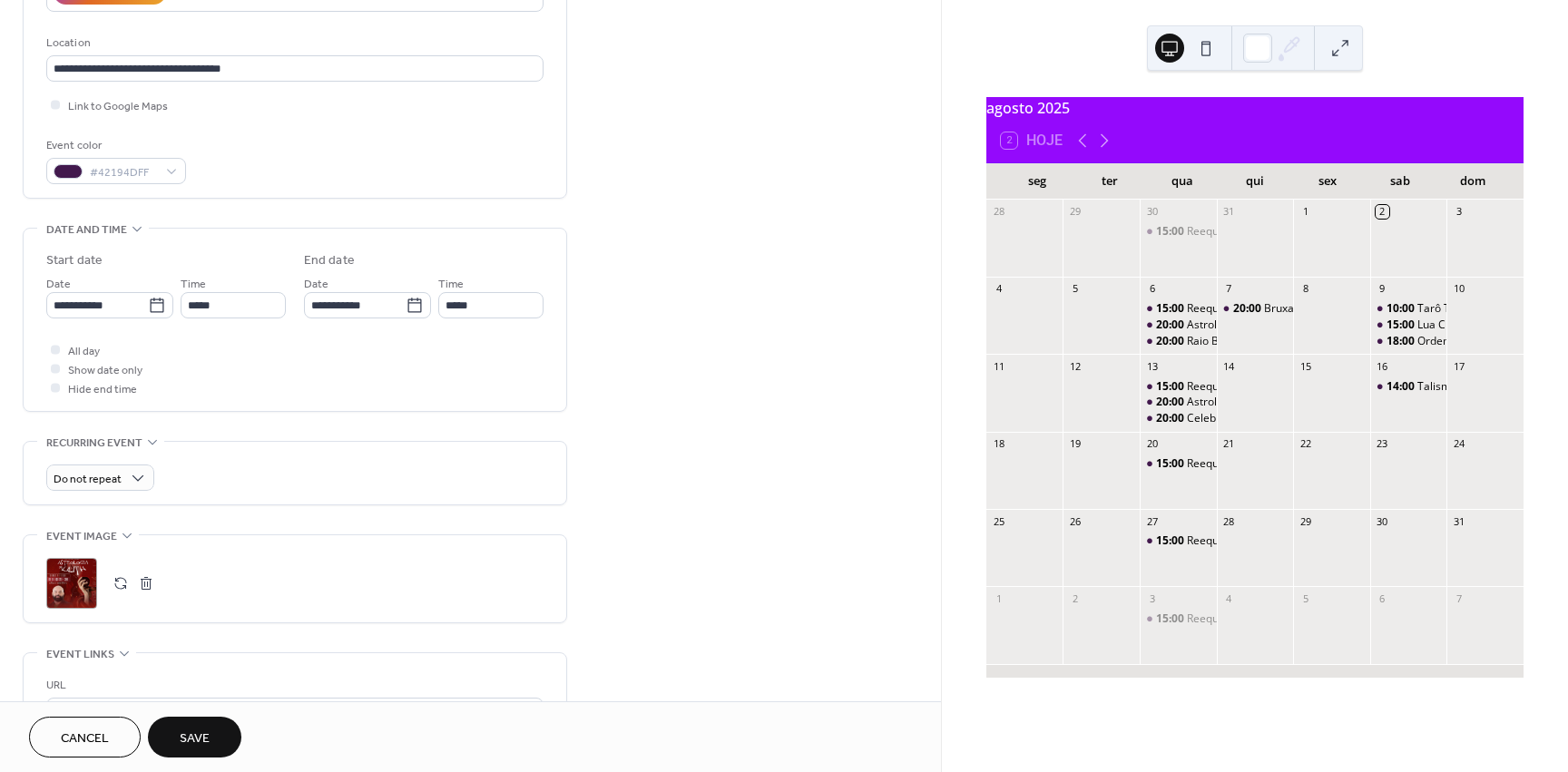 click at bounding box center (121, 583) 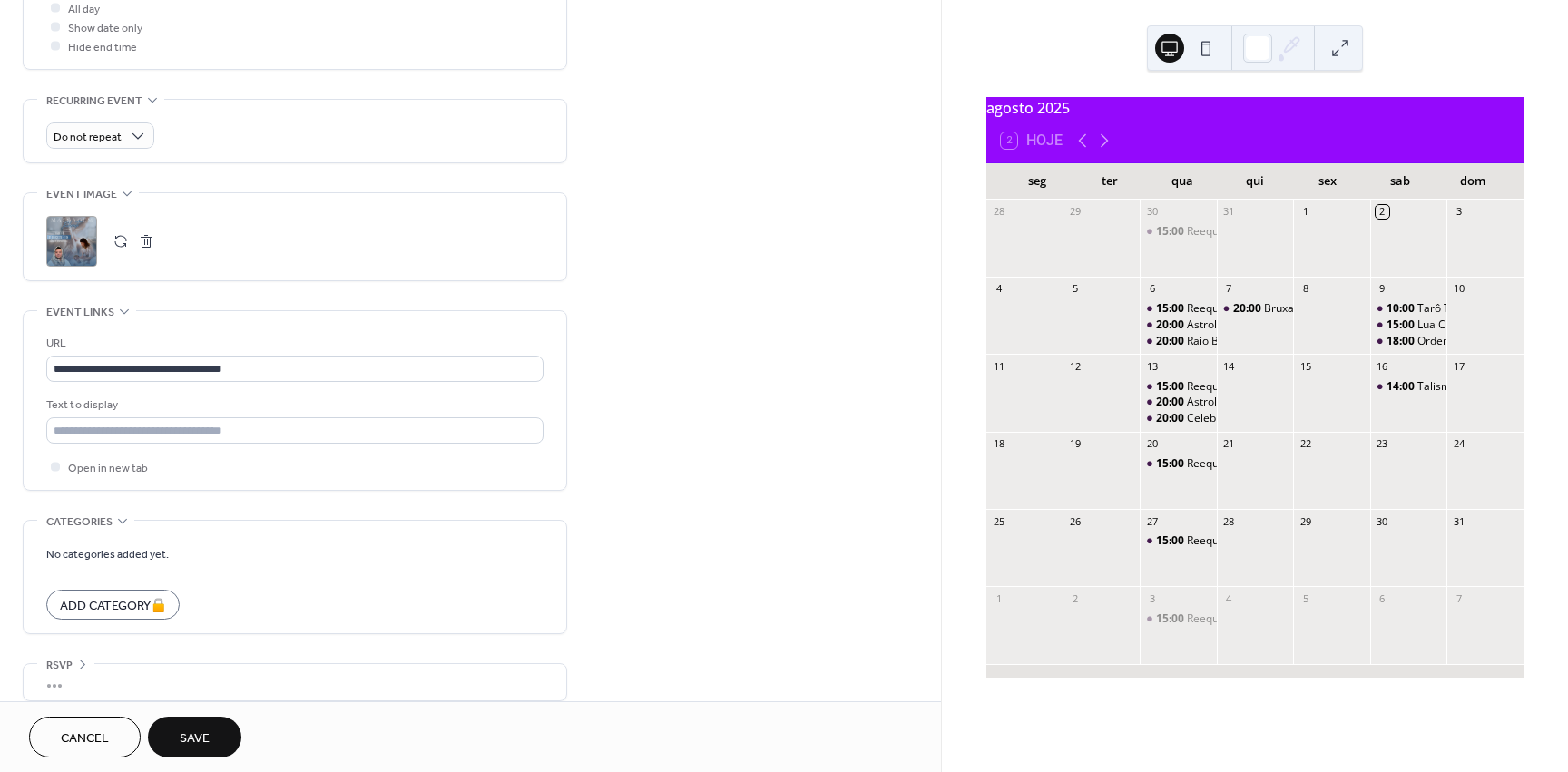 scroll, scrollTop: 723, scrollLeft: 0, axis: vertical 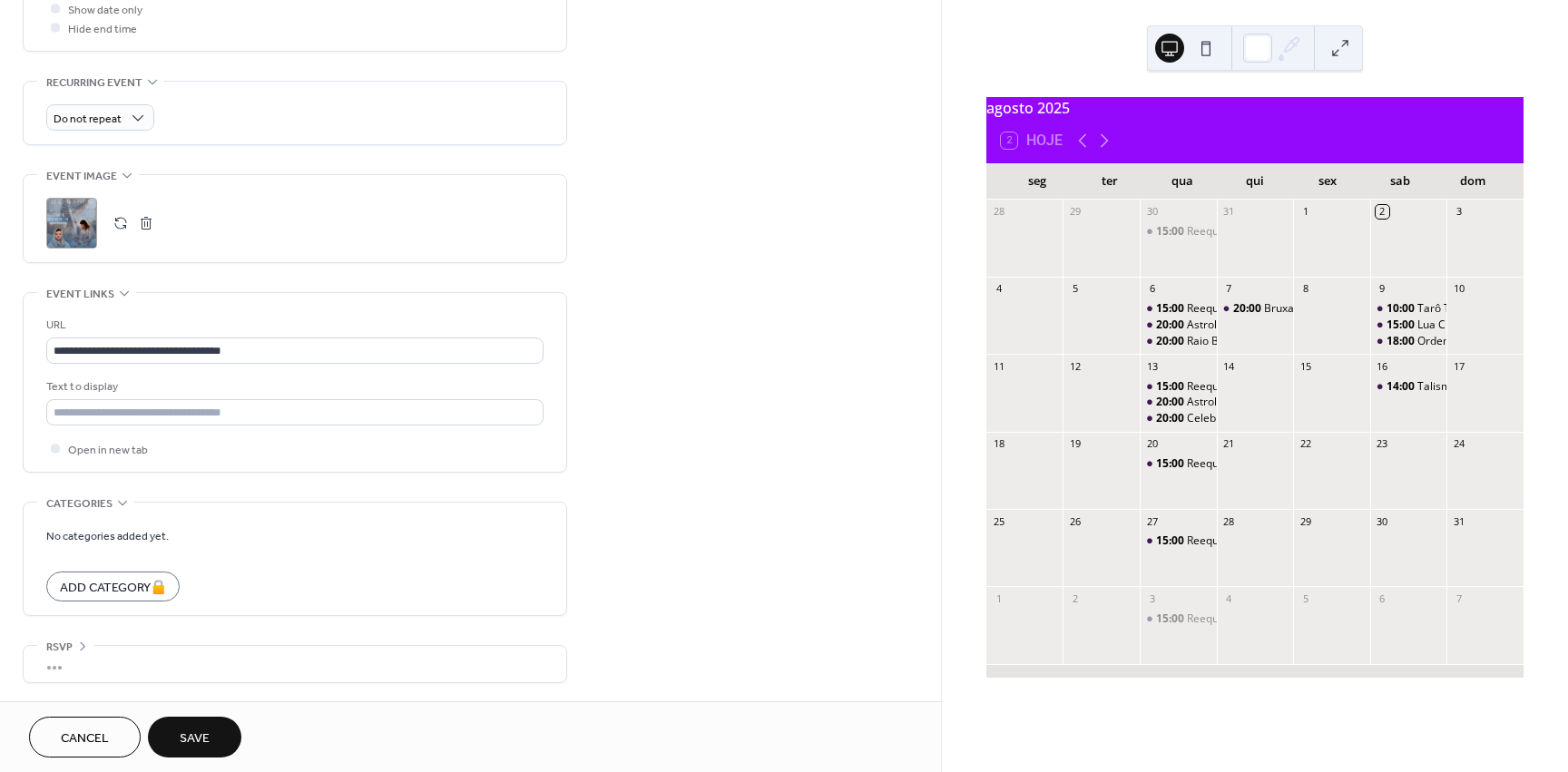 click on "Save" at bounding box center [194, 737] 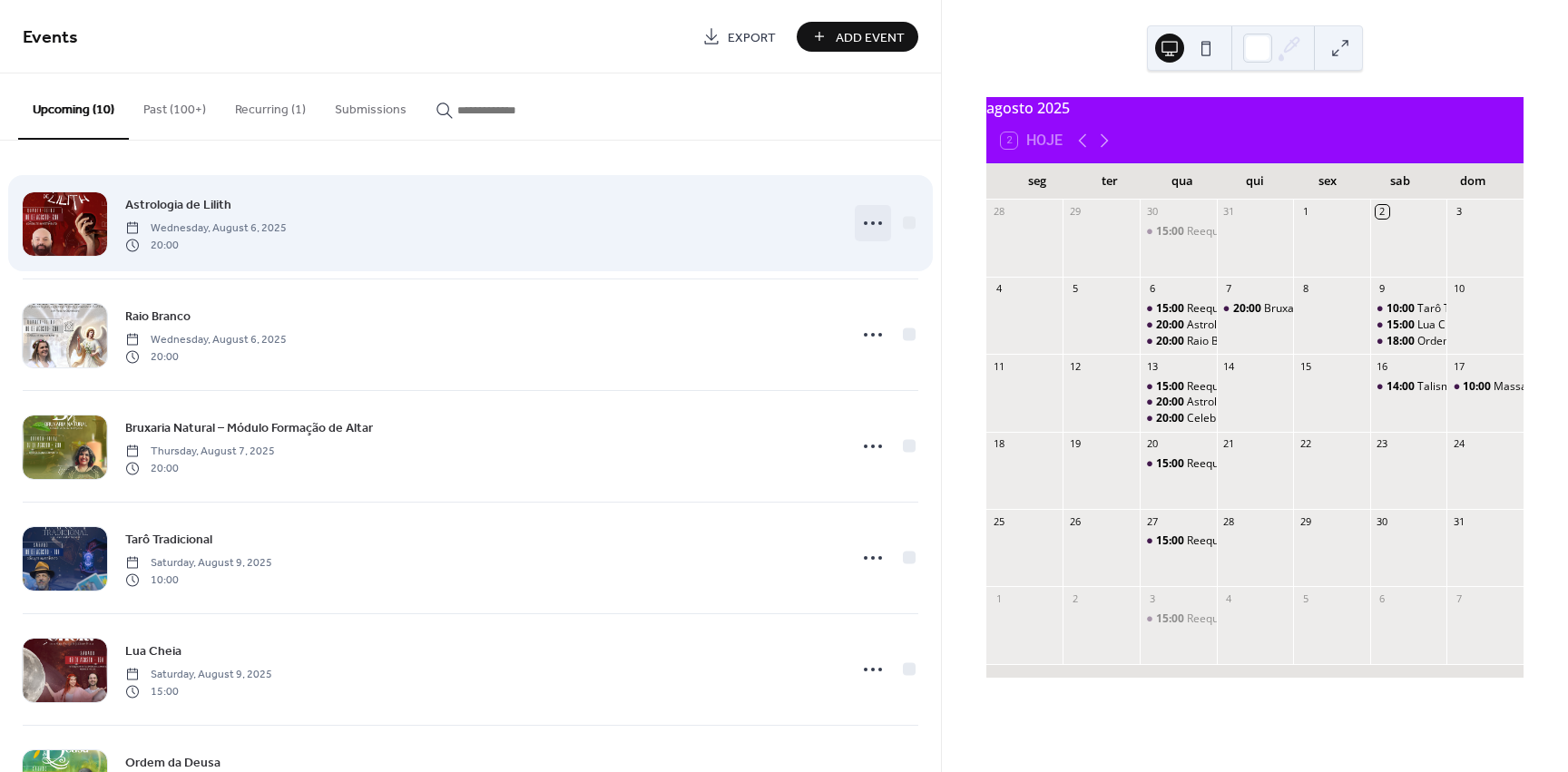 click 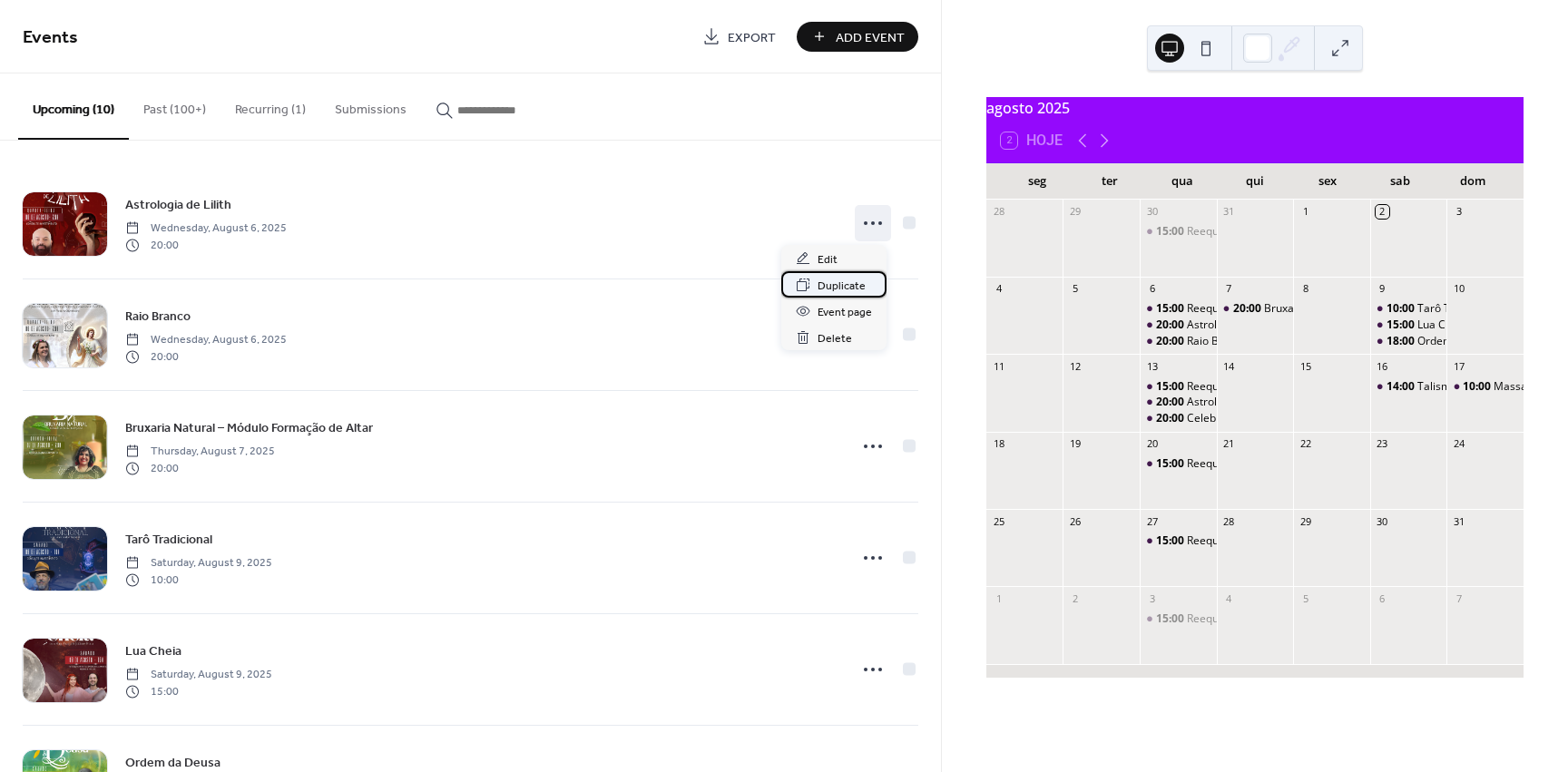 click on "Duplicate" at bounding box center [841, 286] 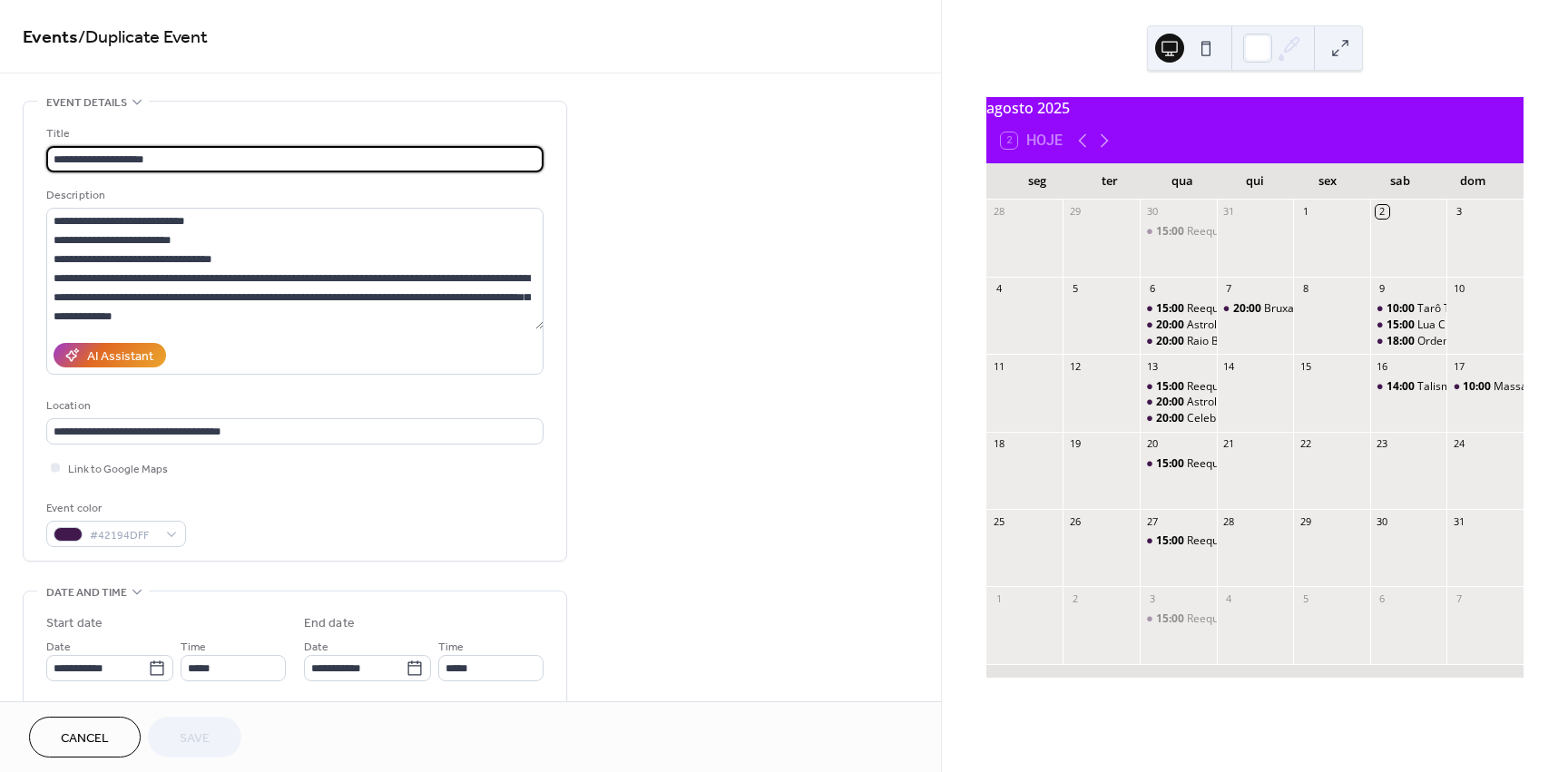 drag, startPoint x: 358, startPoint y: 161, endPoint x: -87, endPoint y: 157, distance: 445.01798 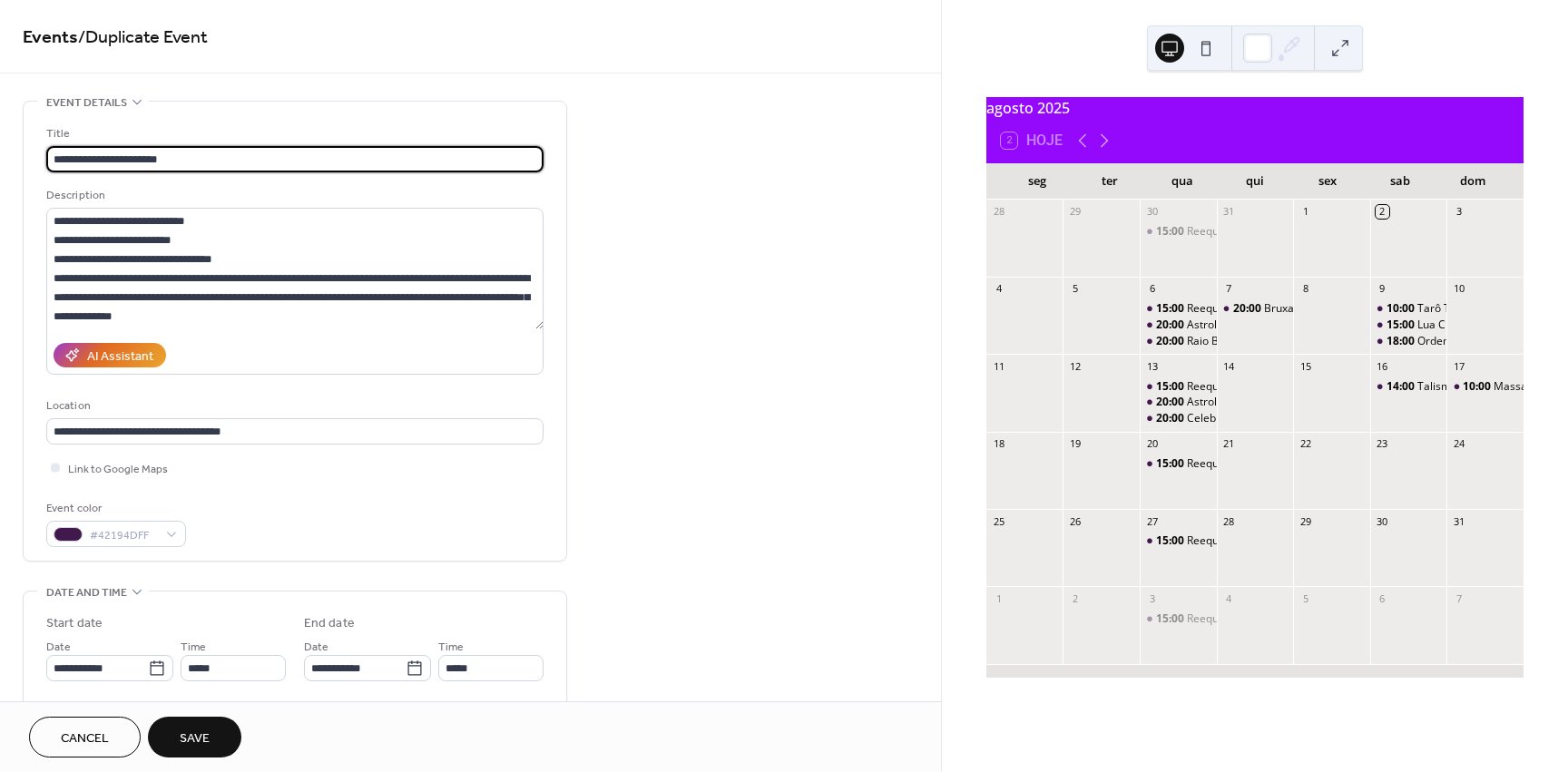 type on "**********" 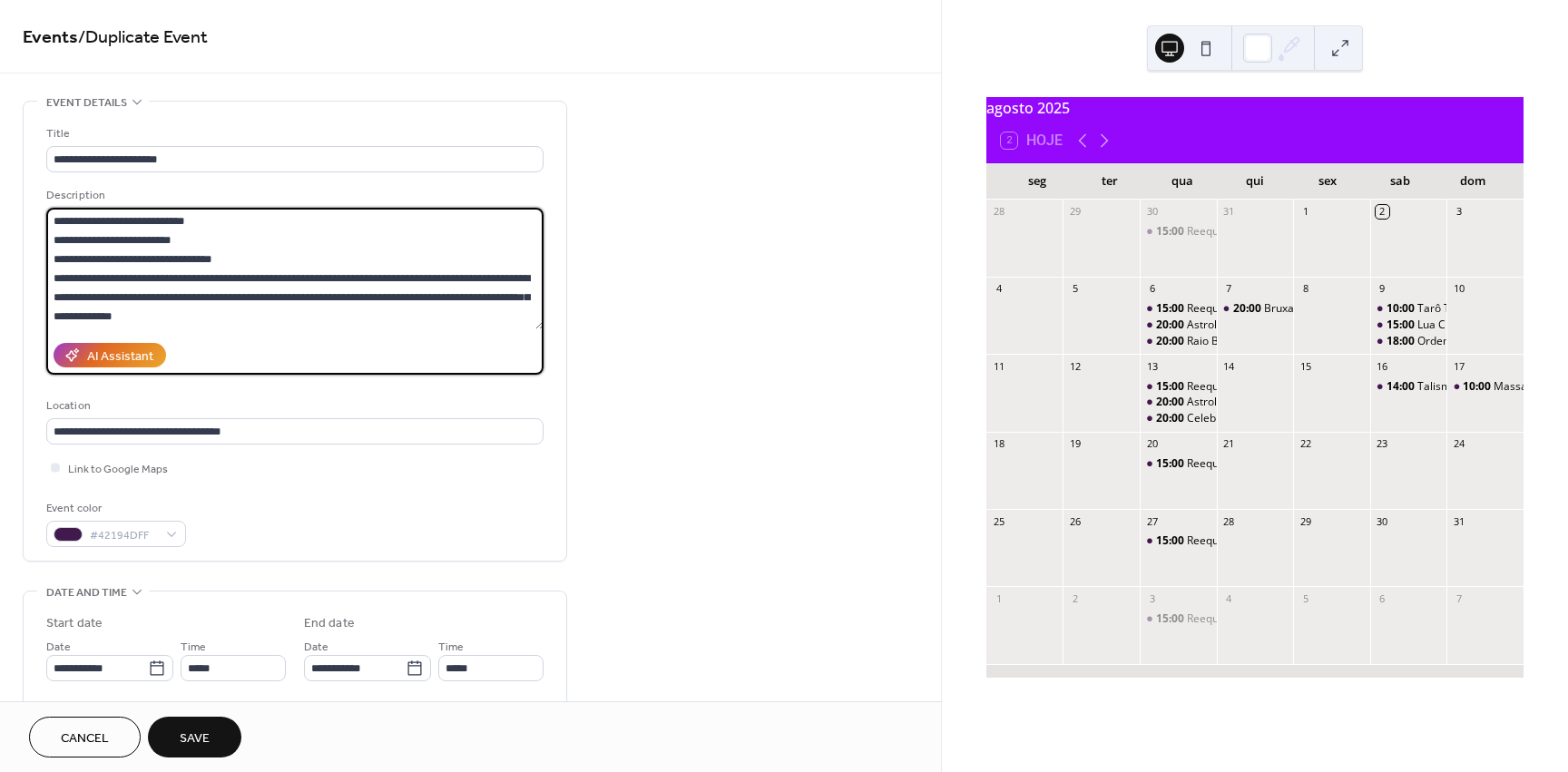 scroll, scrollTop: 324, scrollLeft: 0, axis: vertical 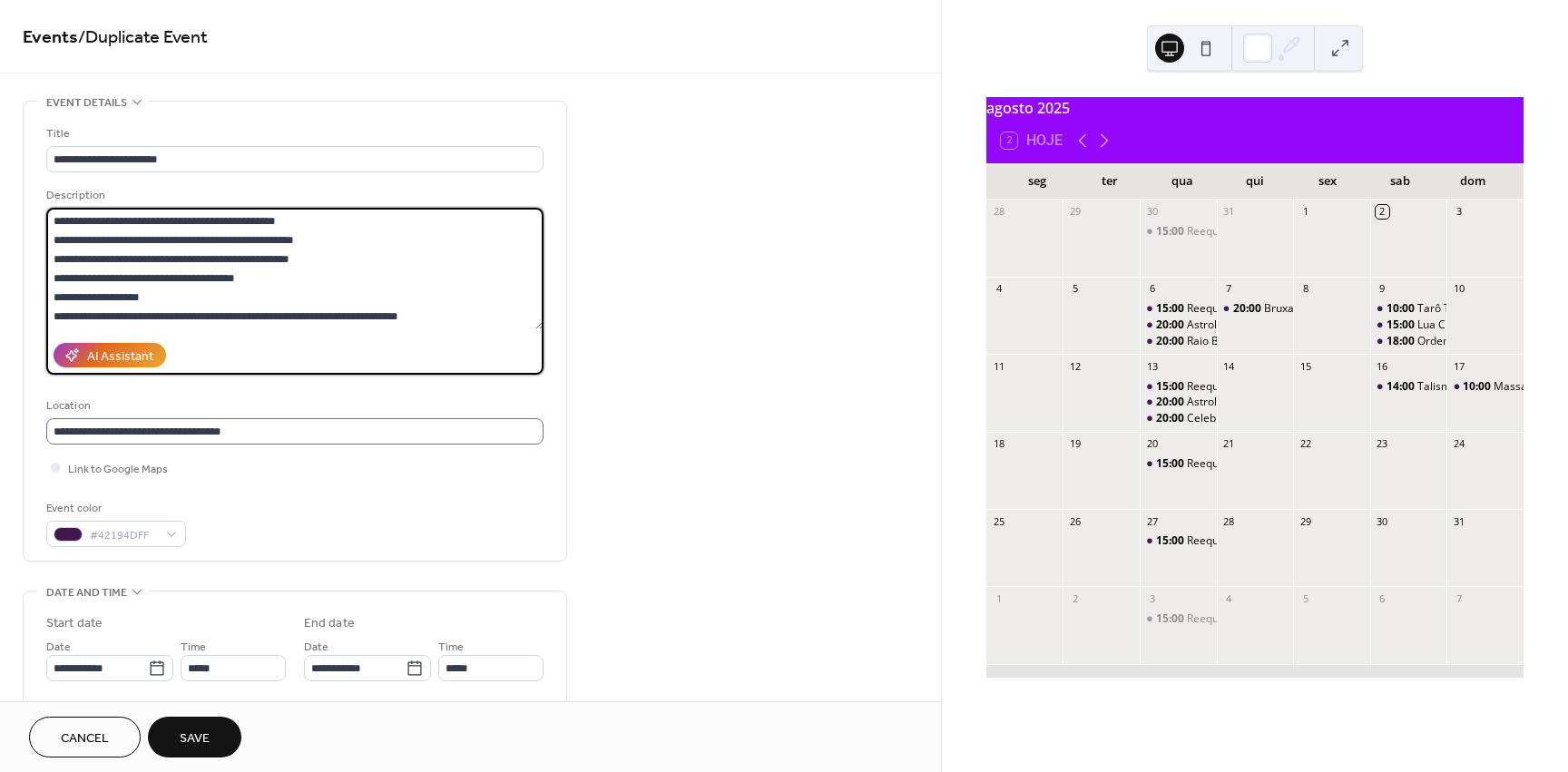 drag, startPoint x: 56, startPoint y: 225, endPoint x: 502, endPoint y: 424, distance: 488.382 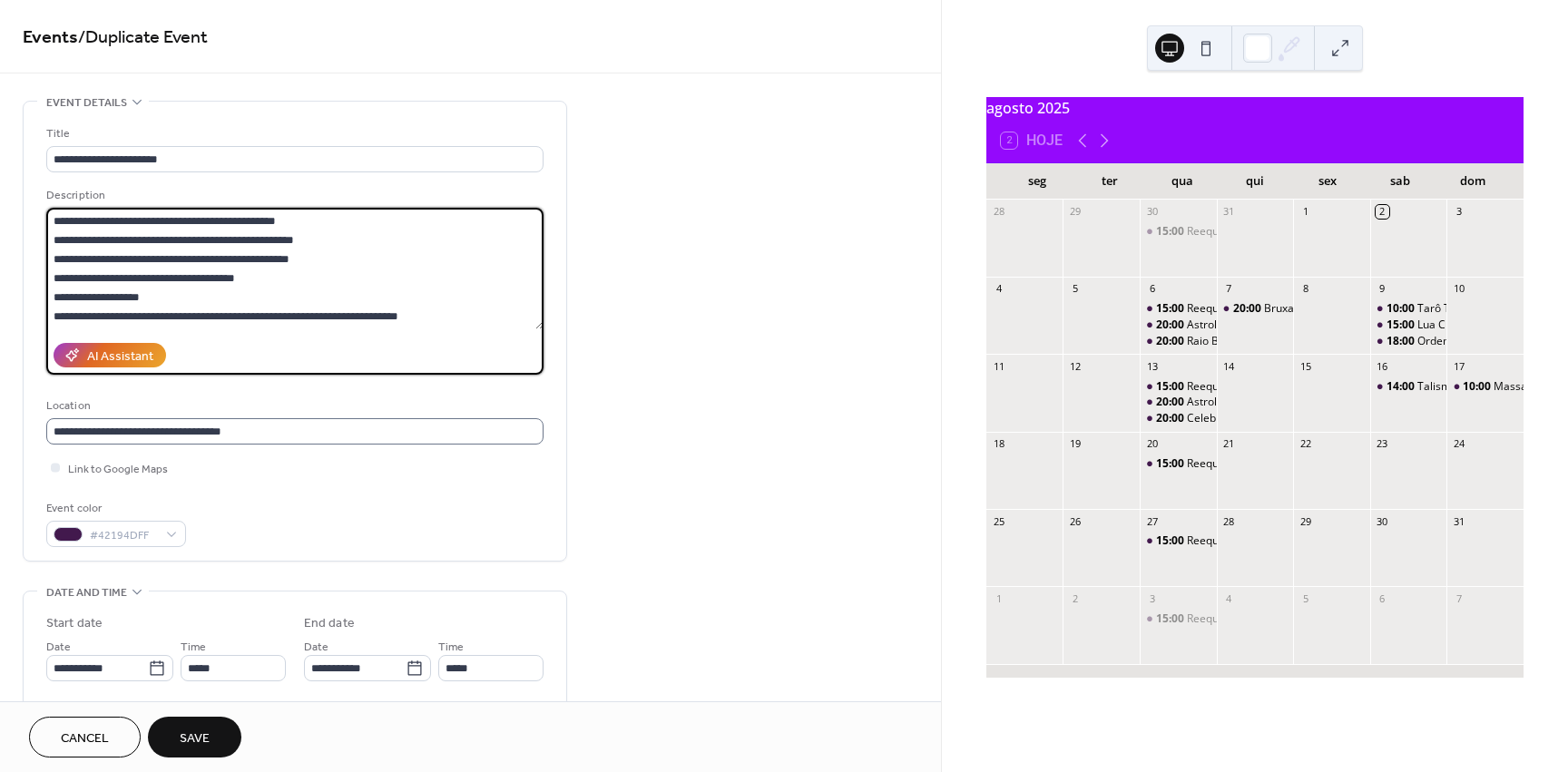 click on "**********" at bounding box center (295, 336) 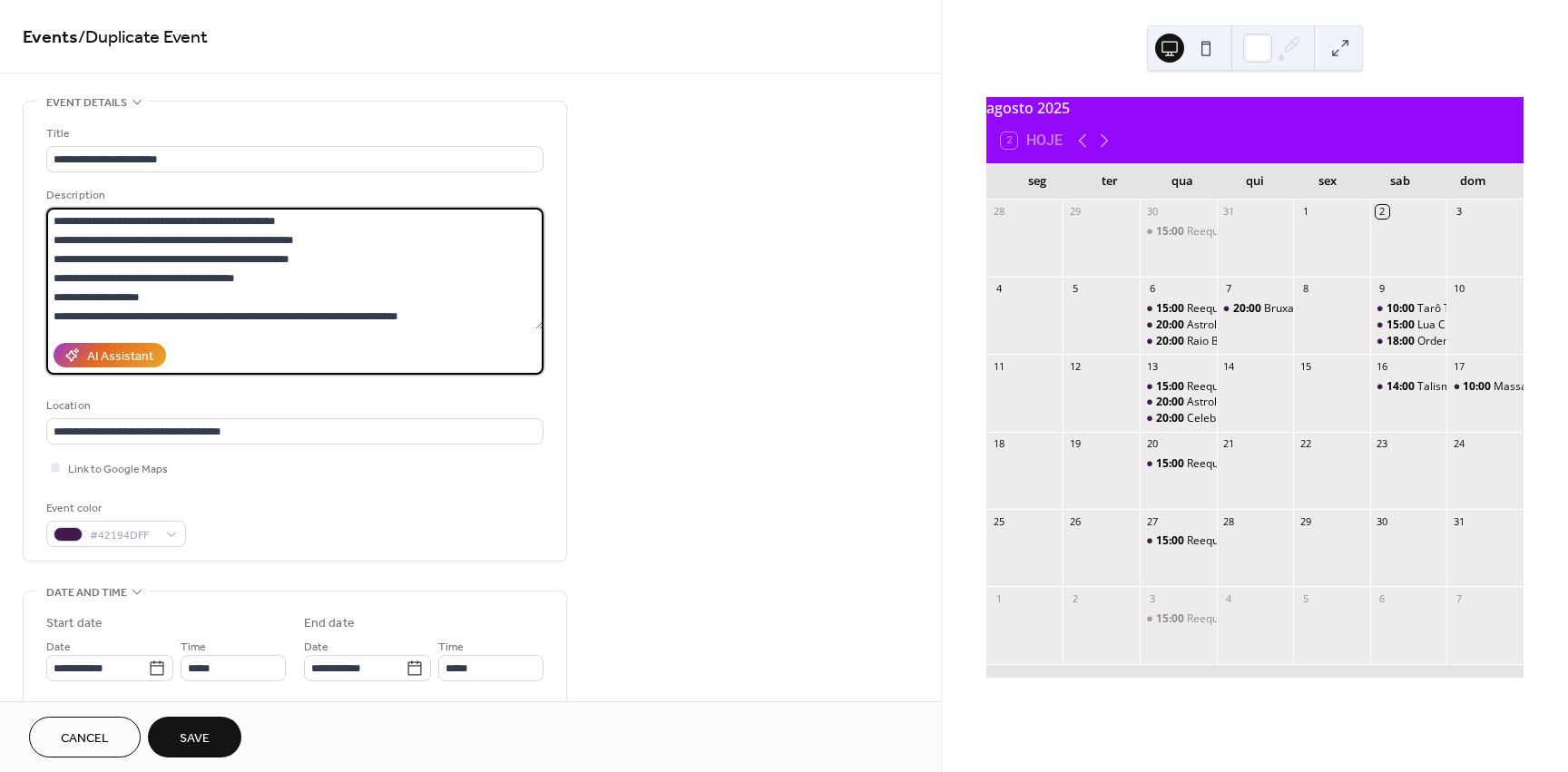 paste on "**********" 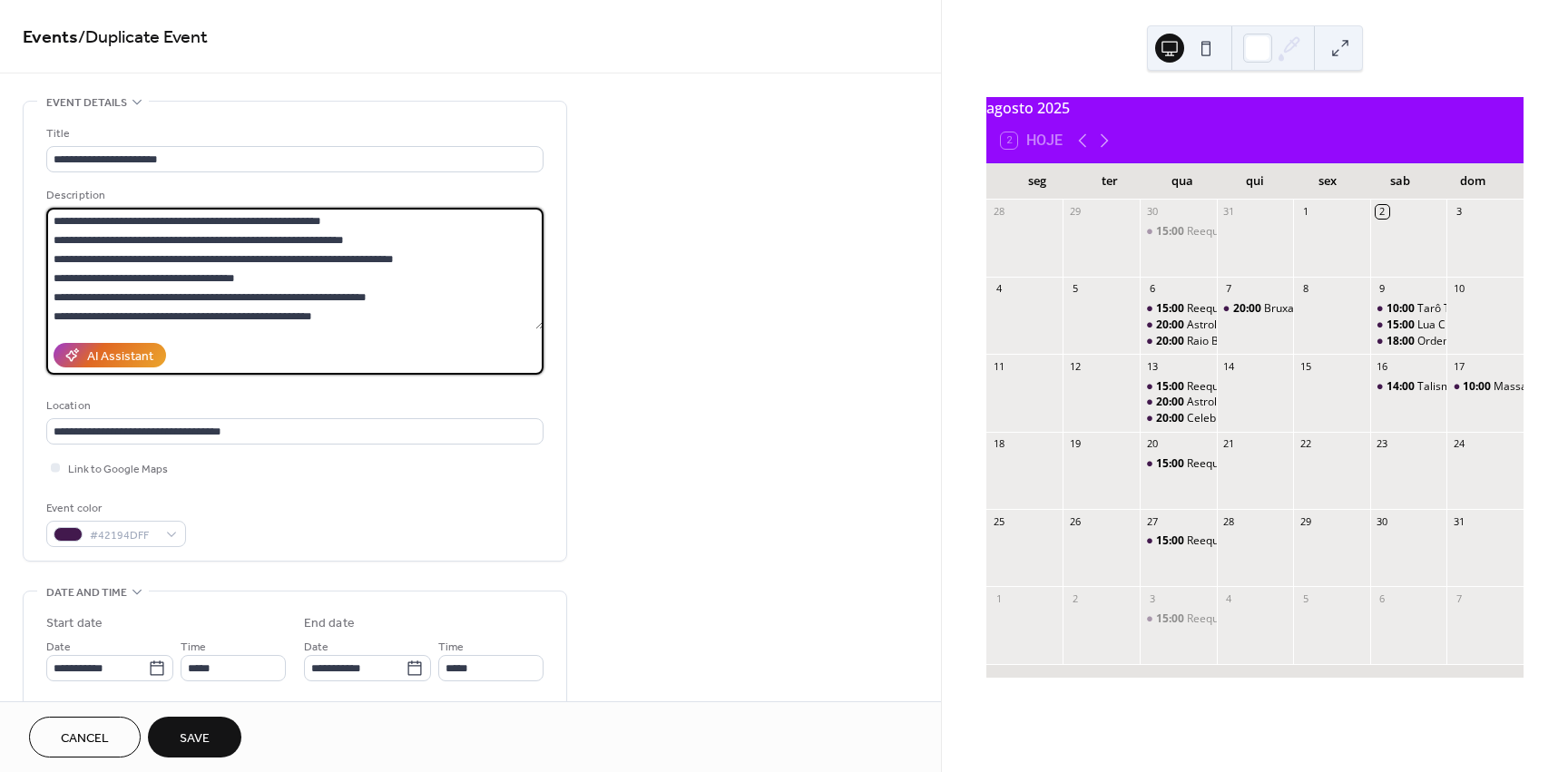 scroll, scrollTop: 0, scrollLeft: 0, axis: both 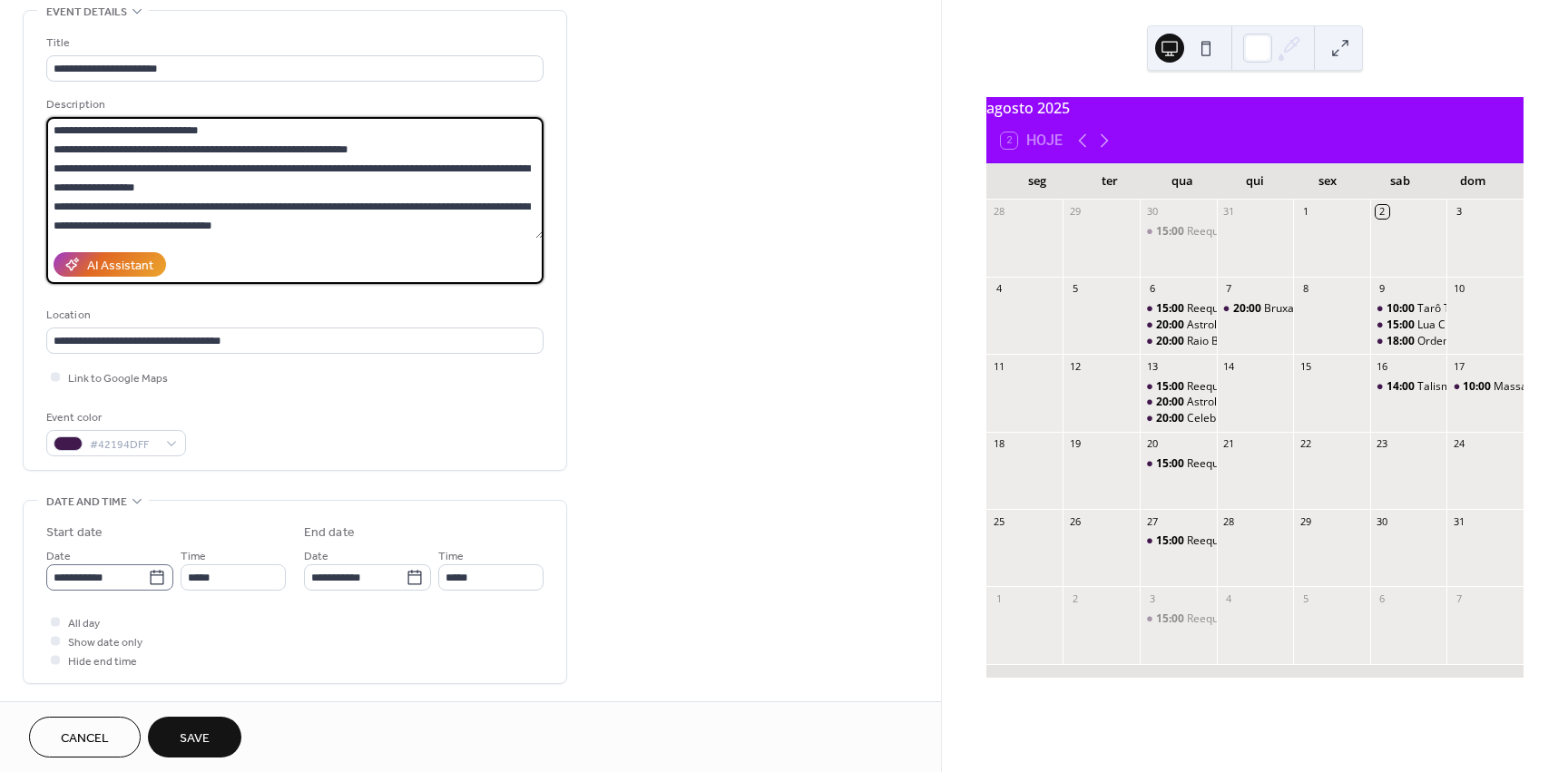 type on "**********" 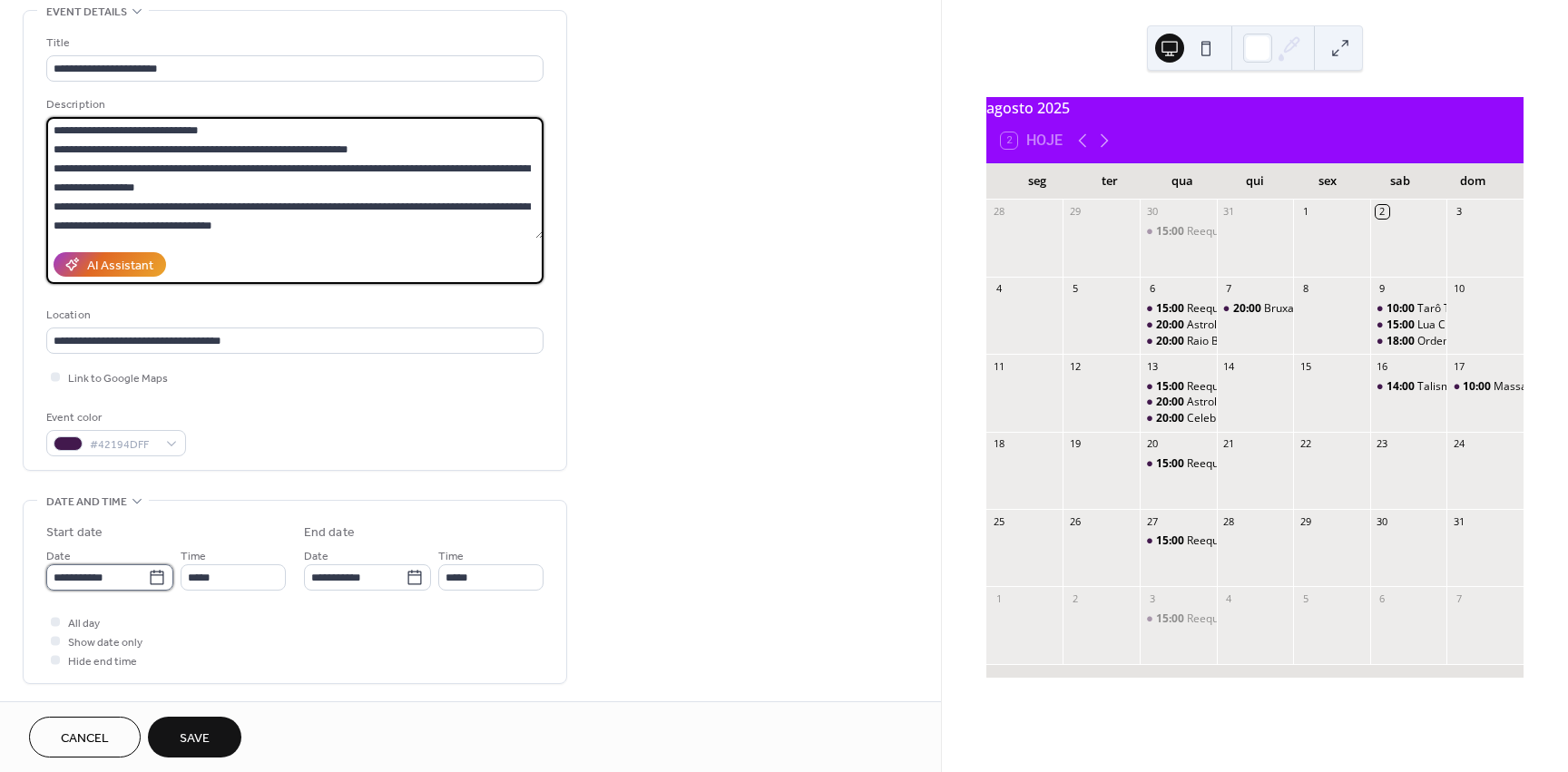 click on "**********" at bounding box center (97, 577) 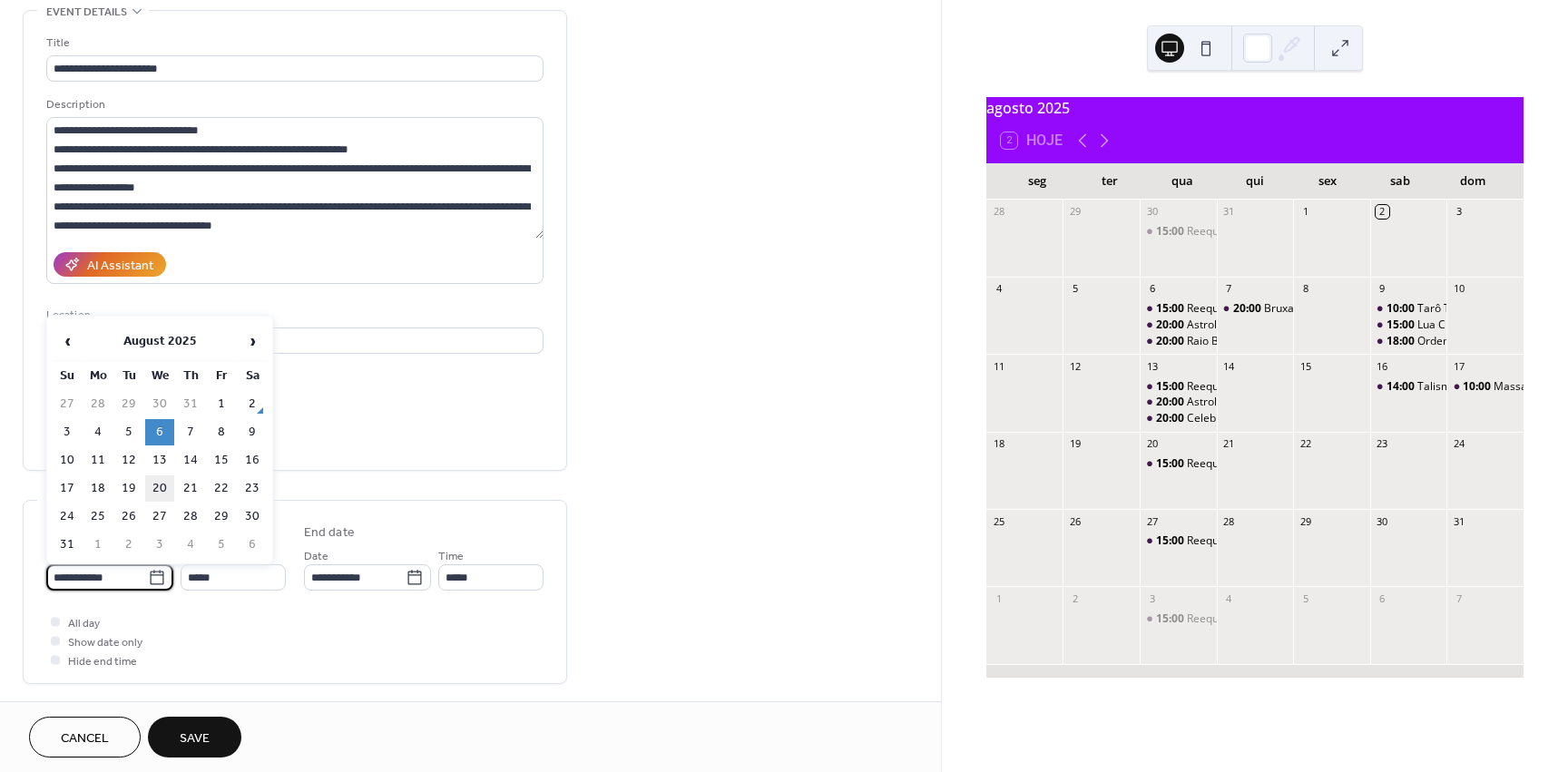click on "20" at bounding box center (160, 488) 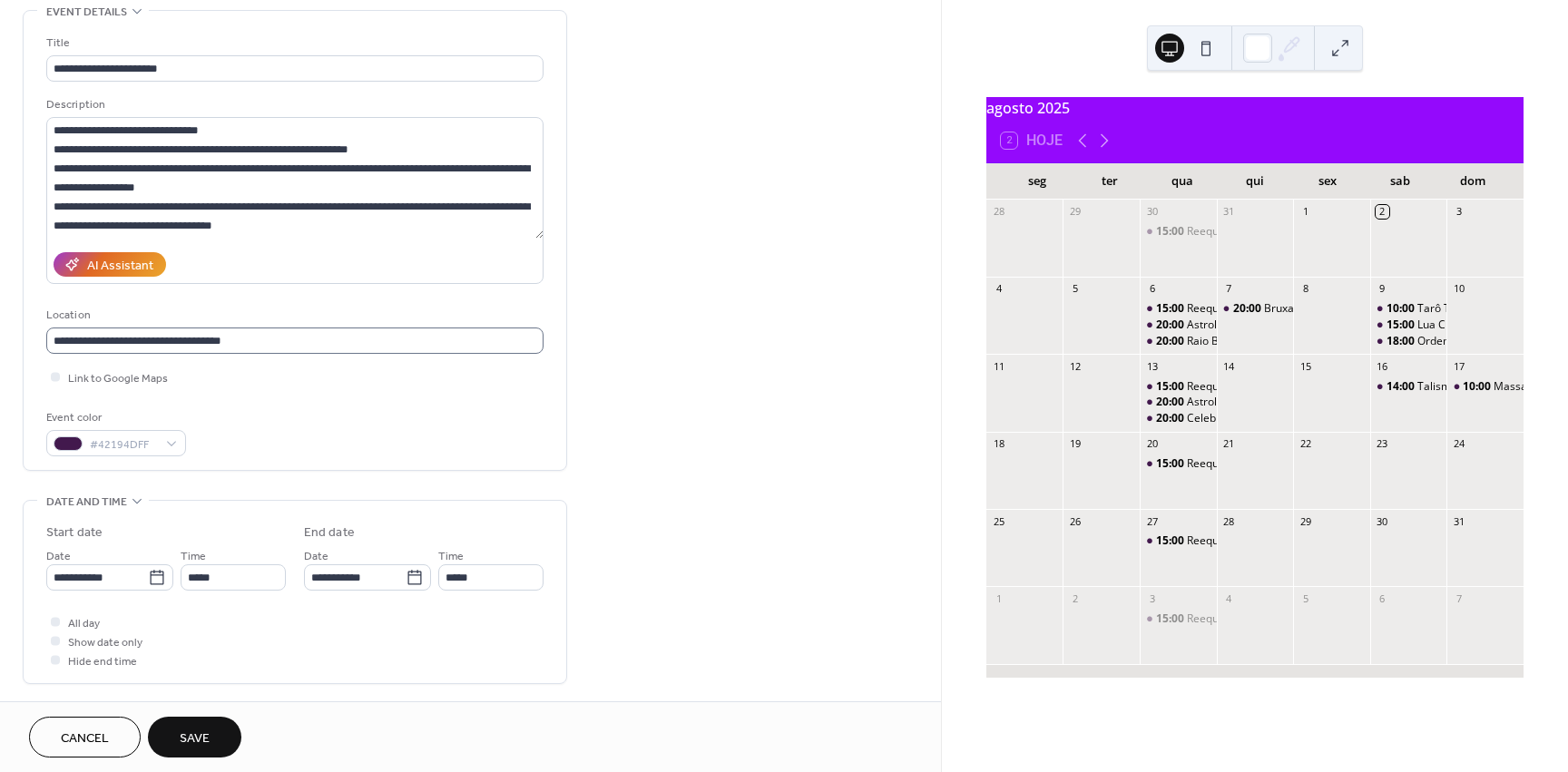 scroll, scrollTop: 1, scrollLeft: 0, axis: vertical 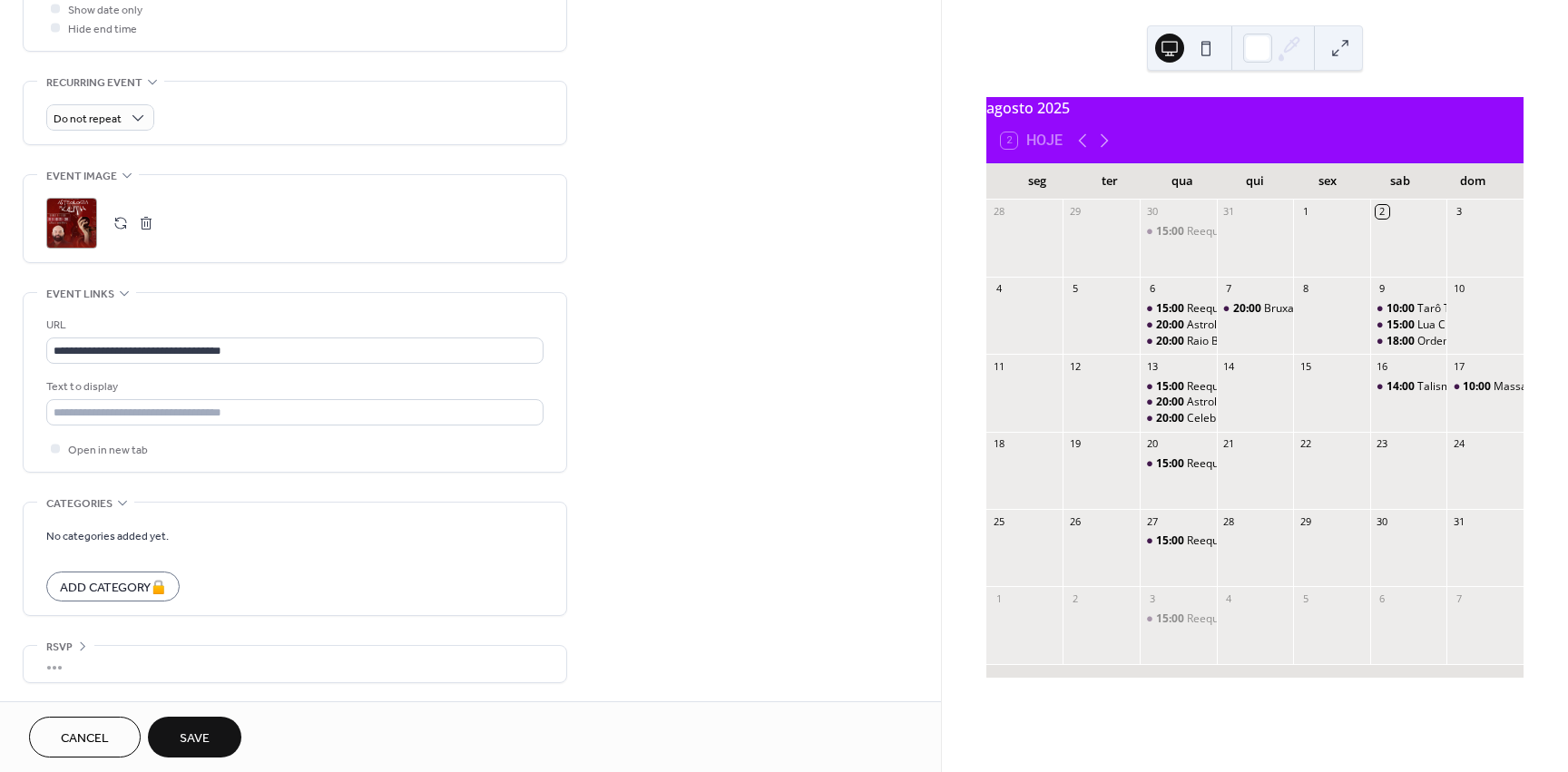 click at bounding box center [121, 223] 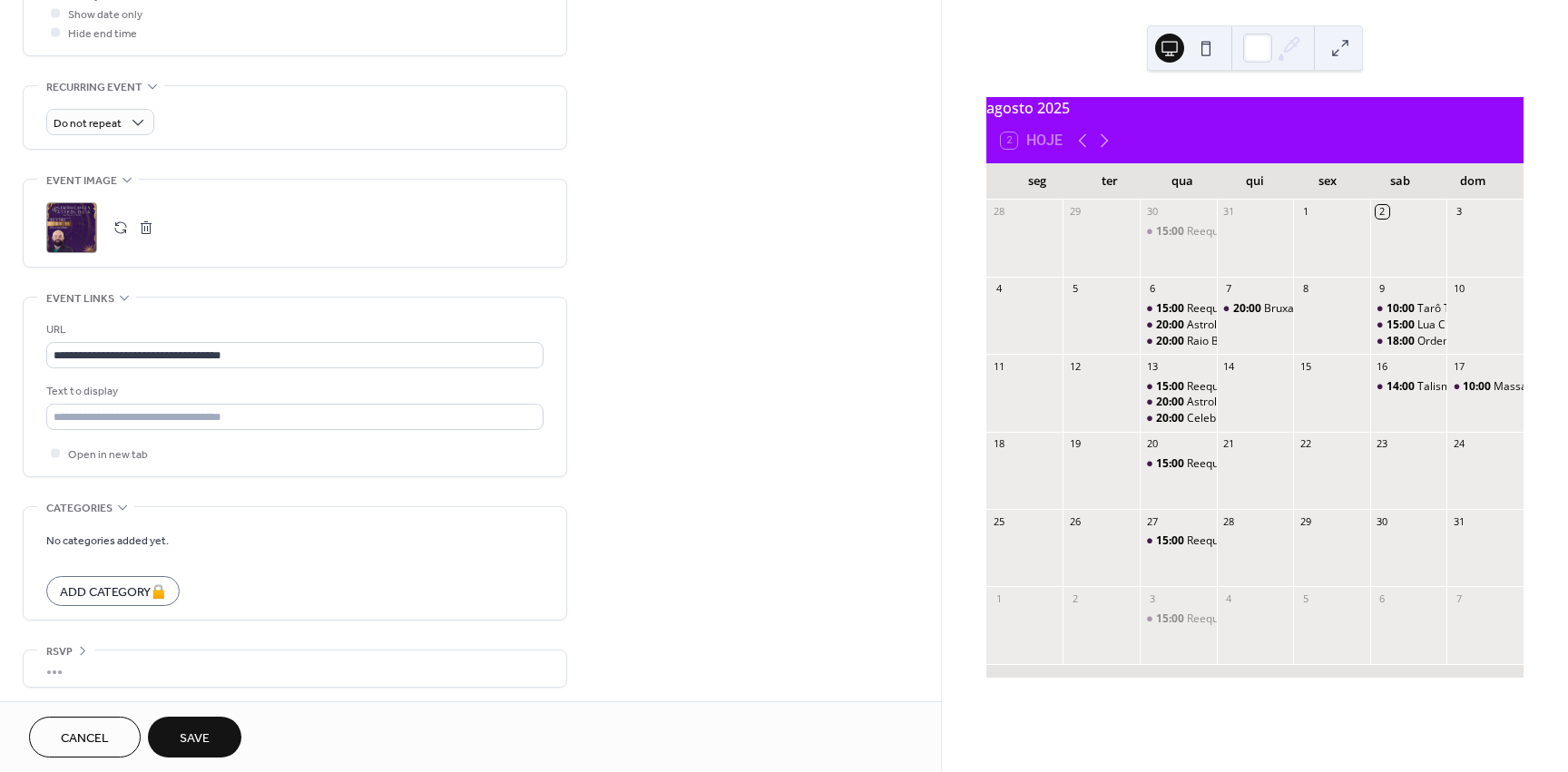 scroll, scrollTop: 723, scrollLeft: 0, axis: vertical 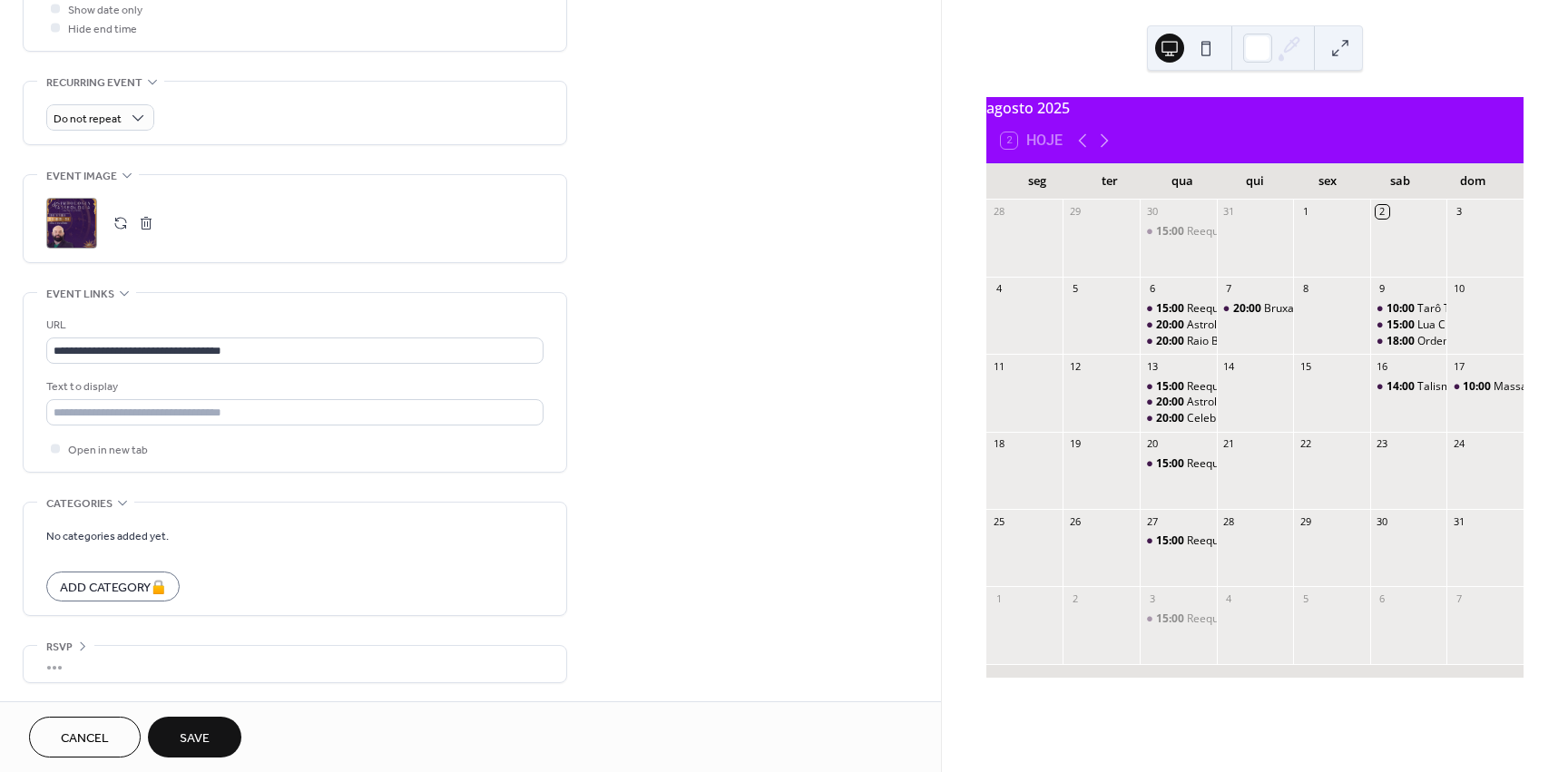 click on "Save" at bounding box center (194, 737) 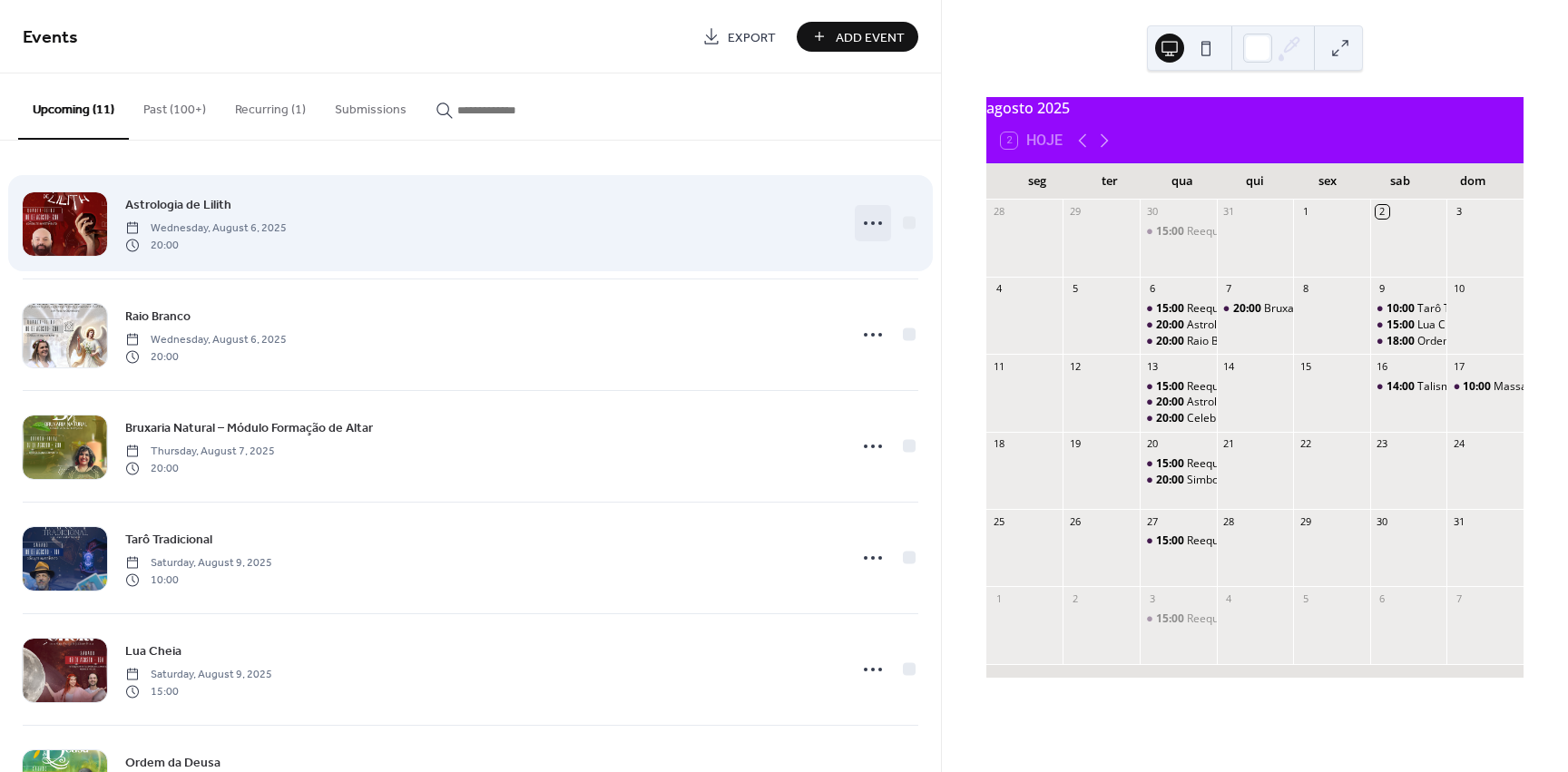 click 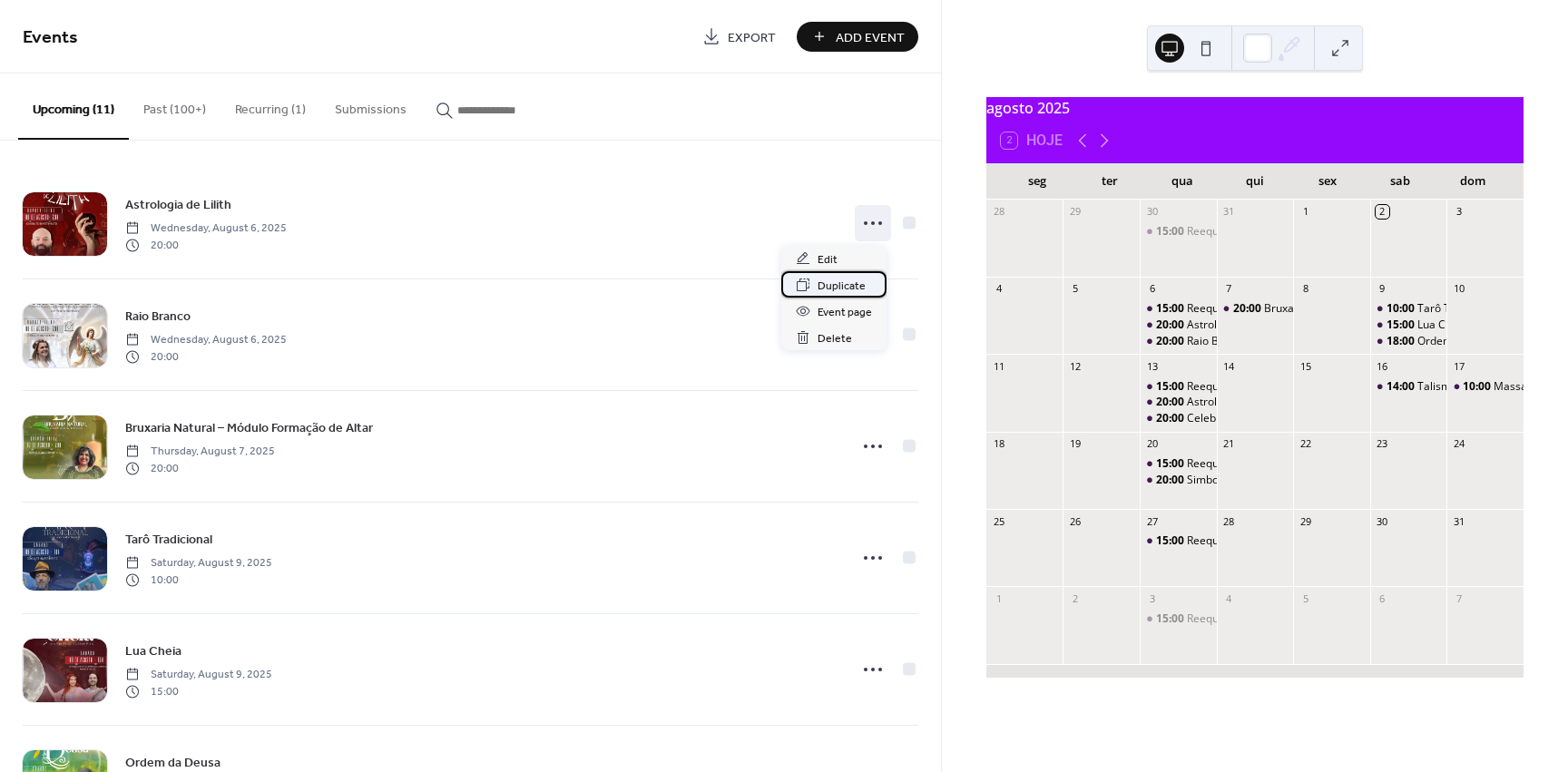 click on "Duplicate" at bounding box center [841, 286] 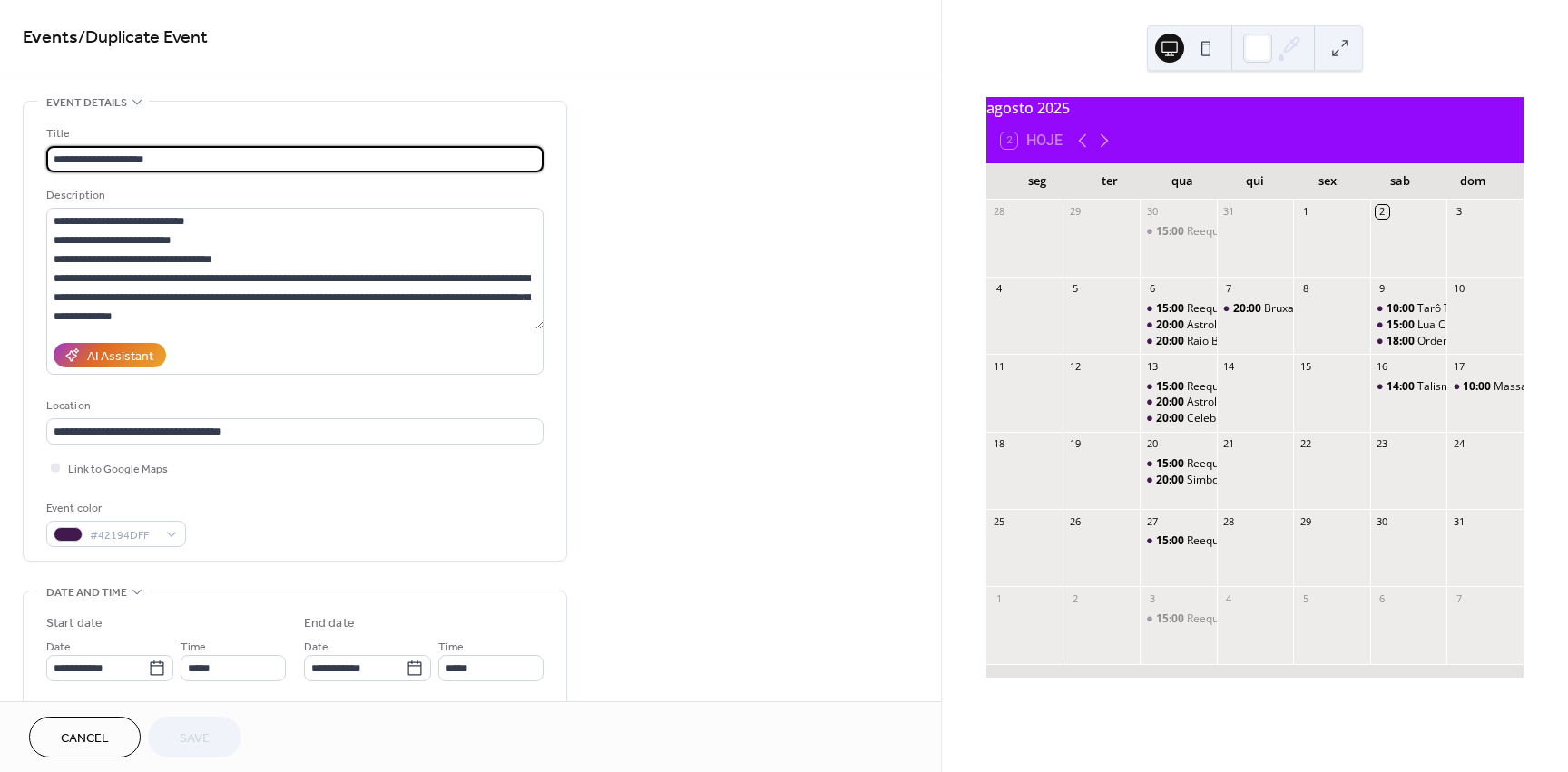 drag, startPoint x: 368, startPoint y: 165, endPoint x: -28, endPoint y: 165, distance: 396 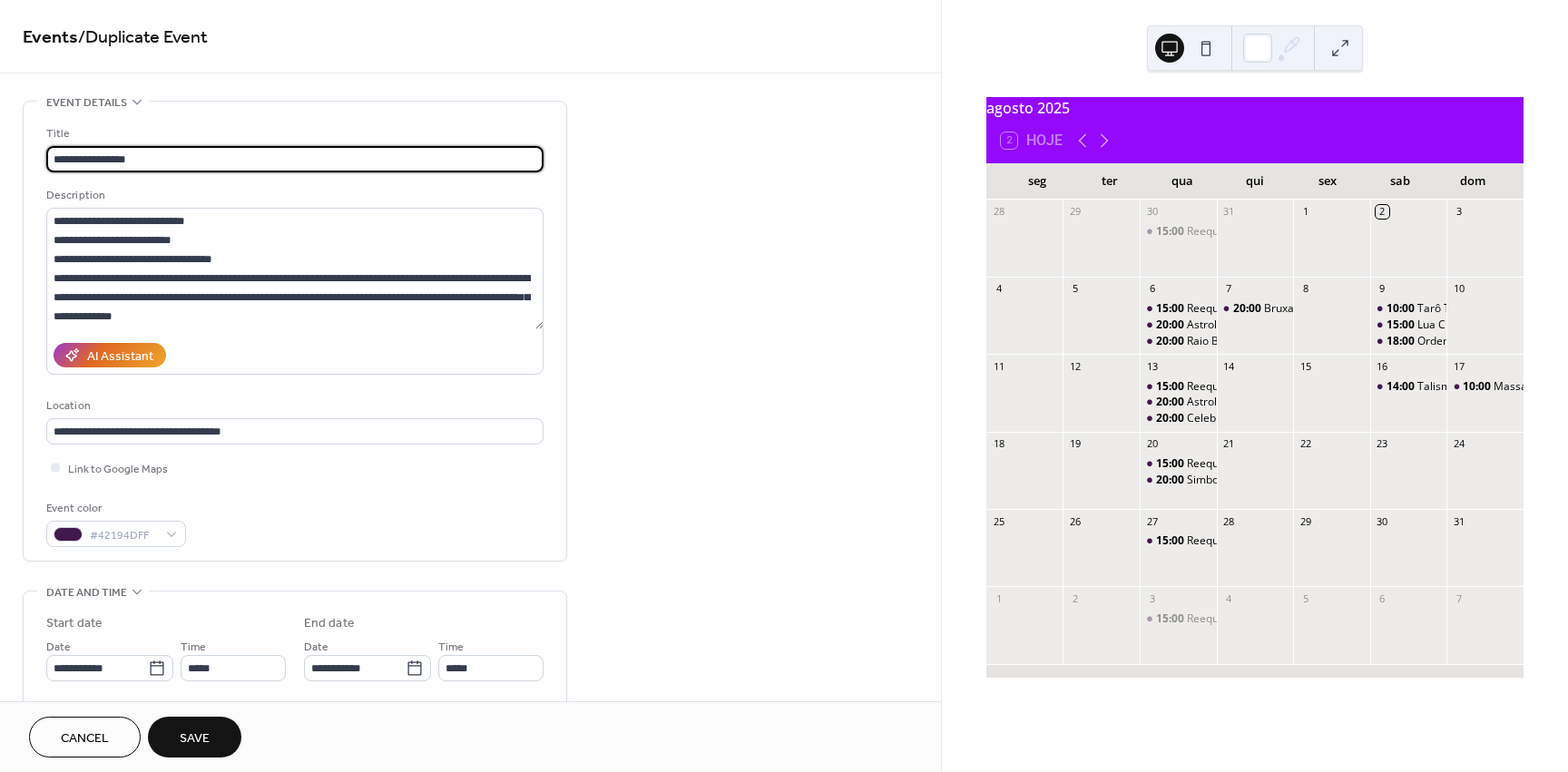 type on "**********" 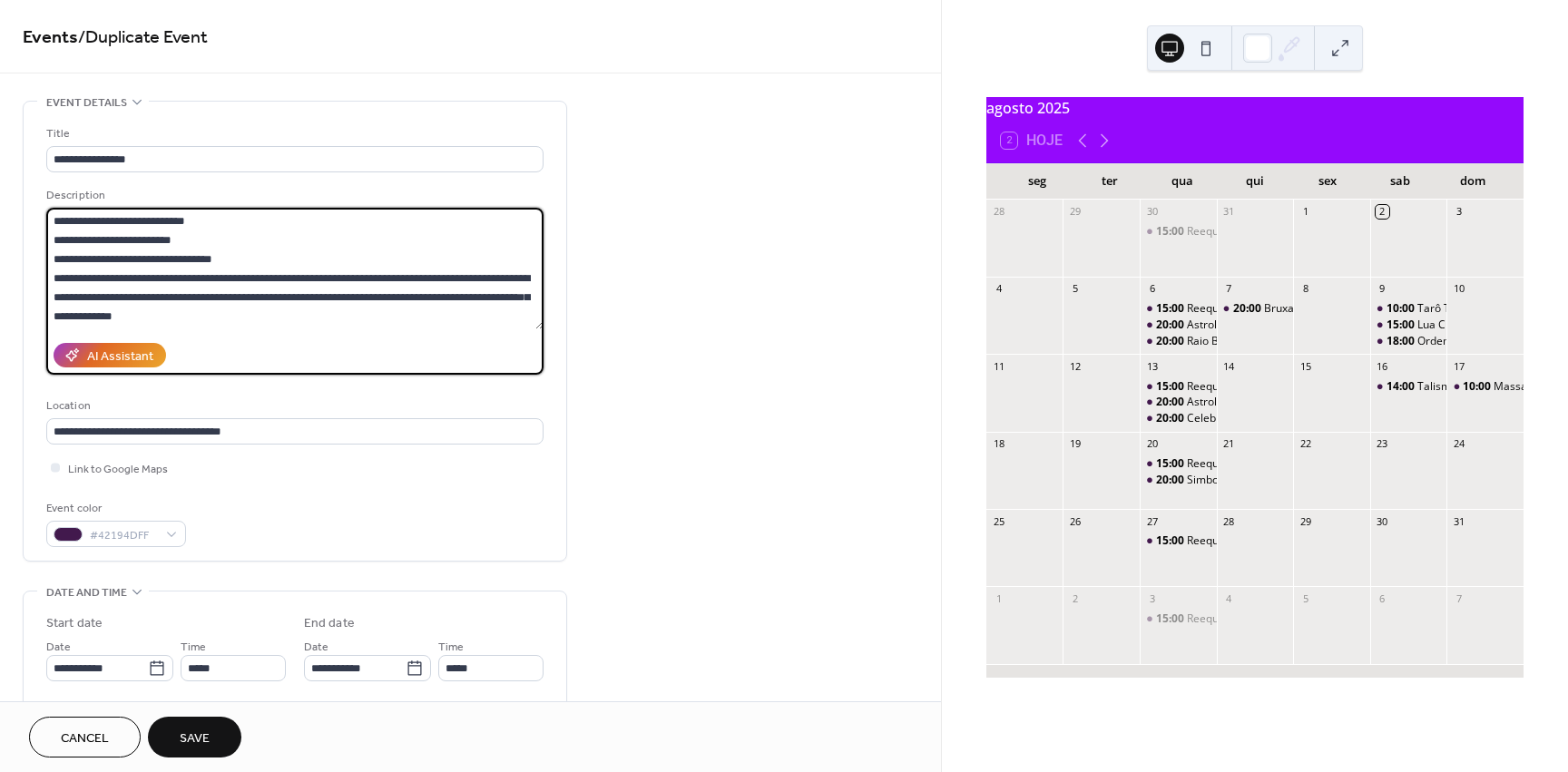 scroll, scrollTop: 324, scrollLeft: 0, axis: vertical 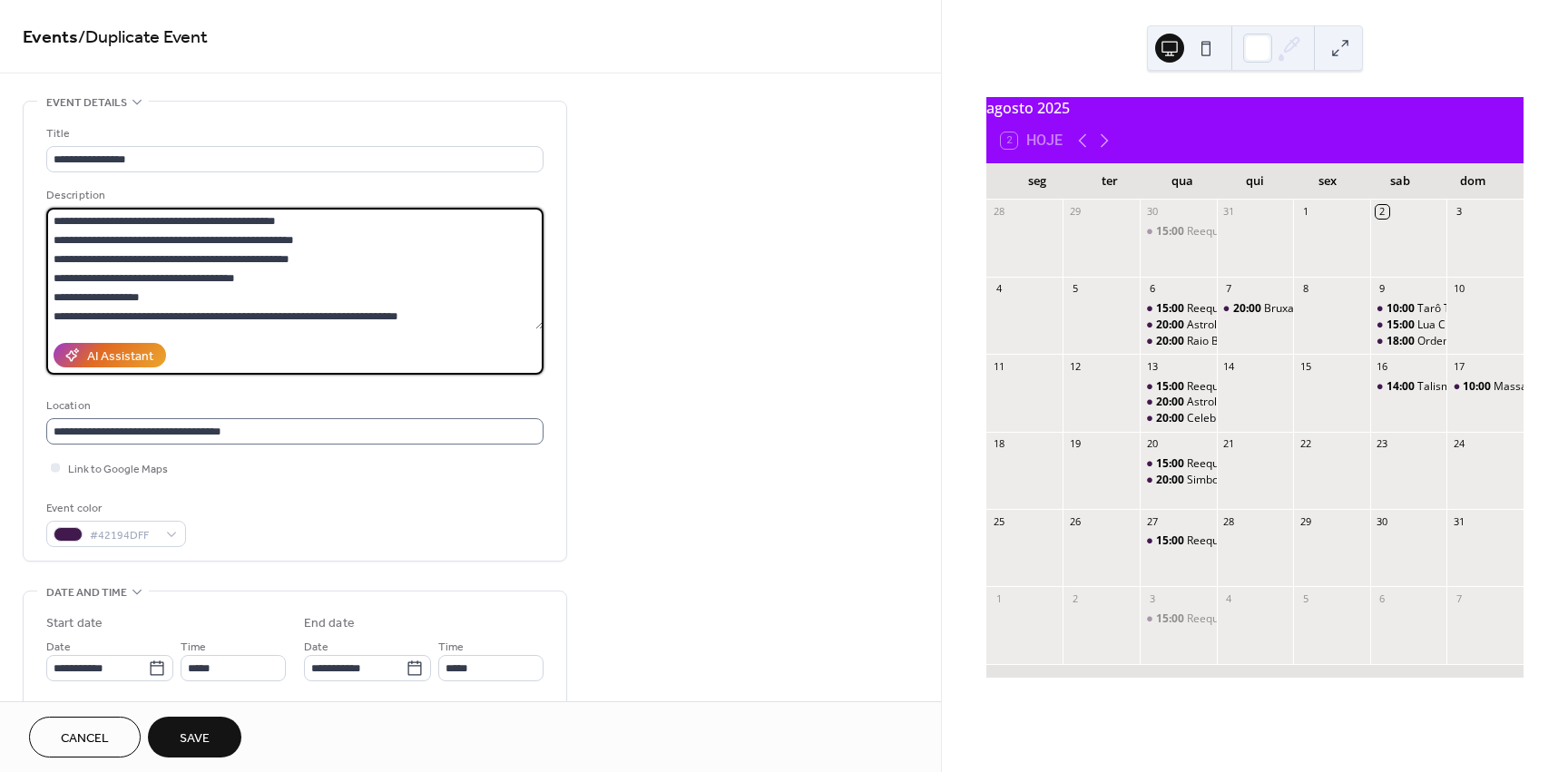 drag, startPoint x: 53, startPoint y: 220, endPoint x: 538, endPoint y: 424, distance: 526.1568 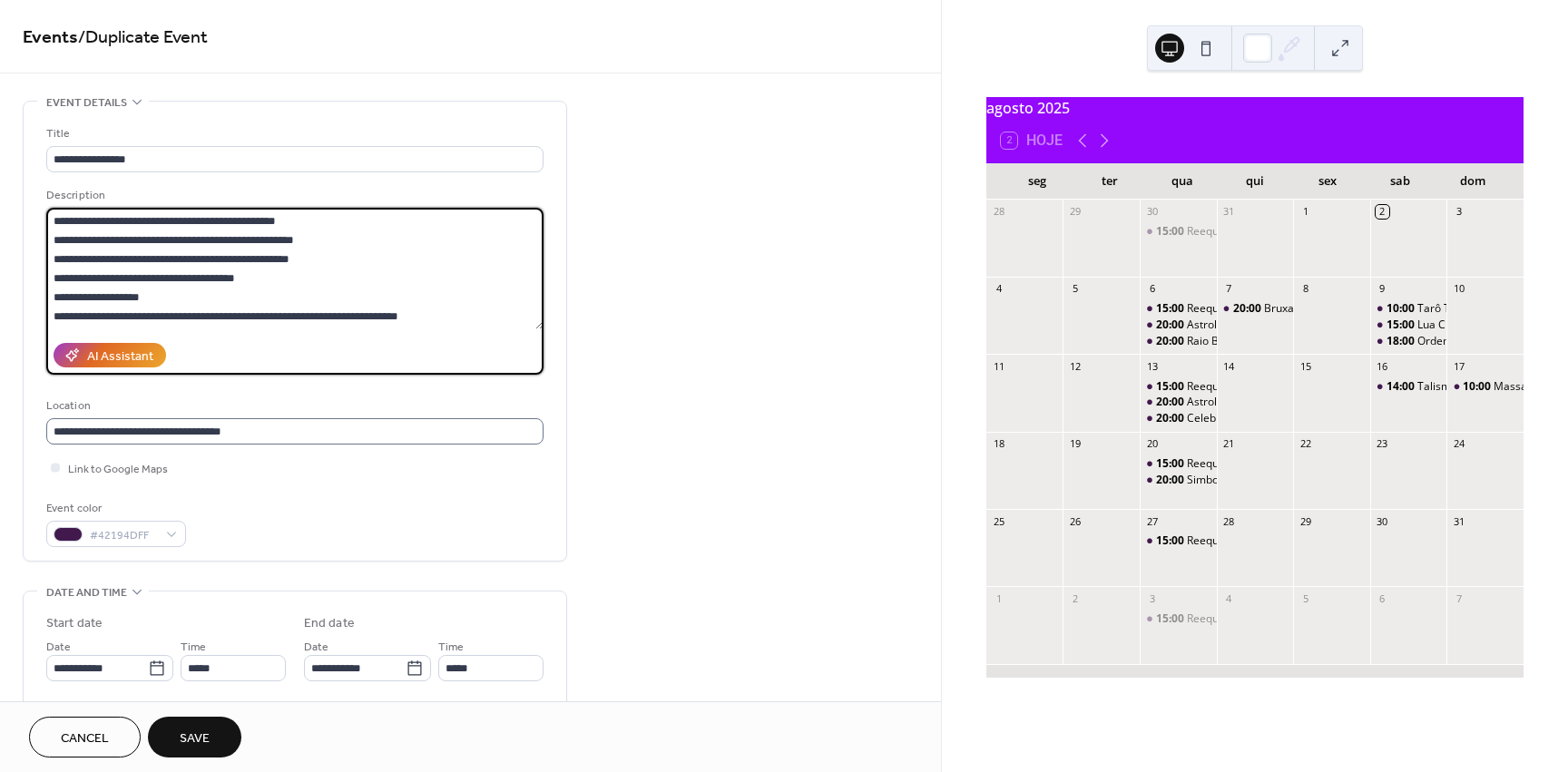 click on "**********" at bounding box center [295, 336] 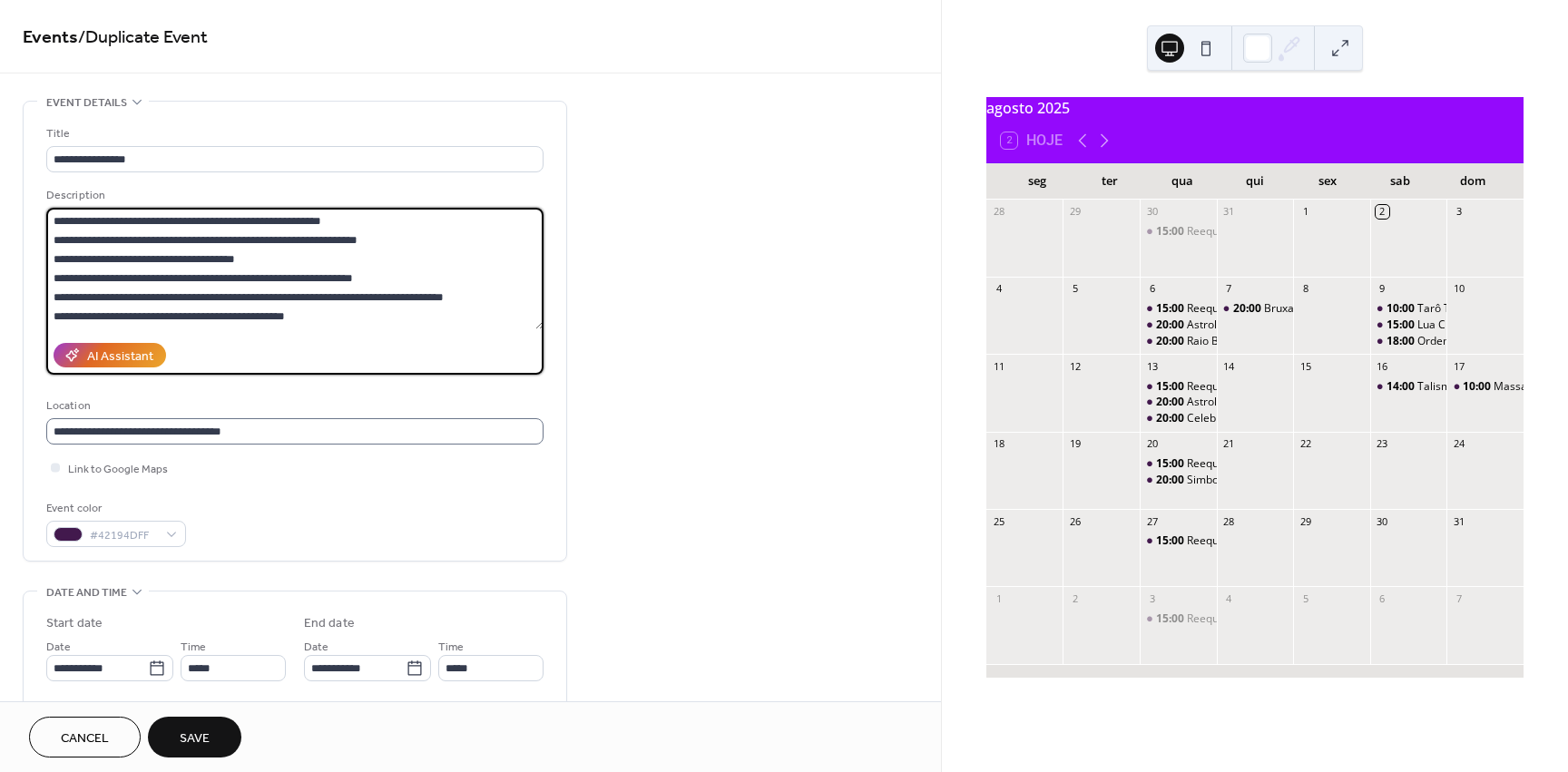 scroll, scrollTop: 0, scrollLeft: 0, axis: both 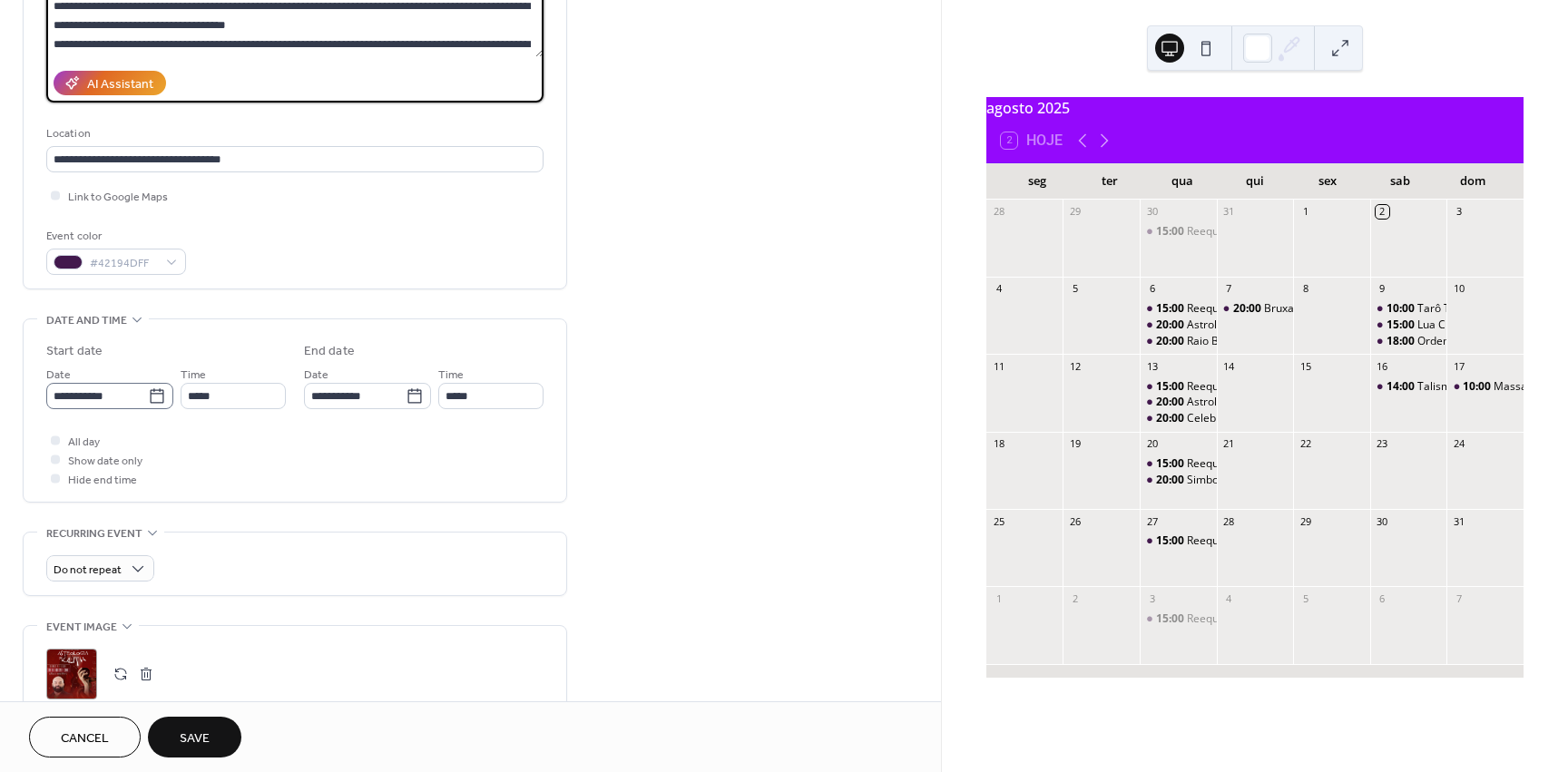type on "**********" 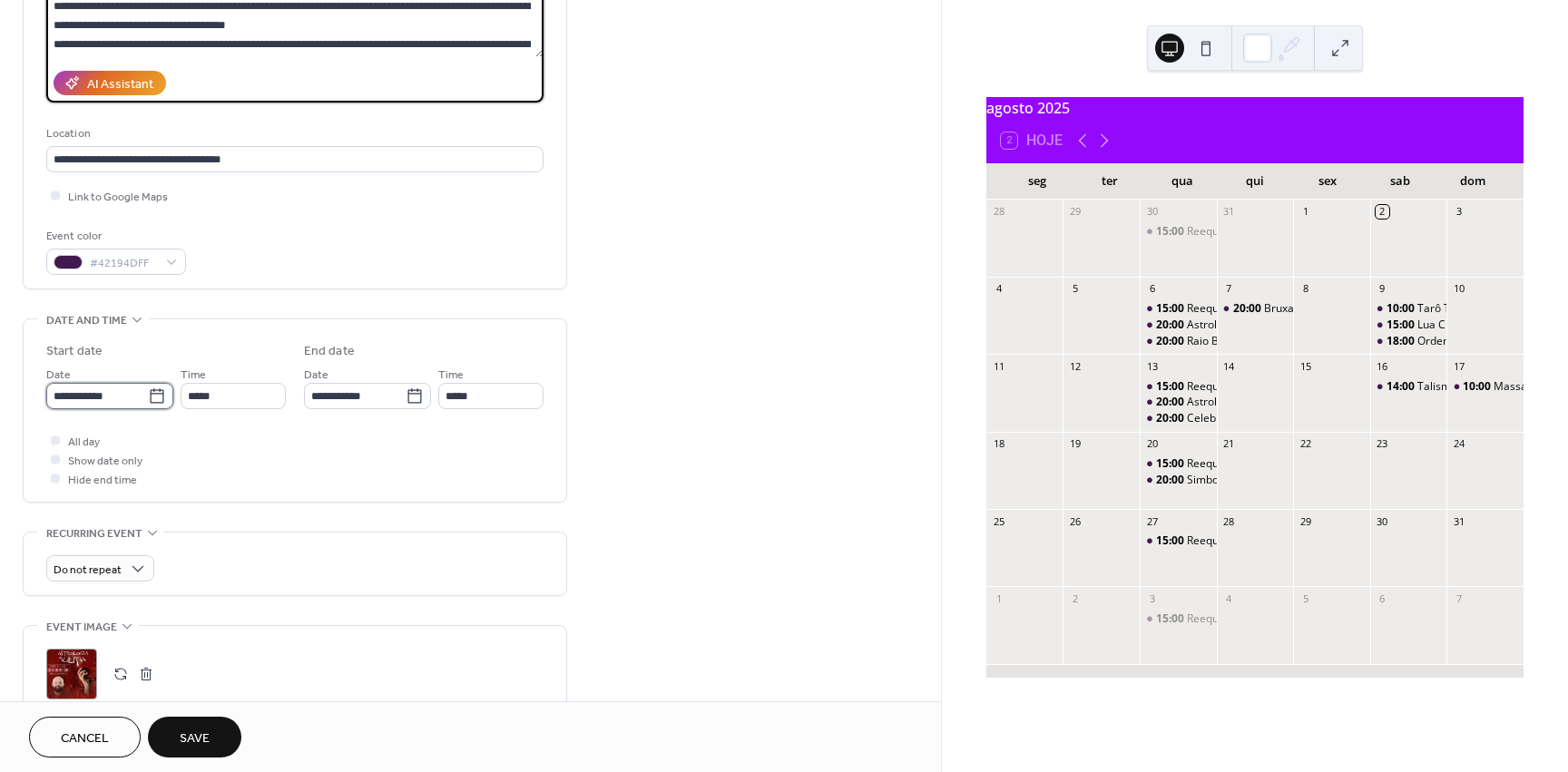 click on "**********" at bounding box center [97, 396] 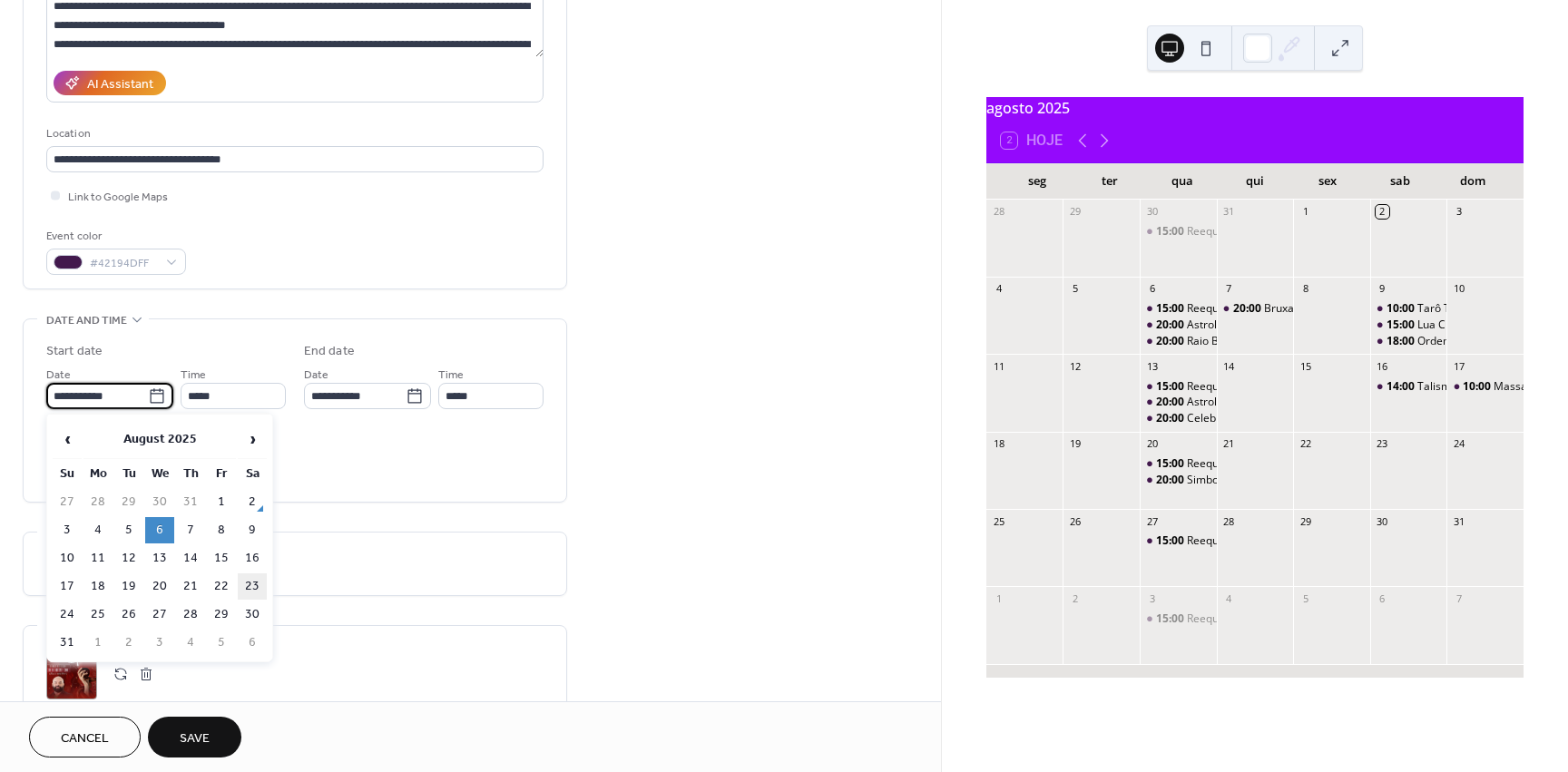 click on "23" at bounding box center (252, 586) 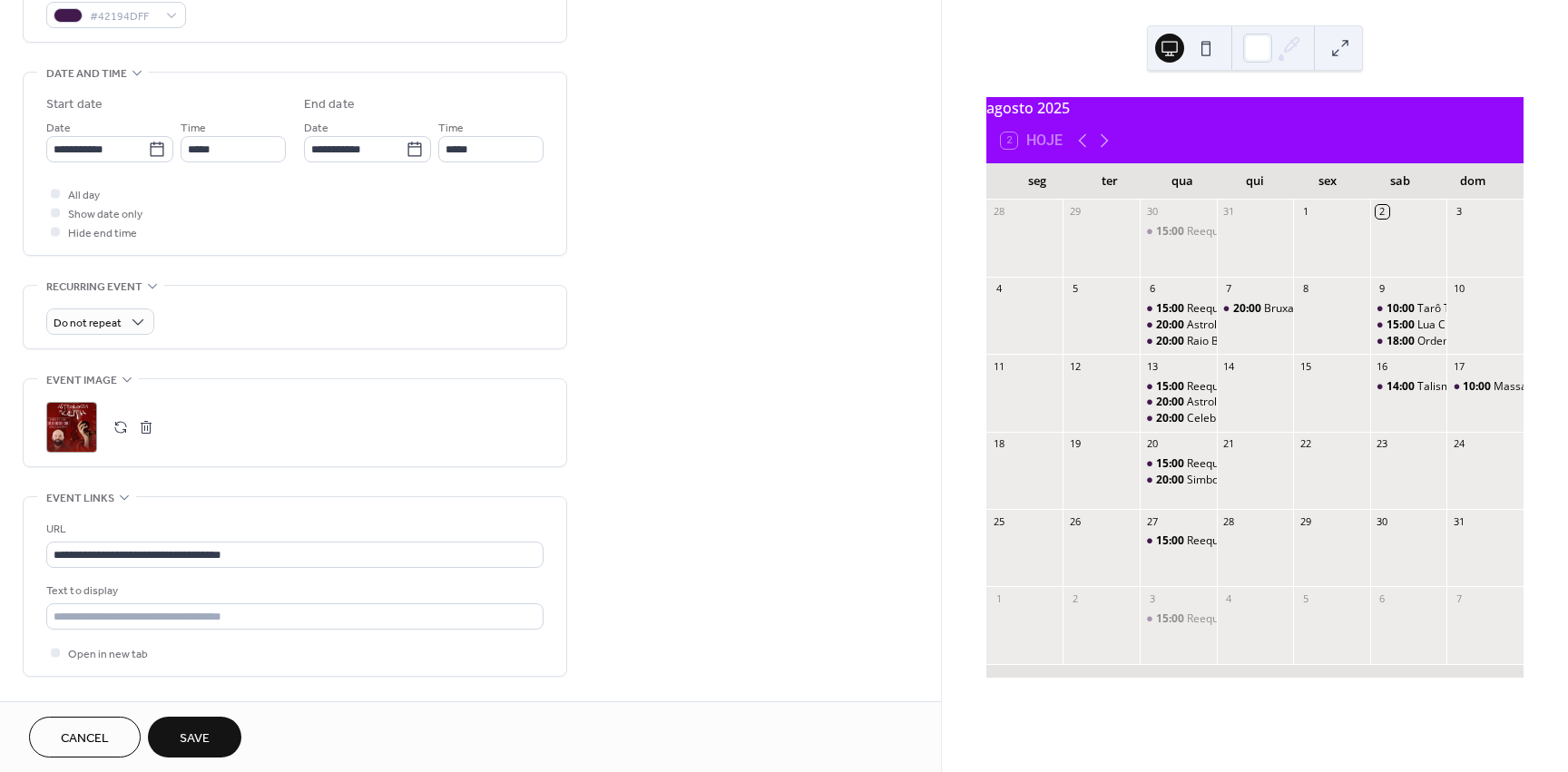 scroll, scrollTop: 544, scrollLeft: 0, axis: vertical 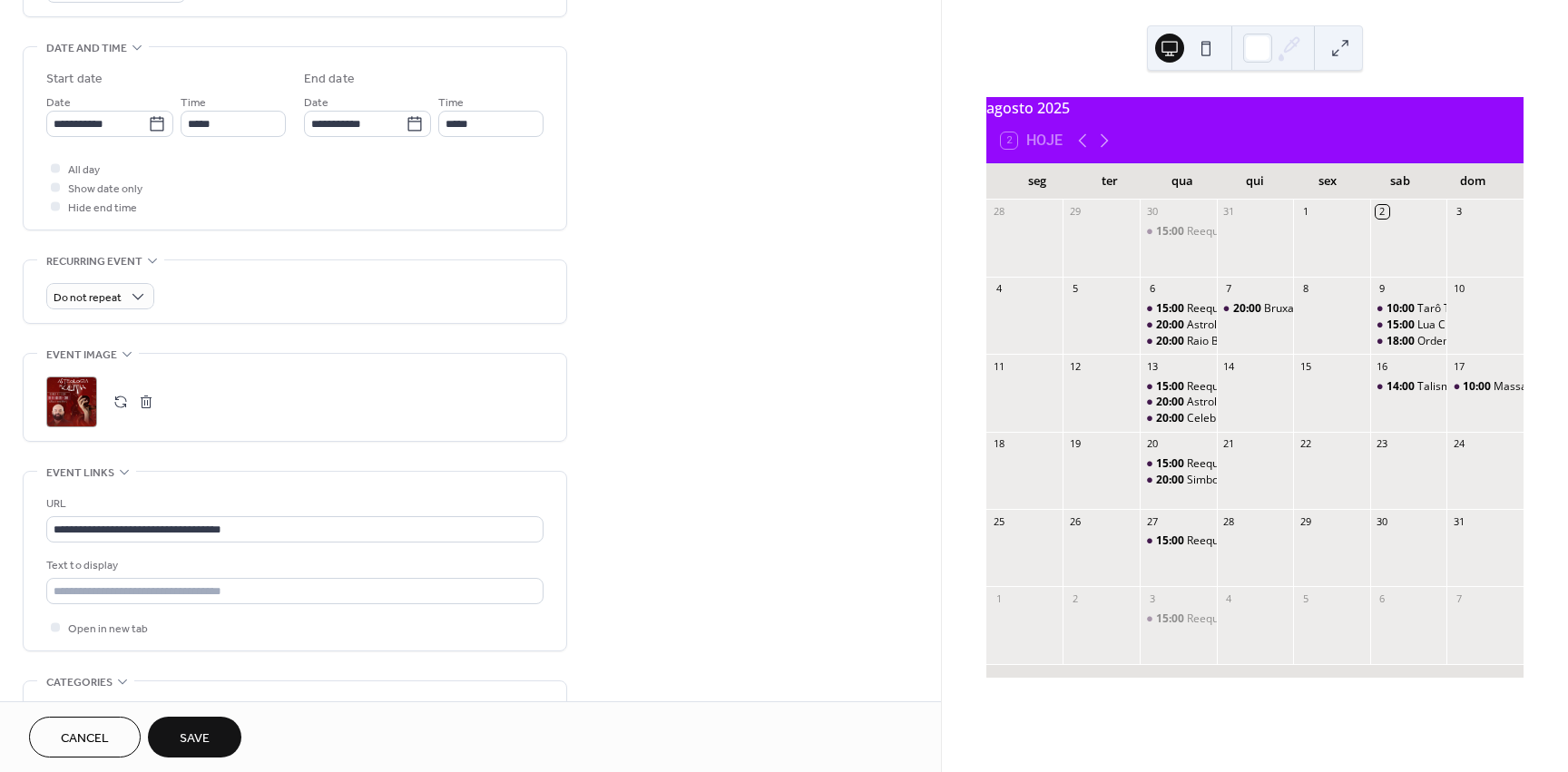 click at bounding box center [121, 402] 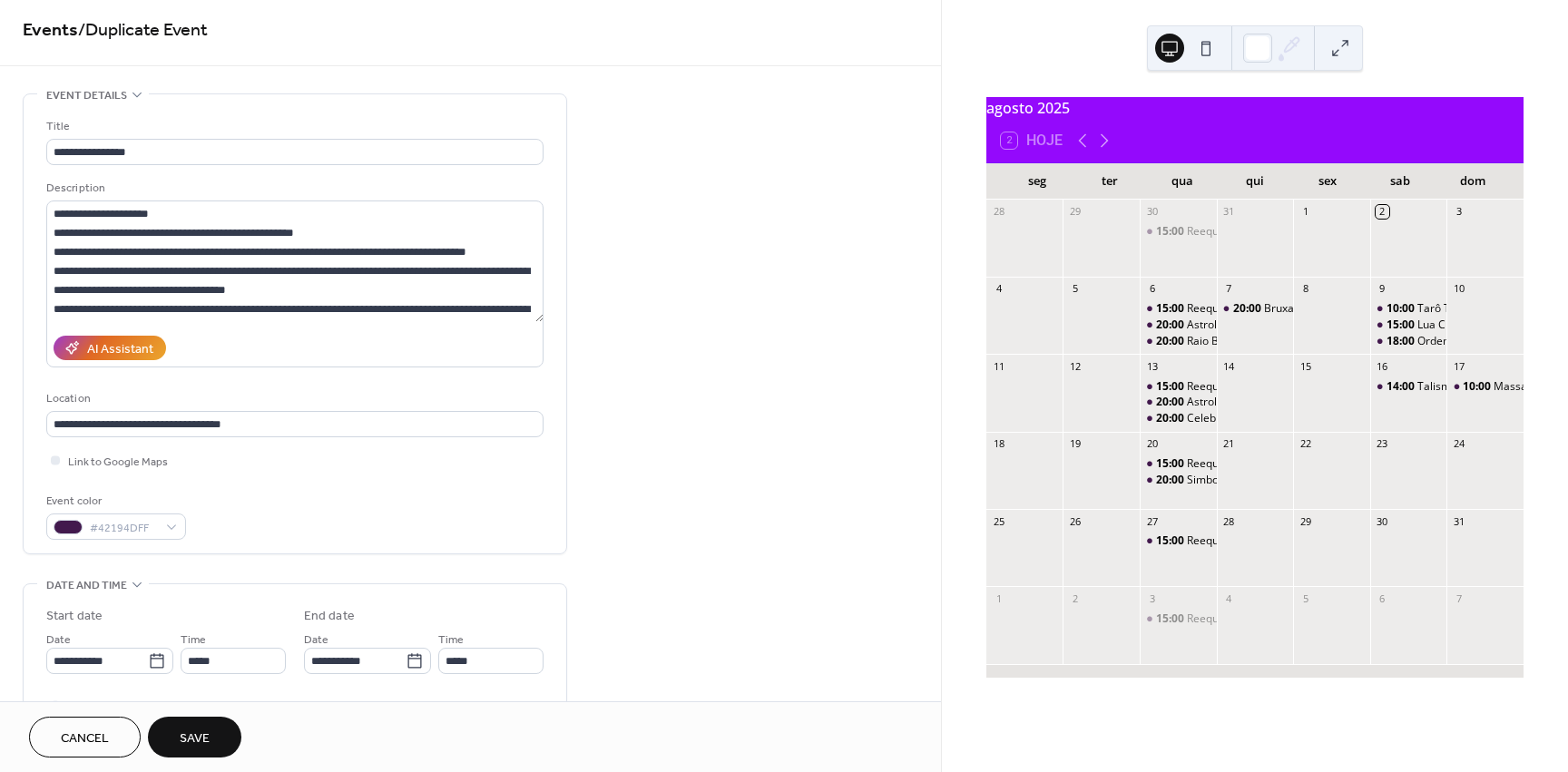 scroll, scrollTop: 0, scrollLeft: 0, axis: both 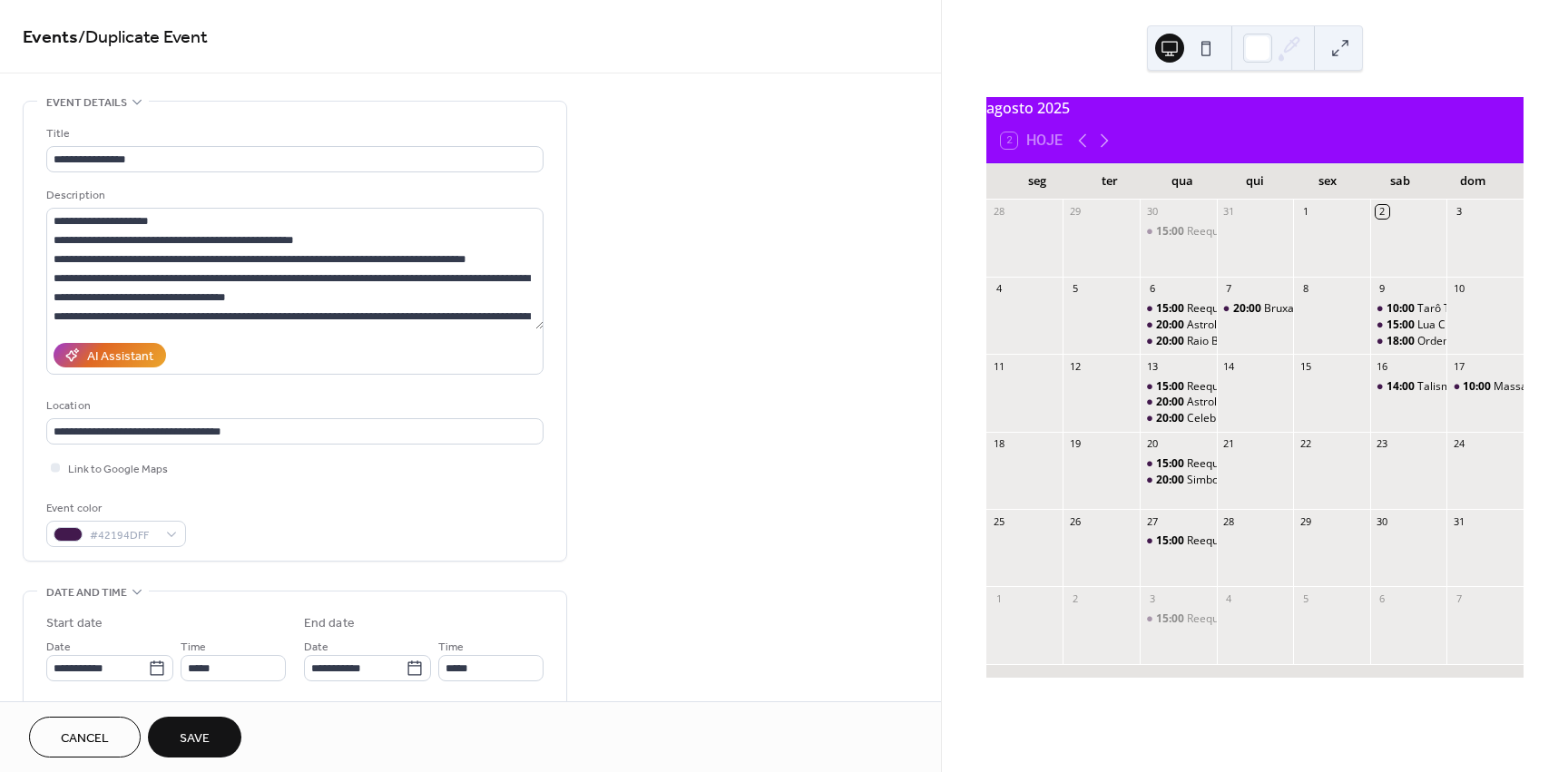 click on "Save" at bounding box center (194, 737) 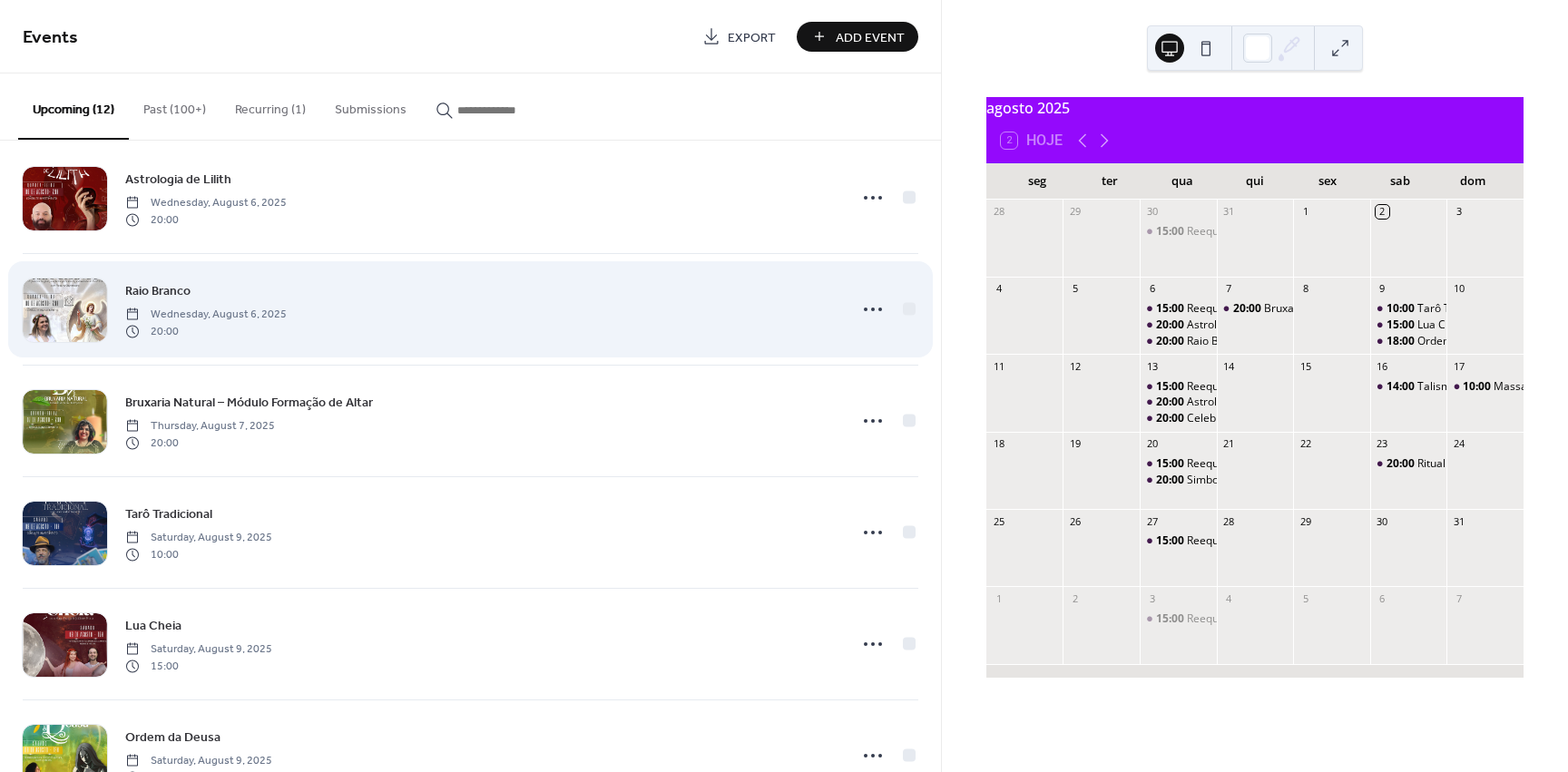 scroll, scrollTop: 0, scrollLeft: 0, axis: both 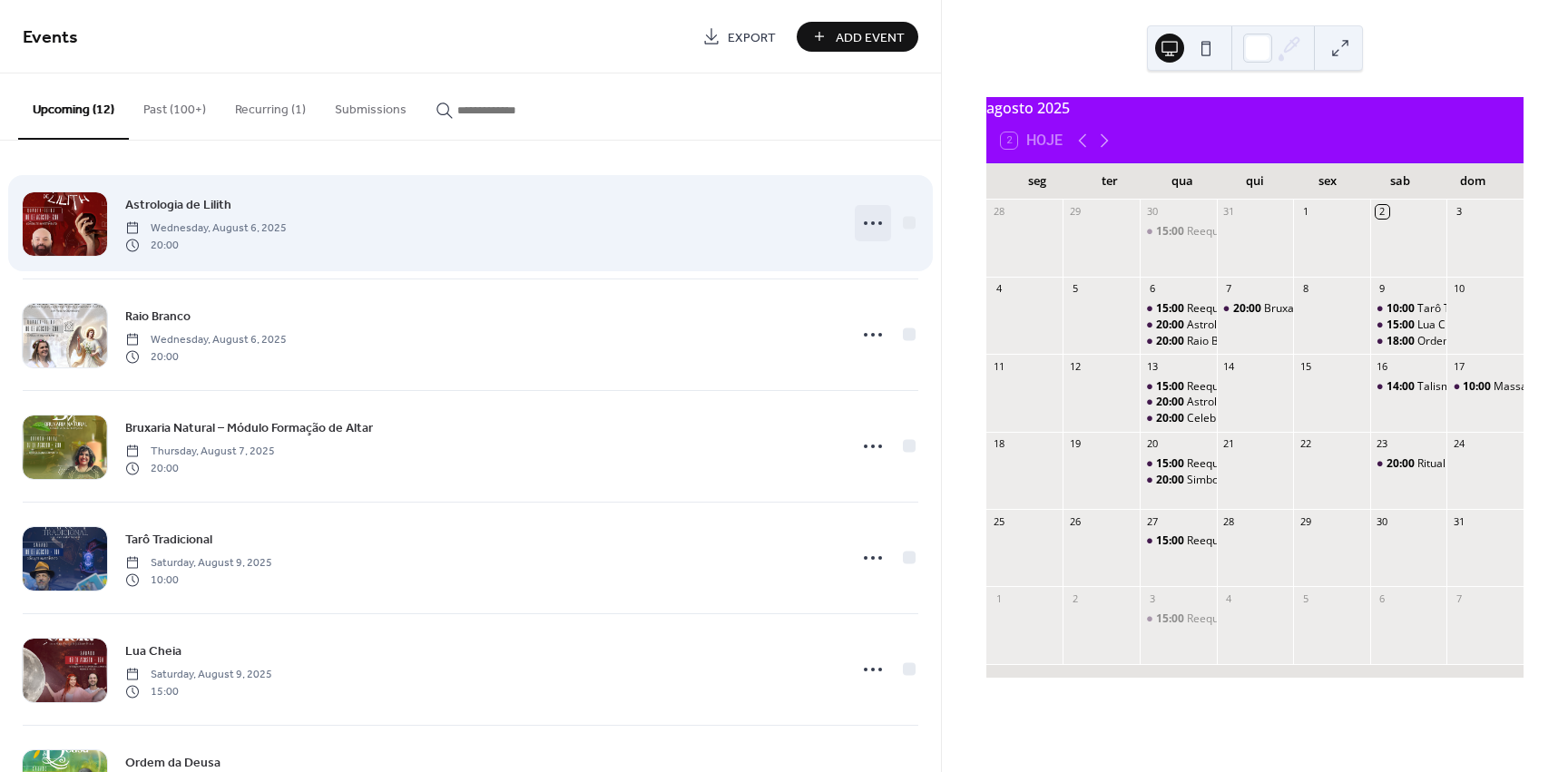 click 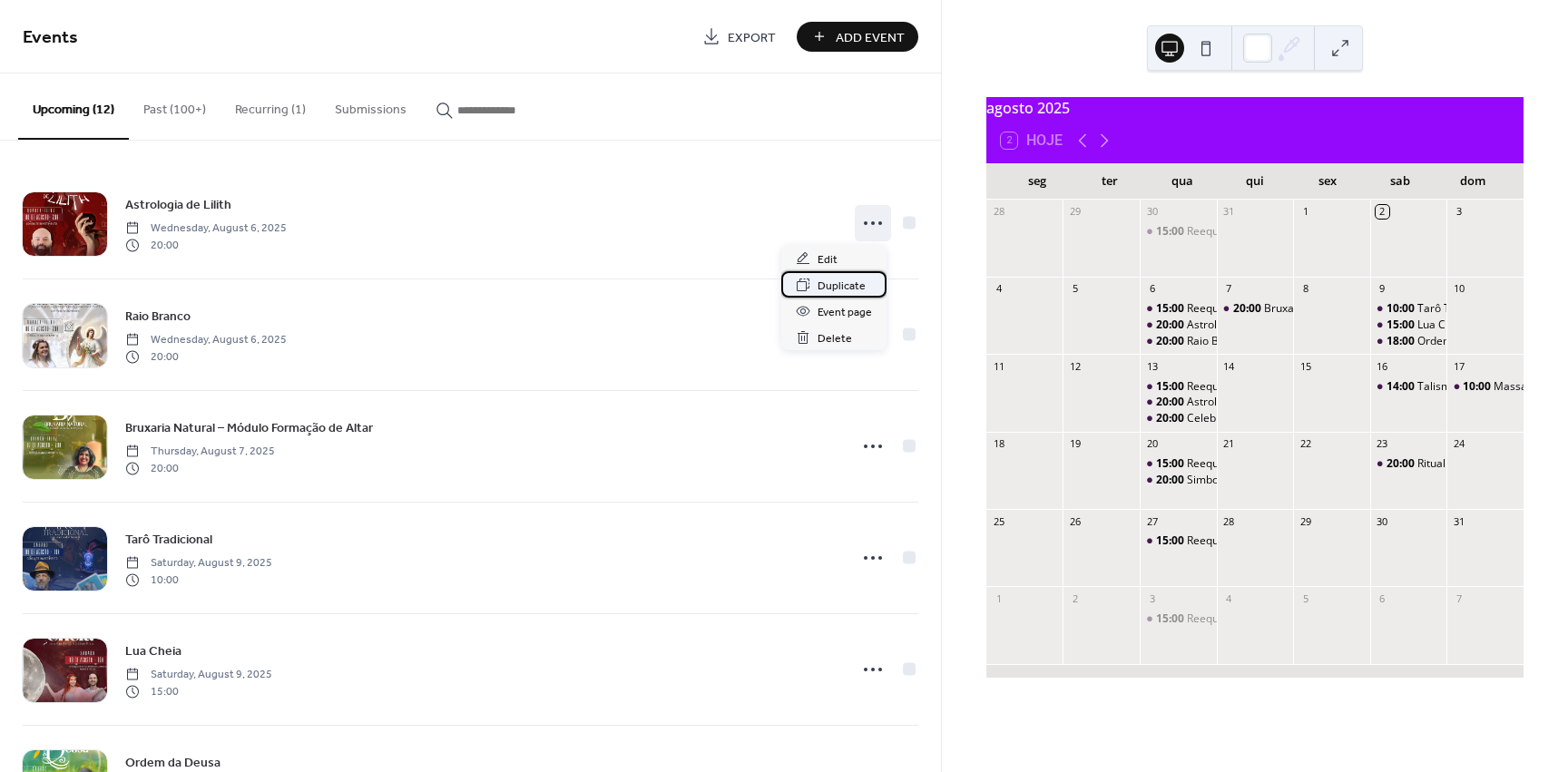 click on "Duplicate" at bounding box center [841, 286] 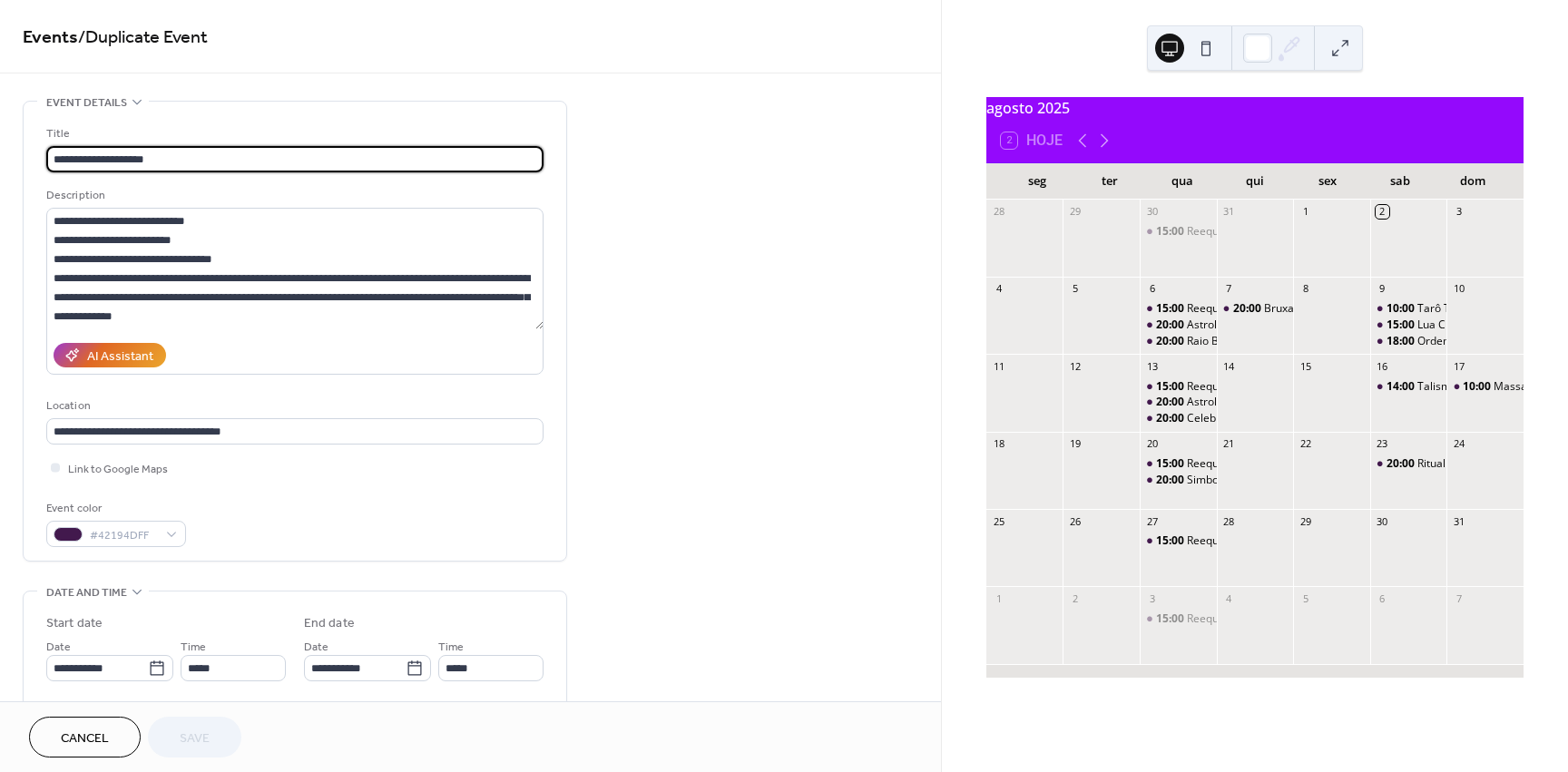 scroll, scrollTop: 1, scrollLeft: 0, axis: vertical 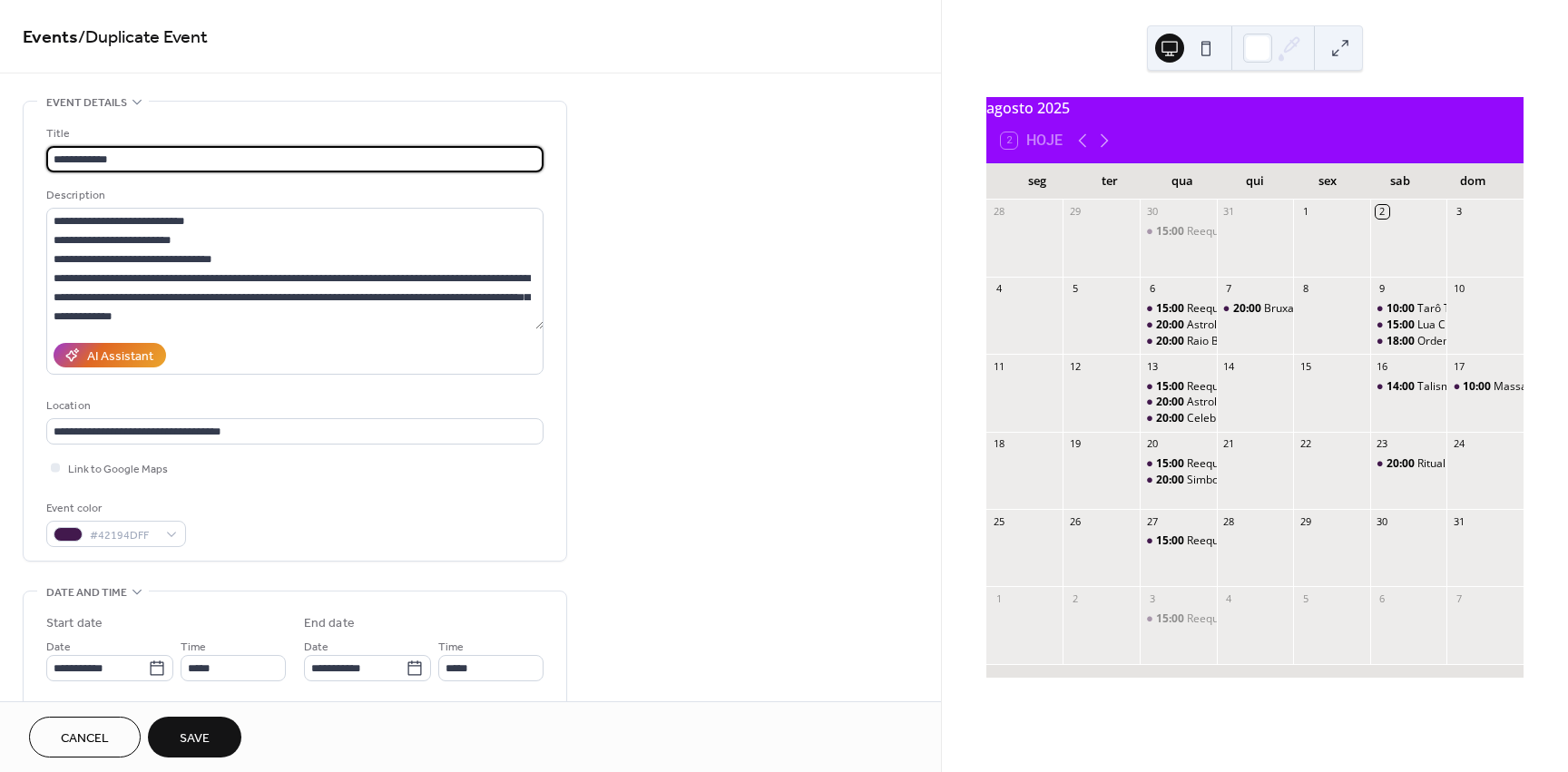 type on "**********" 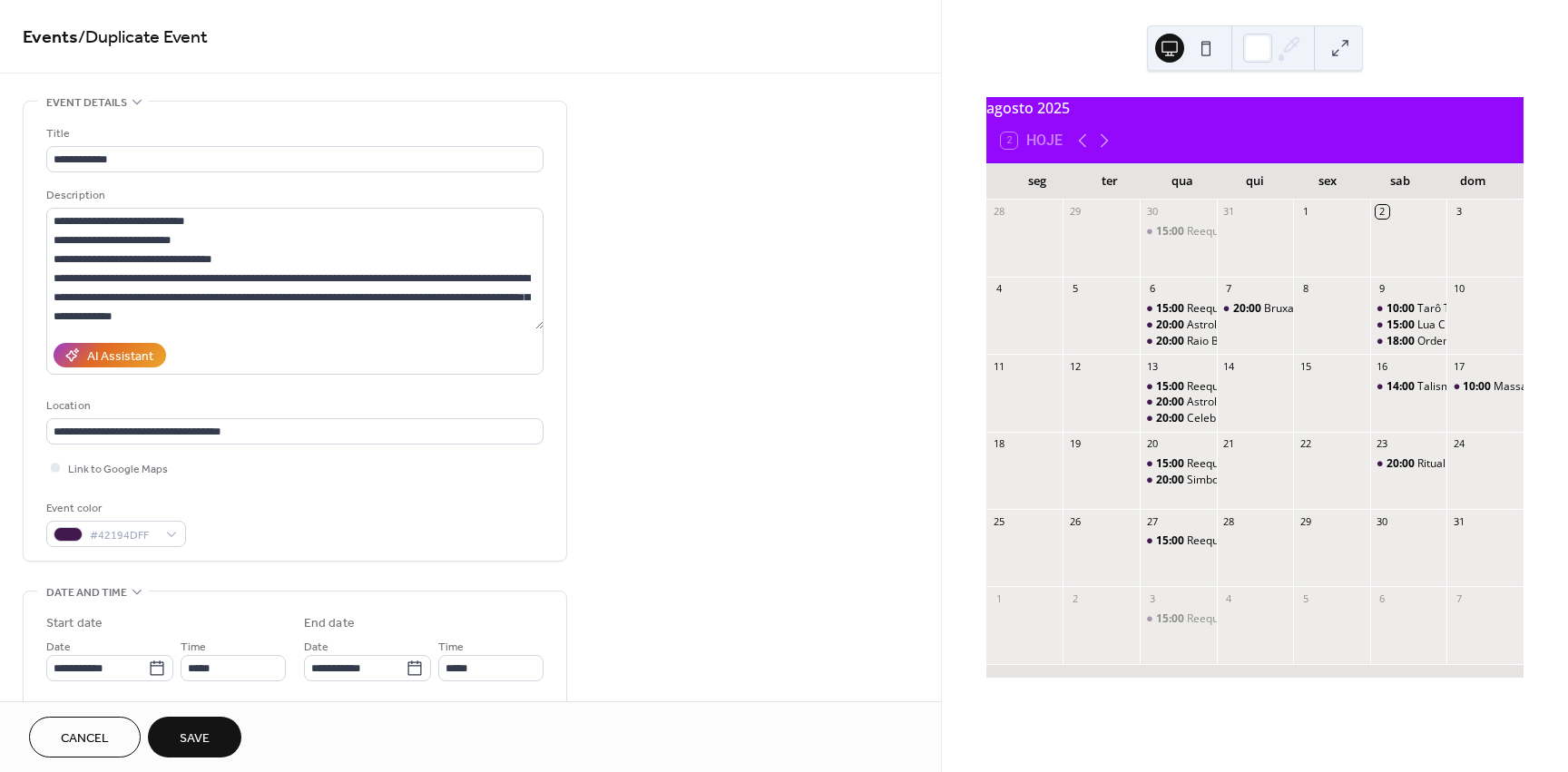 scroll, scrollTop: 0, scrollLeft: 0, axis: both 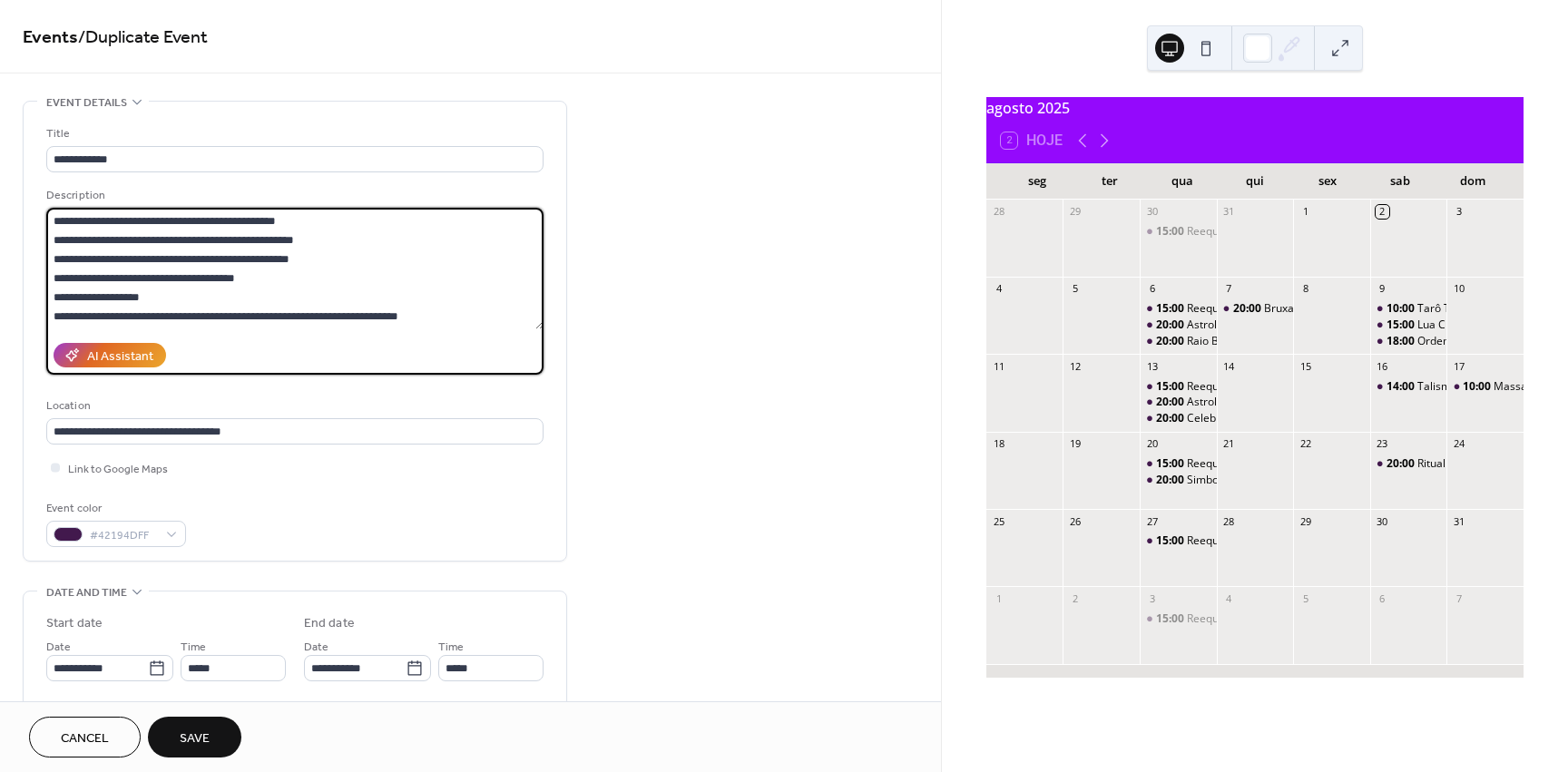 drag, startPoint x: 50, startPoint y: 221, endPoint x: 581, endPoint y: 373, distance: 552.3269 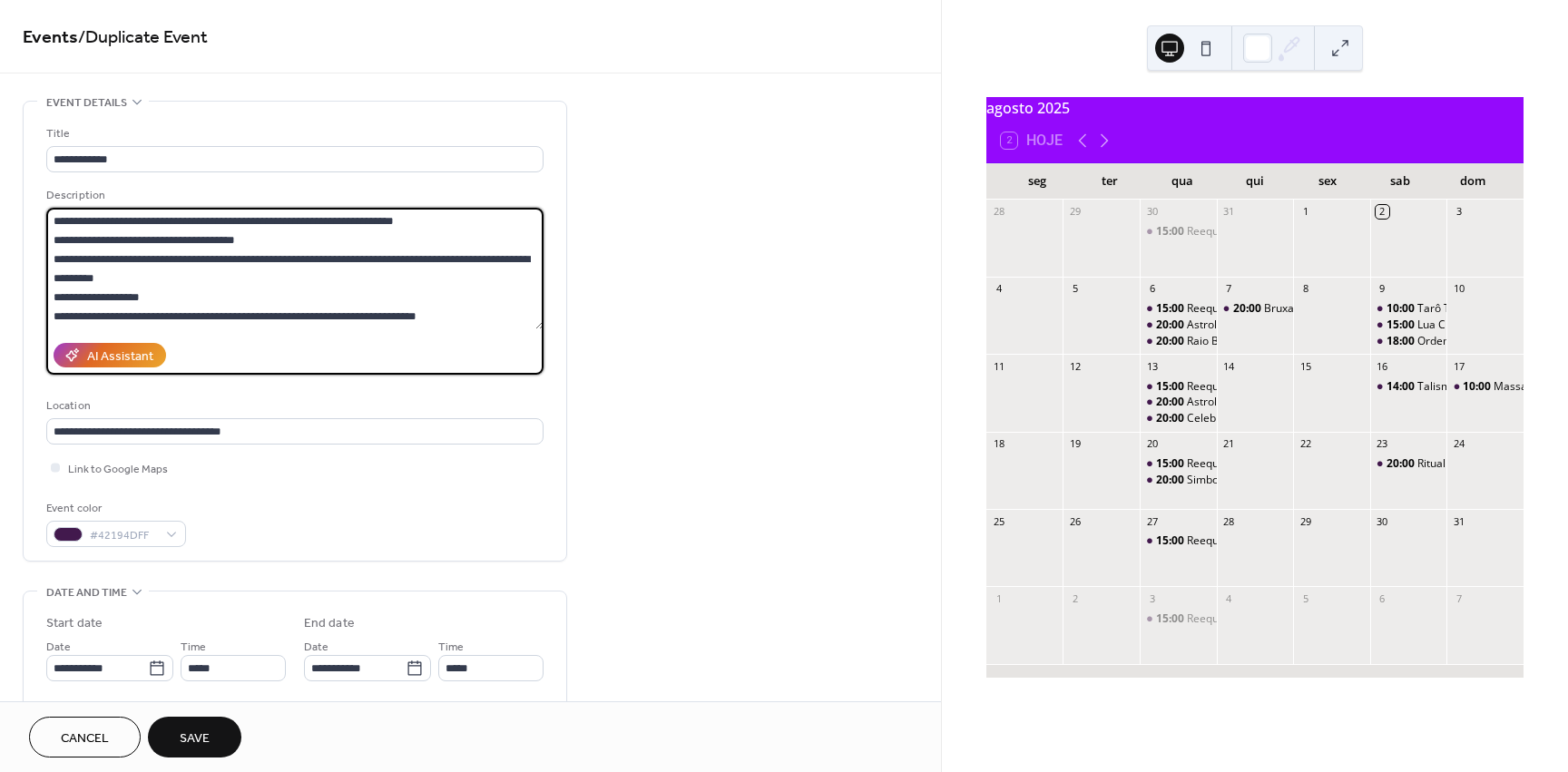 scroll, scrollTop: 0, scrollLeft: 0, axis: both 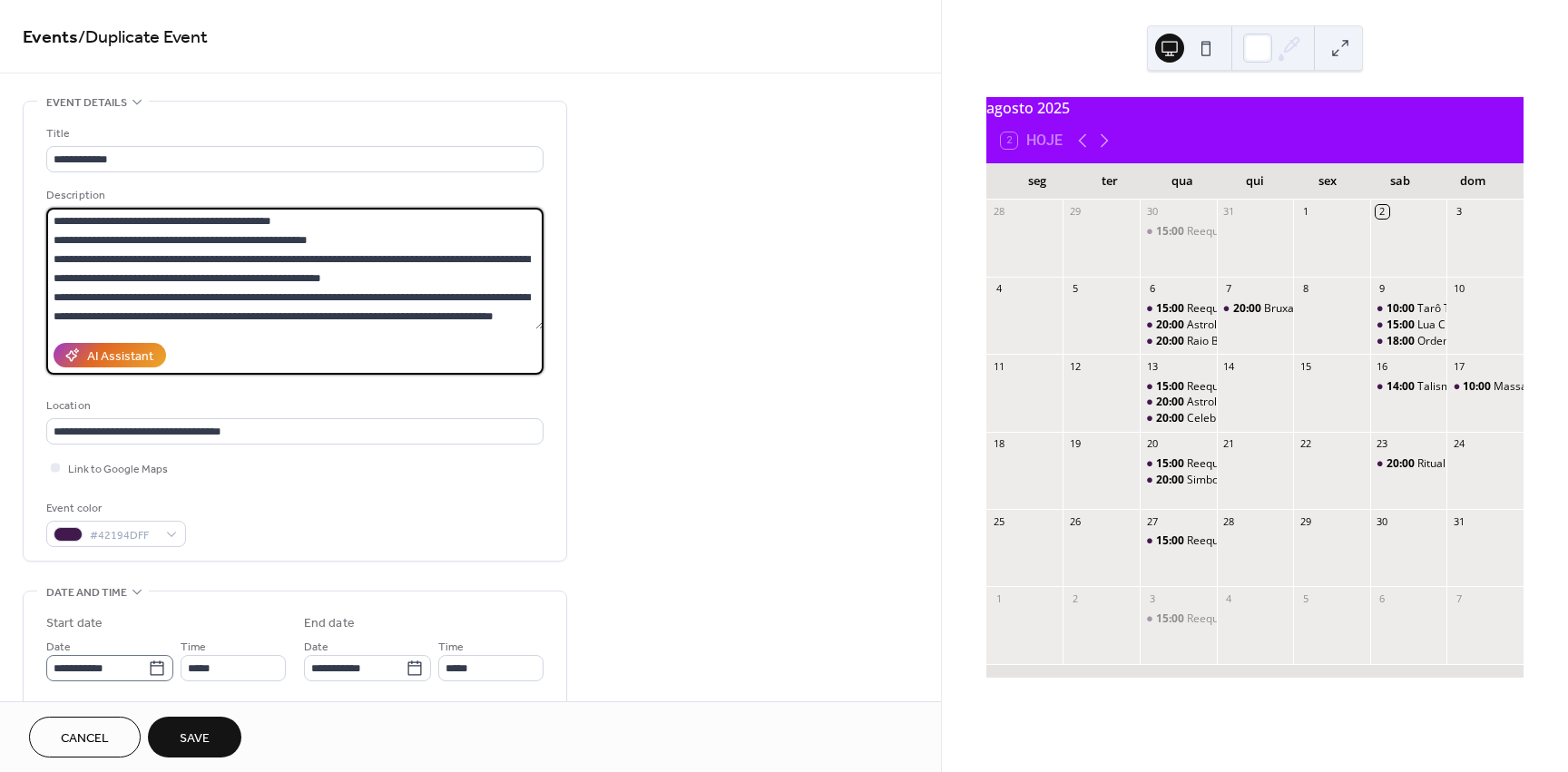 type on "**********" 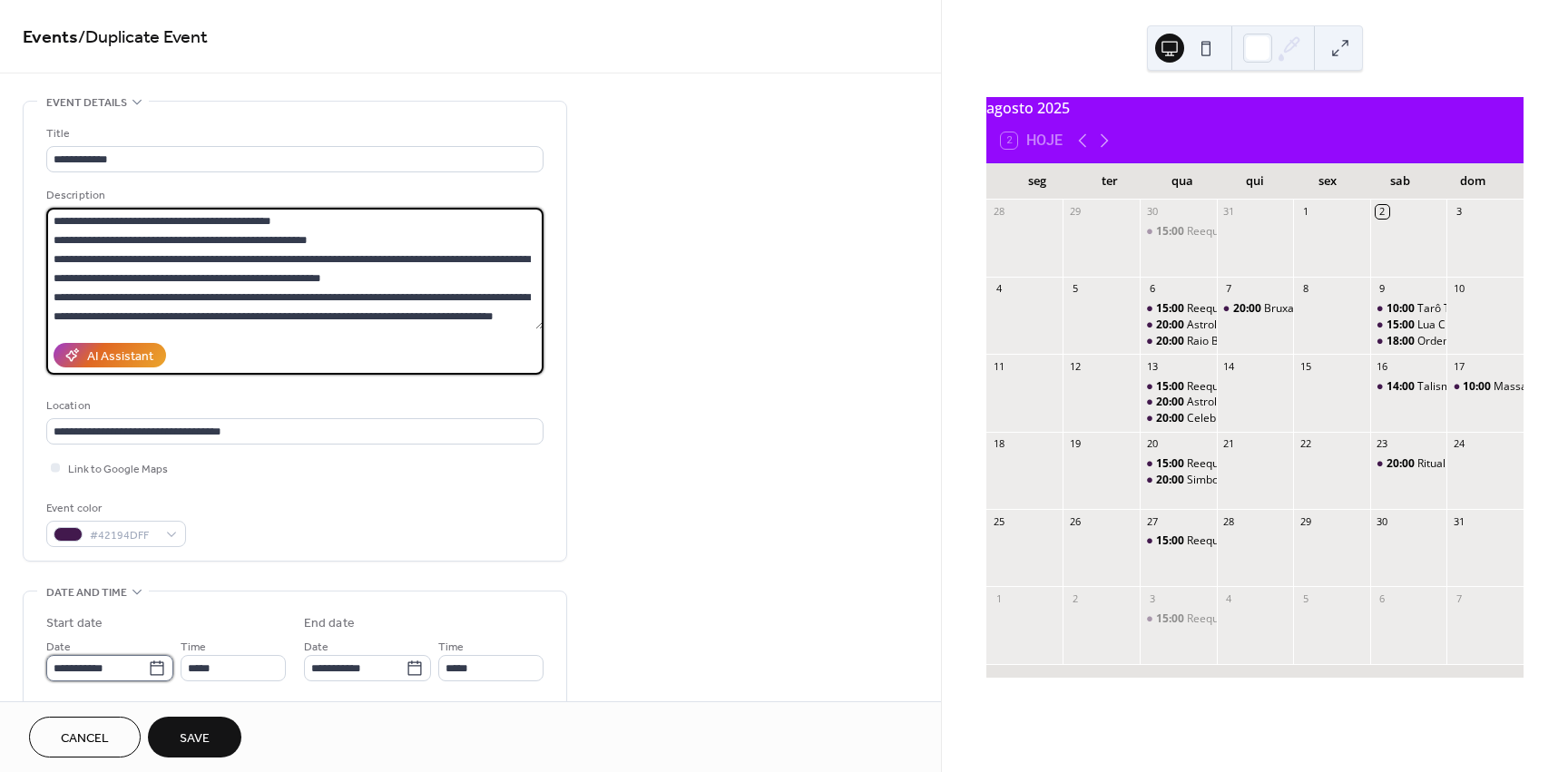 click on "**********" at bounding box center (97, 668) 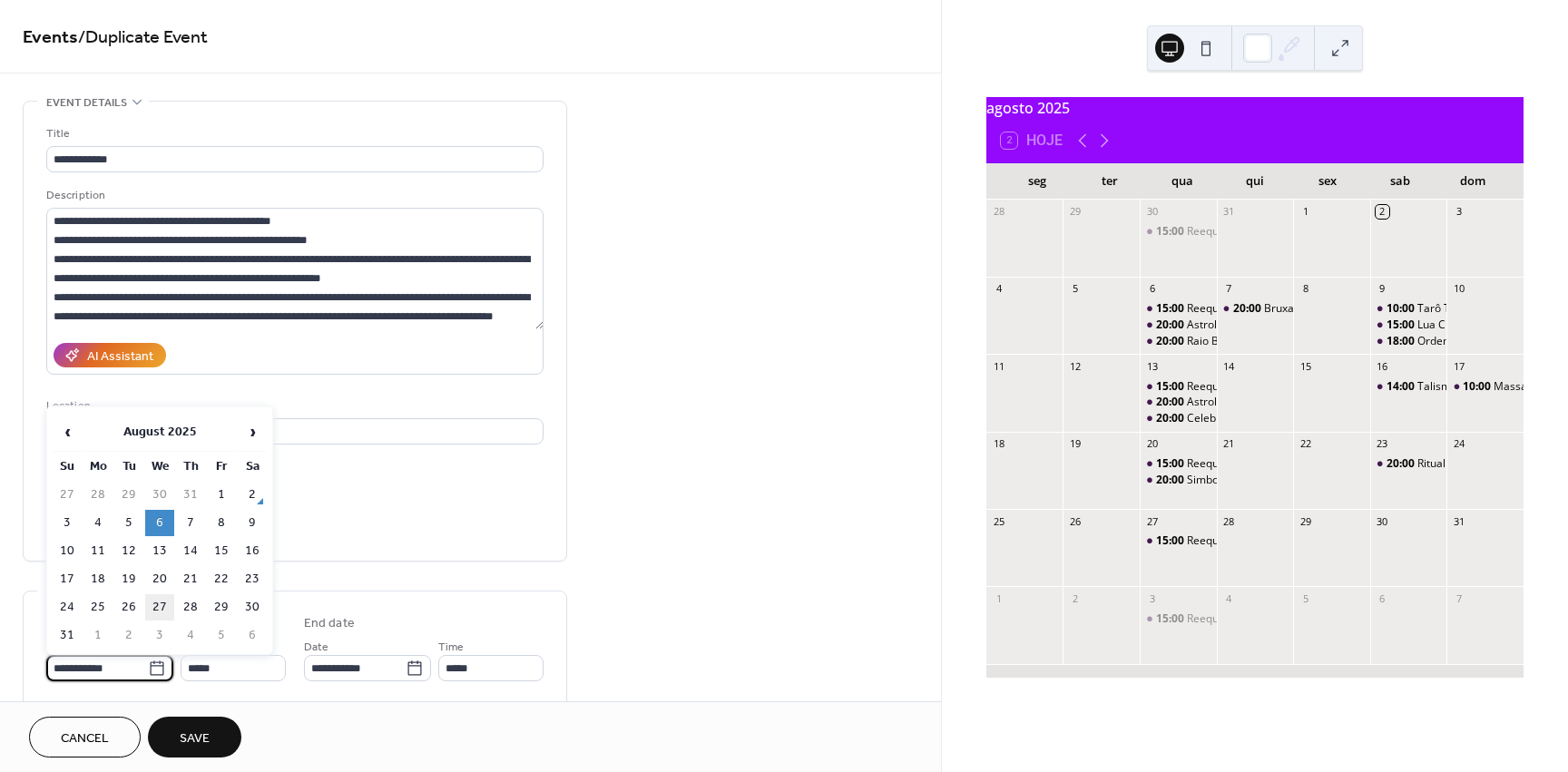 click on "27" at bounding box center (160, 607) 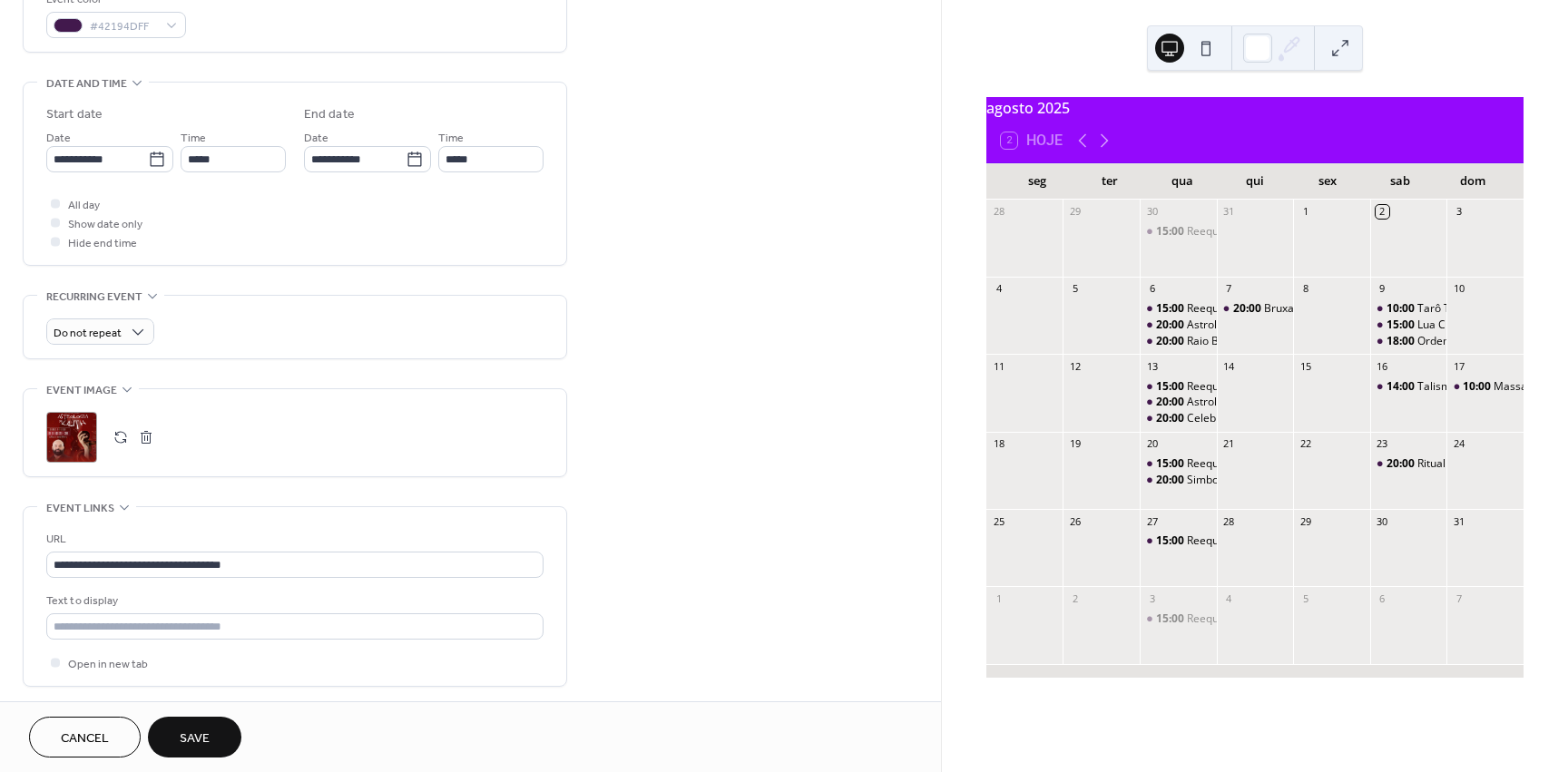 scroll, scrollTop: 544, scrollLeft: 0, axis: vertical 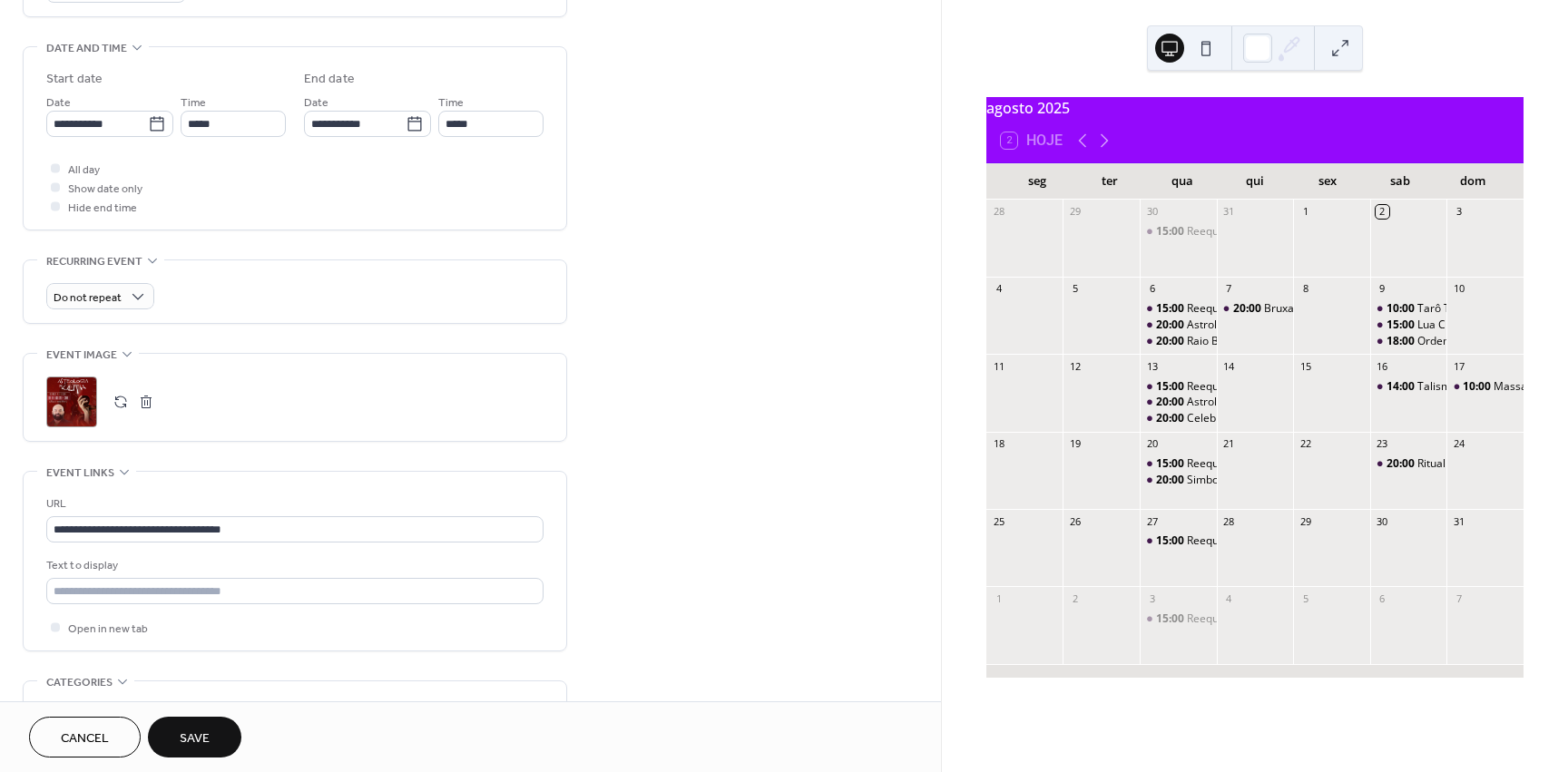 click at bounding box center [133, 402] 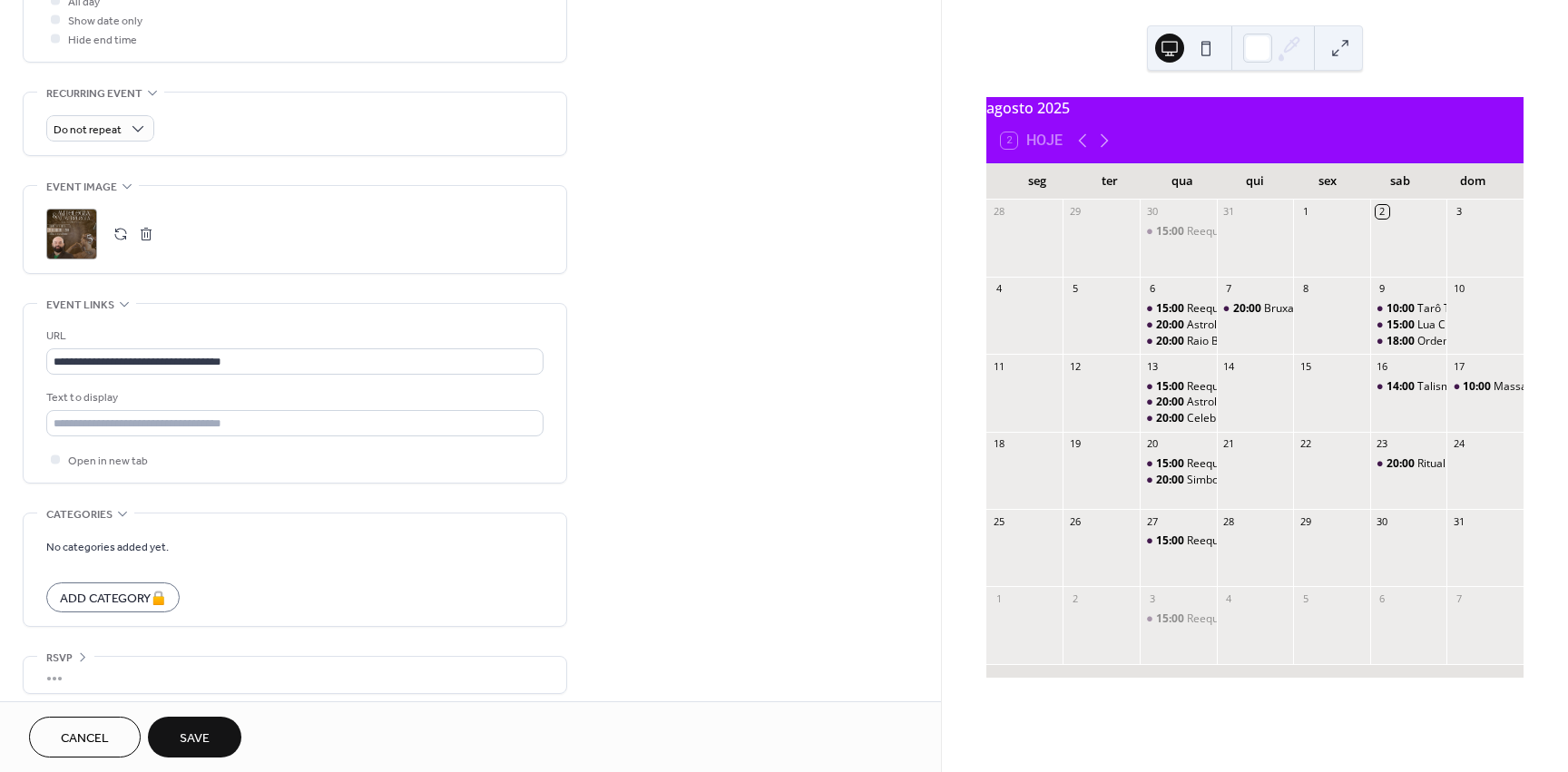 scroll, scrollTop: 723, scrollLeft: 0, axis: vertical 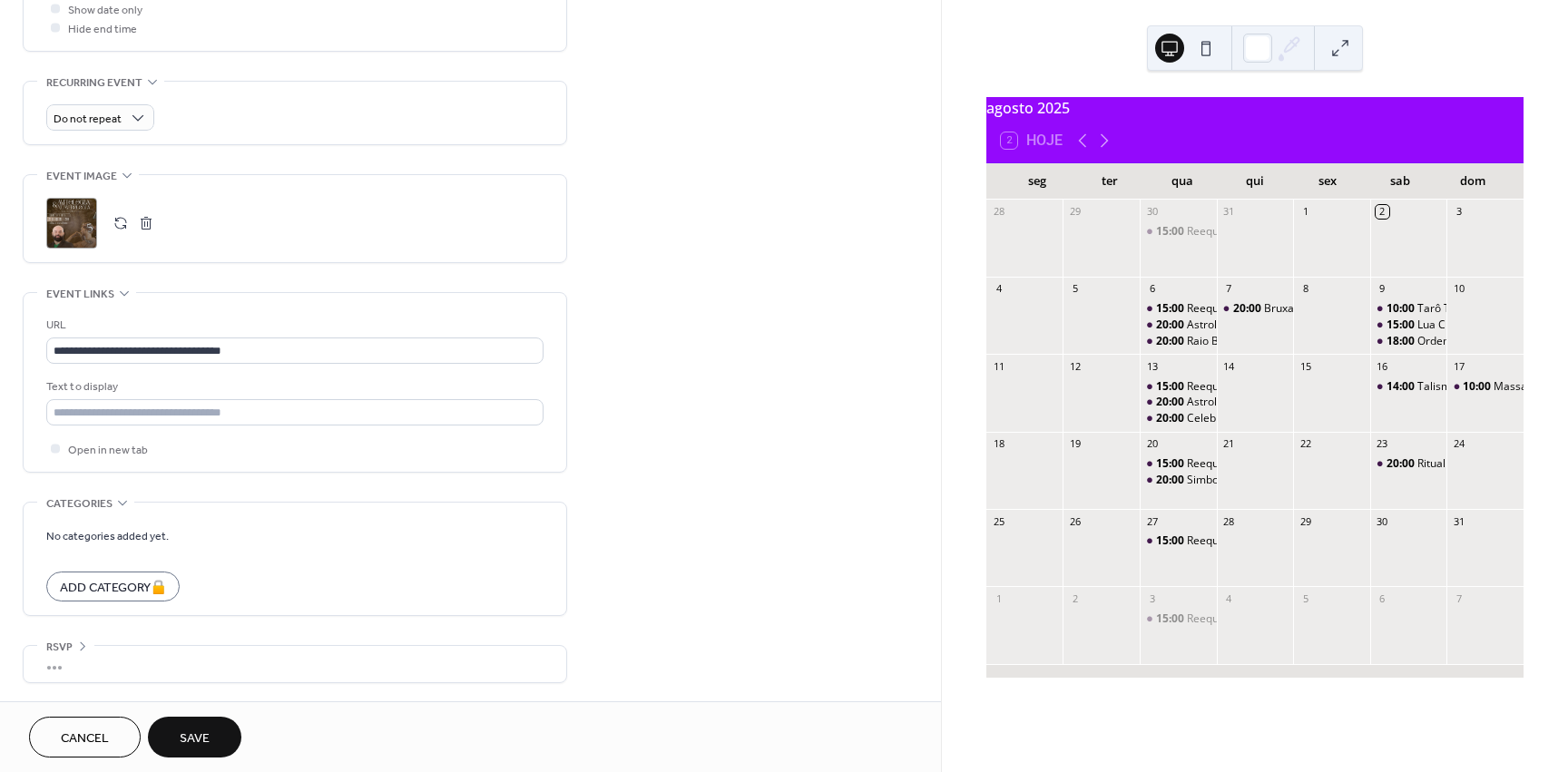 click on "Save" at bounding box center (194, 737) 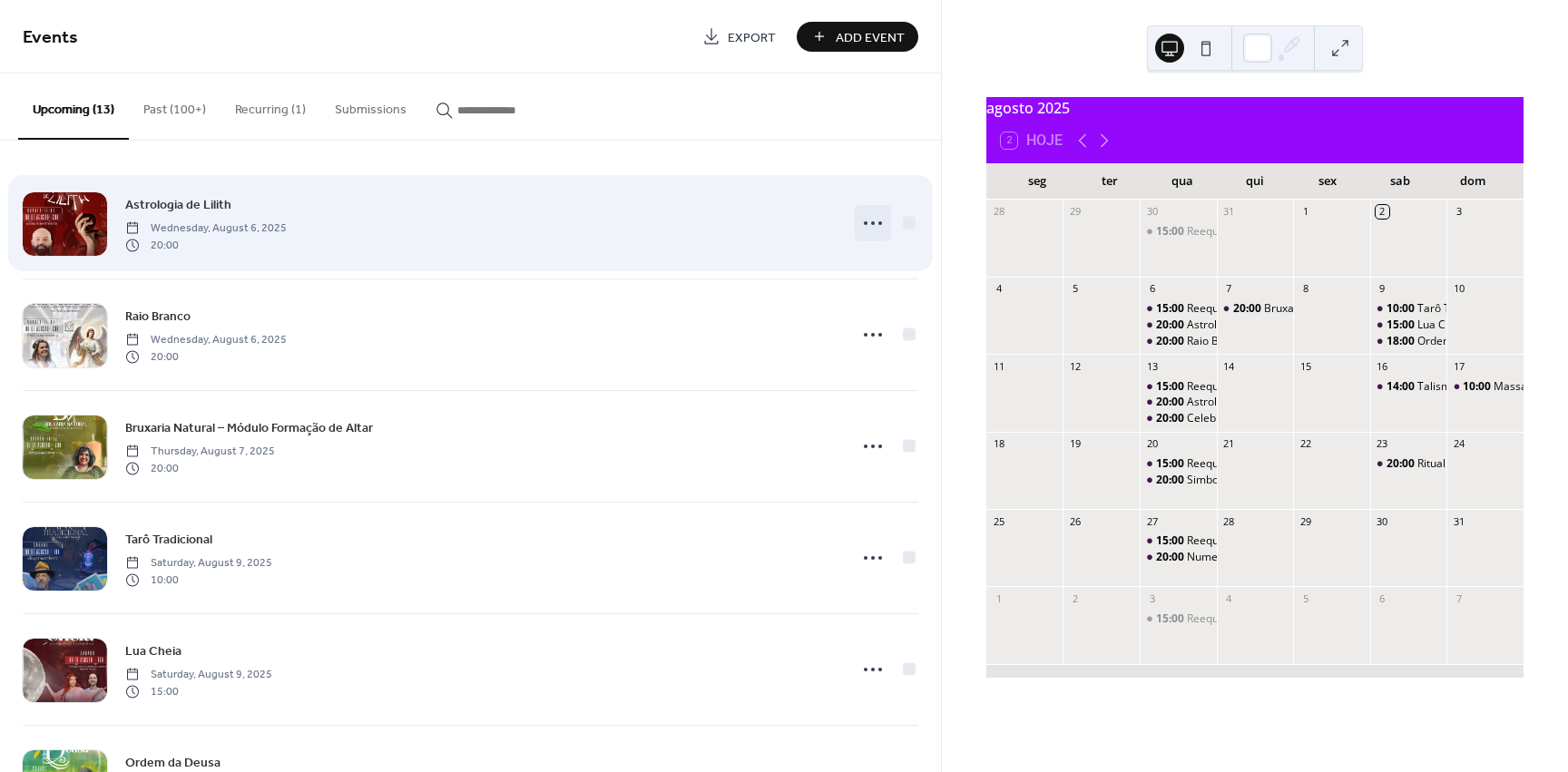 click 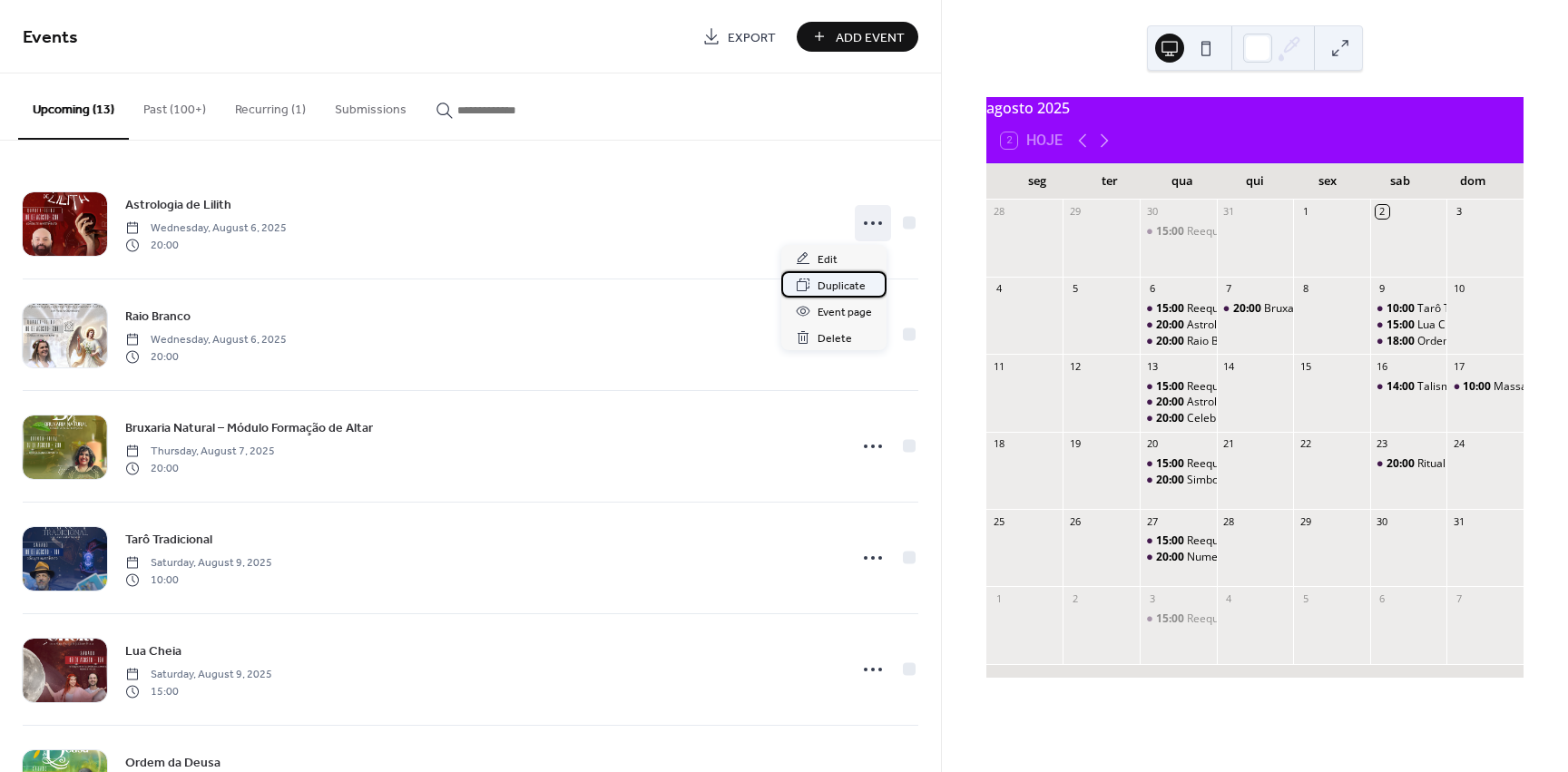 click on "Duplicate" at bounding box center (841, 286) 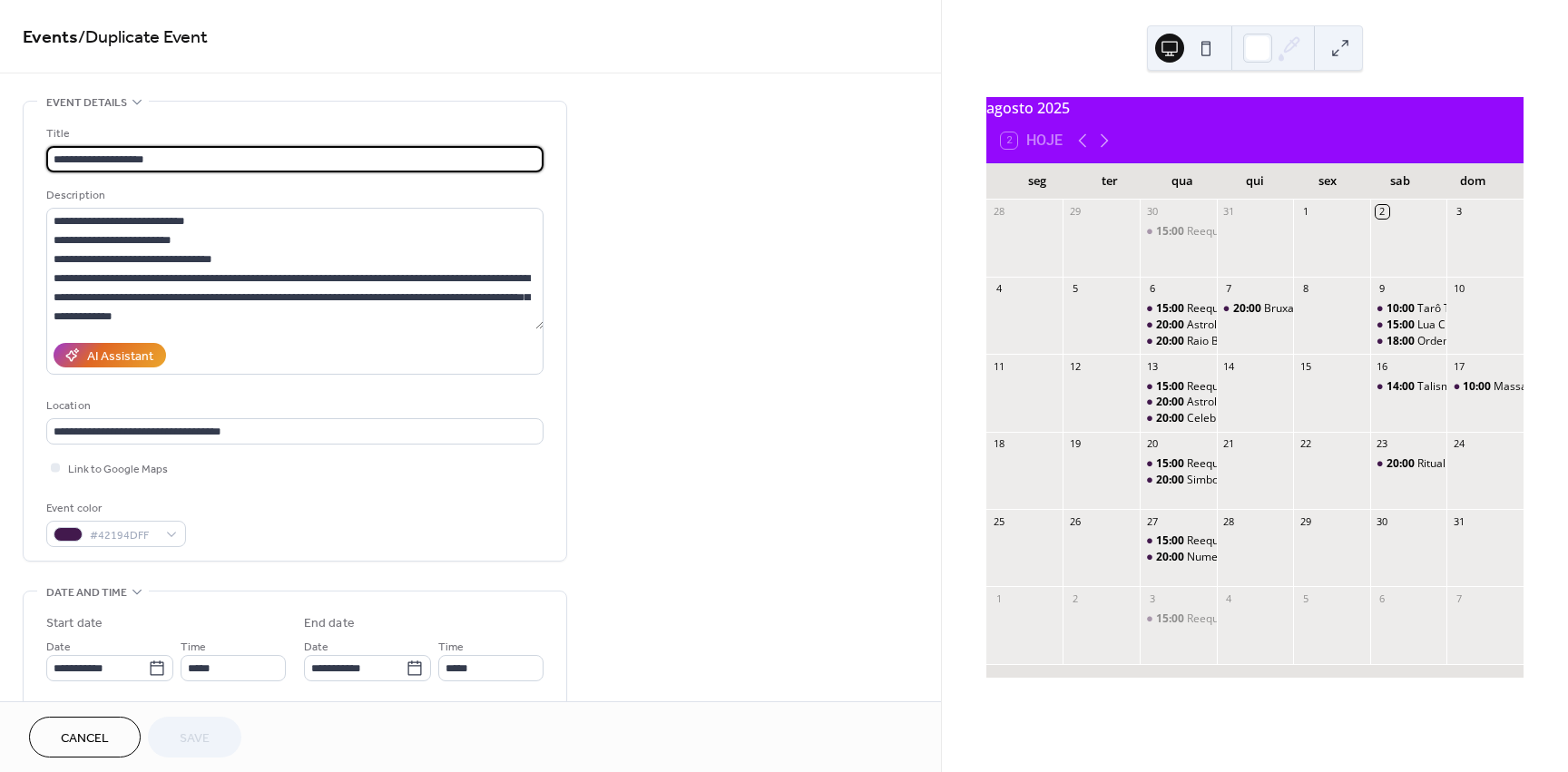 drag, startPoint x: -29, startPoint y: 159, endPoint x: -64, endPoint y: 159, distance: 35 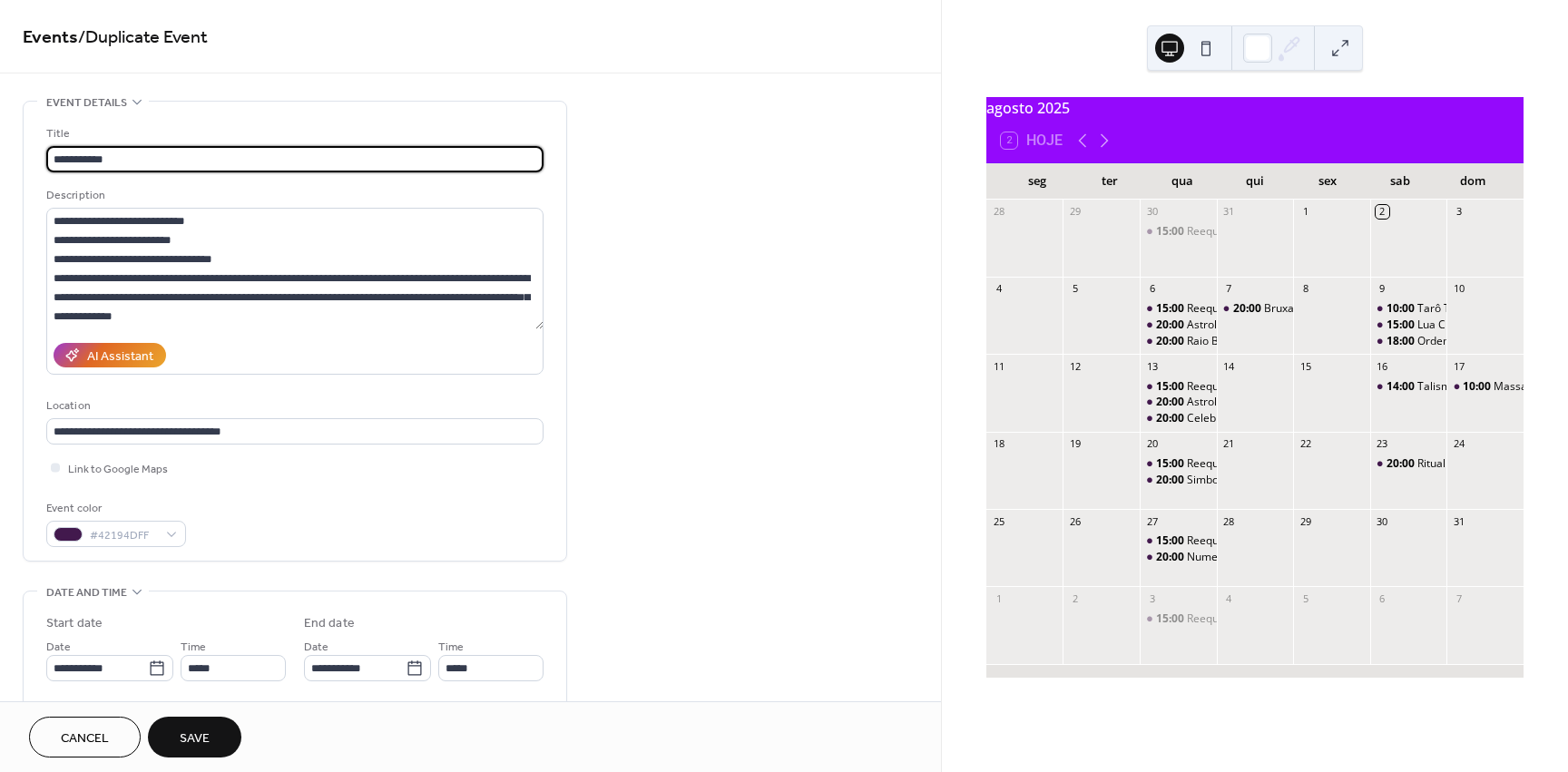 type on "**********" 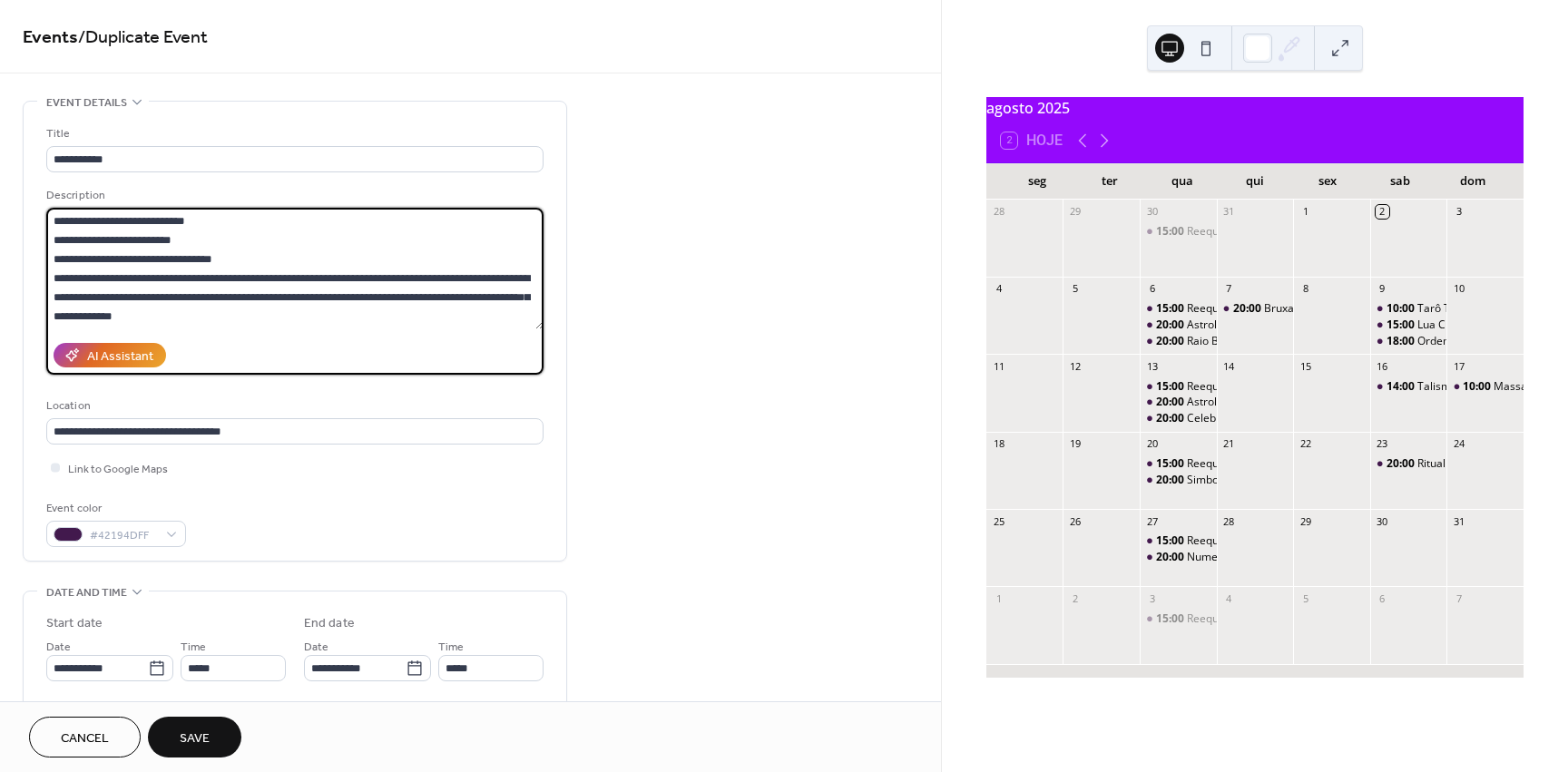 scroll, scrollTop: 324, scrollLeft: 0, axis: vertical 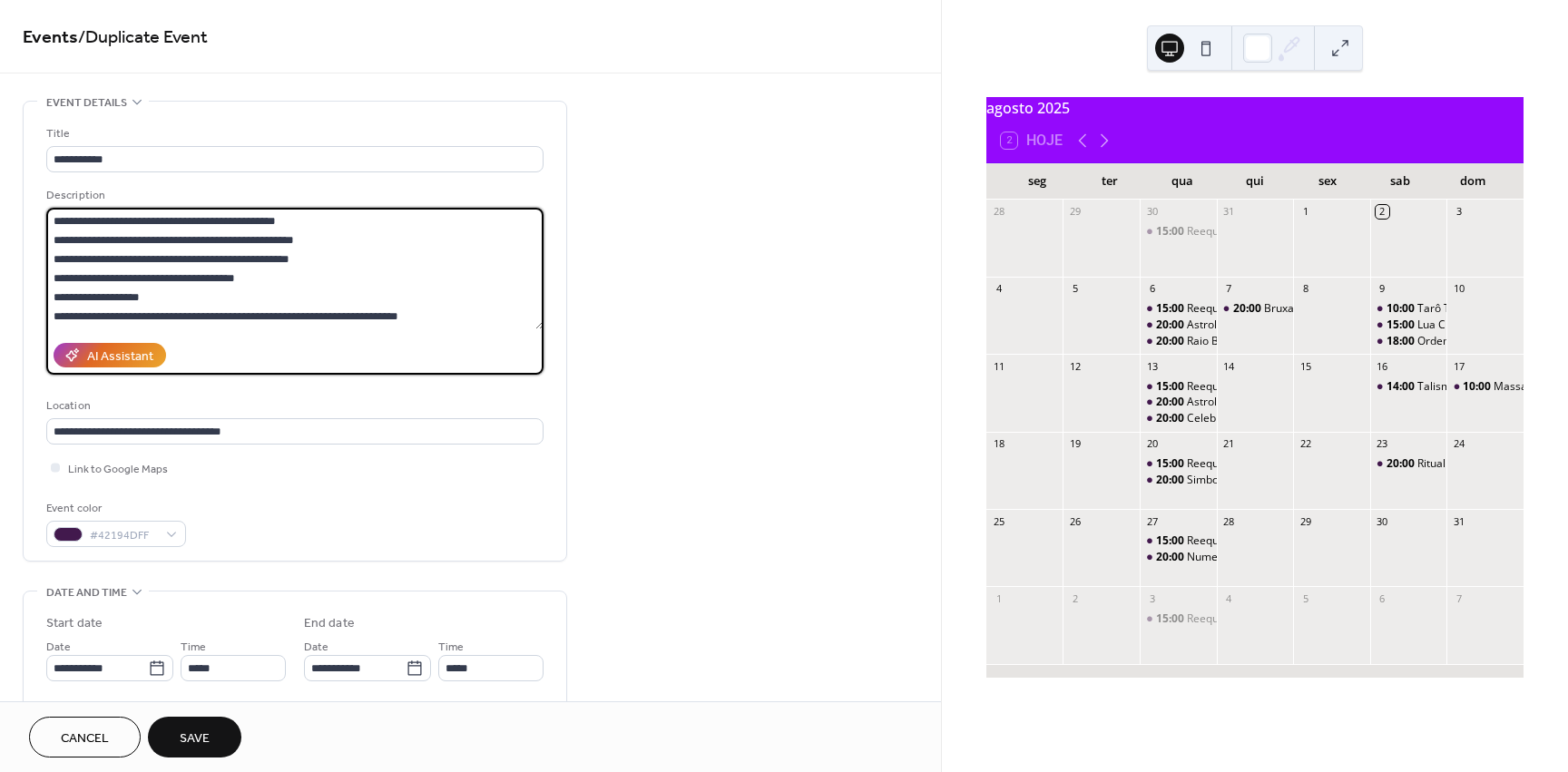 drag, startPoint x: 51, startPoint y: 226, endPoint x: 415, endPoint y: 406, distance: 406.07388 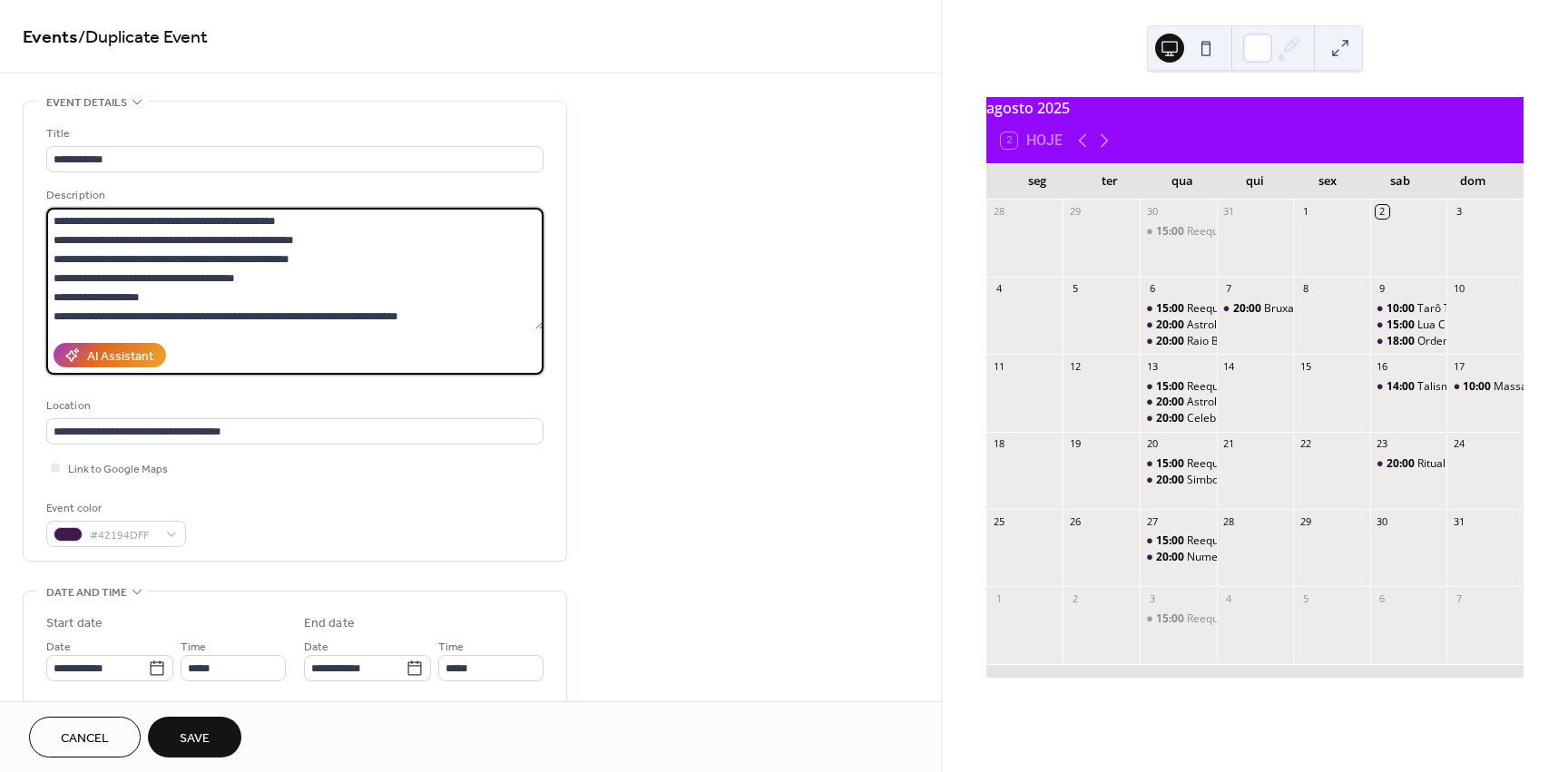 click on "**********" at bounding box center [295, 336] 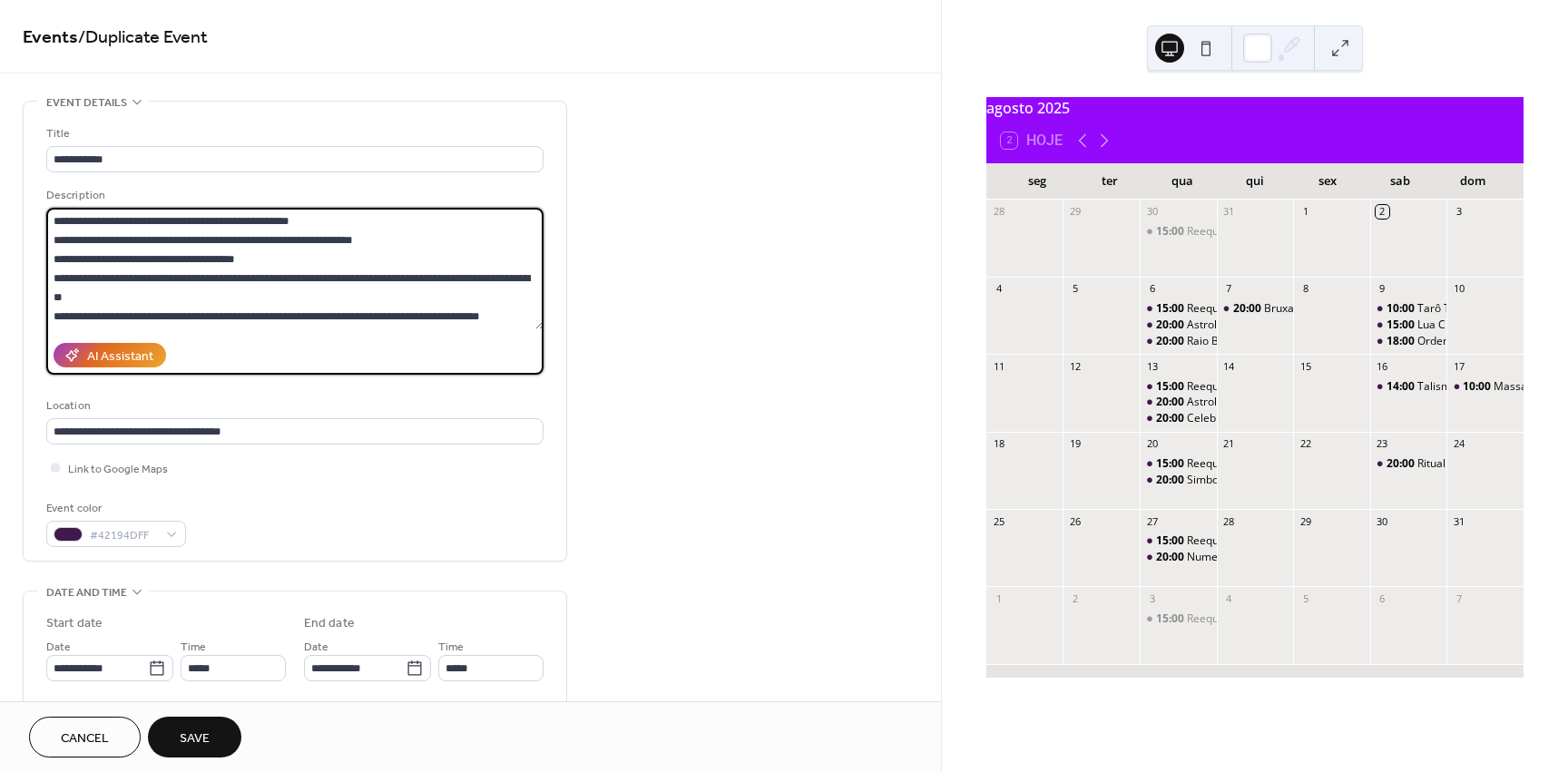 scroll, scrollTop: 0, scrollLeft: 0, axis: both 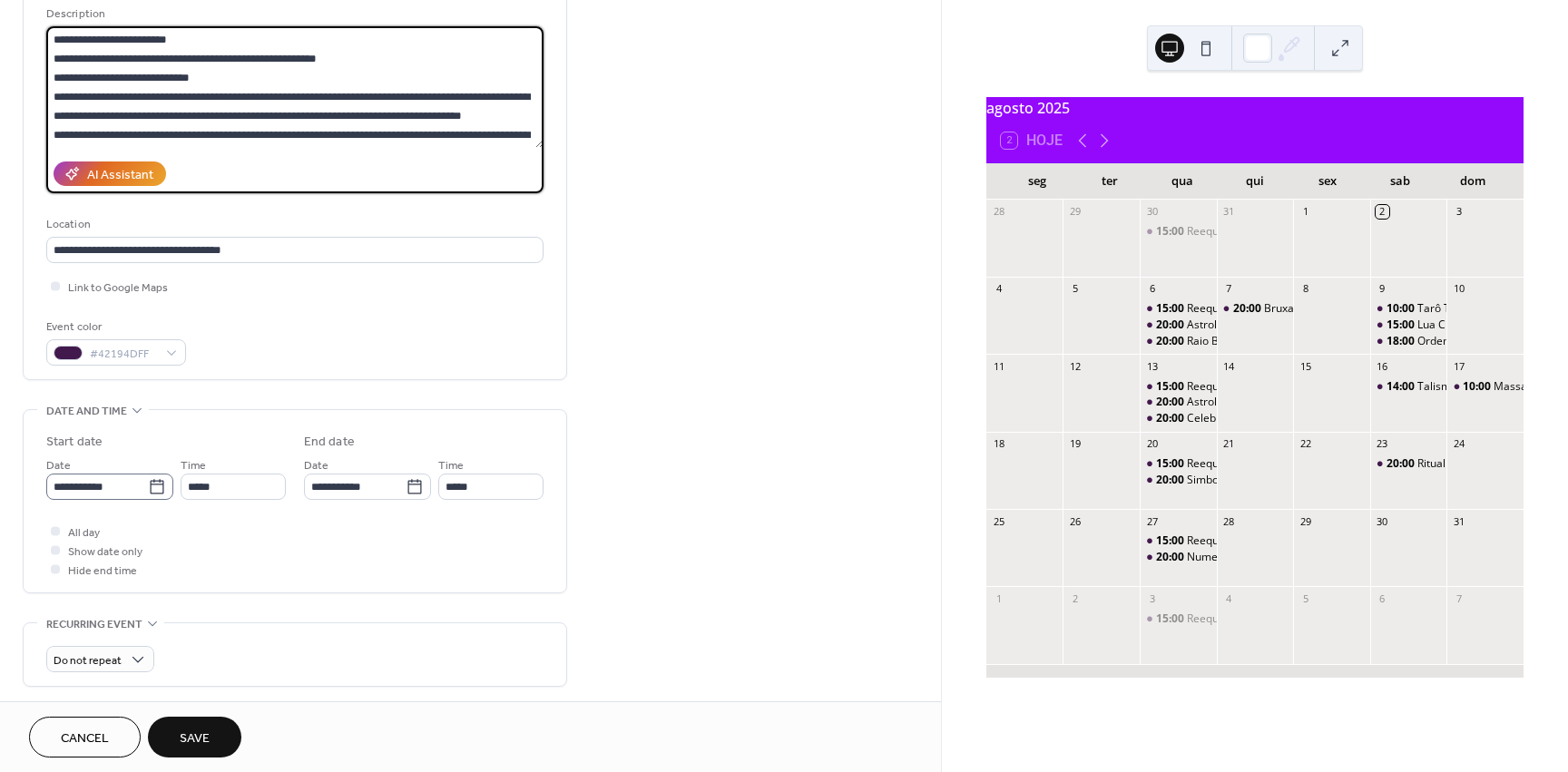 type on "**********" 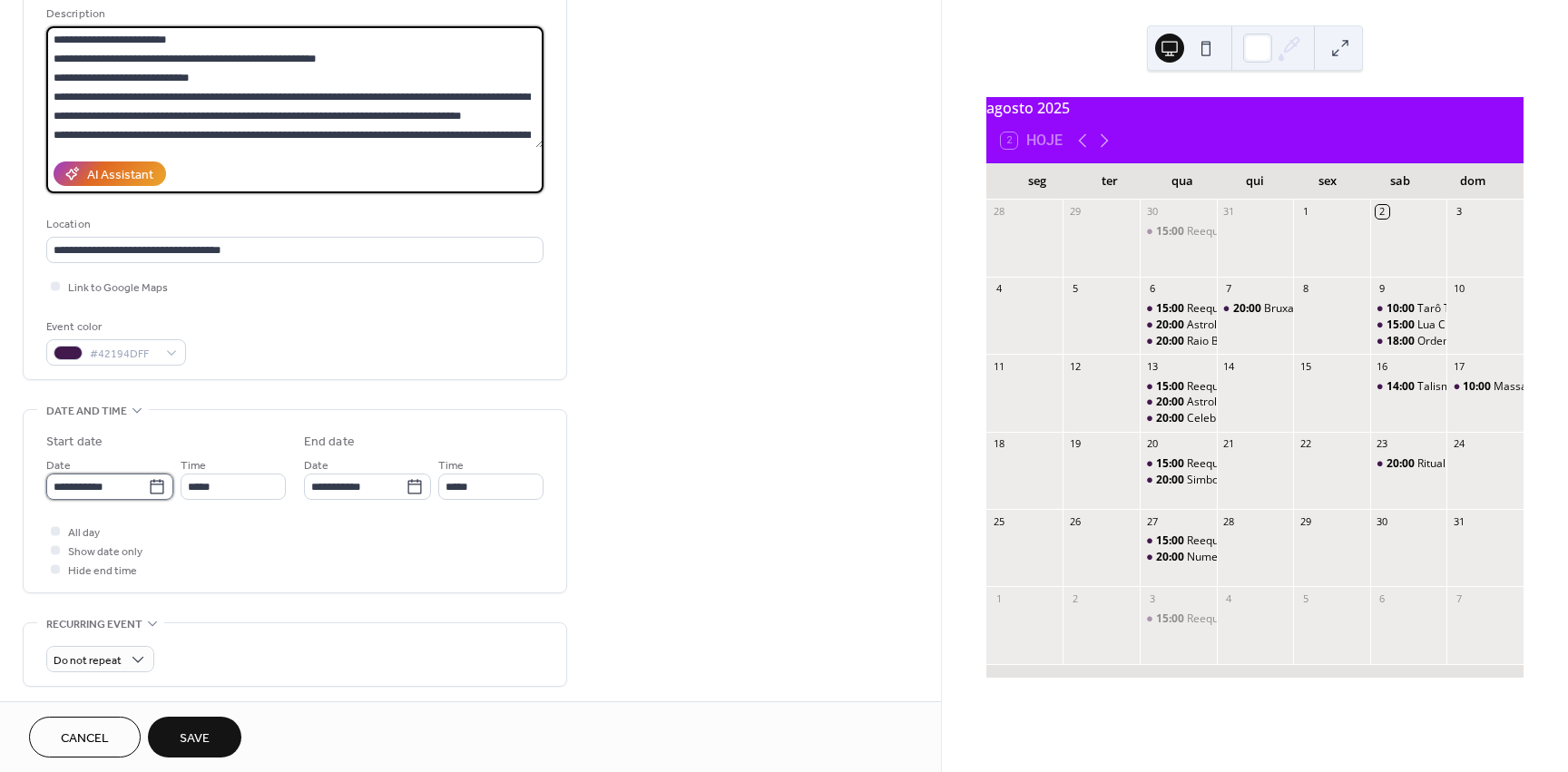 click on "**********" at bounding box center [97, 486] 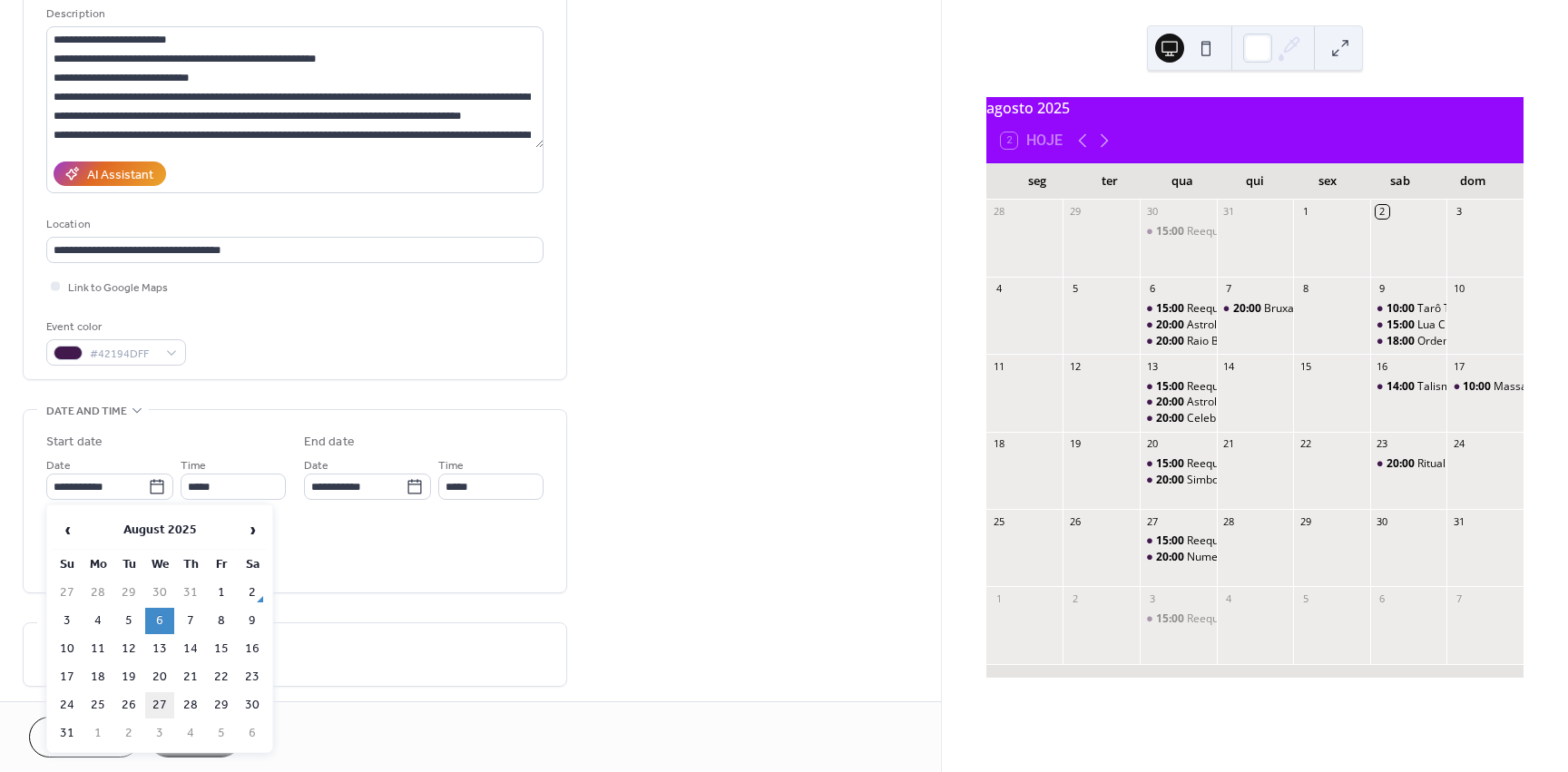 click on "27" at bounding box center [160, 705] 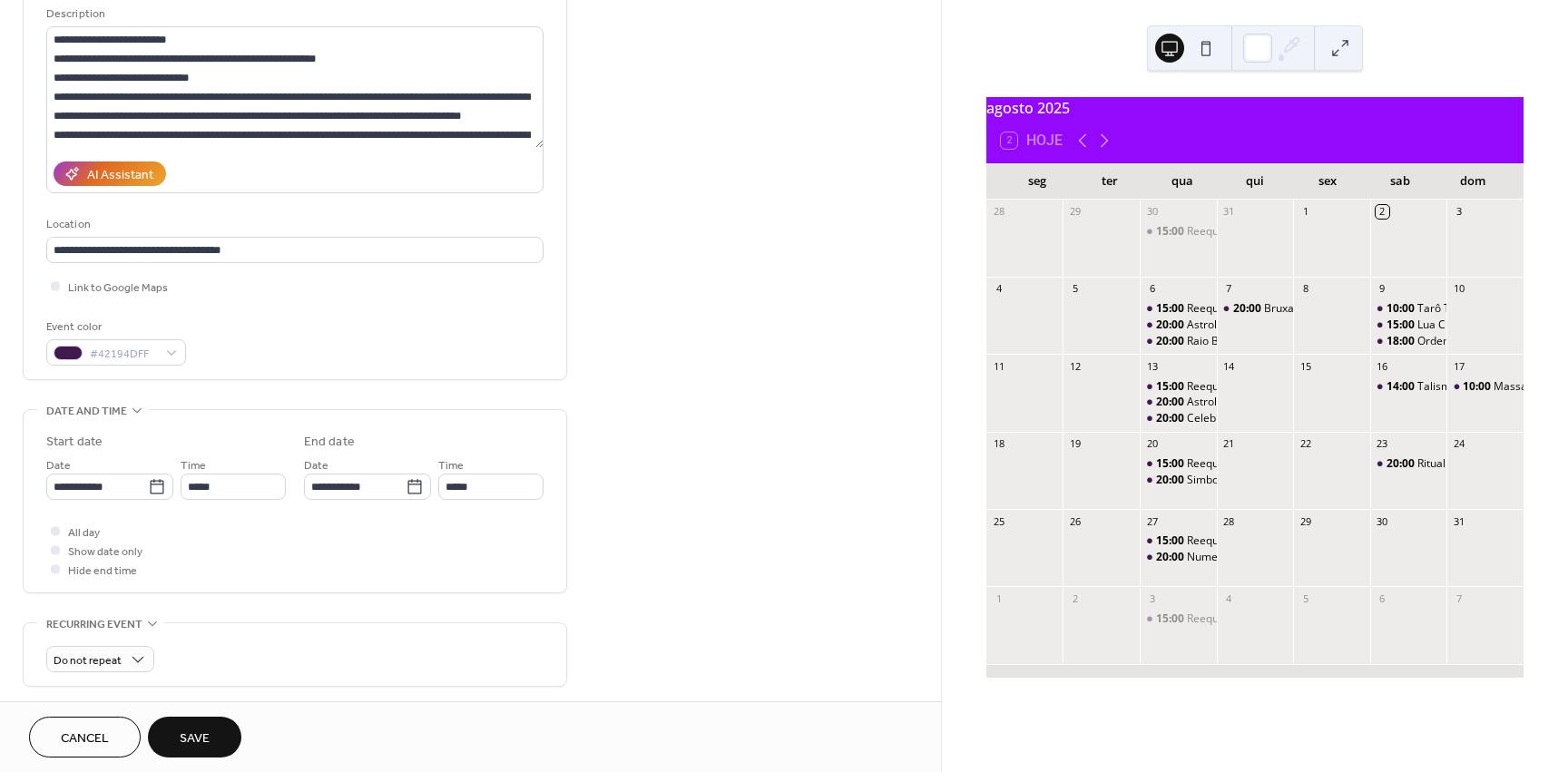 scroll, scrollTop: 635, scrollLeft: 0, axis: vertical 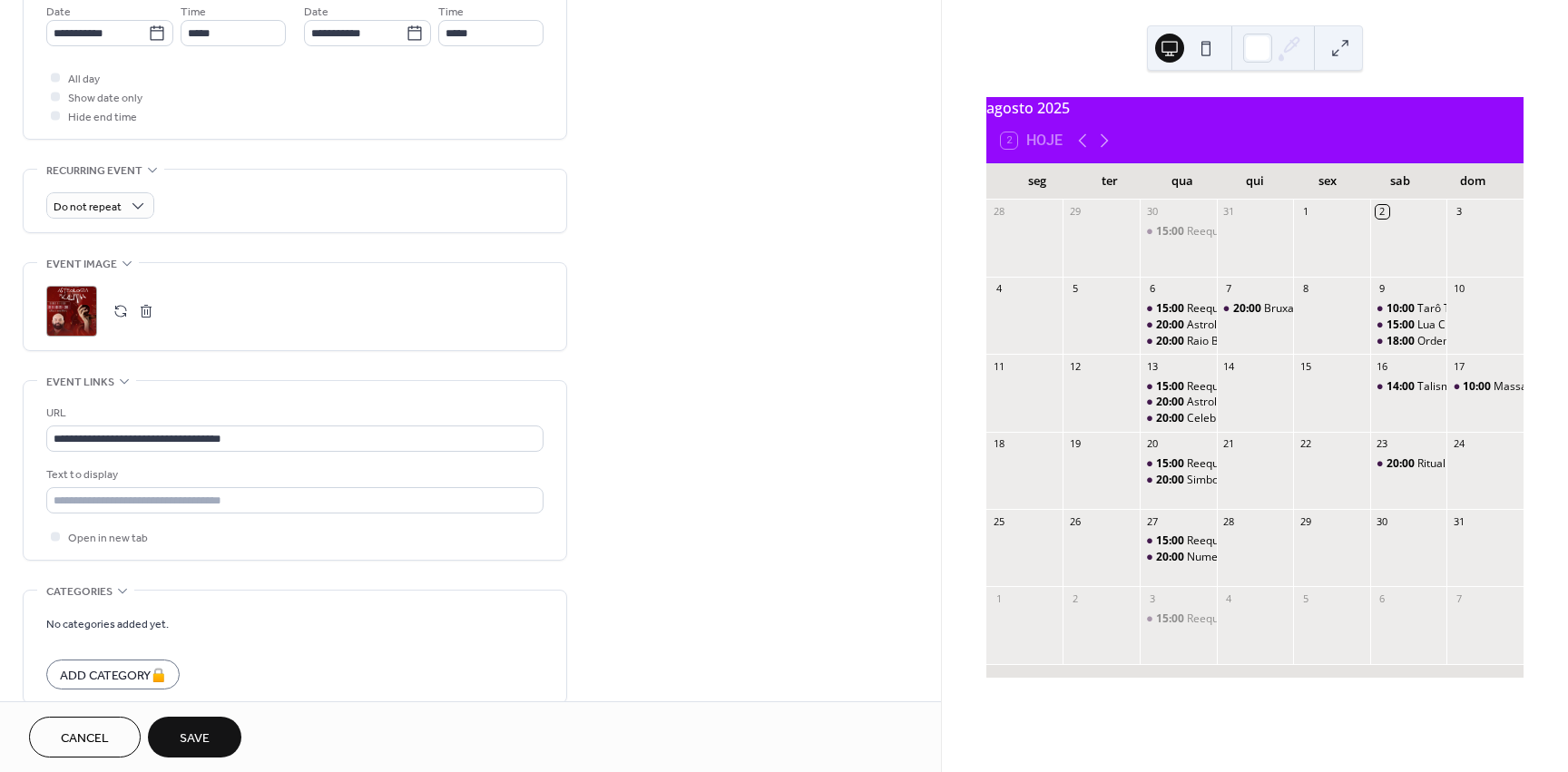 click at bounding box center [121, 311] 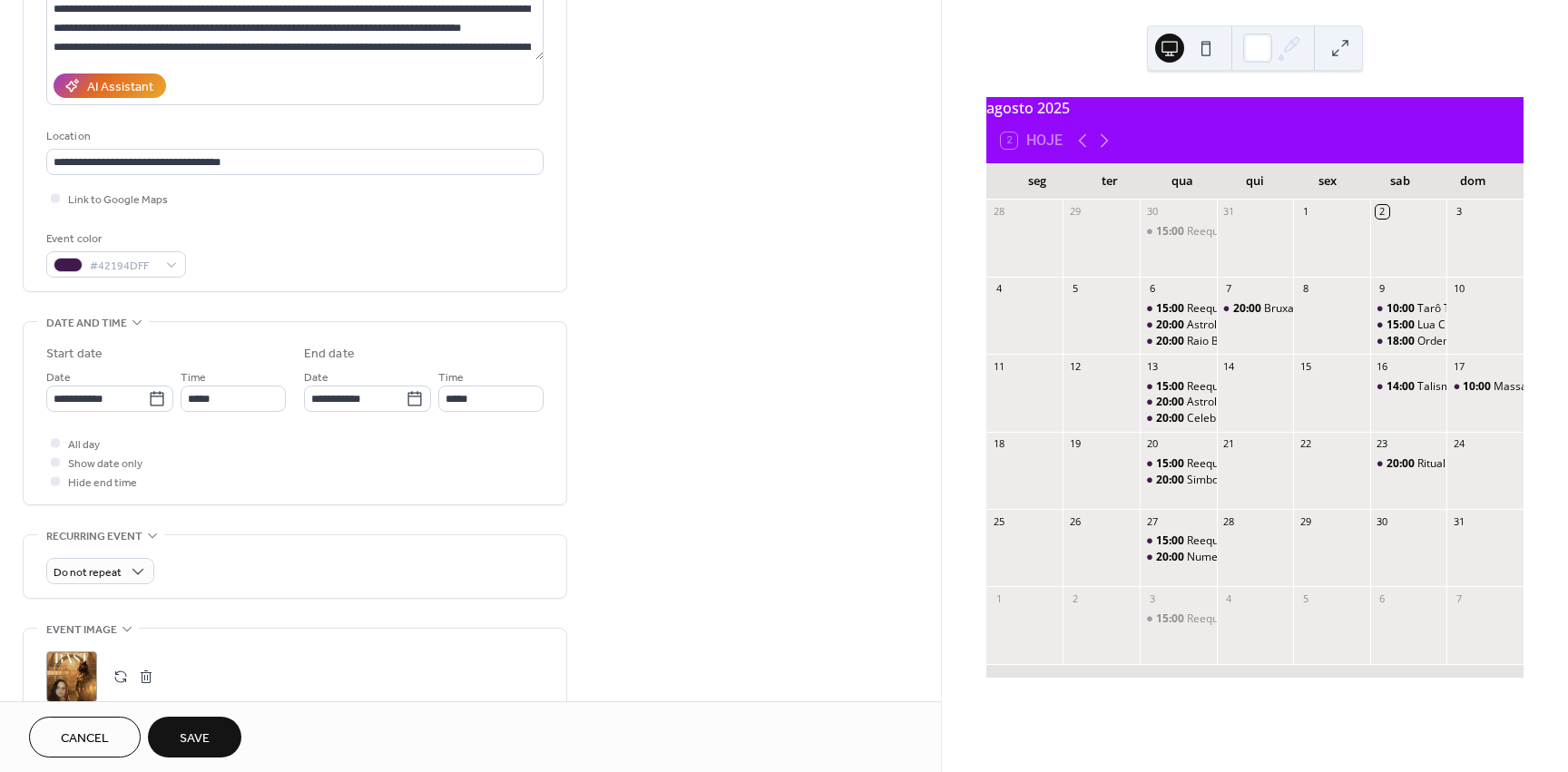 scroll, scrollTop: 0, scrollLeft: 0, axis: both 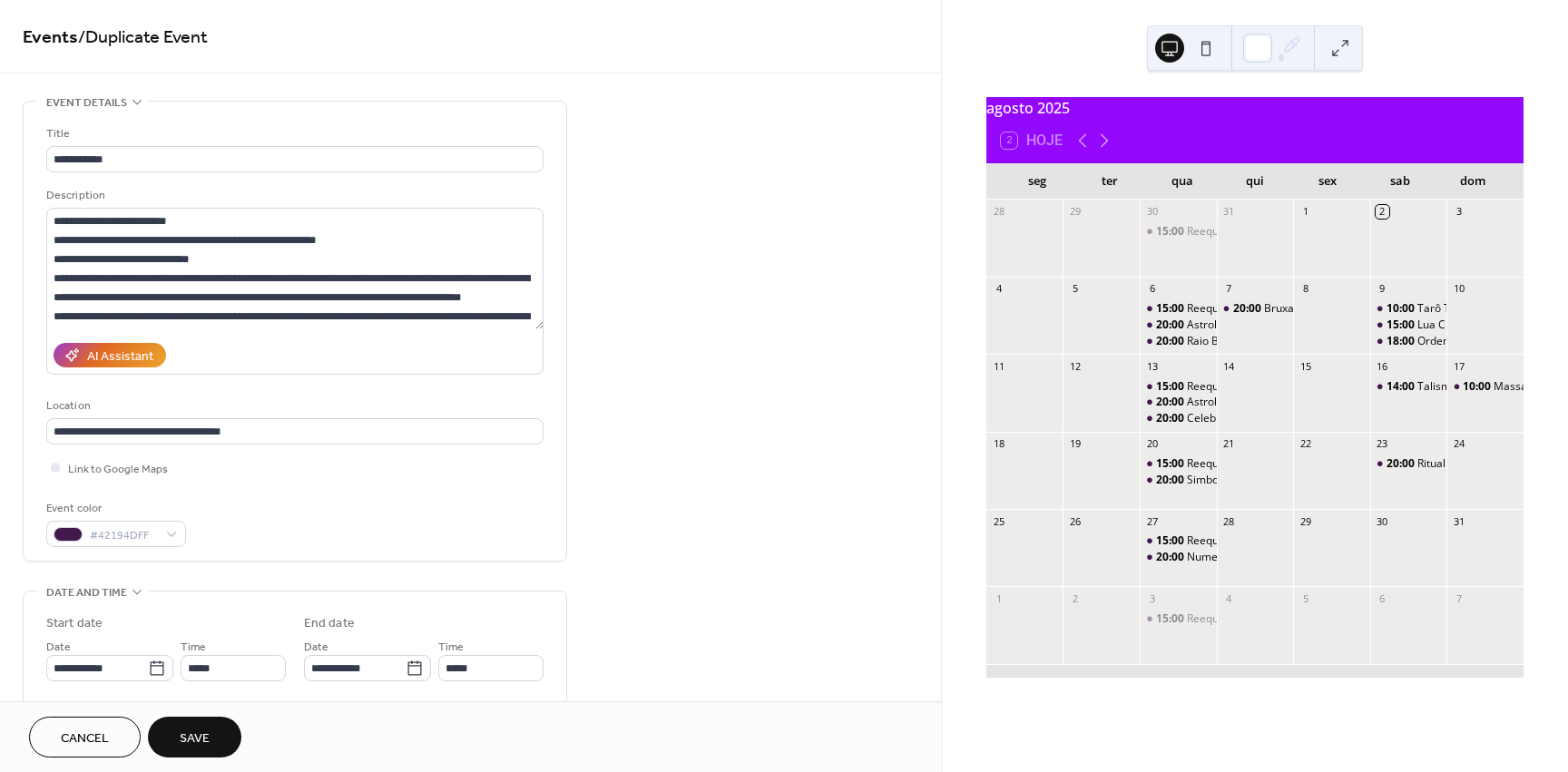 click on "Save" at bounding box center [194, 738] 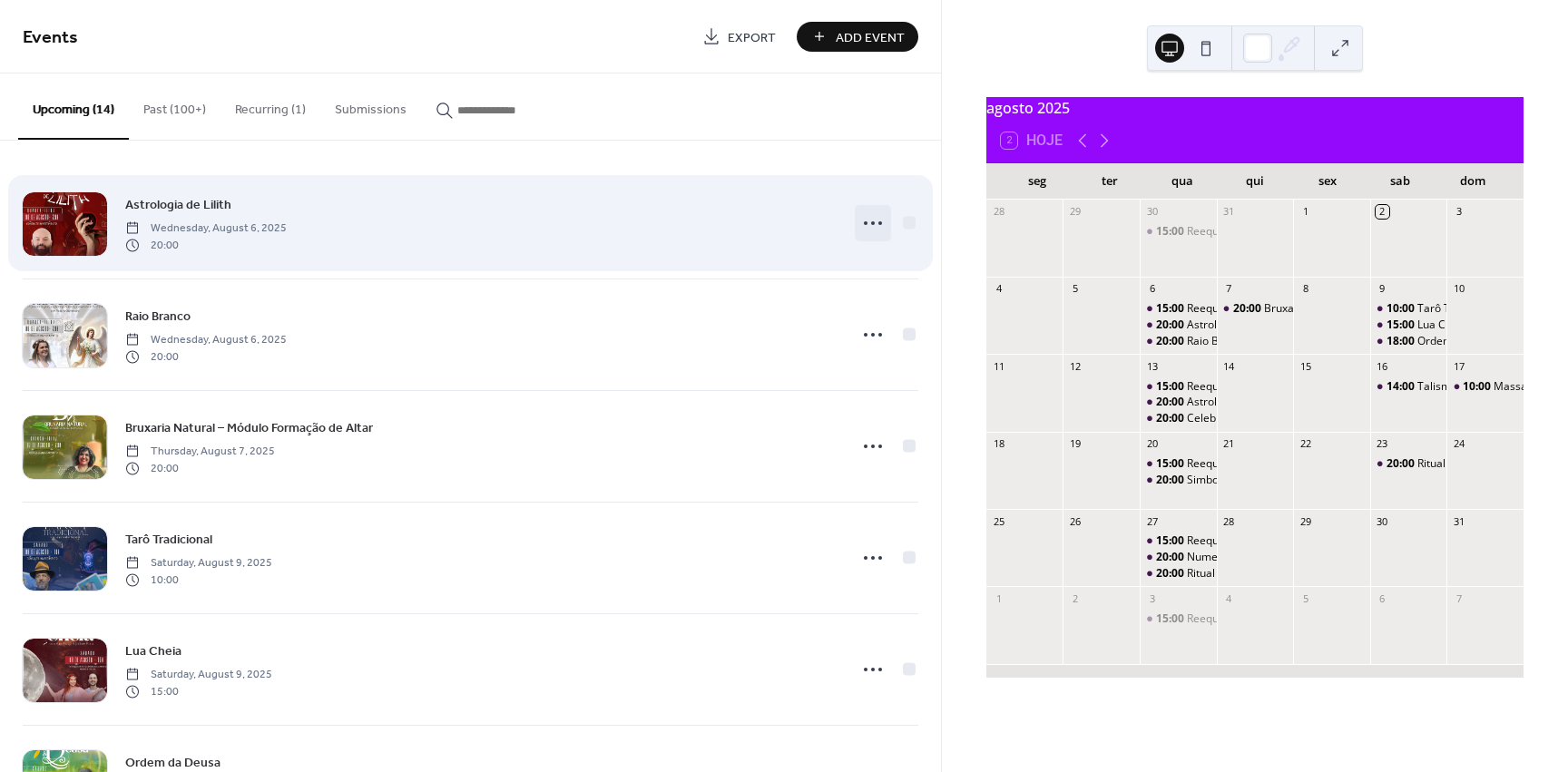 drag, startPoint x: 859, startPoint y: 226, endPoint x: 843, endPoint y: 233, distance: 17.464249 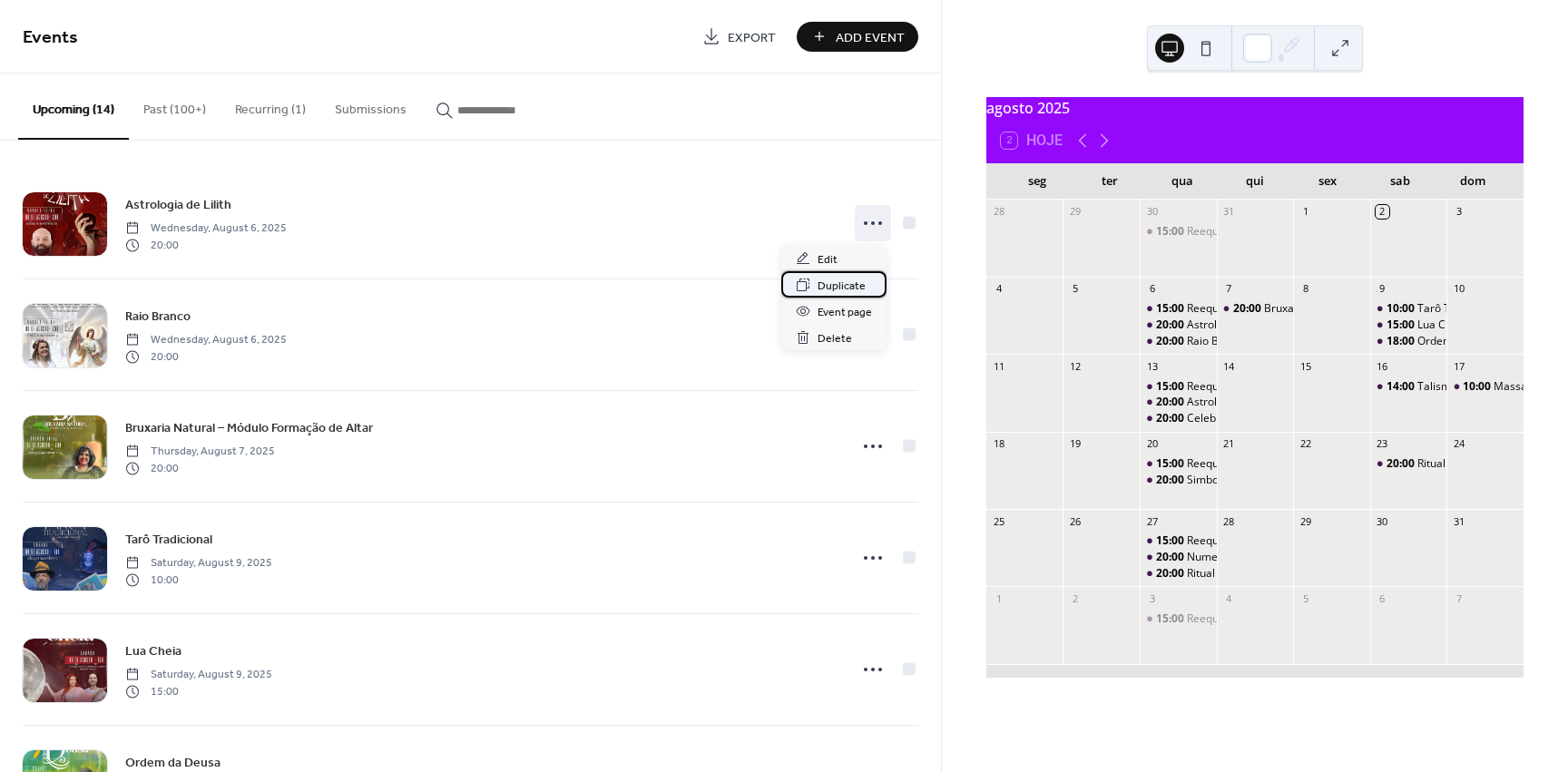 click on "Duplicate" at bounding box center [841, 286] 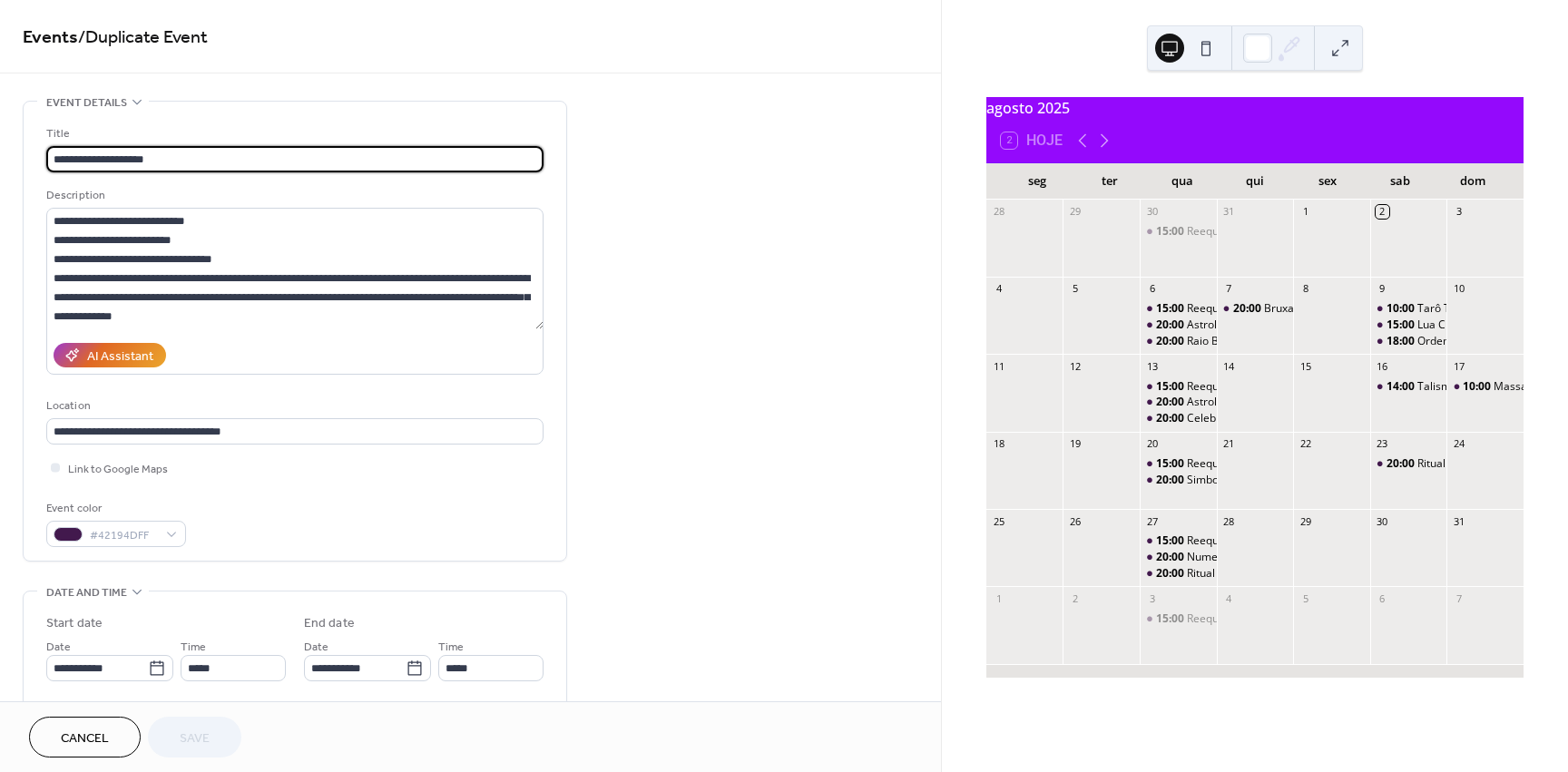 scroll, scrollTop: 1, scrollLeft: 0, axis: vertical 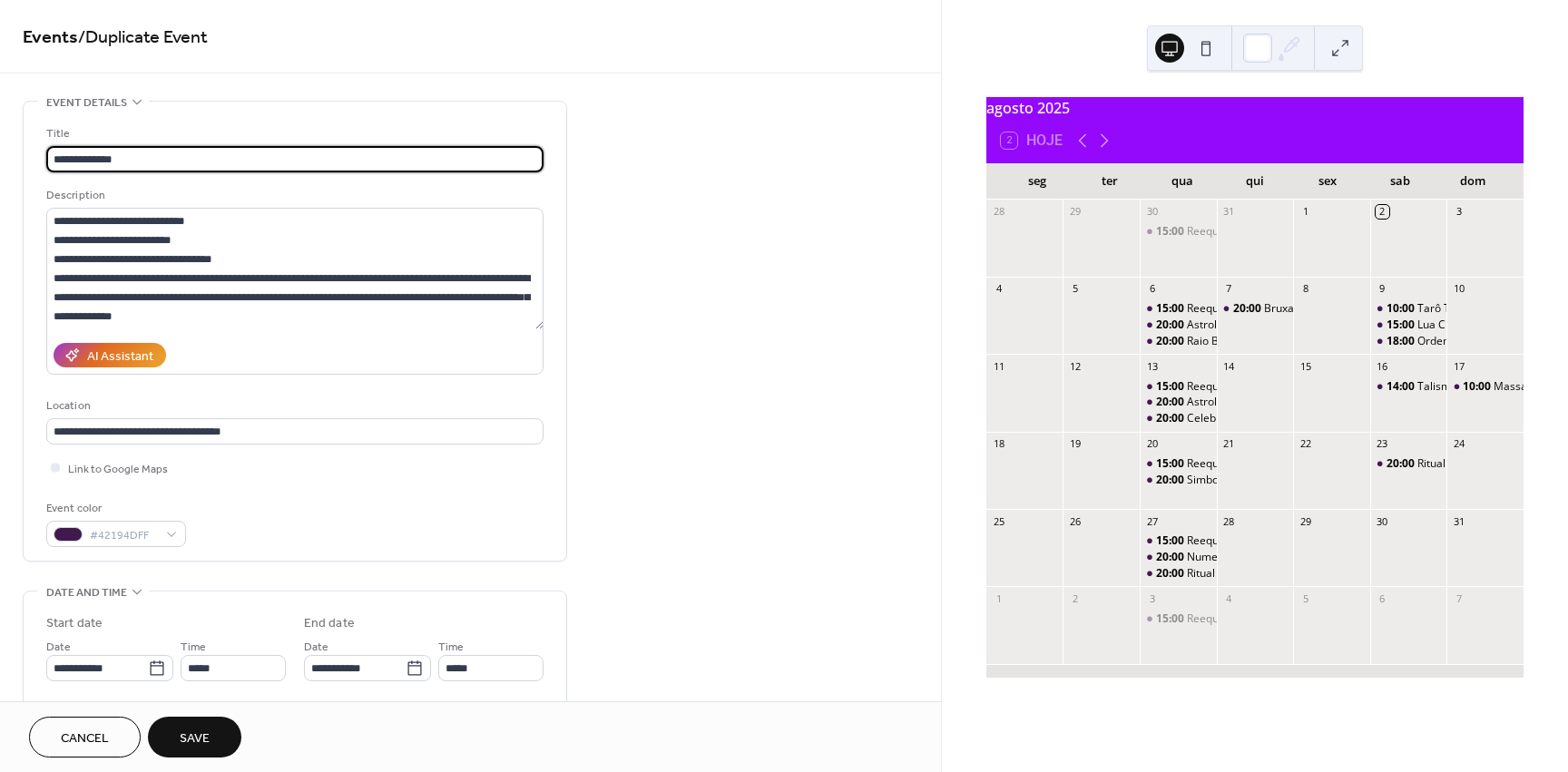 type on "**********" 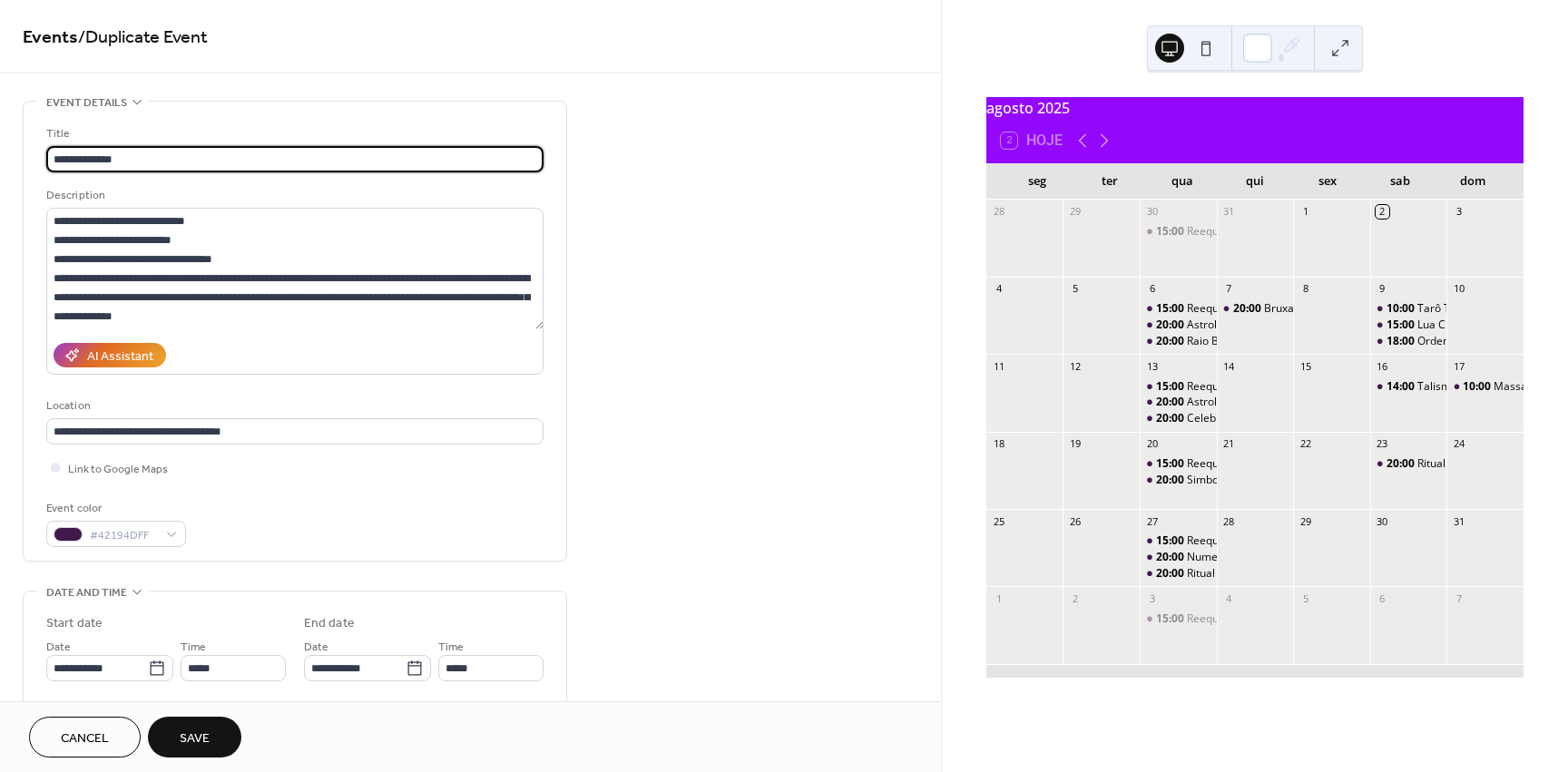 scroll, scrollTop: 0, scrollLeft: 0, axis: both 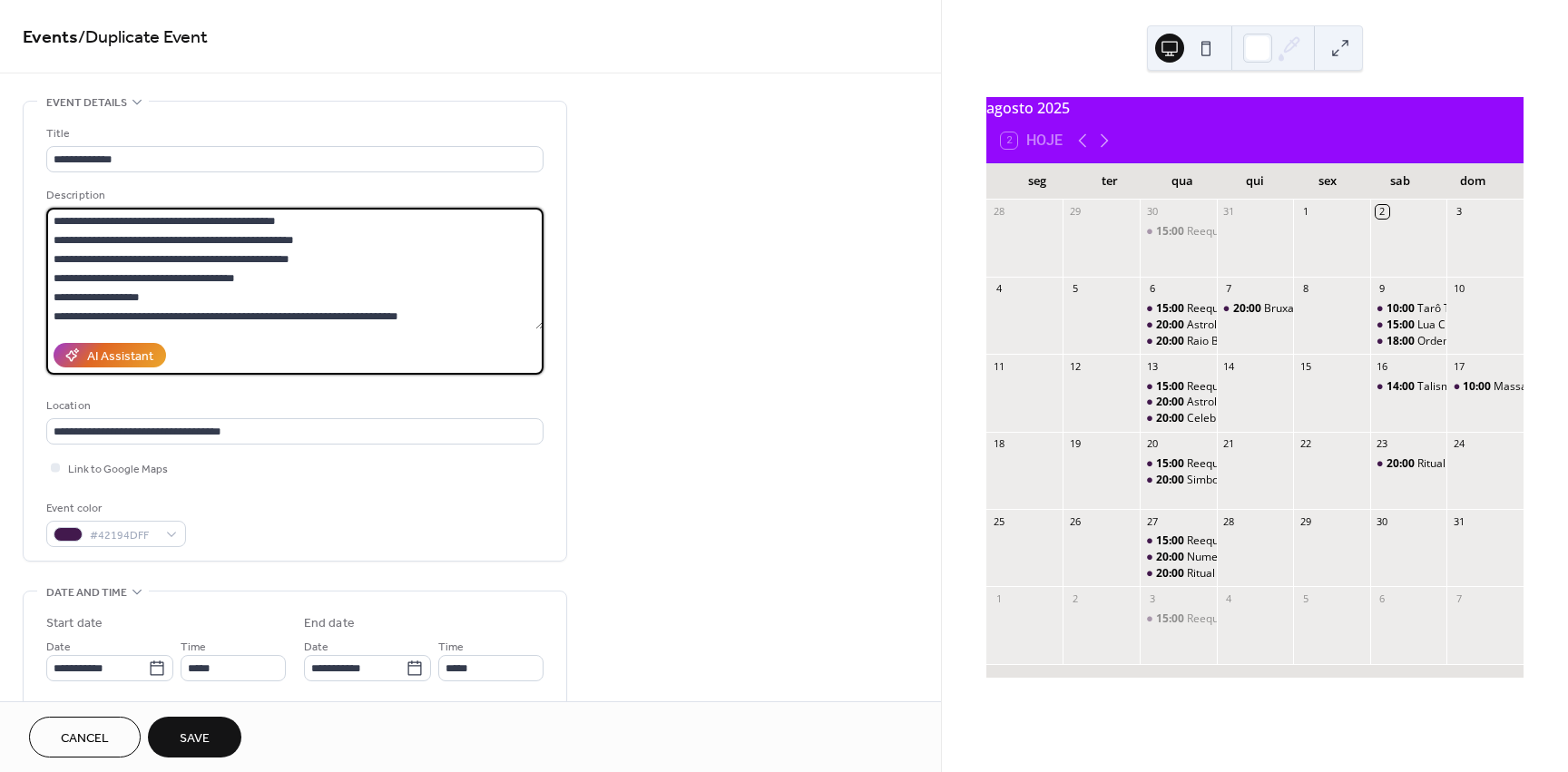 drag, startPoint x: 54, startPoint y: 216, endPoint x: 659, endPoint y: 410, distance: 635.343 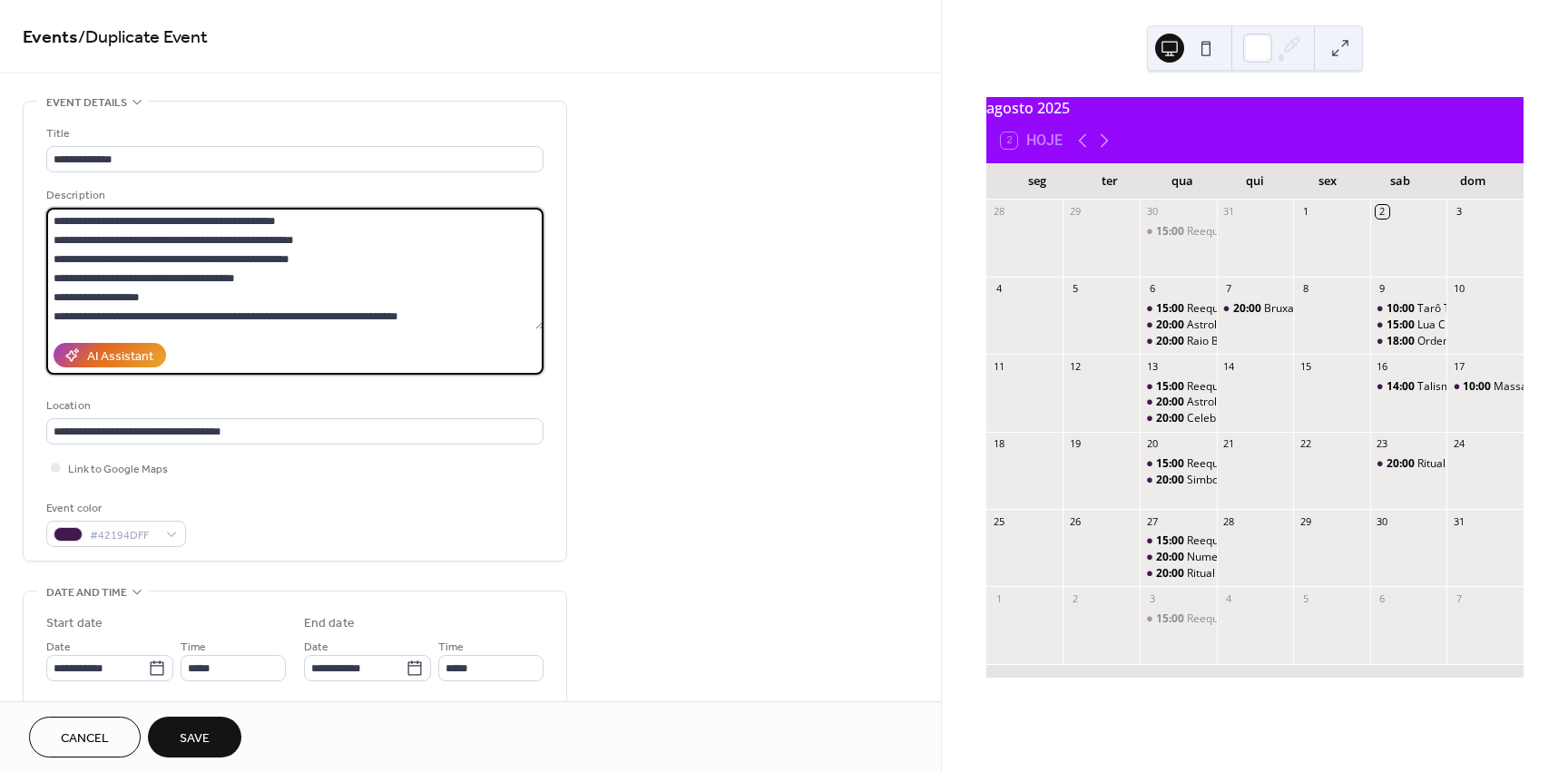 click on "**********" at bounding box center [470, 762] 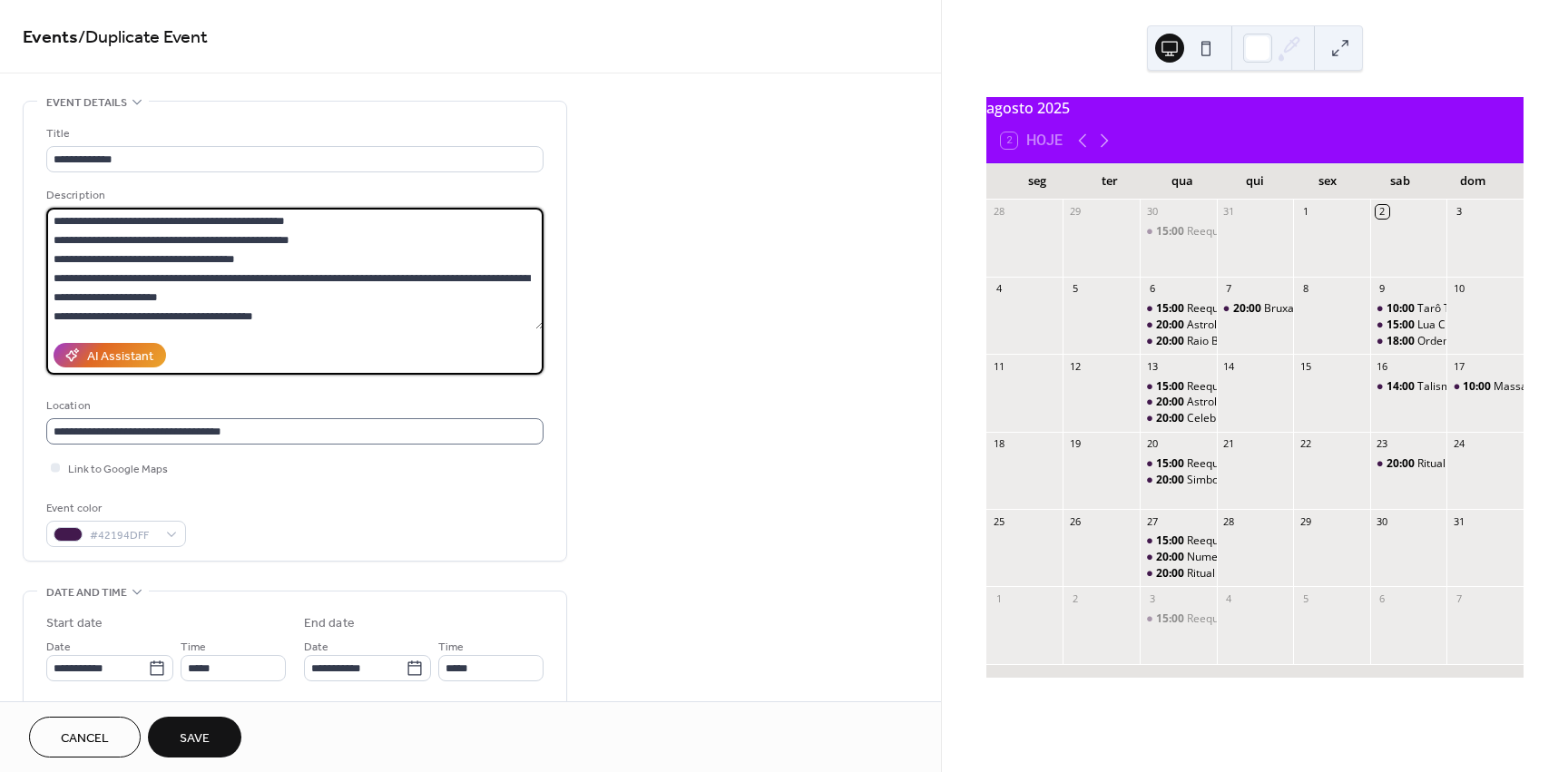 scroll, scrollTop: 0, scrollLeft: 0, axis: both 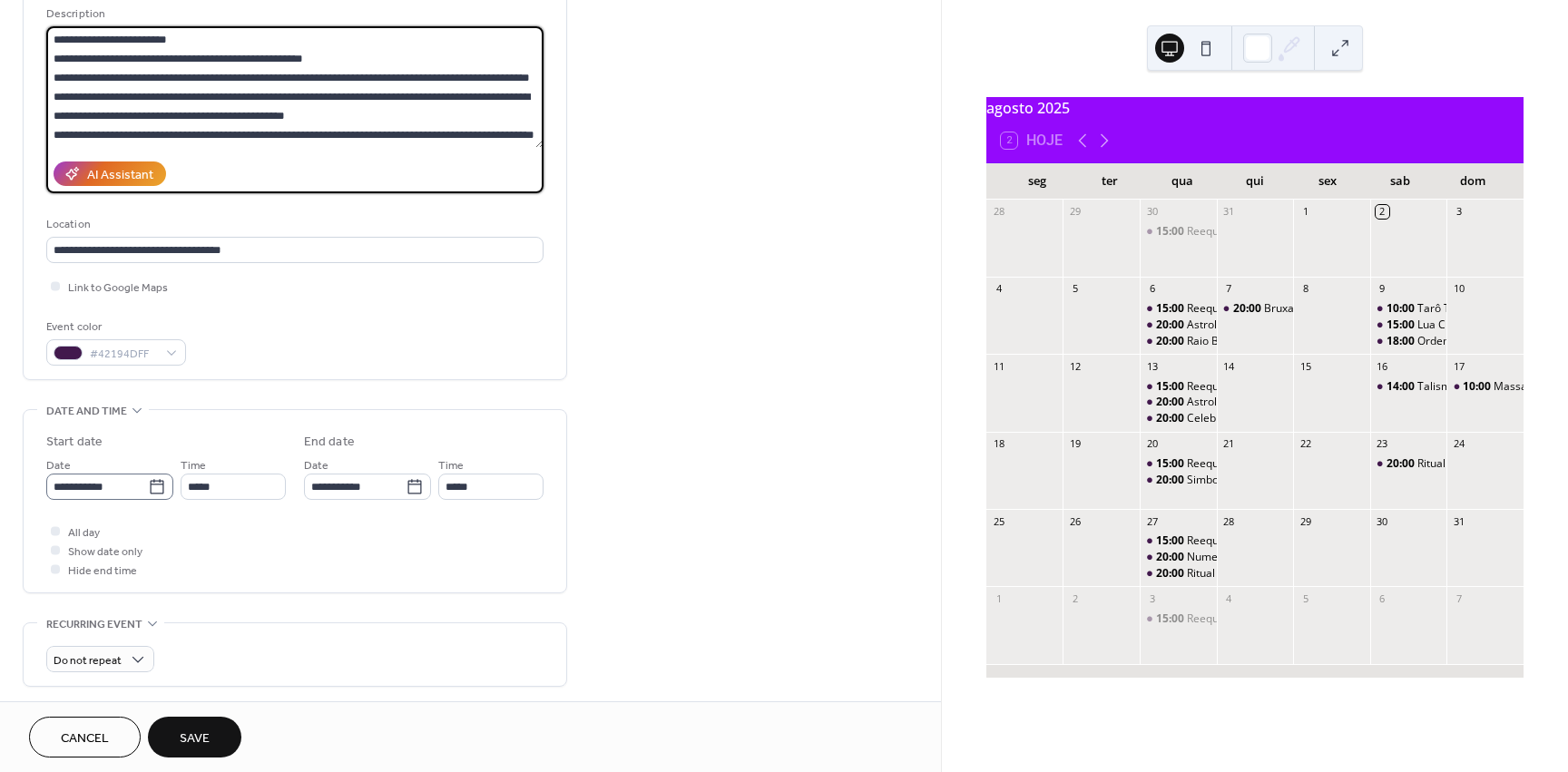 type on "**********" 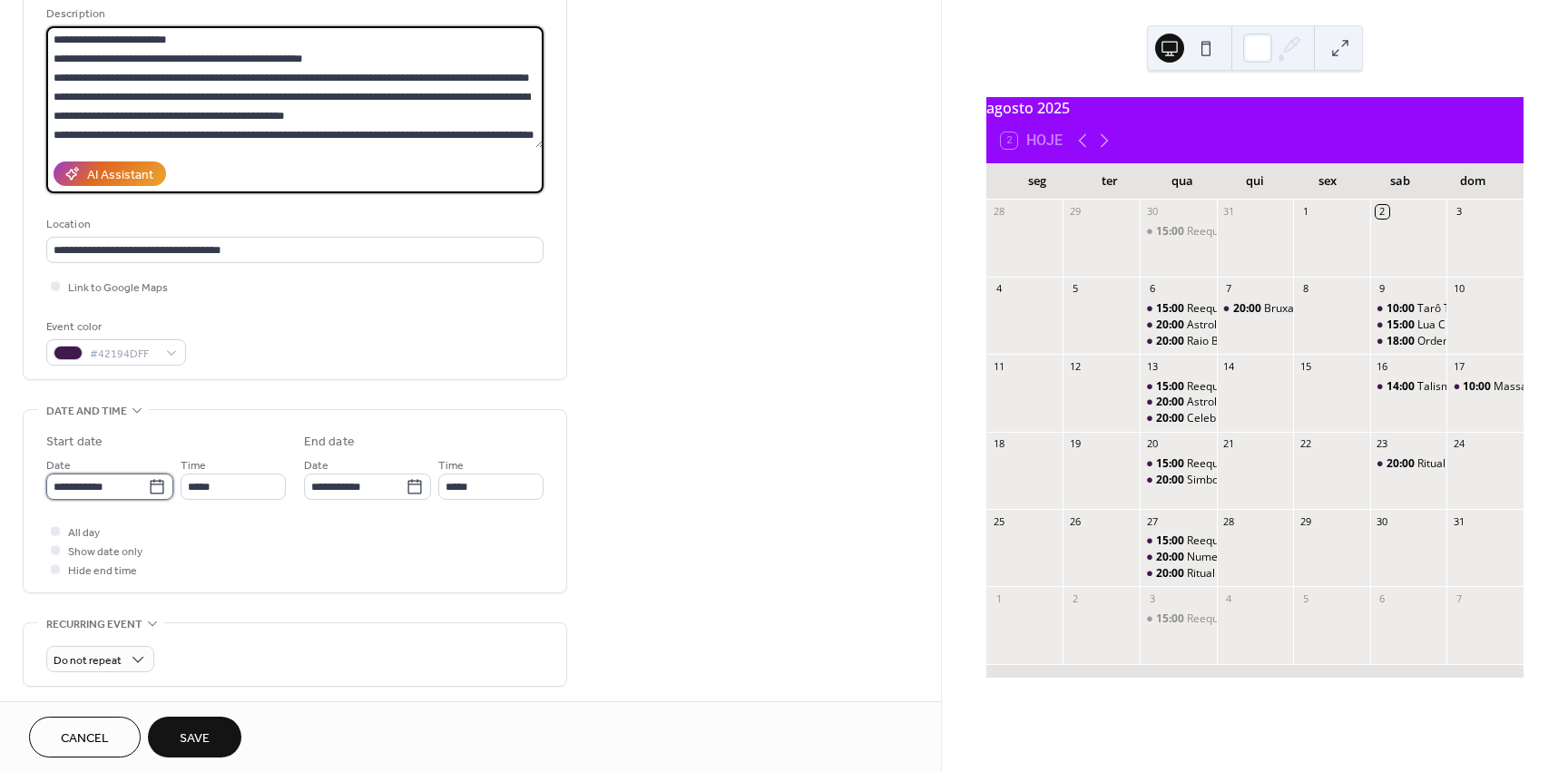 click on "**********" at bounding box center [97, 486] 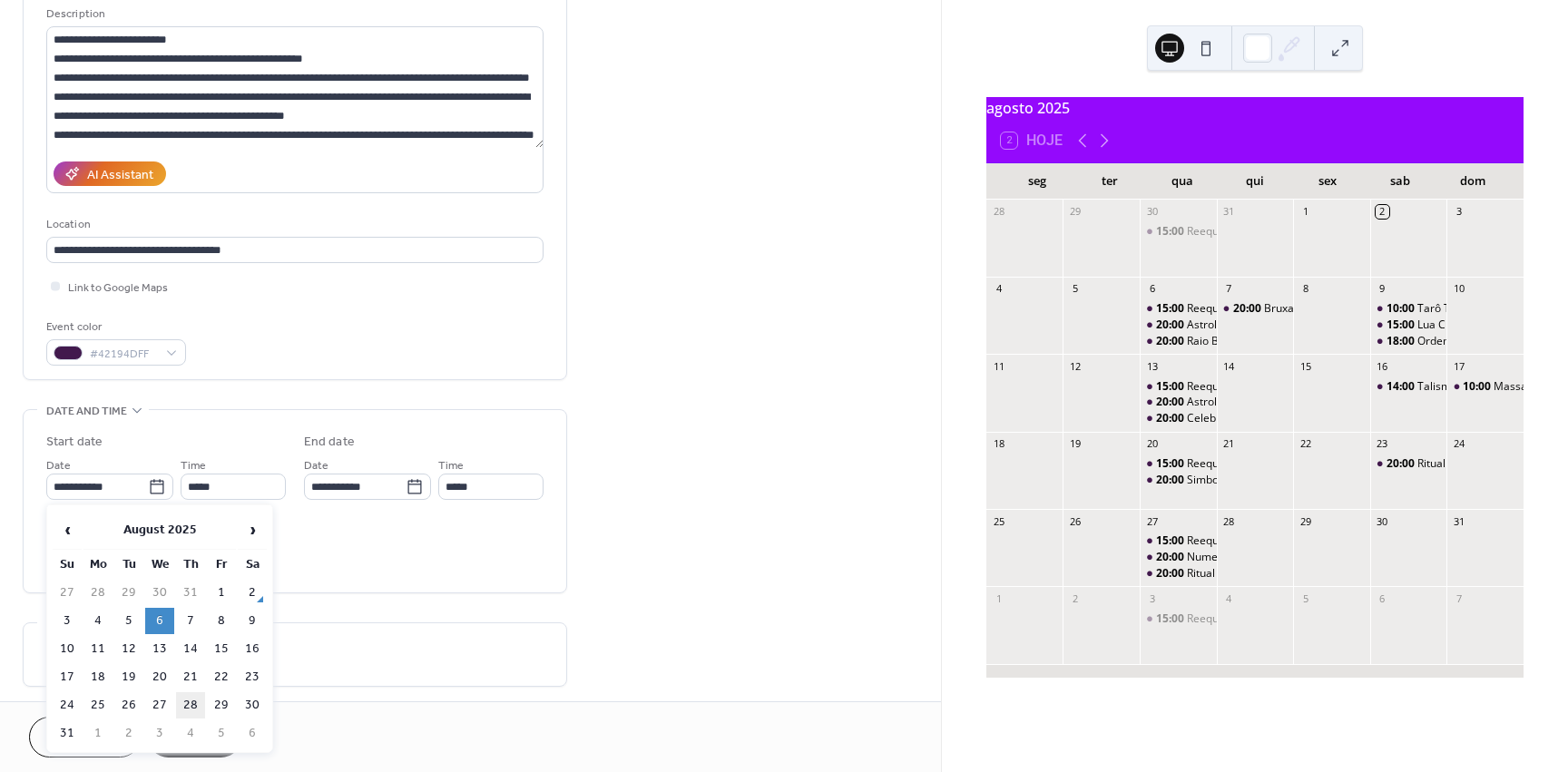 click on "28" at bounding box center [191, 705] 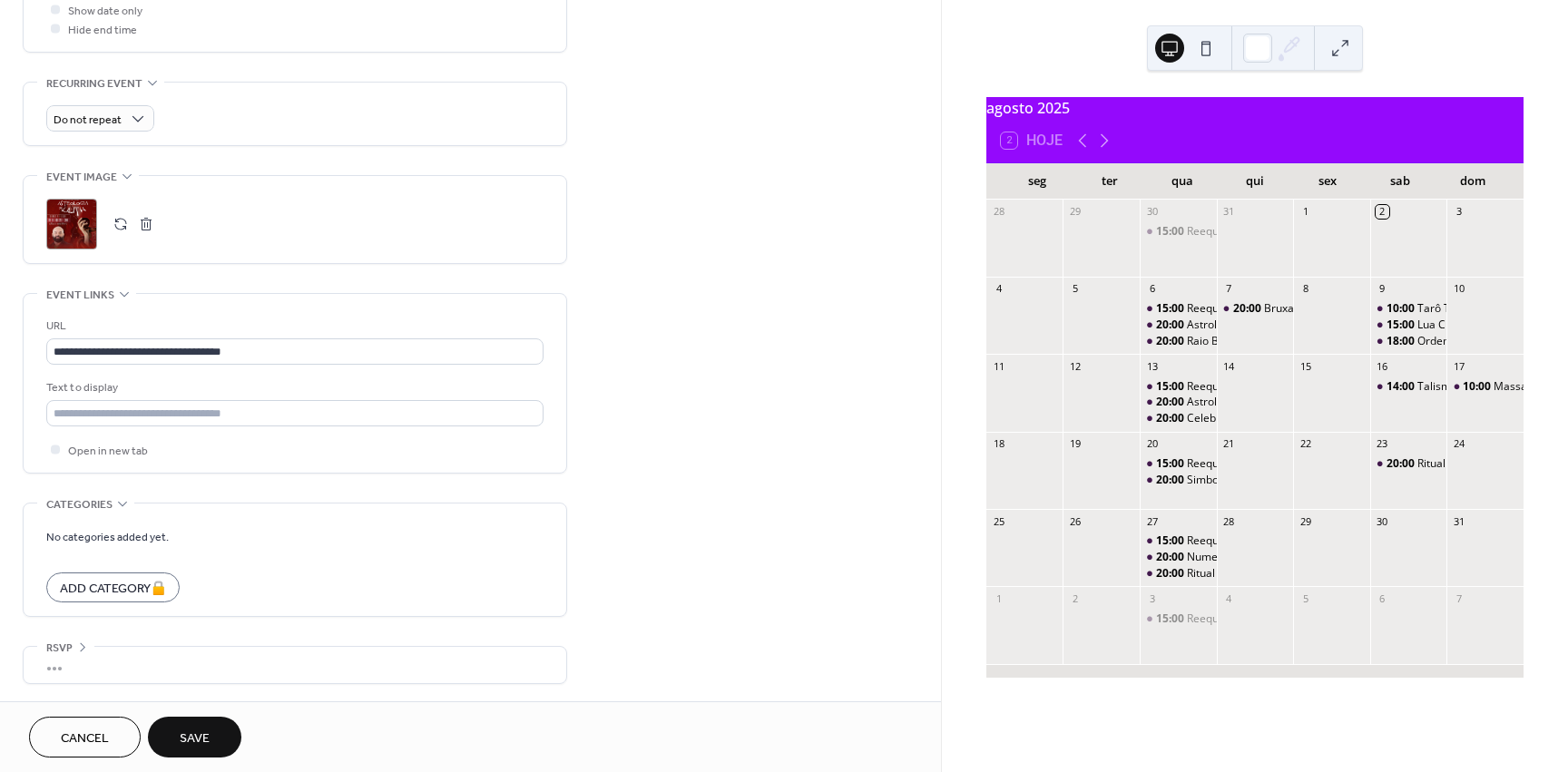 scroll, scrollTop: 723, scrollLeft: 0, axis: vertical 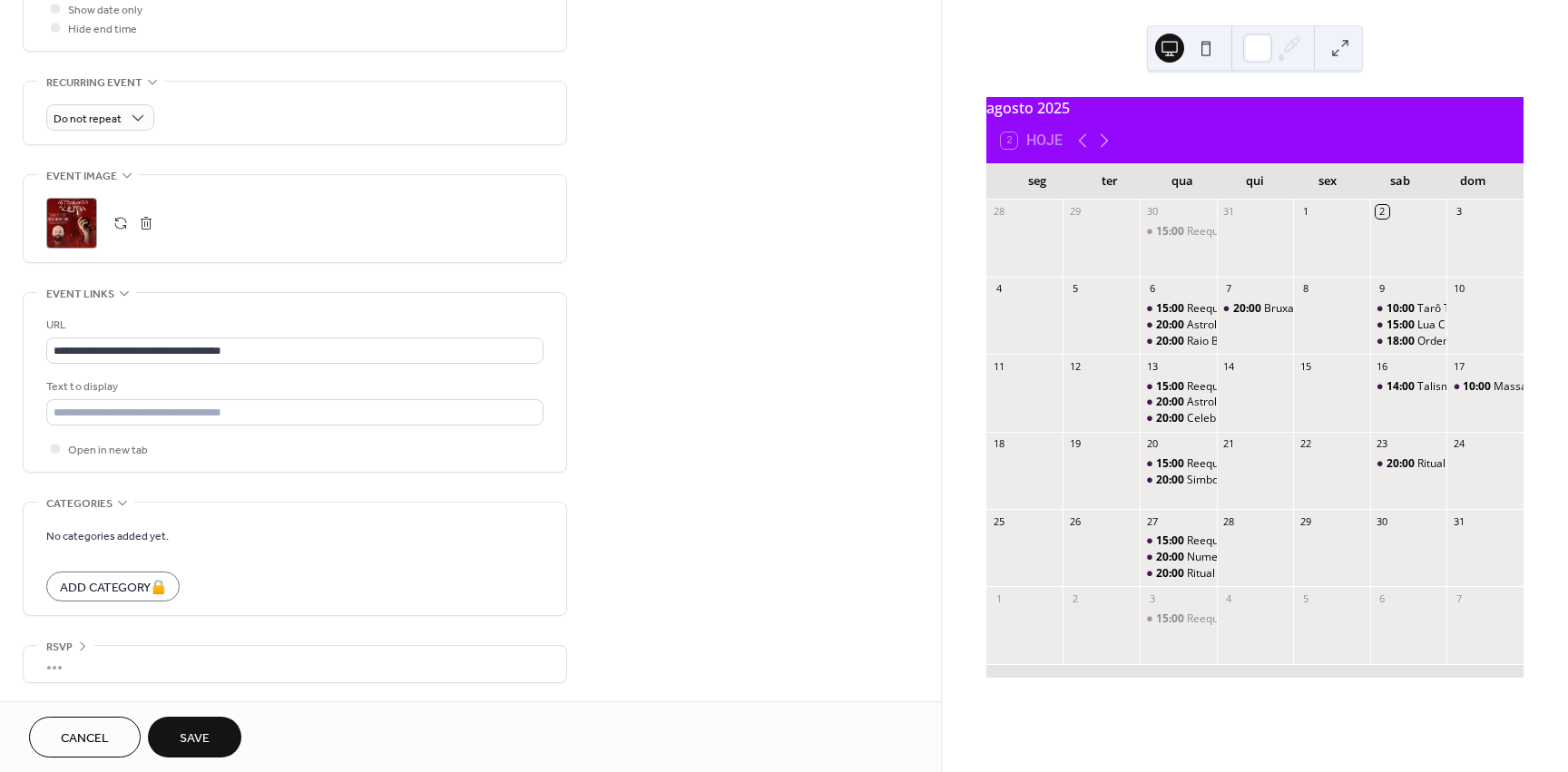 click at bounding box center (121, 223) 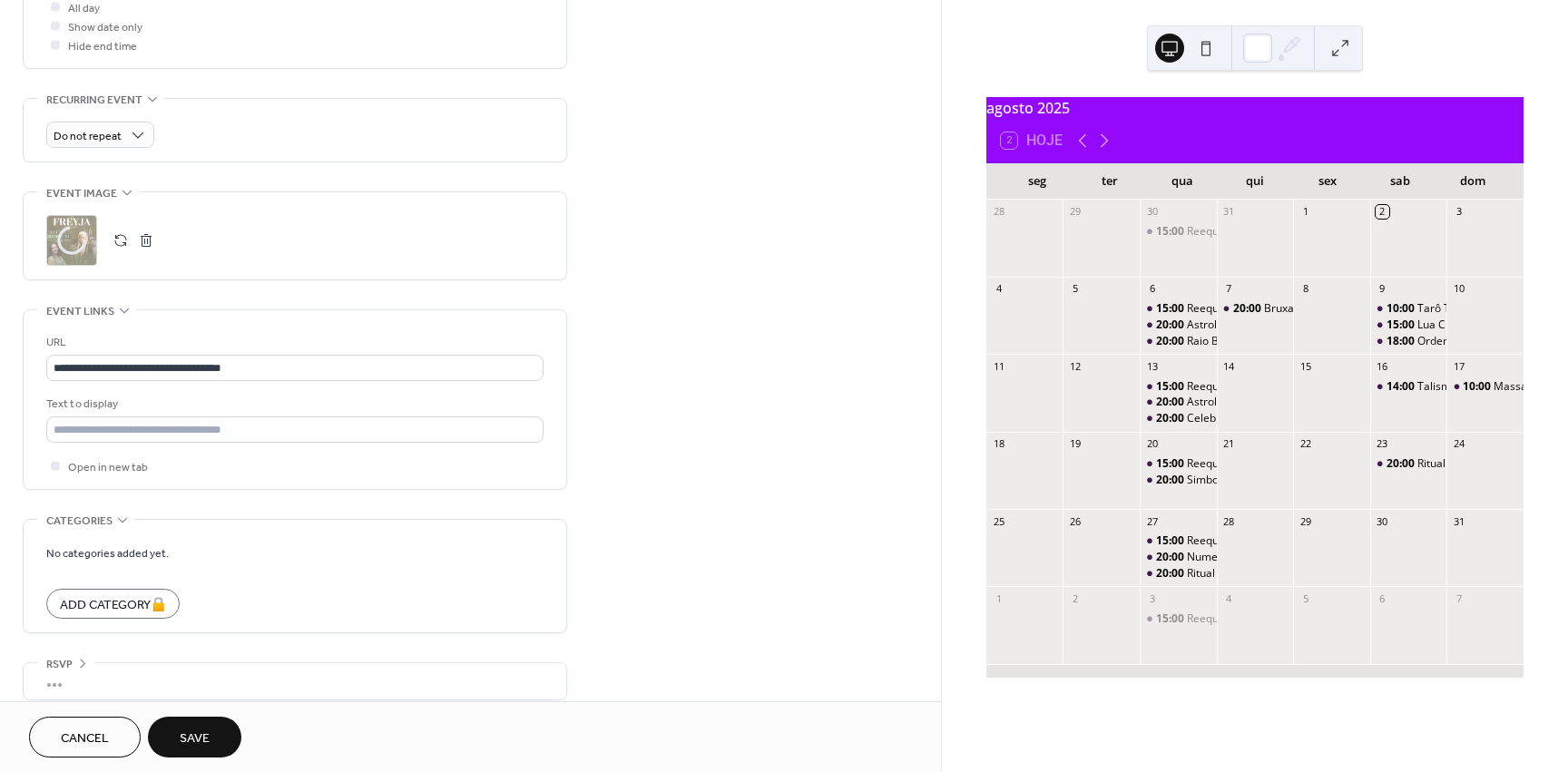 scroll, scrollTop: 723, scrollLeft: 0, axis: vertical 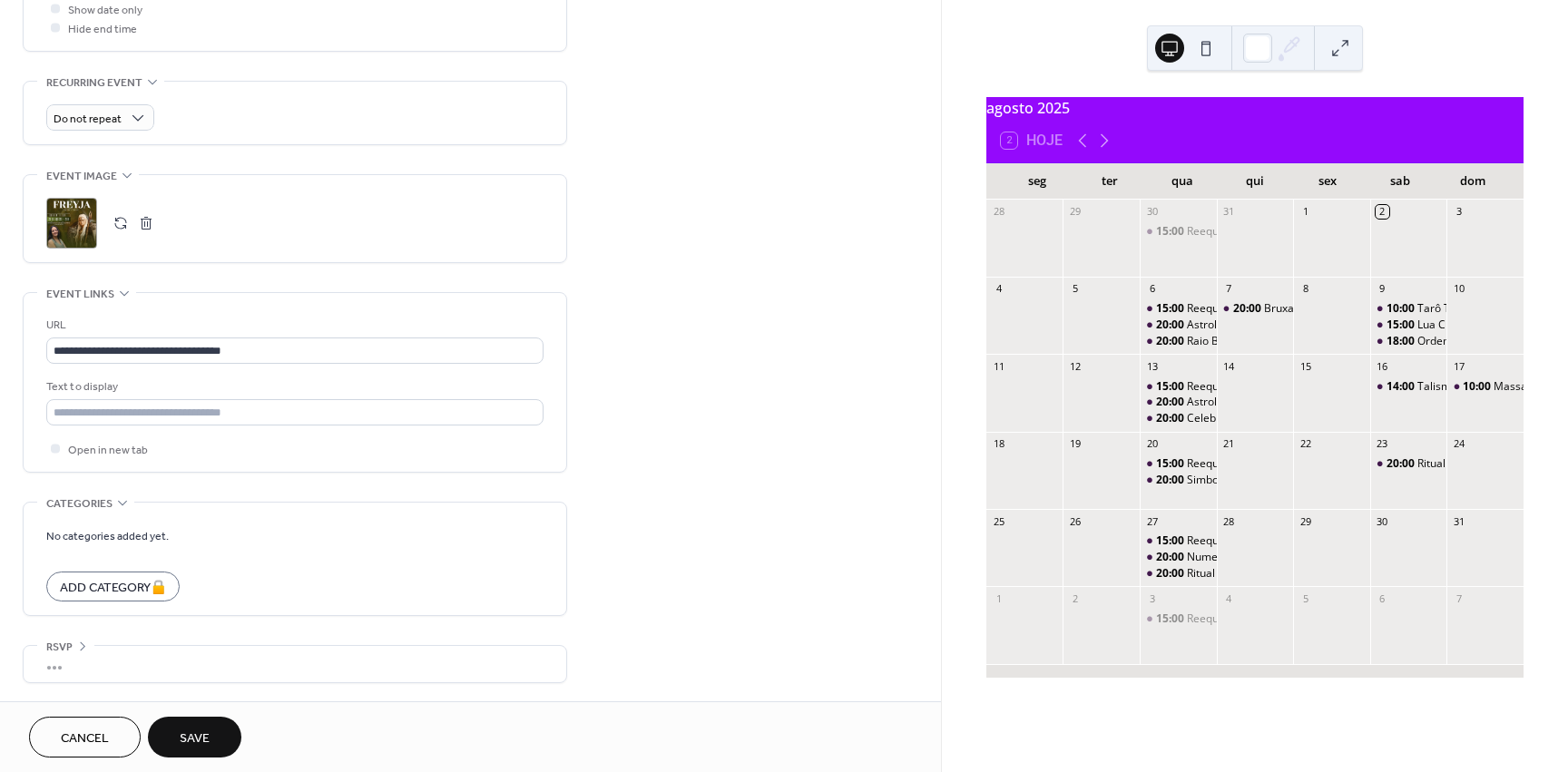 click on "Save" at bounding box center (194, 737) 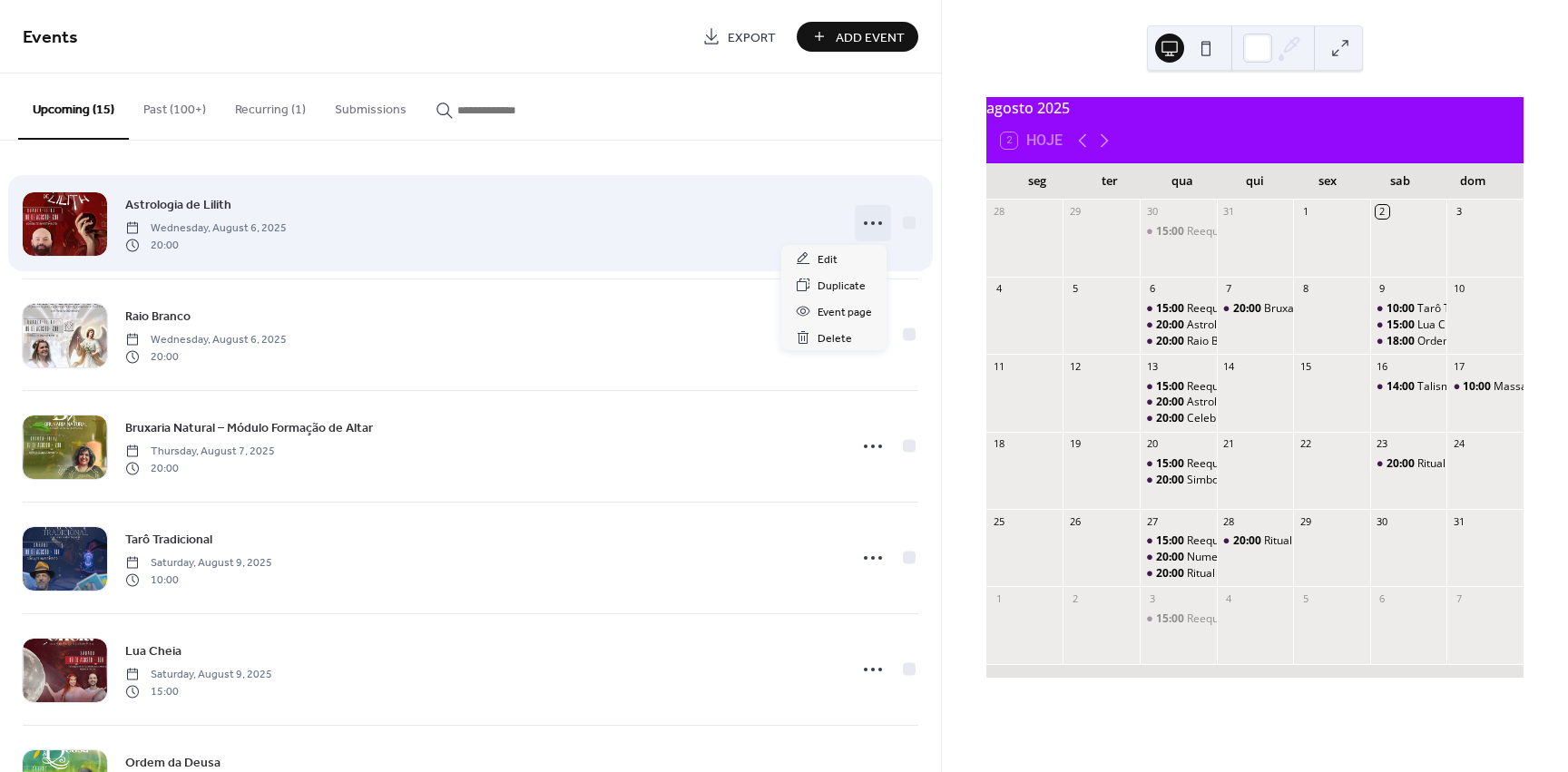 click 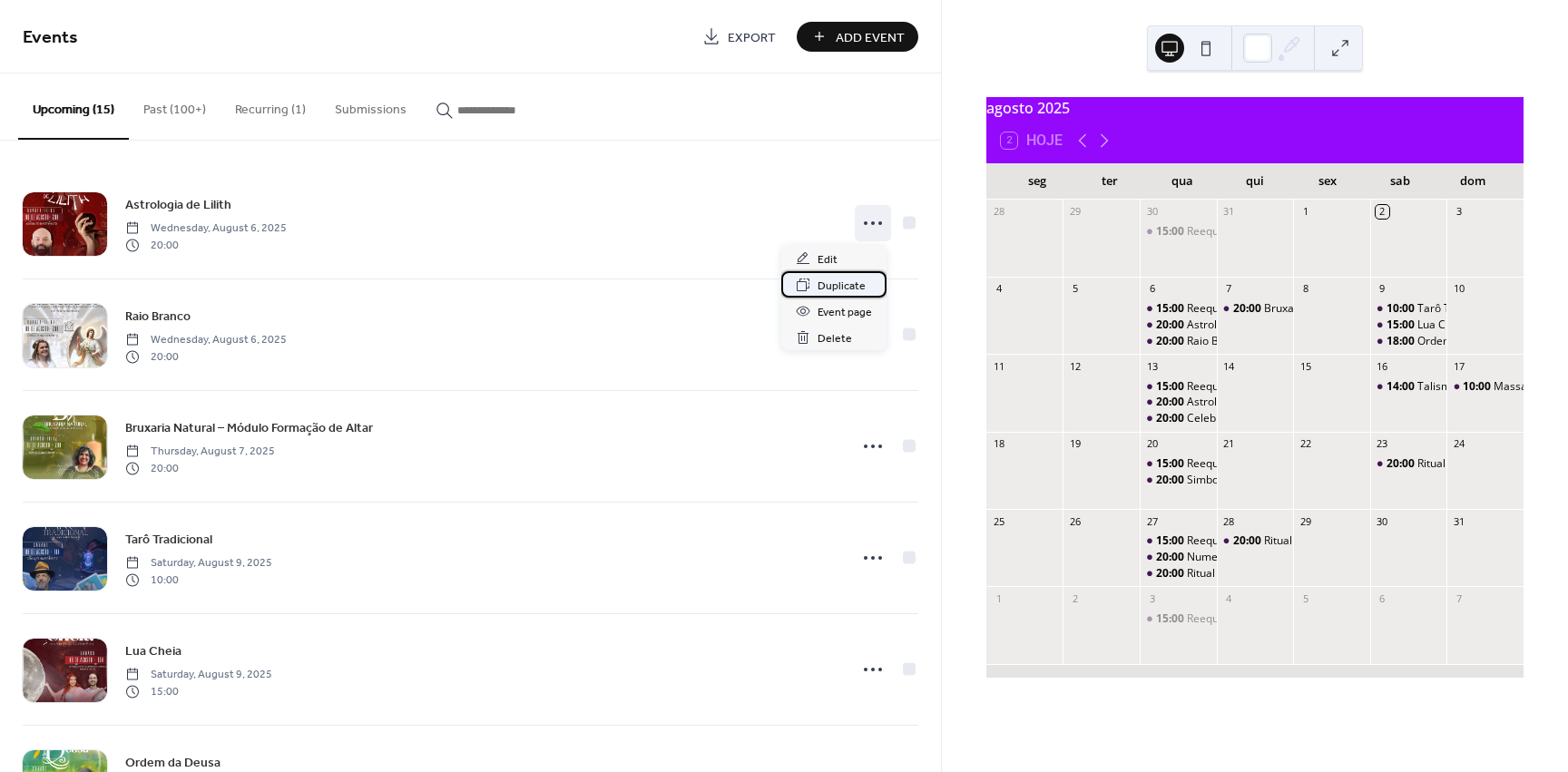 click on "Duplicate" at bounding box center (841, 286) 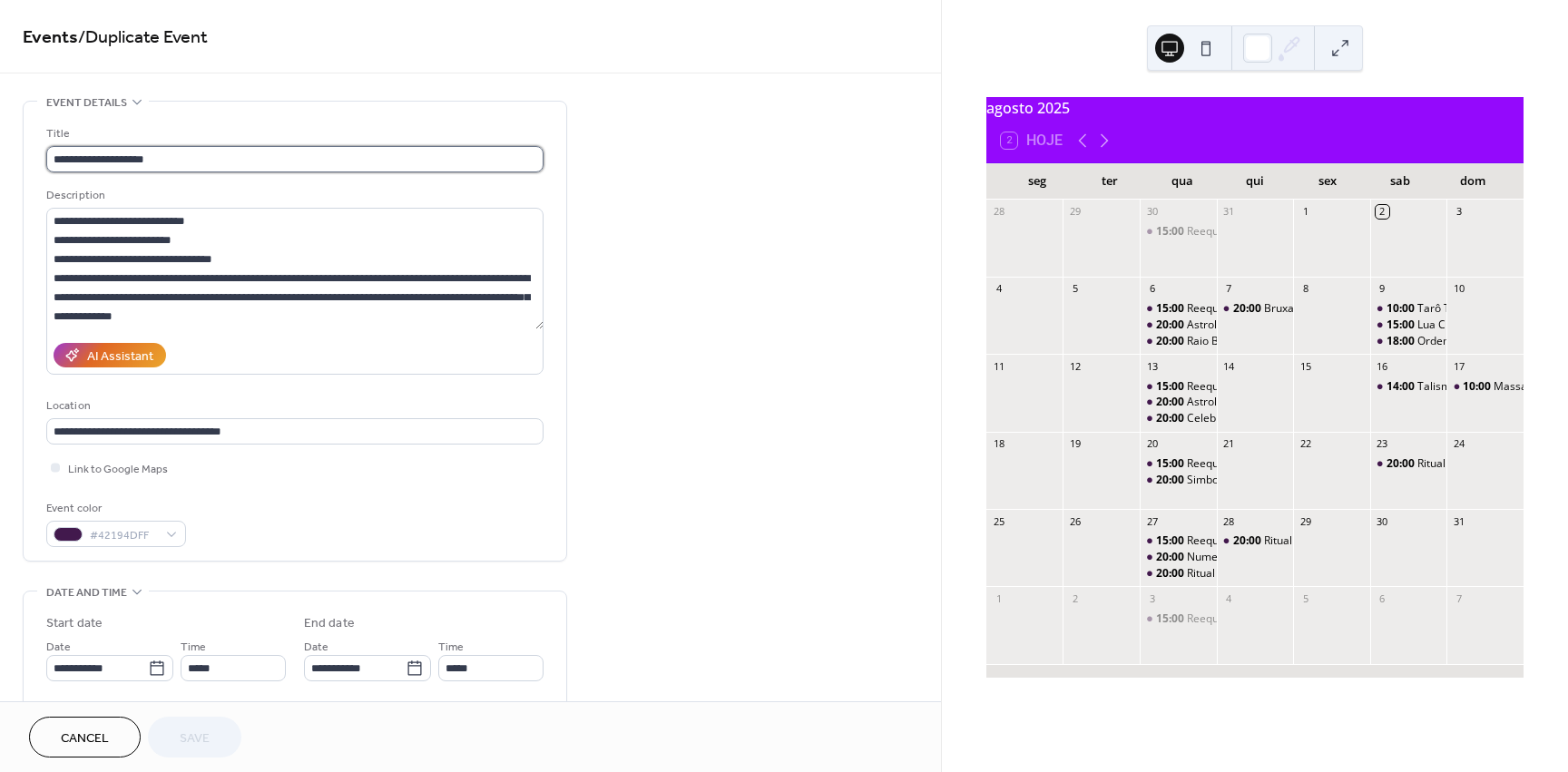 click on "**********" at bounding box center (295, 159) 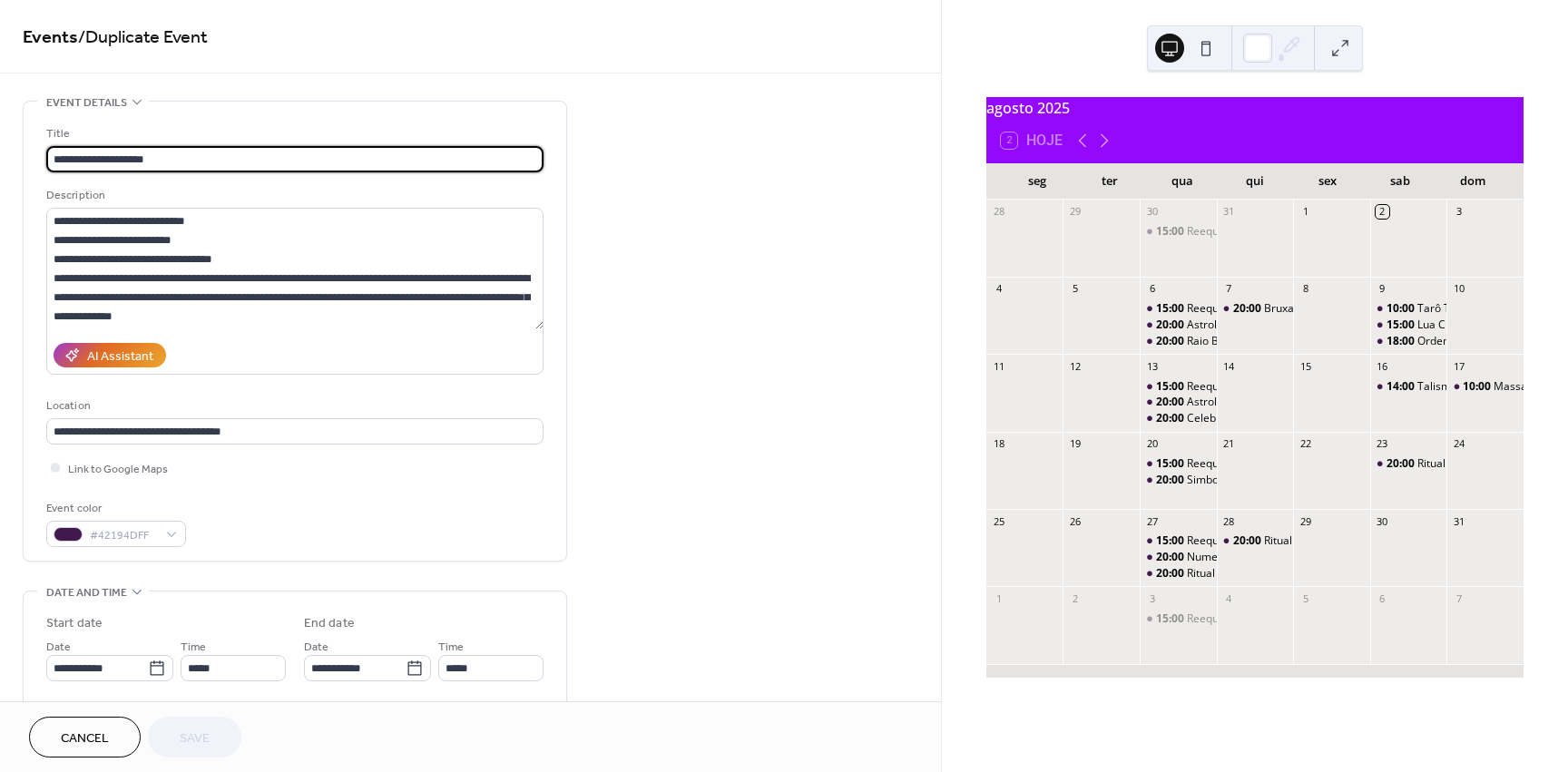 click on "**********" at bounding box center (295, 159) 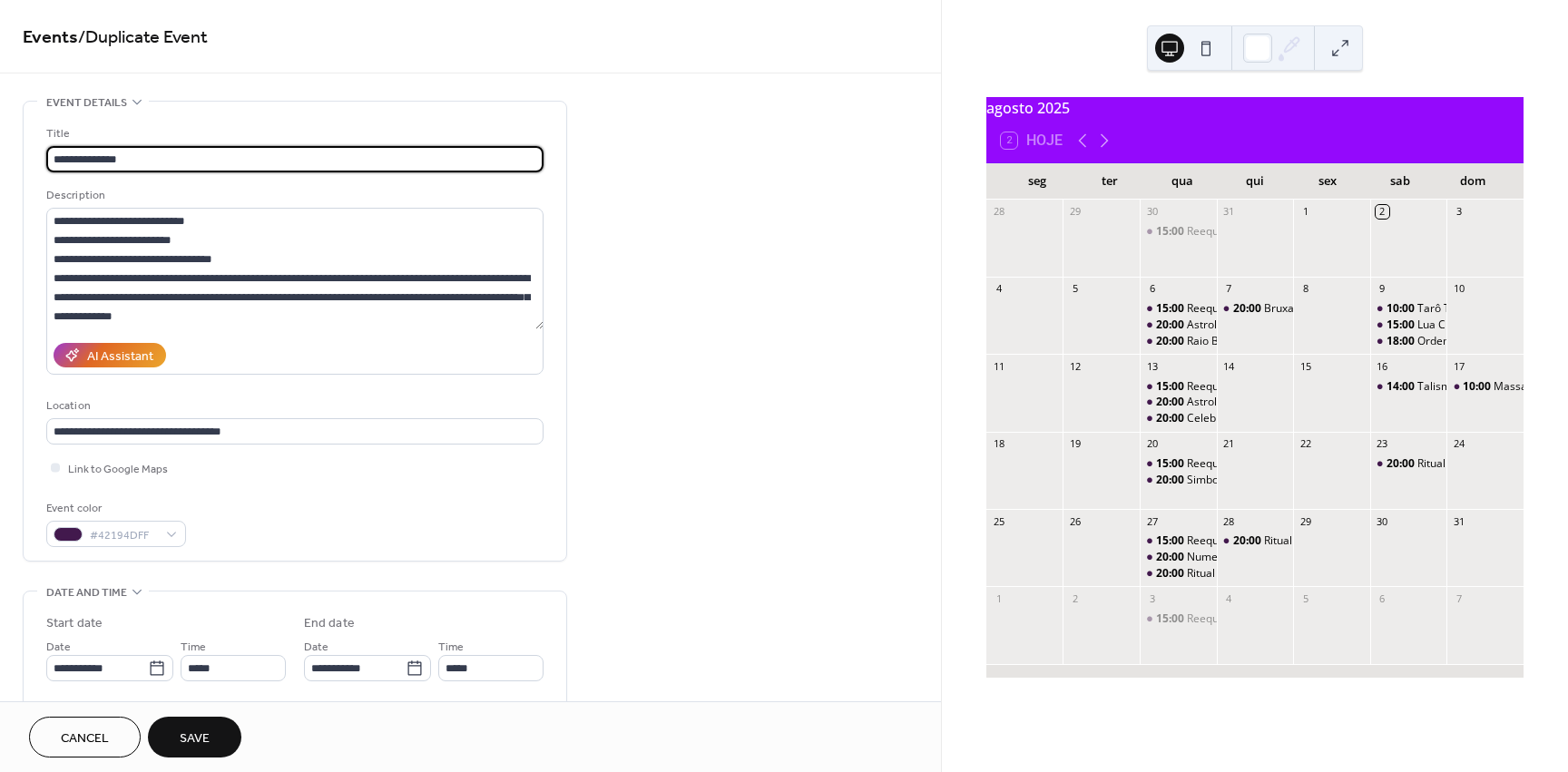 type on "**********" 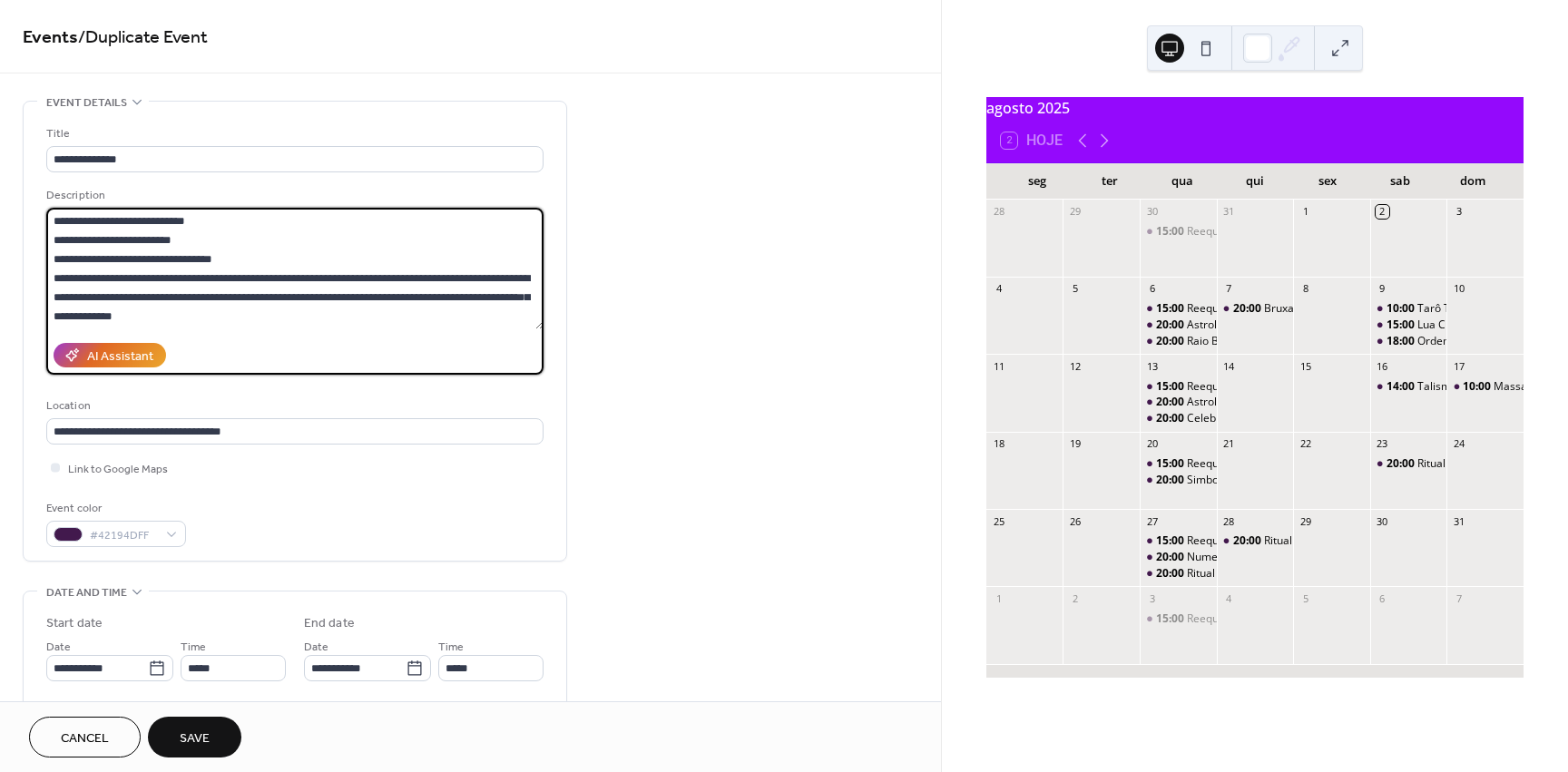 scroll, scrollTop: 324, scrollLeft: 0, axis: vertical 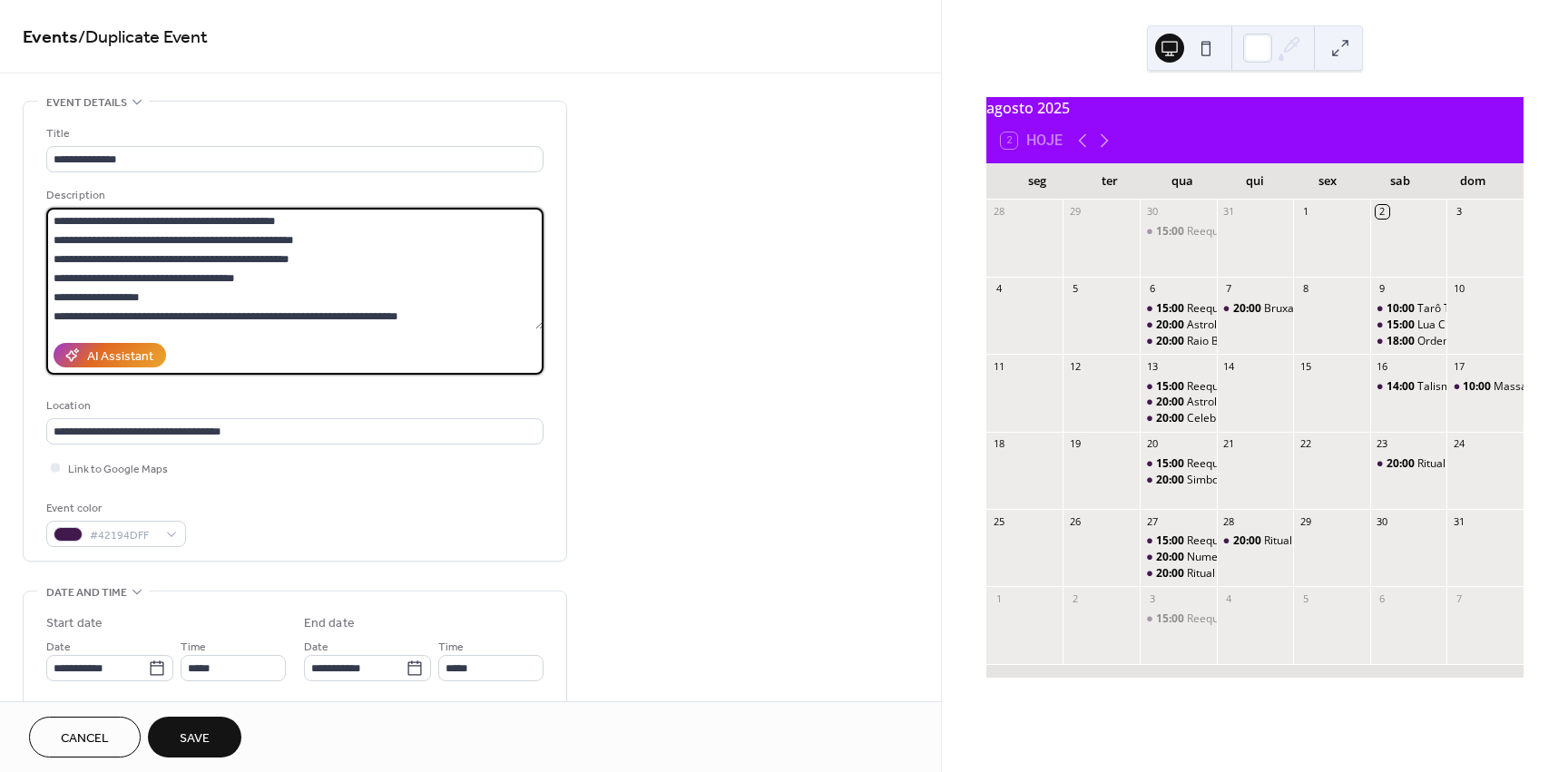 drag, startPoint x: 46, startPoint y: 226, endPoint x: 700, endPoint y: 498, distance: 708 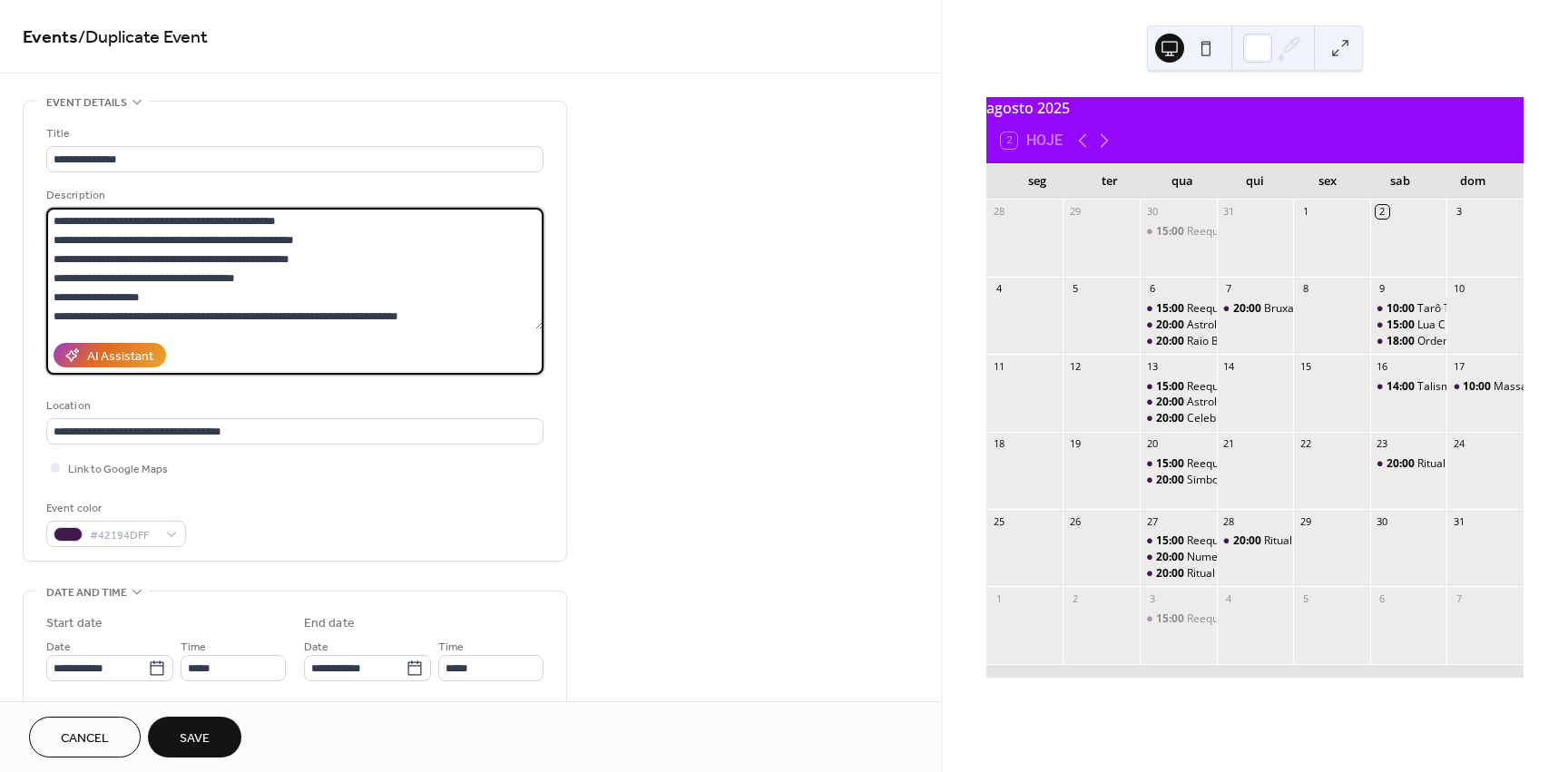 click on "**********" at bounding box center (470, 762) 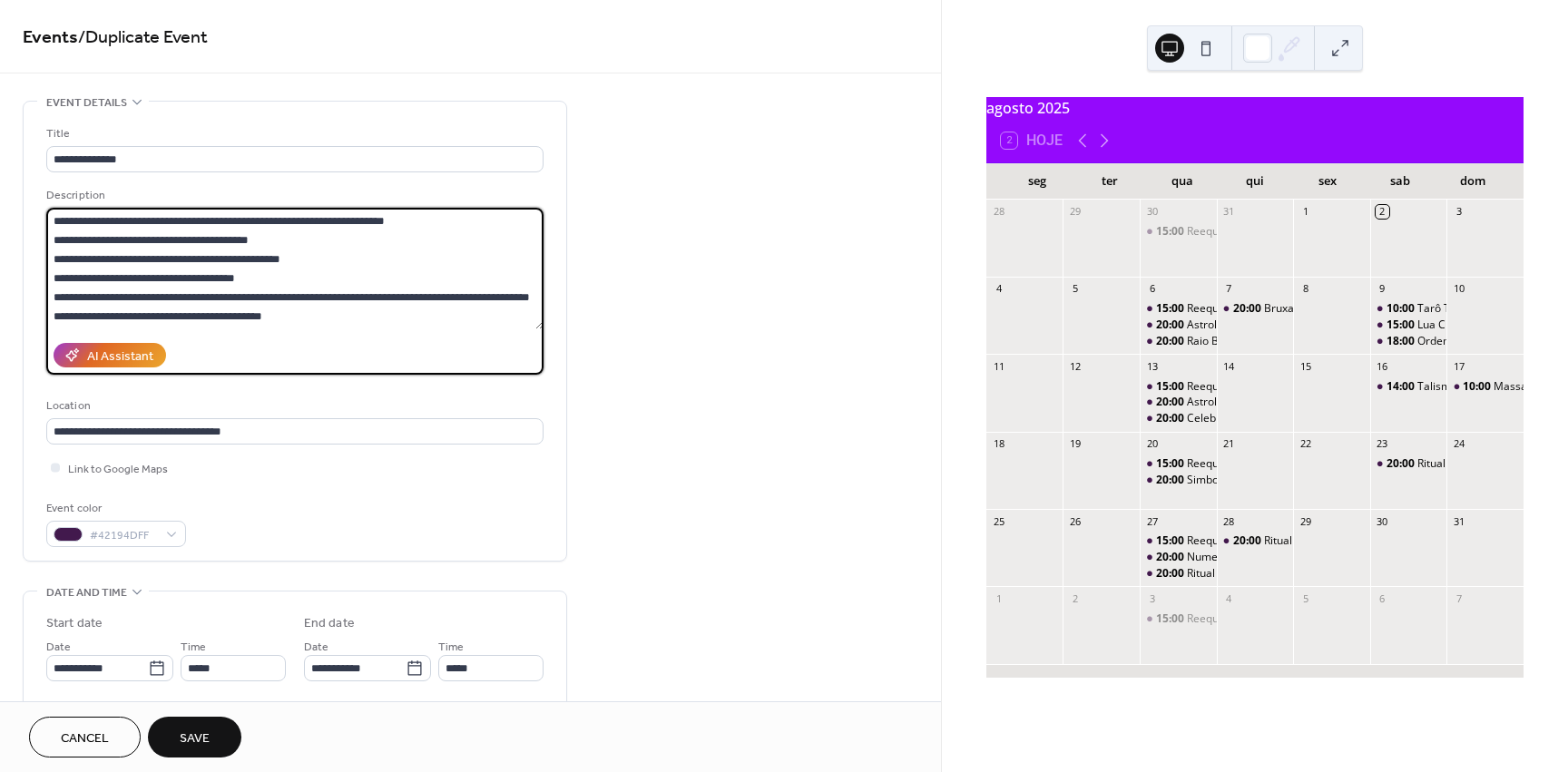 scroll, scrollTop: 0, scrollLeft: 0, axis: both 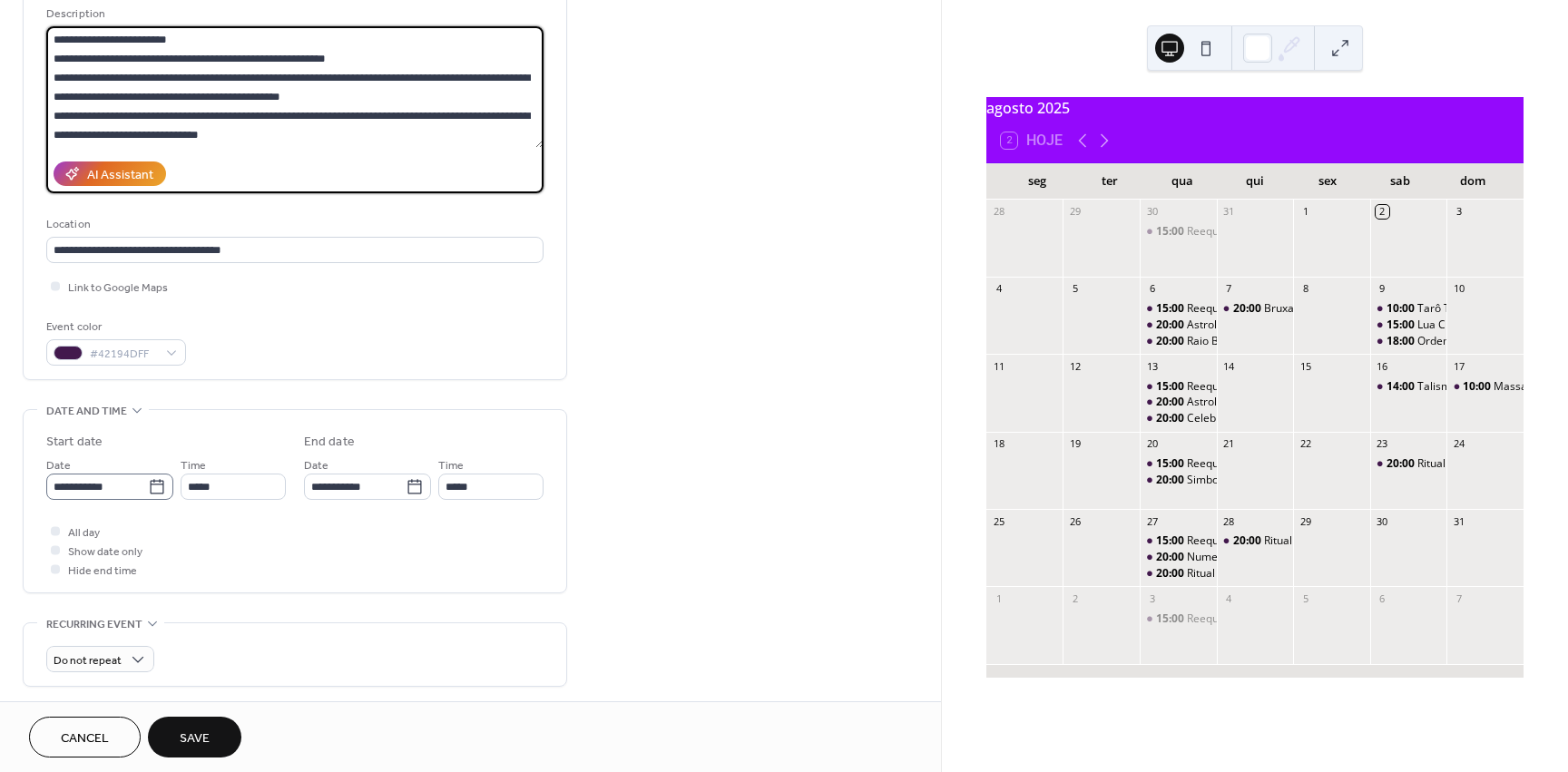 type on "**********" 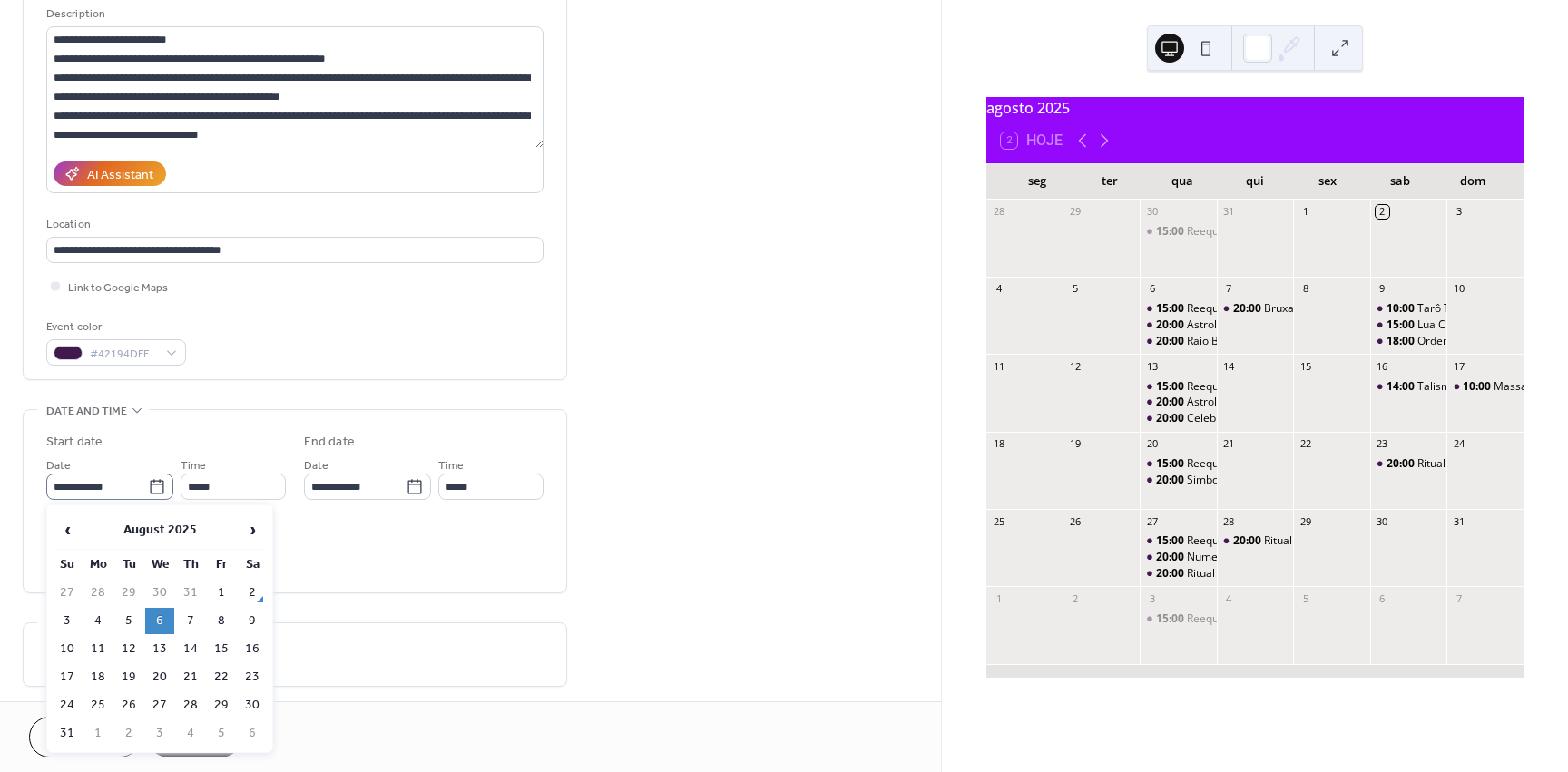 click 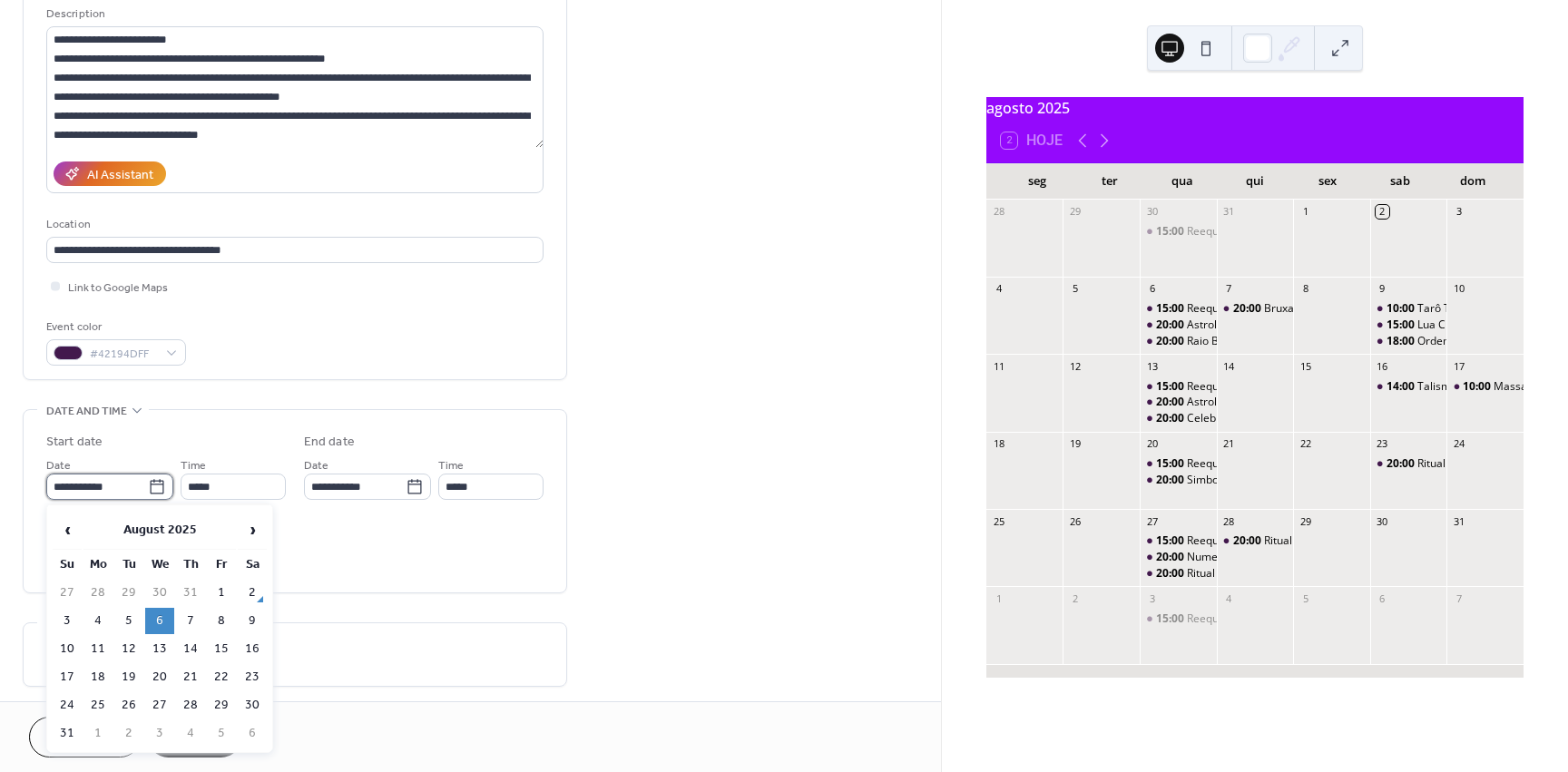 click on "**********" at bounding box center [97, 486] 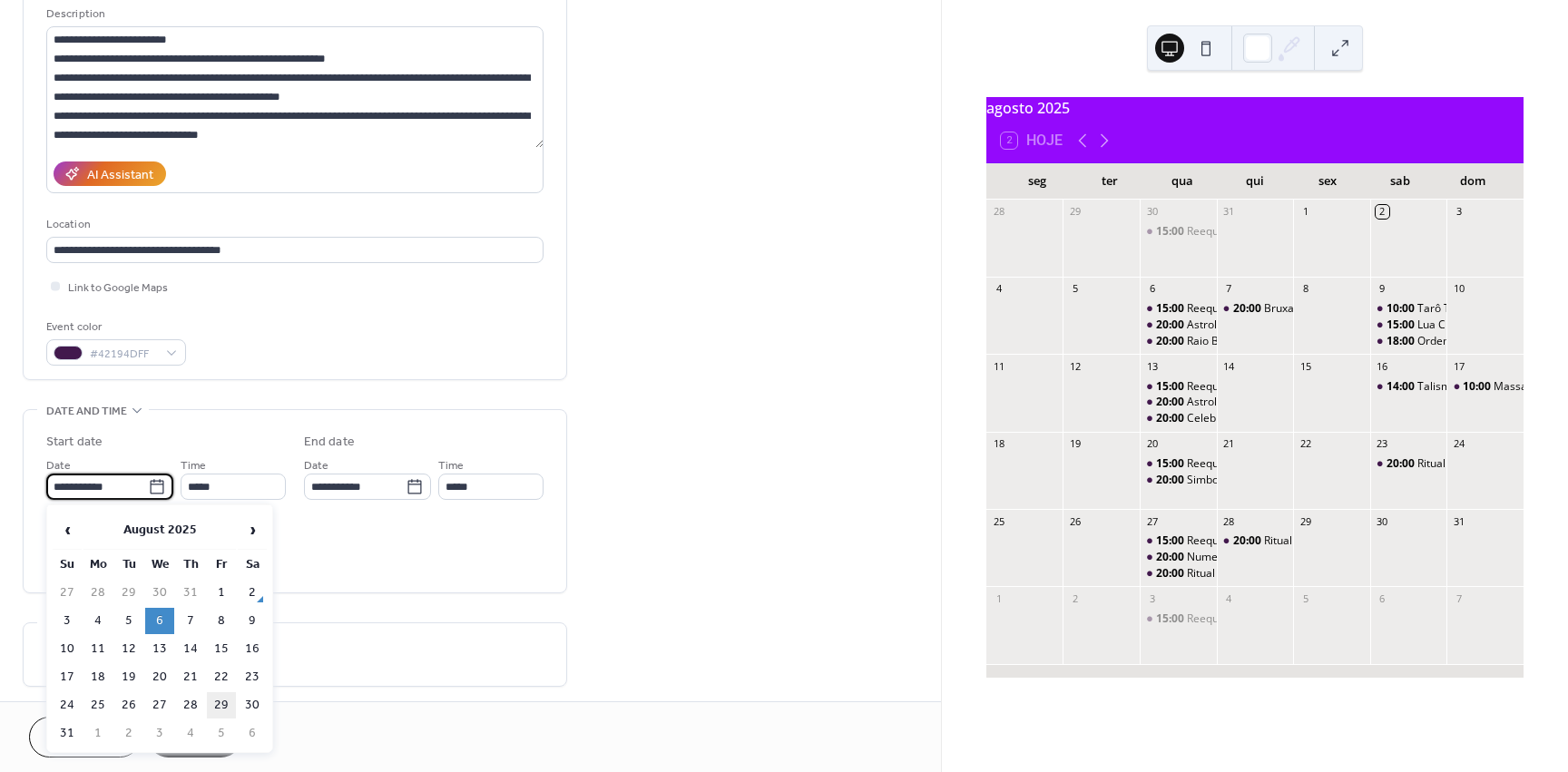 click on "29" at bounding box center [221, 705] 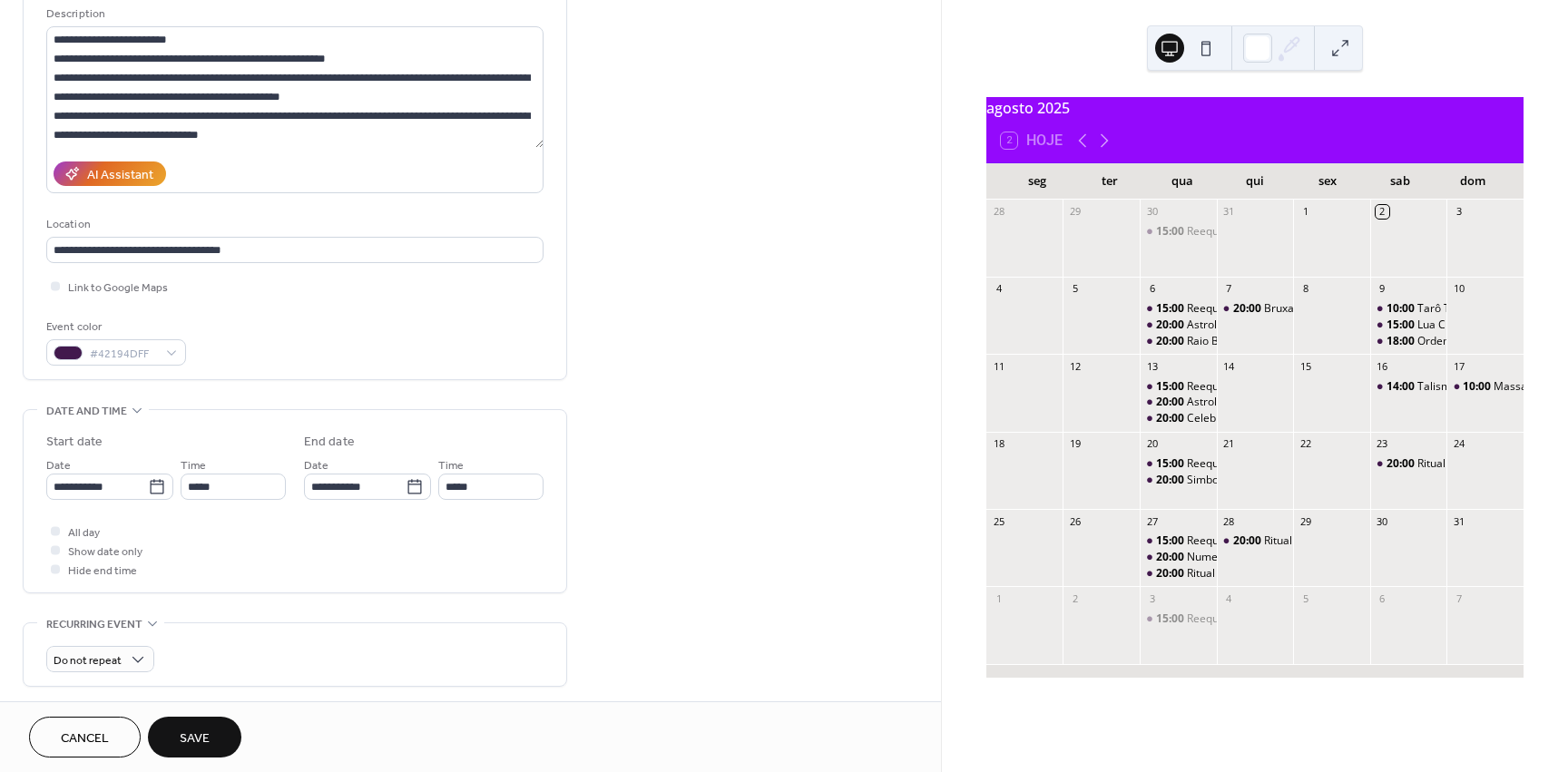scroll, scrollTop: 723, scrollLeft: 0, axis: vertical 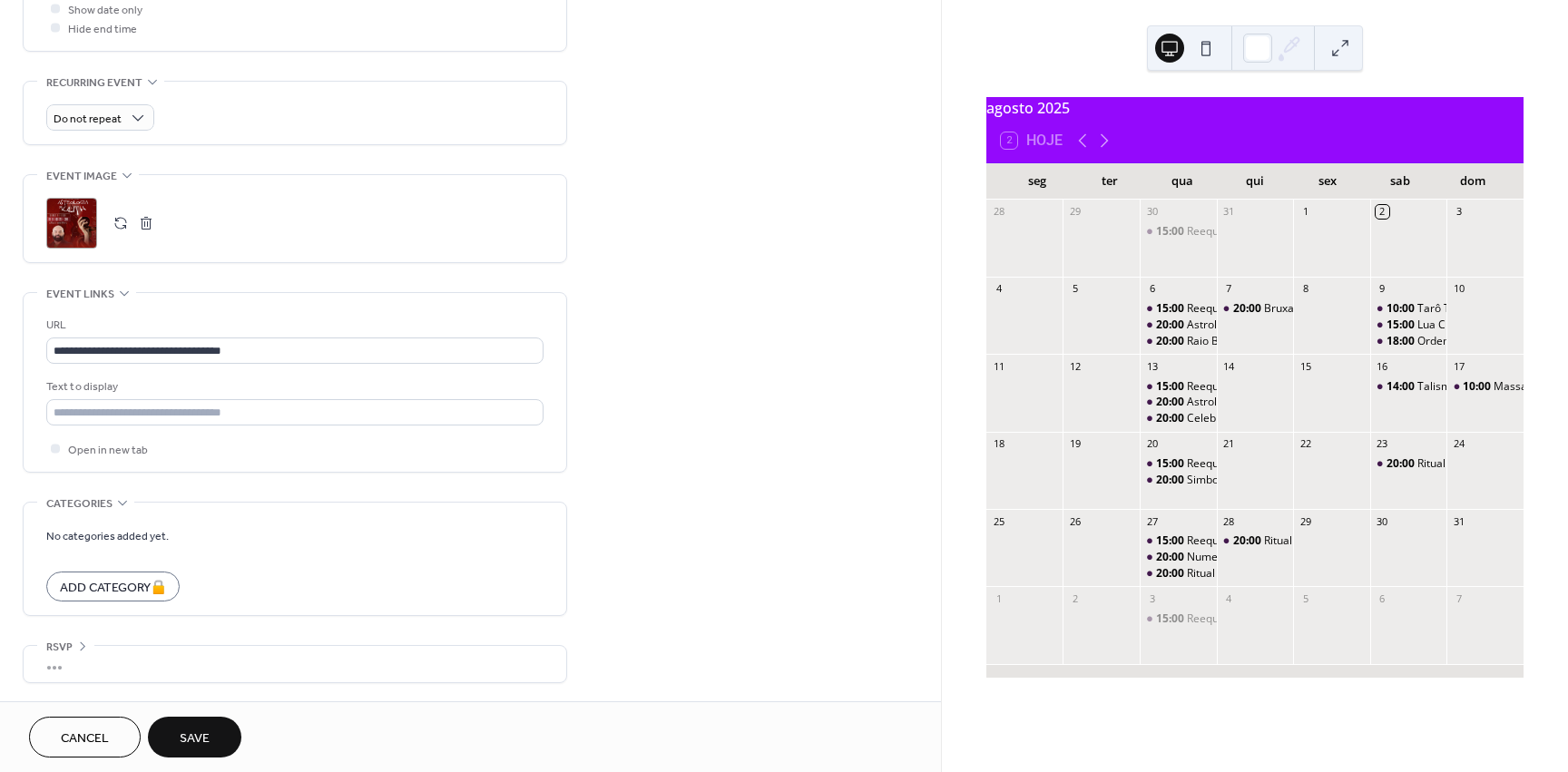 click at bounding box center (121, 223) 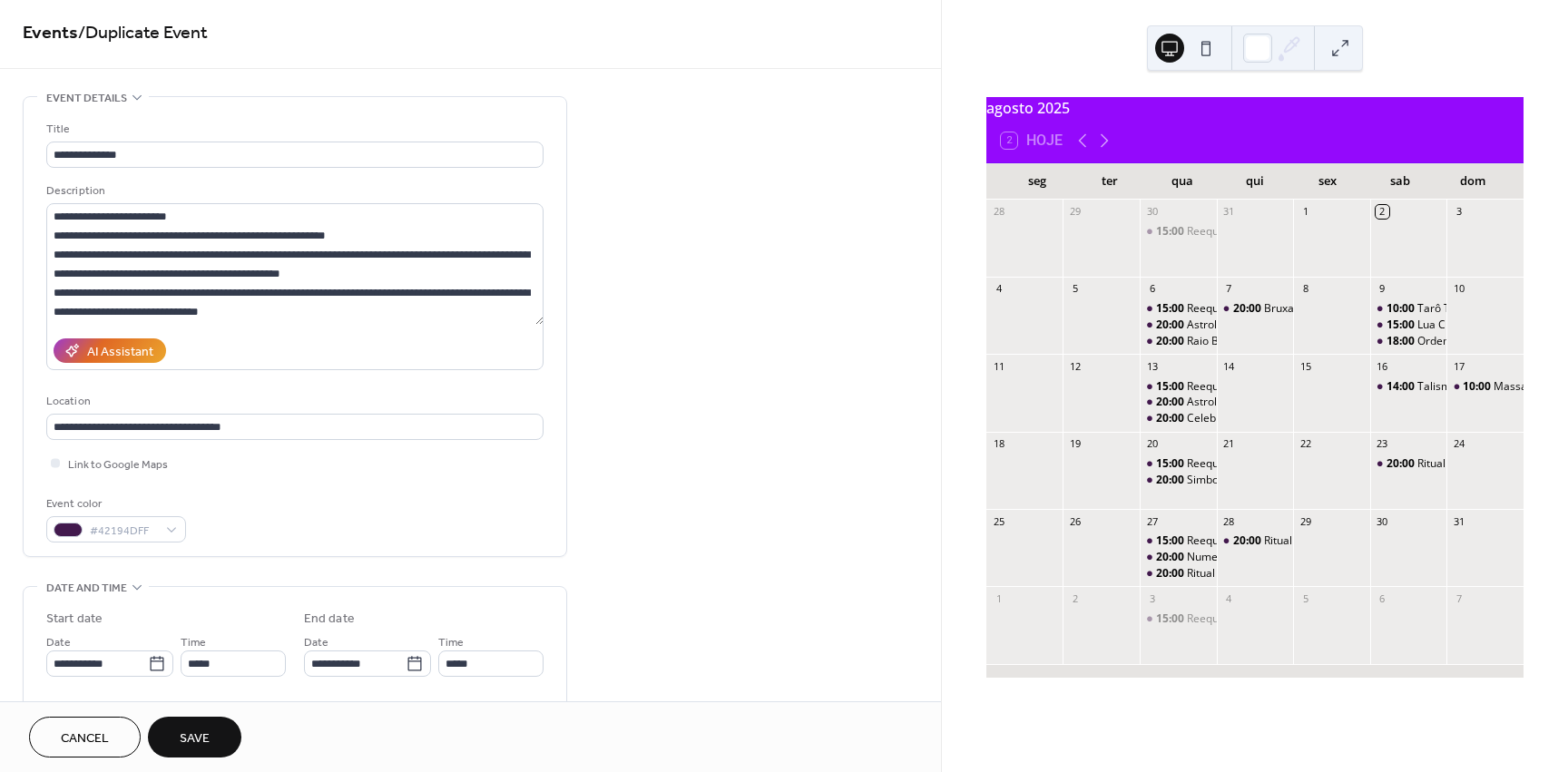 scroll, scrollTop: 0, scrollLeft: 0, axis: both 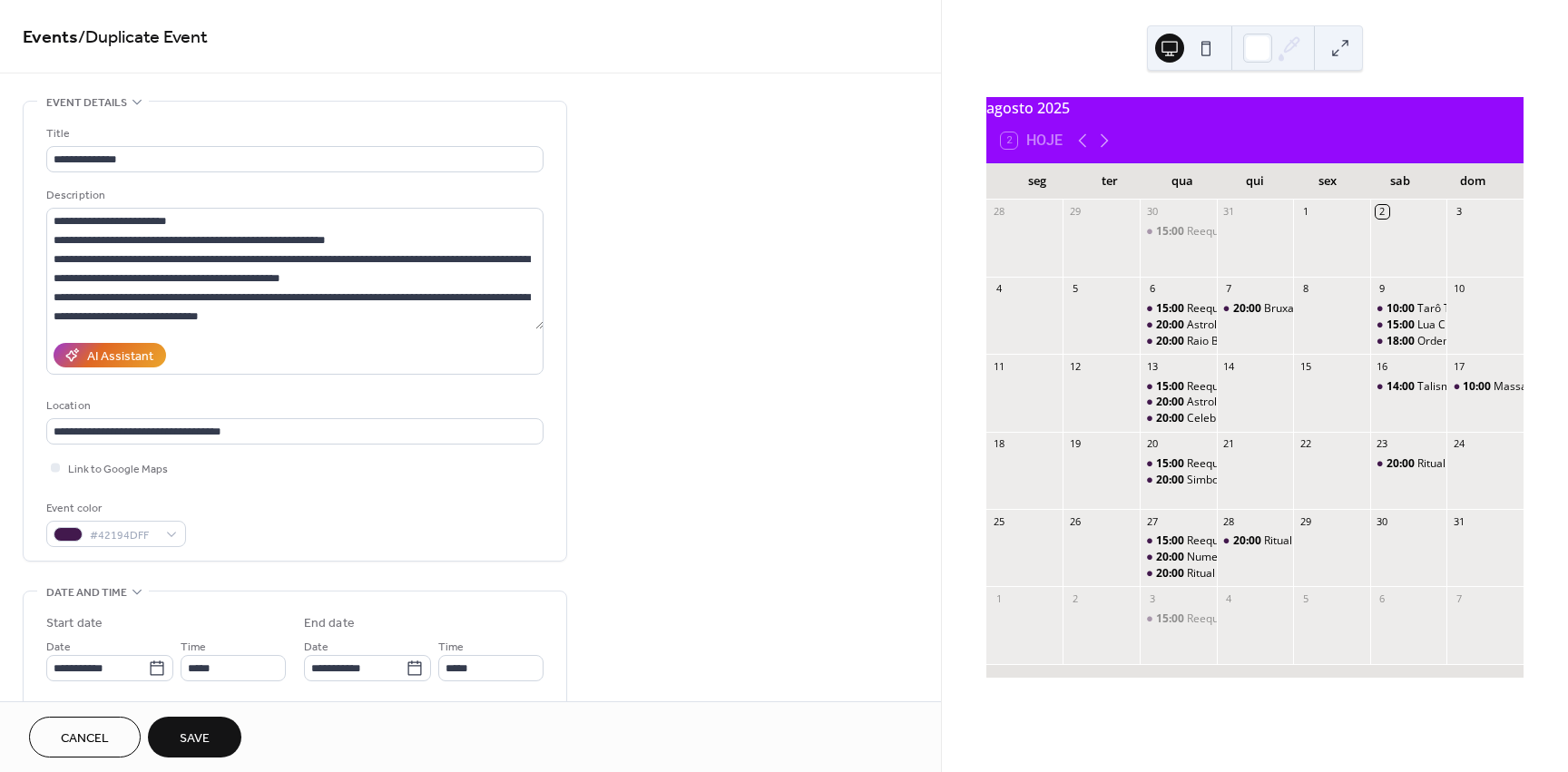 click on "Save" at bounding box center [194, 738] 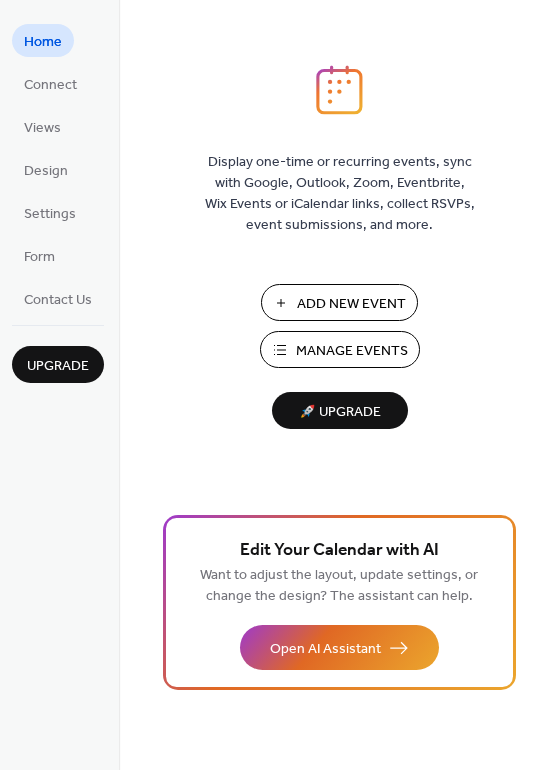 scroll, scrollTop: 0, scrollLeft: 0, axis: both 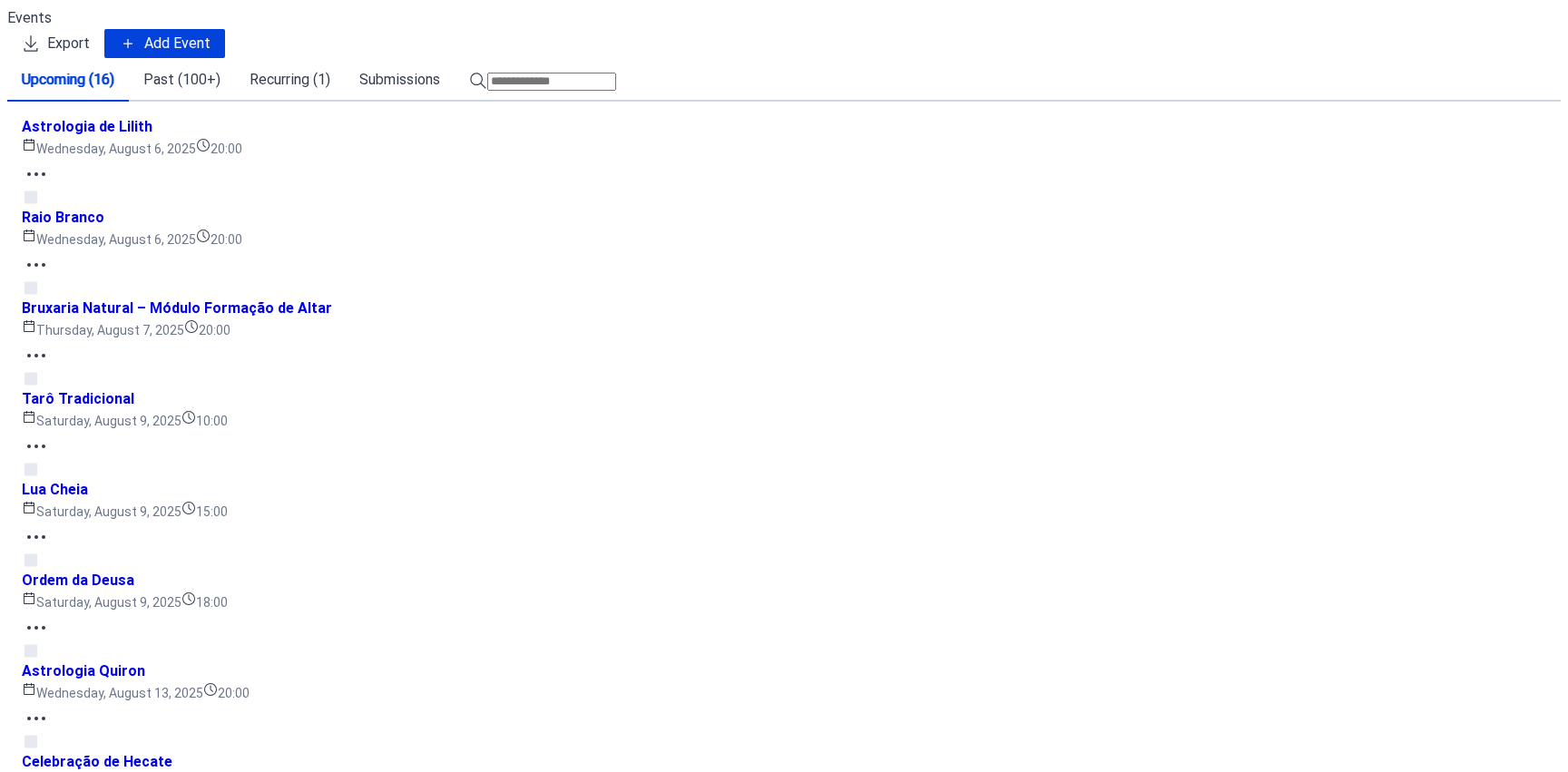 click on "Export" at bounding box center [68, 44] 